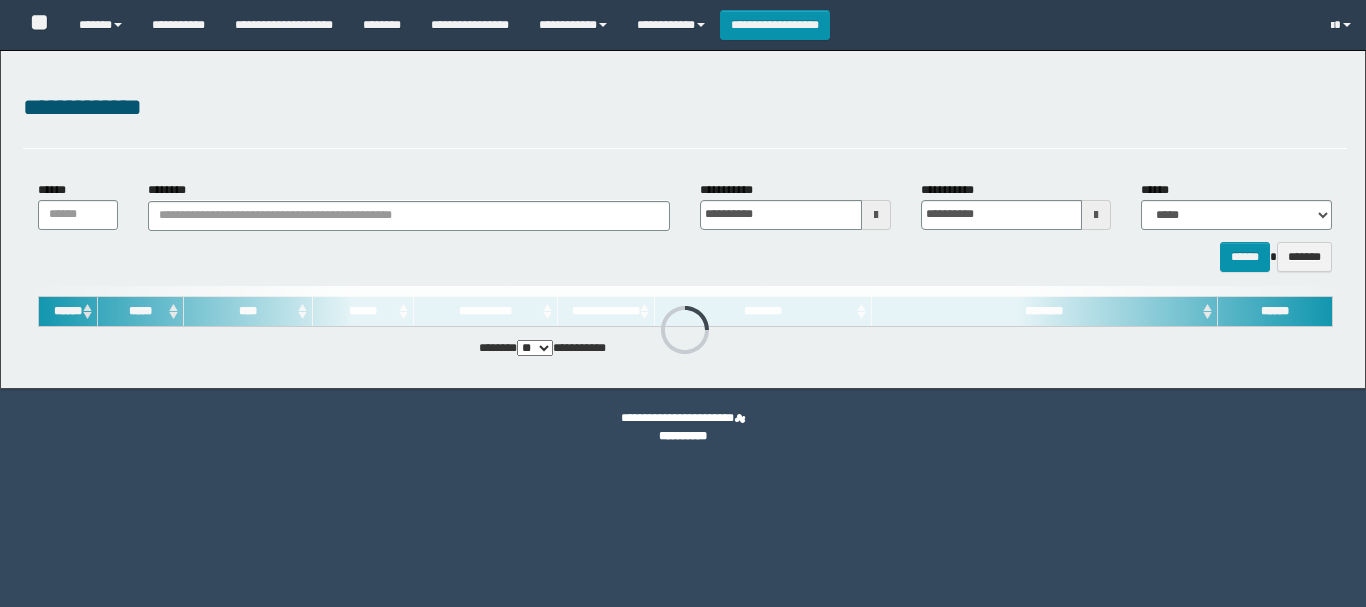 scroll, scrollTop: 0, scrollLeft: 0, axis: both 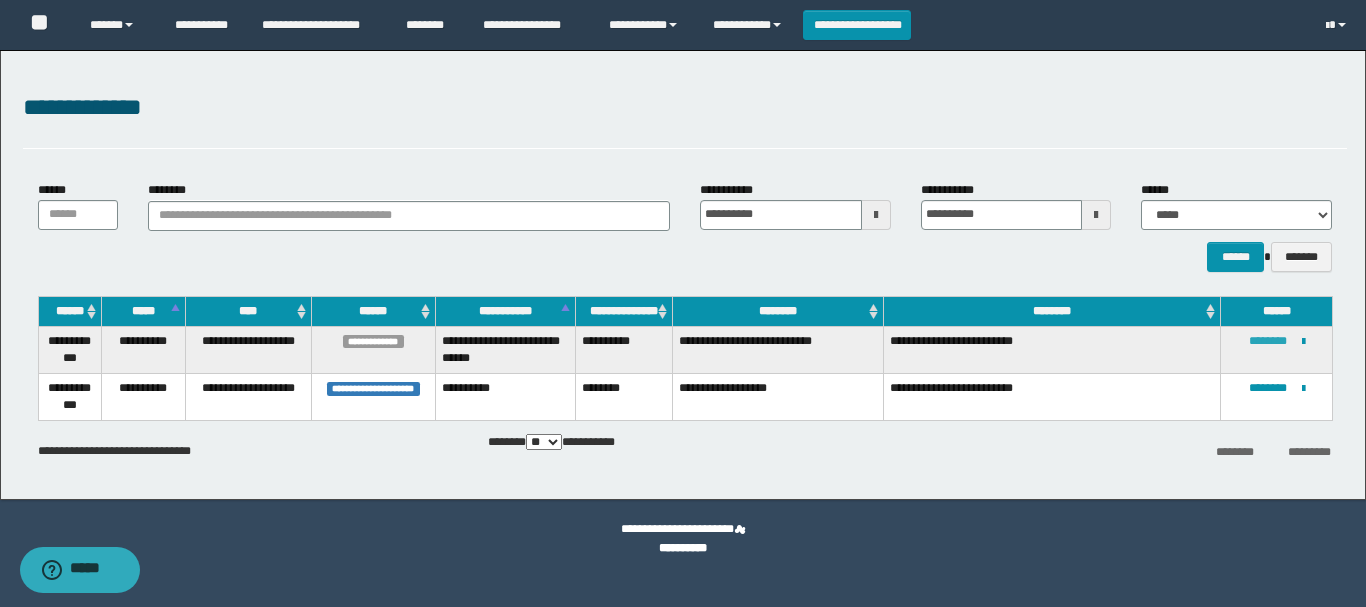 click on "********" at bounding box center [1268, 341] 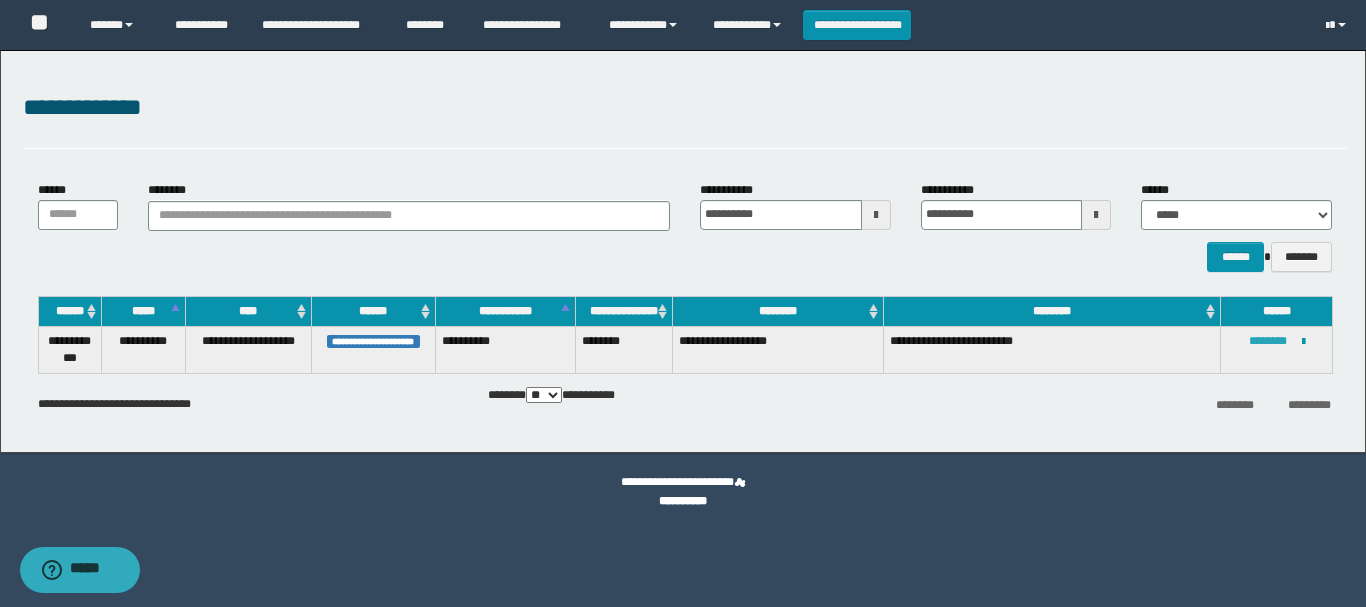 click on "********" at bounding box center [1268, 341] 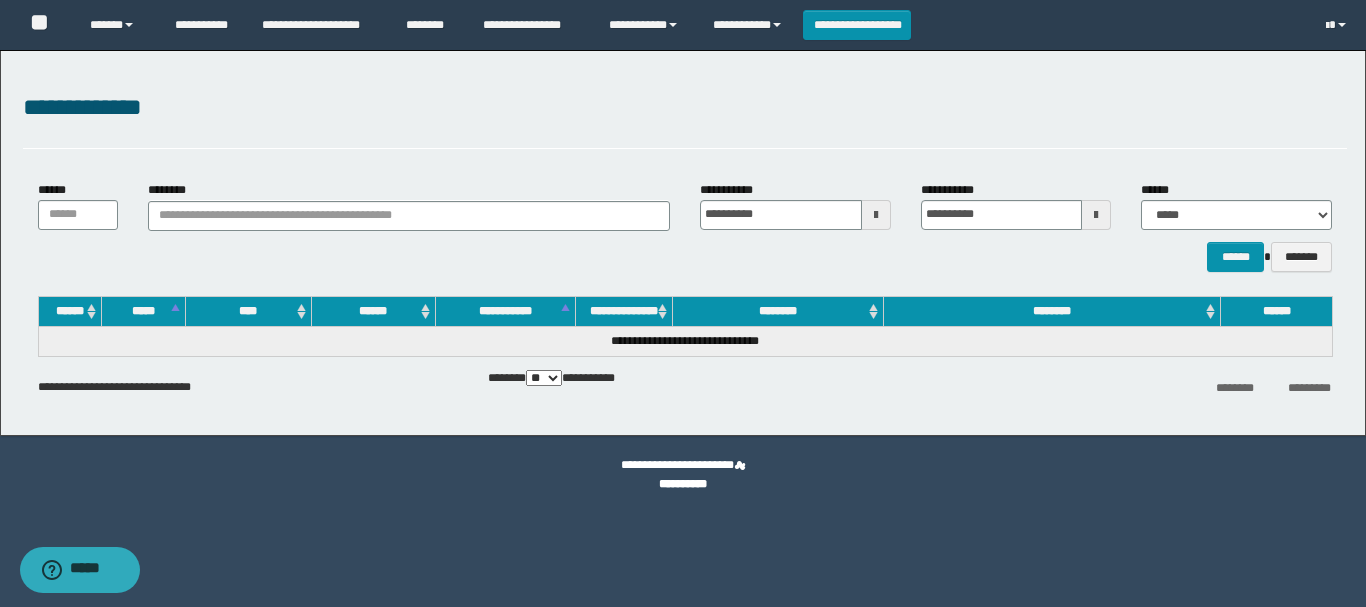 click on "**********" at bounding box center [685, 108] 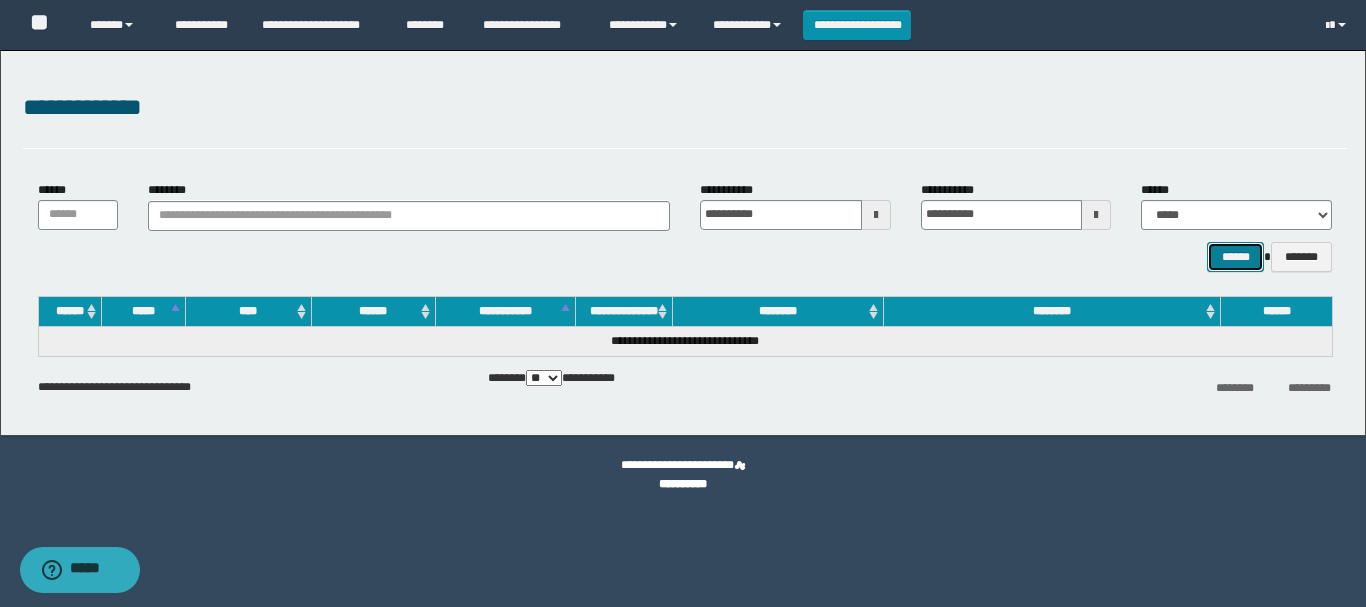 drag, startPoint x: 1244, startPoint y: 258, endPoint x: 700, endPoint y: 176, distance: 550.14545 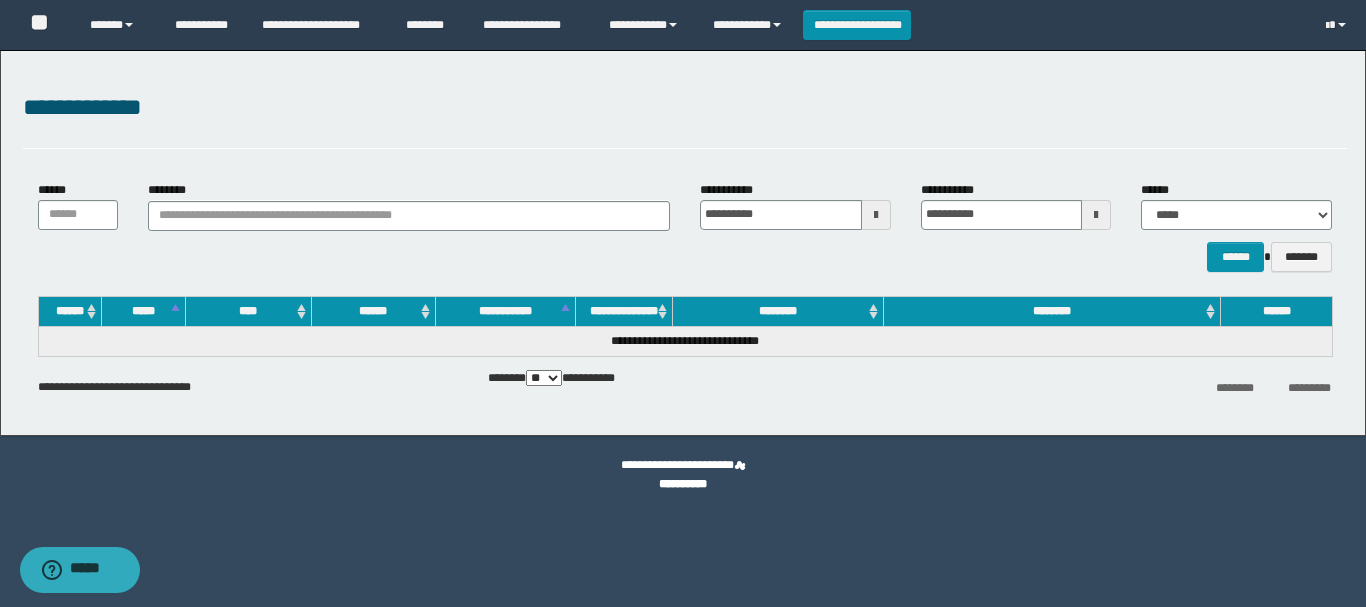 click at bounding box center [876, 215] 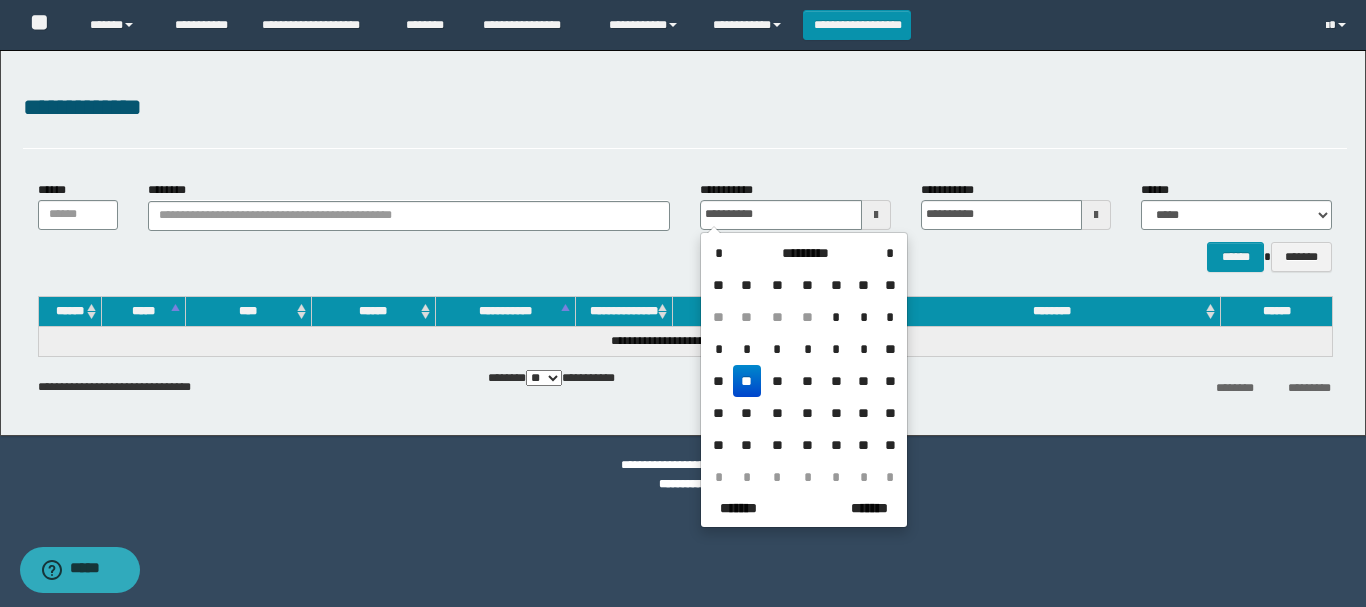 click on "*" at bounding box center [719, 349] 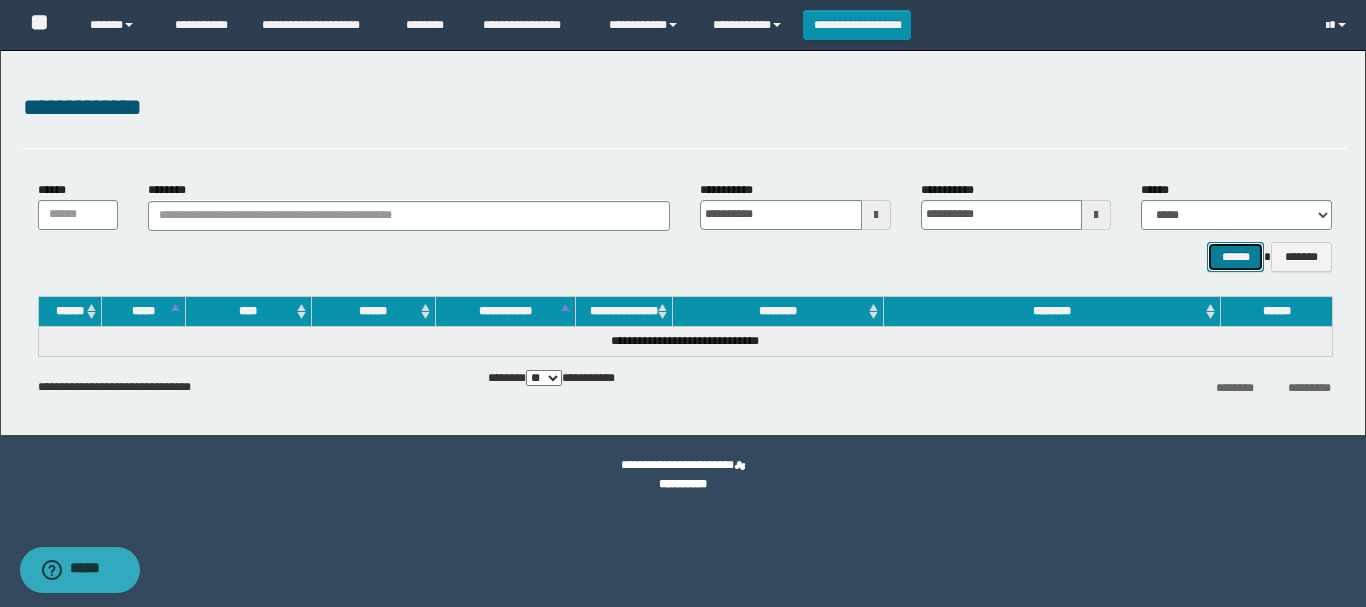 drag, startPoint x: 1235, startPoint y: 258, endPoint x: 1200, endPoint y: 243, distance: 38.078865 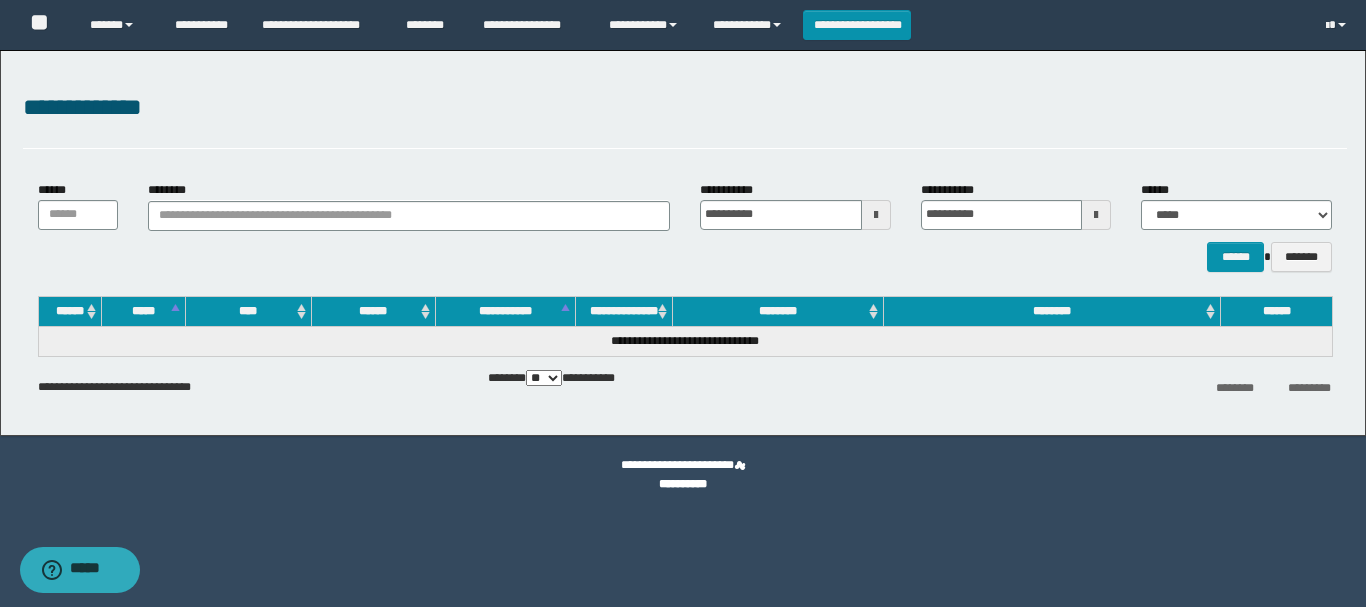 click at bounding box center (1096, 215) 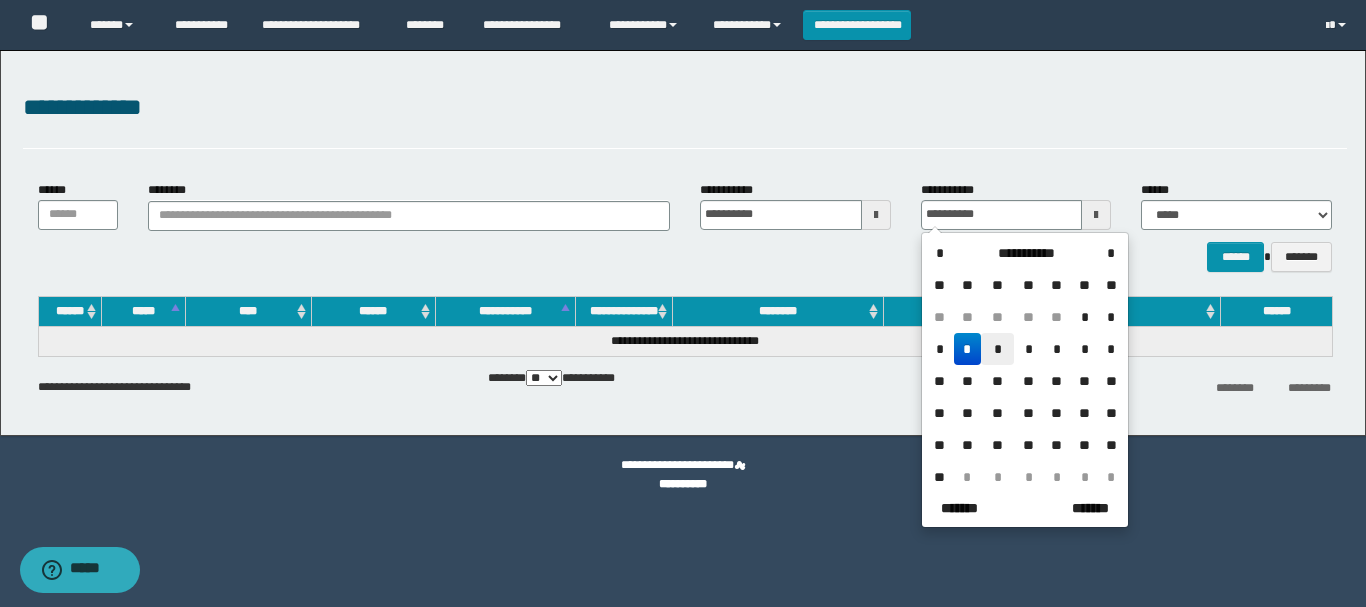 drag, startPoint x: 998, startPoint y: 348, endPoint x: 998, endPoint y: 335, distance: 13 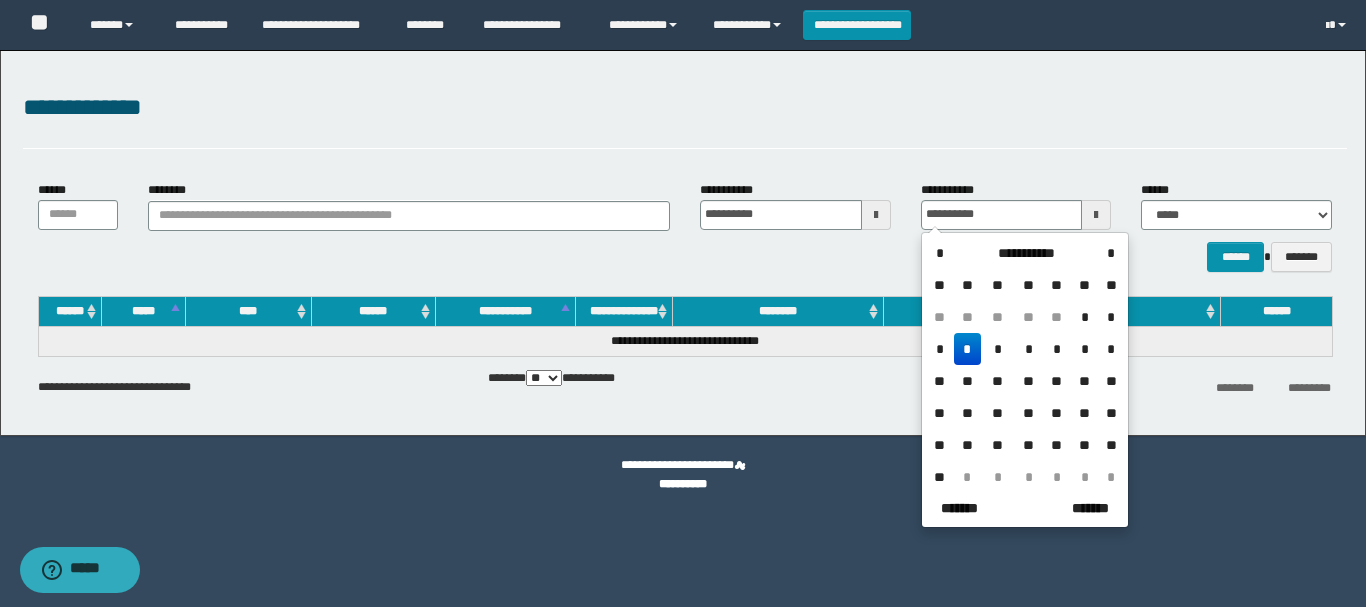 click on "*" at bounding box center [997, 349] 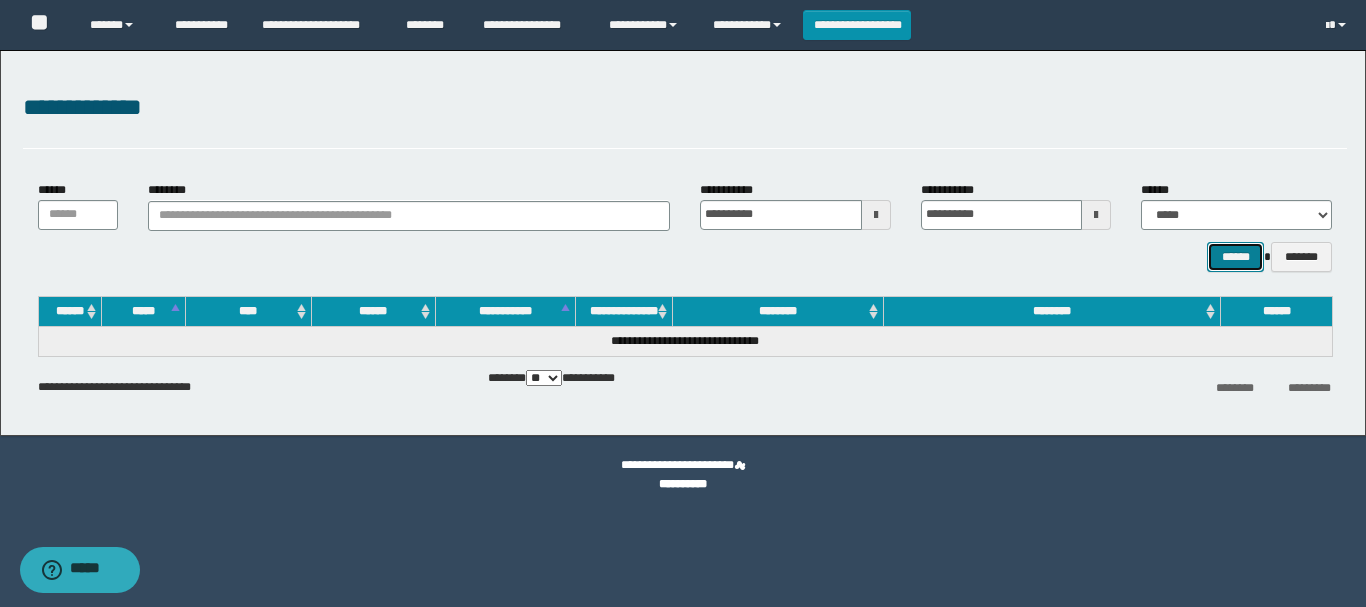 drag, startPoint x: 1233, startPoint y: 258, endPoint x: 838, endPoint y: 133, distance: 414.30664 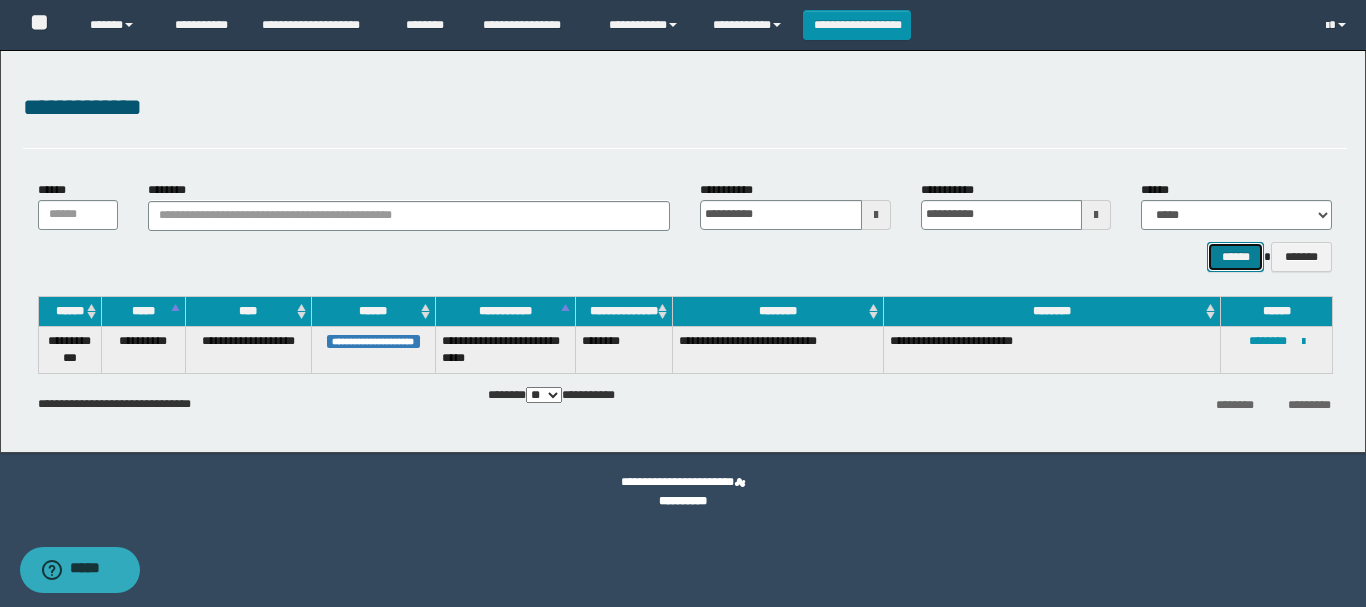 type 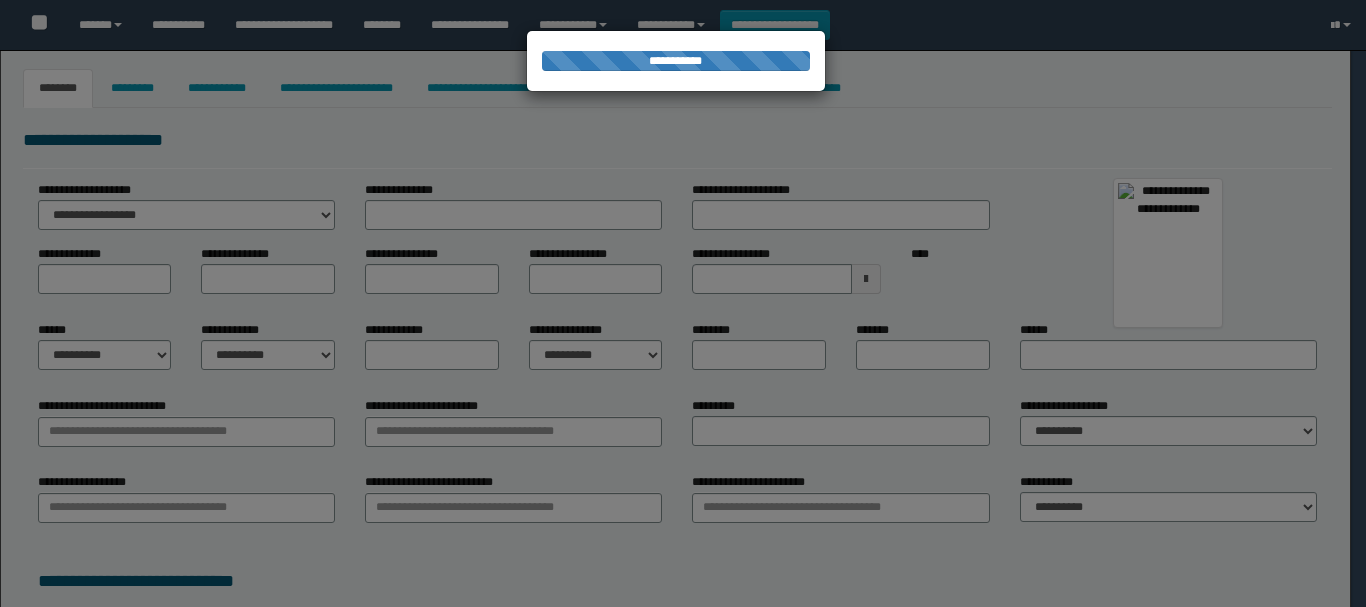 type on "********" 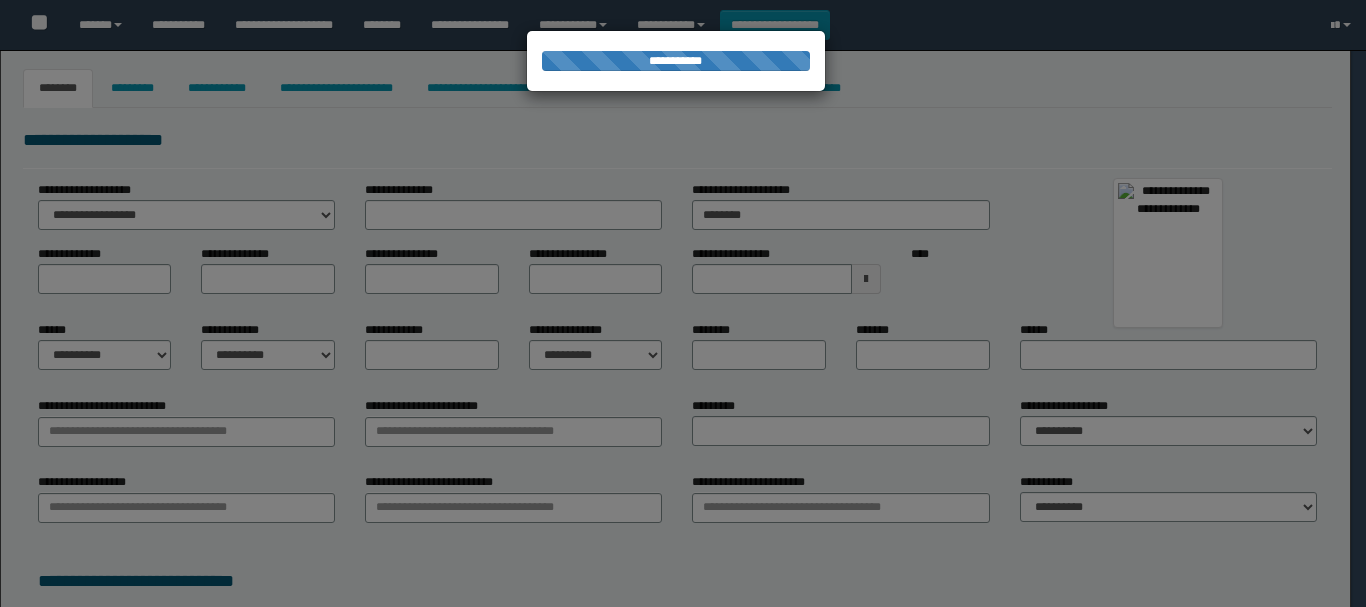 type on "******" 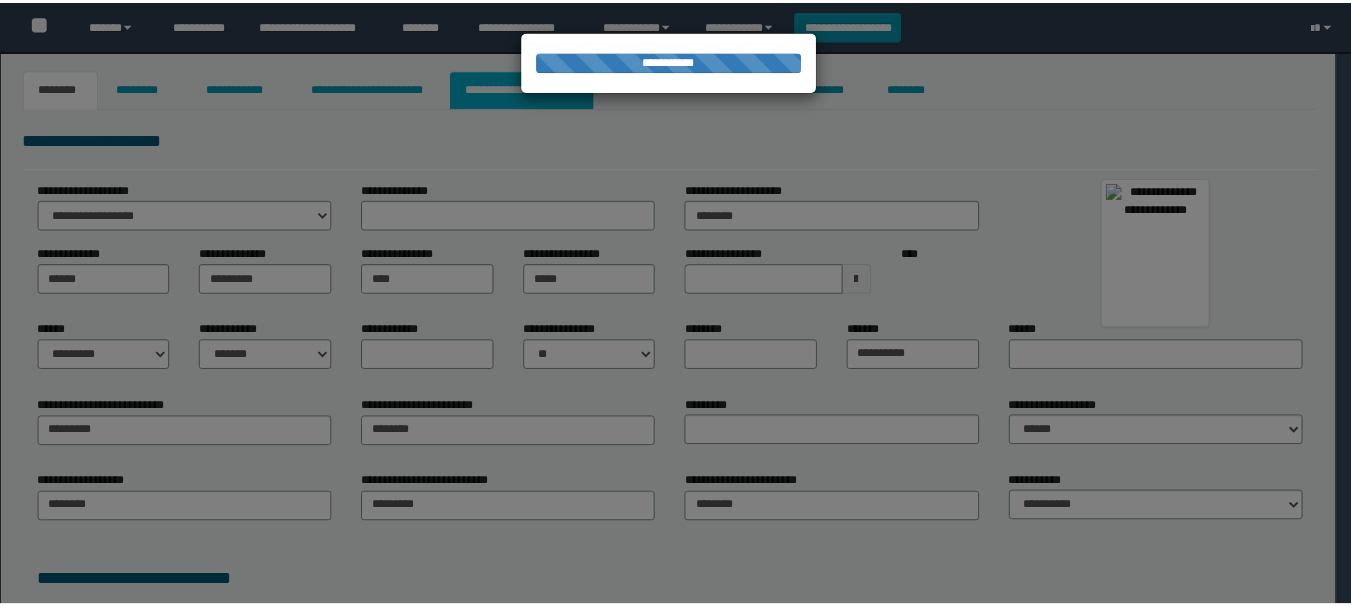 scroll, scrollTop: 0, scrollLeft: 0, axis: both 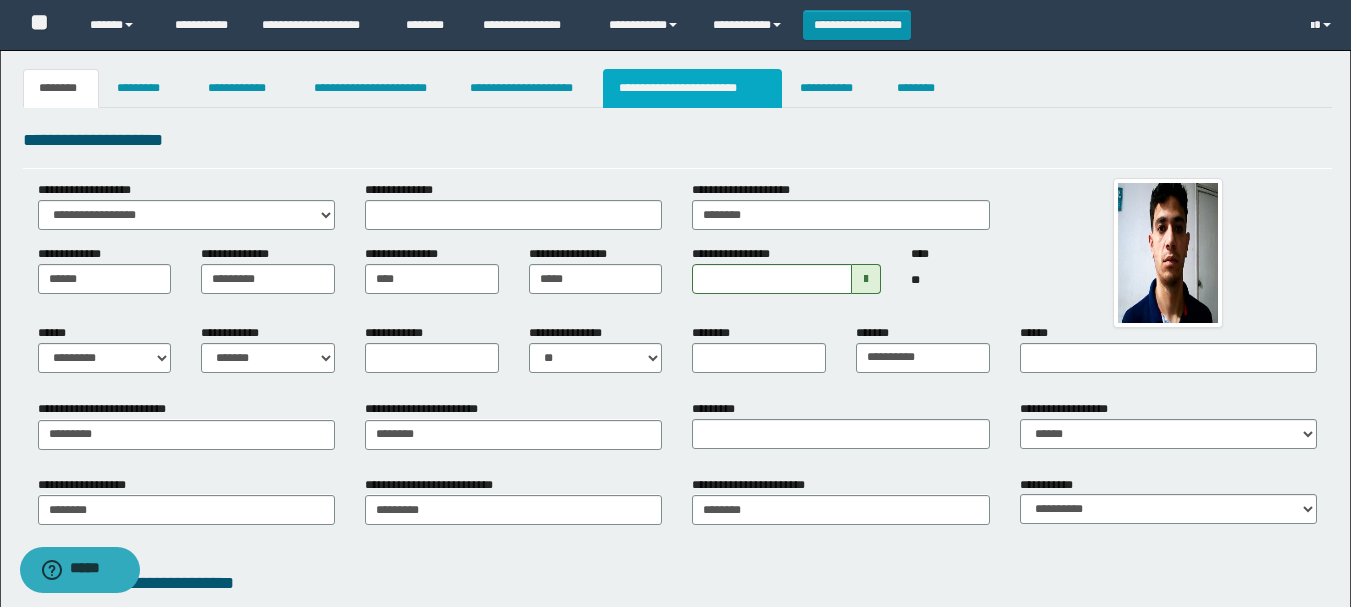 drag, startPoint x: 656, startPoint y: 89, endPoint x: 797, endPoint y: 203, distance: 181.32016 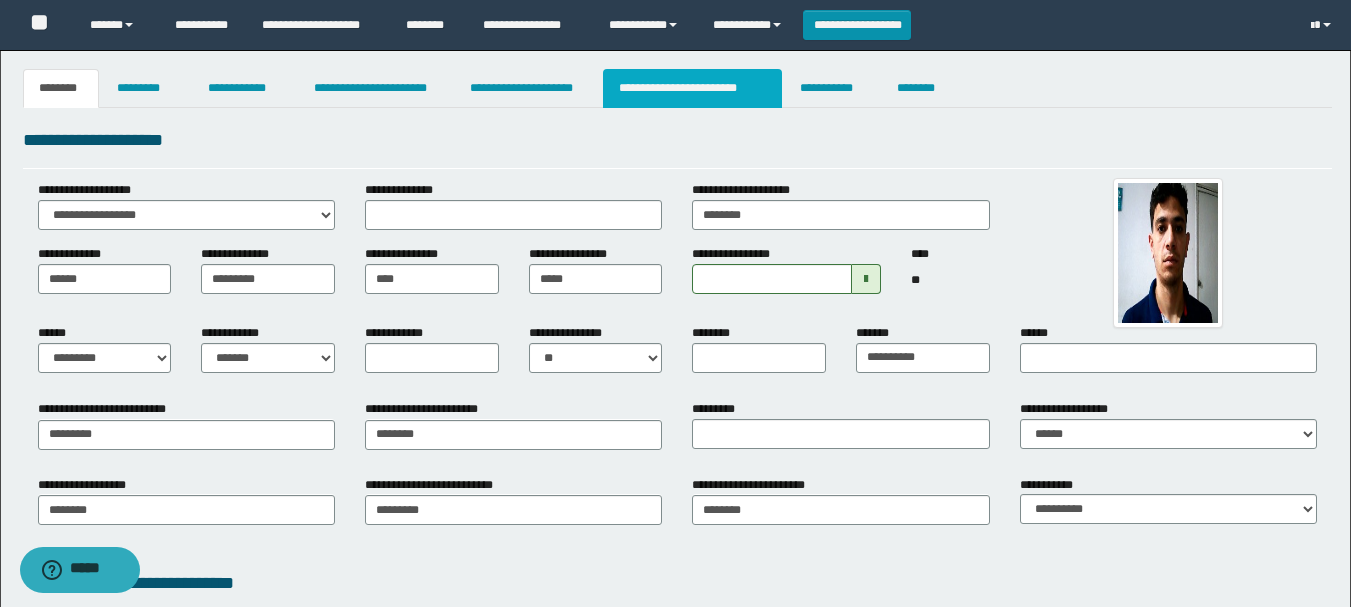 click on "**********" at bounding box center [693, 88] 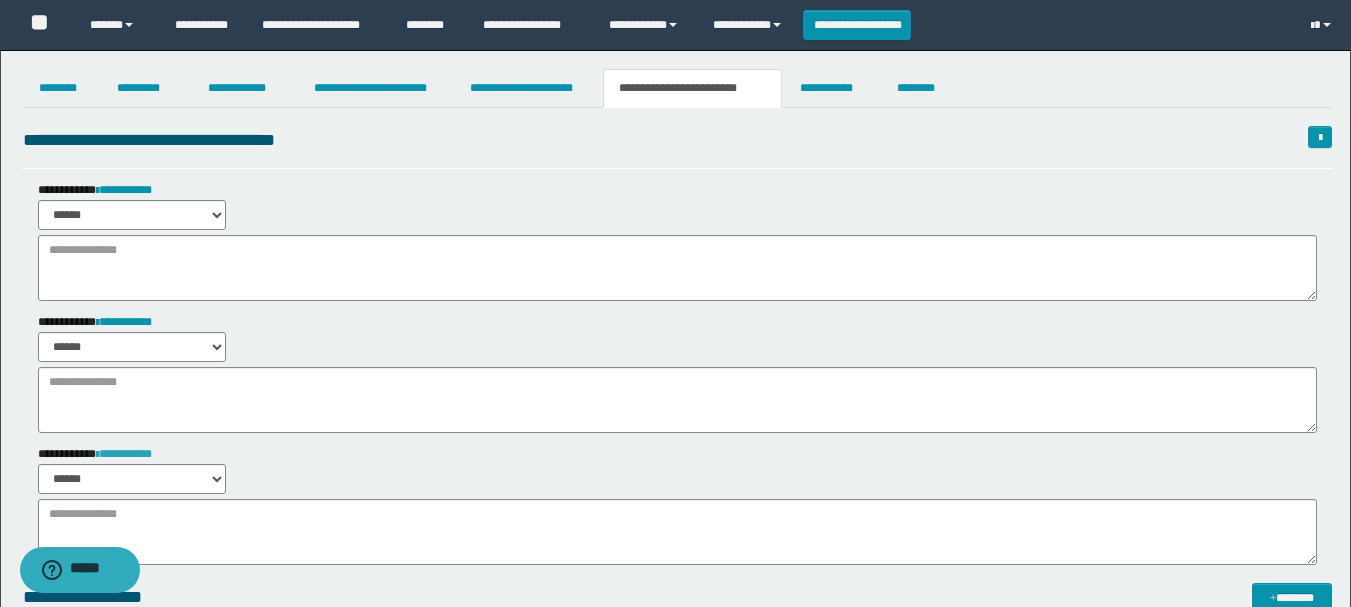 click on "**********" at bounding box center (124, 454) 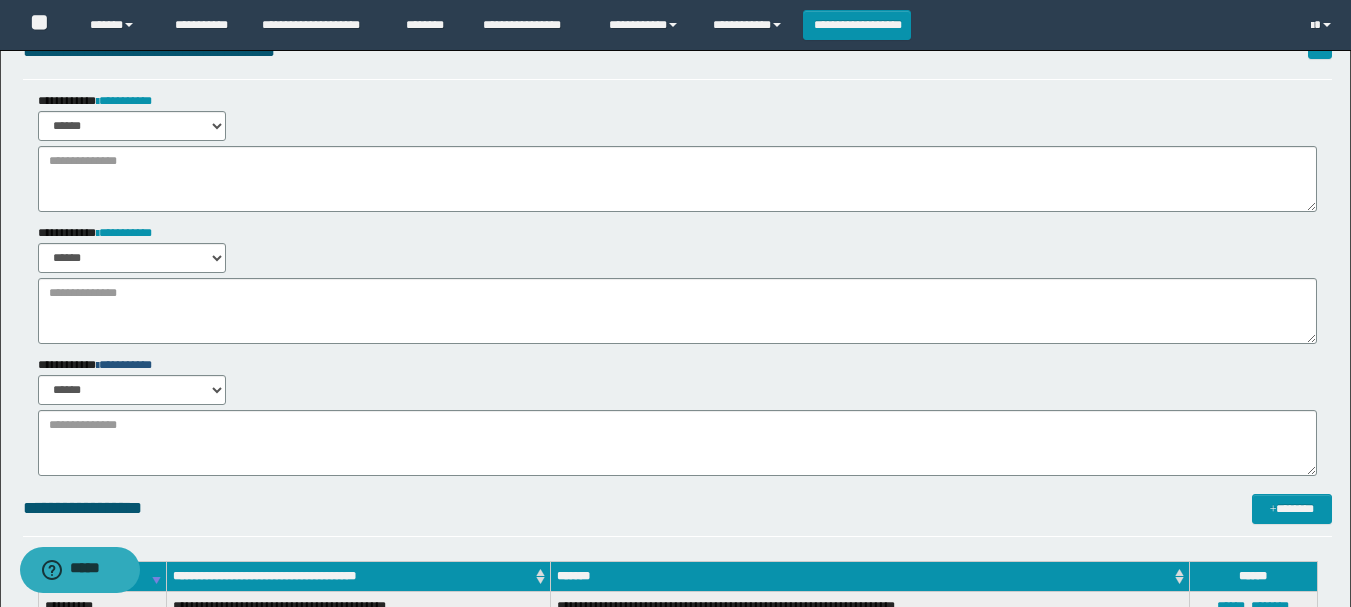scroll, scrollTop: 200, scrollLeft: 0, axis: vertical 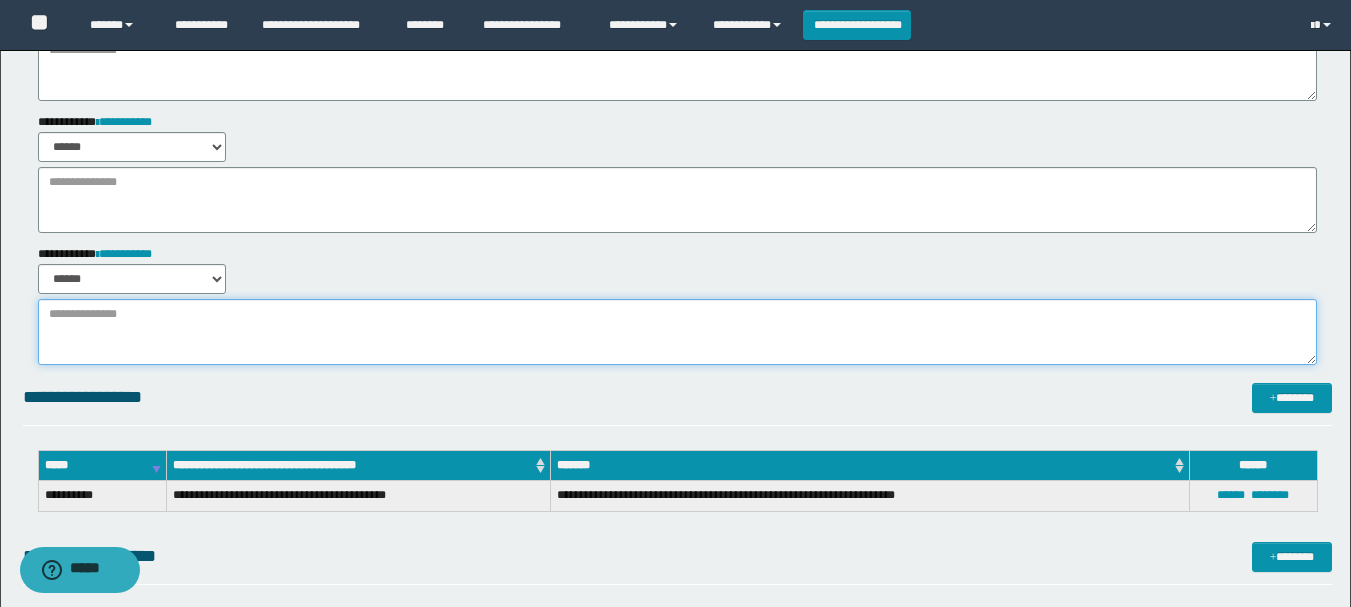 click at bounding box center (677, 332) 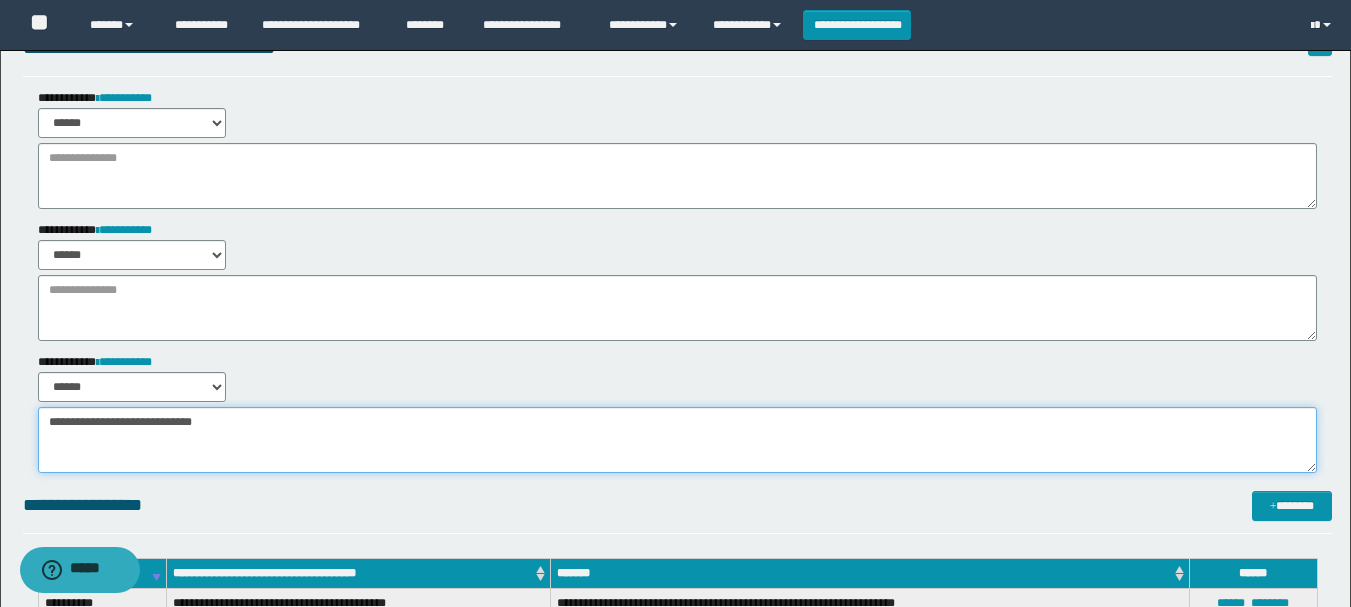 scroll, scrollTop: 0, scrollLeft: 0, axis: both 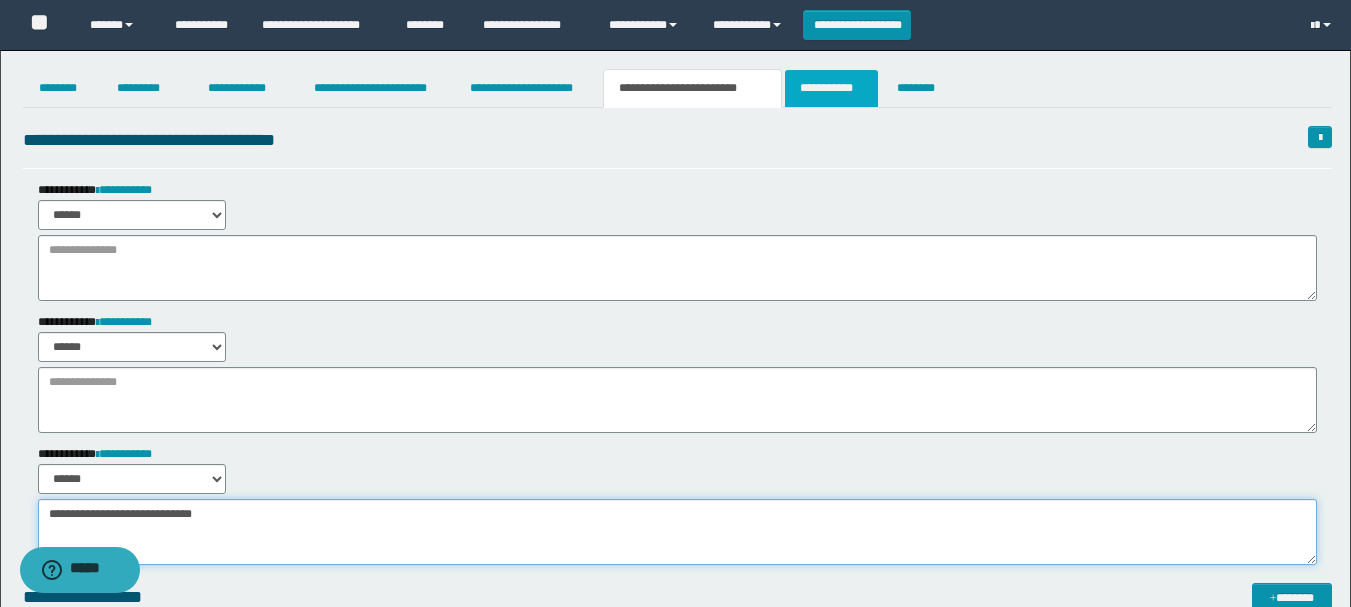 type on "**********" 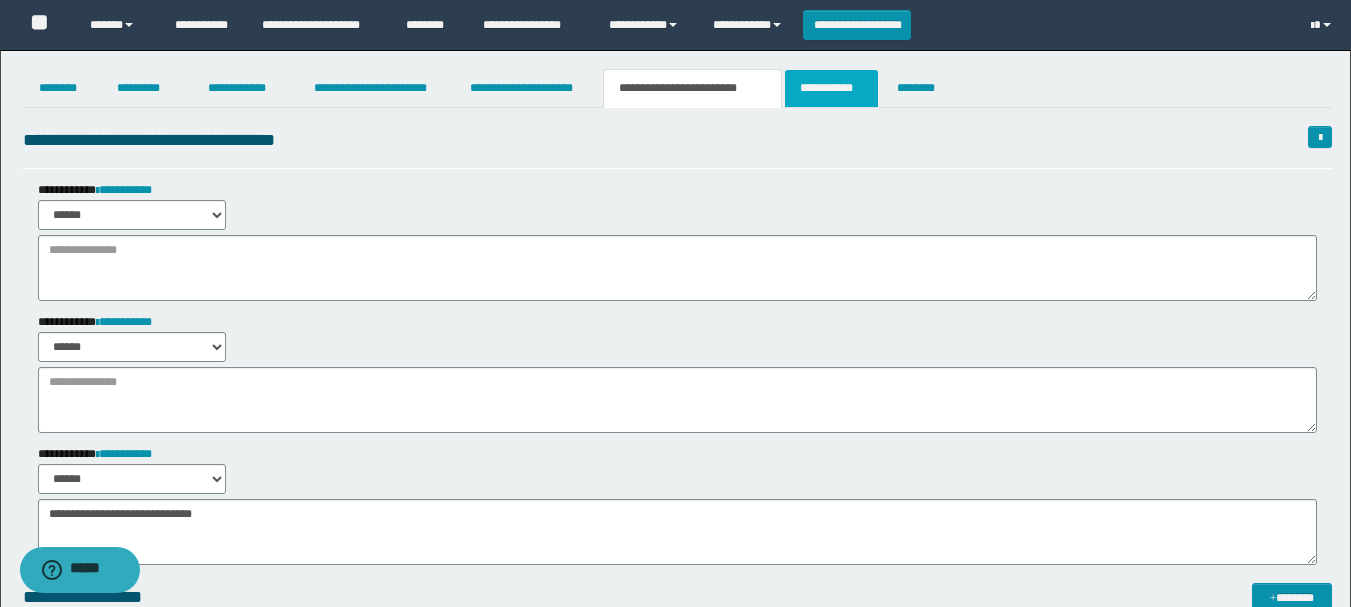 click on "**********" at bounding box center (831, 88) 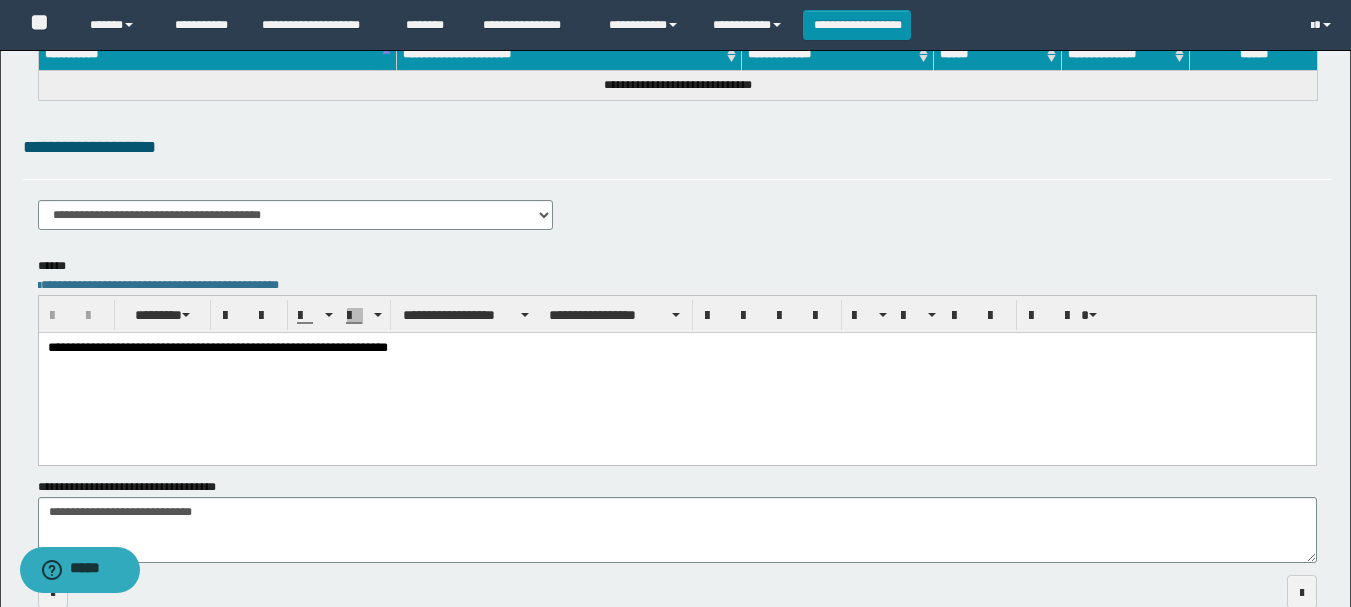 scroll, scrollTop: 0, scrollLeft: 0, axis: both 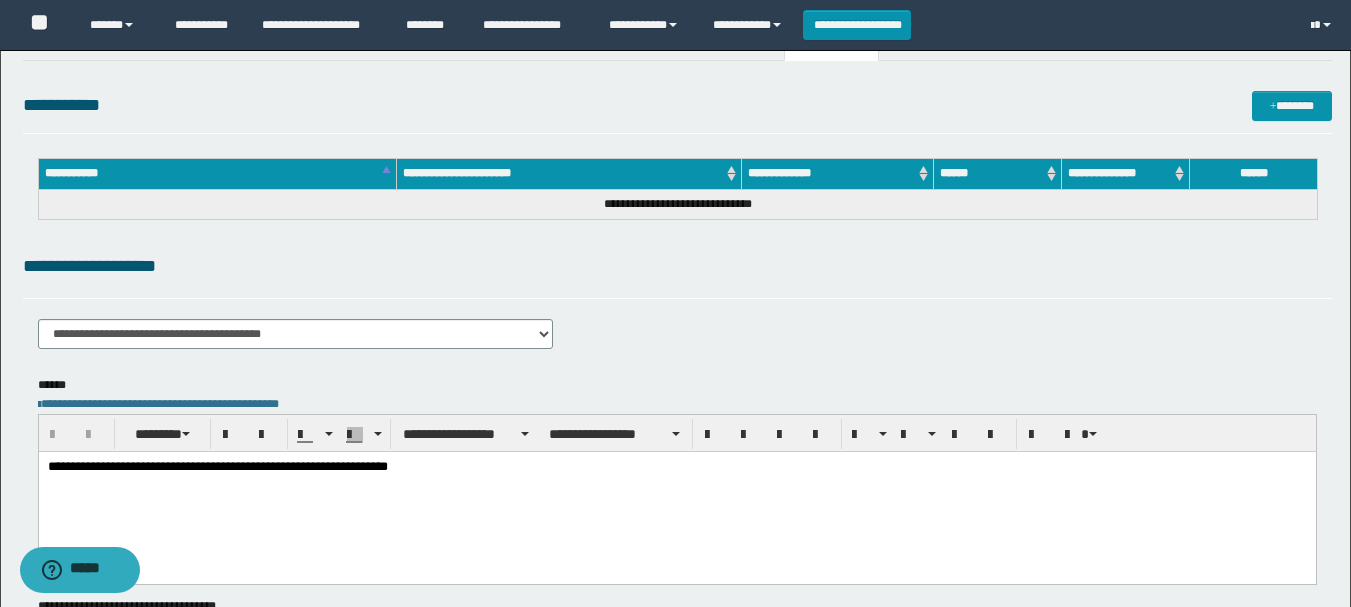 click on "**********" at bounding box center (676, 467) 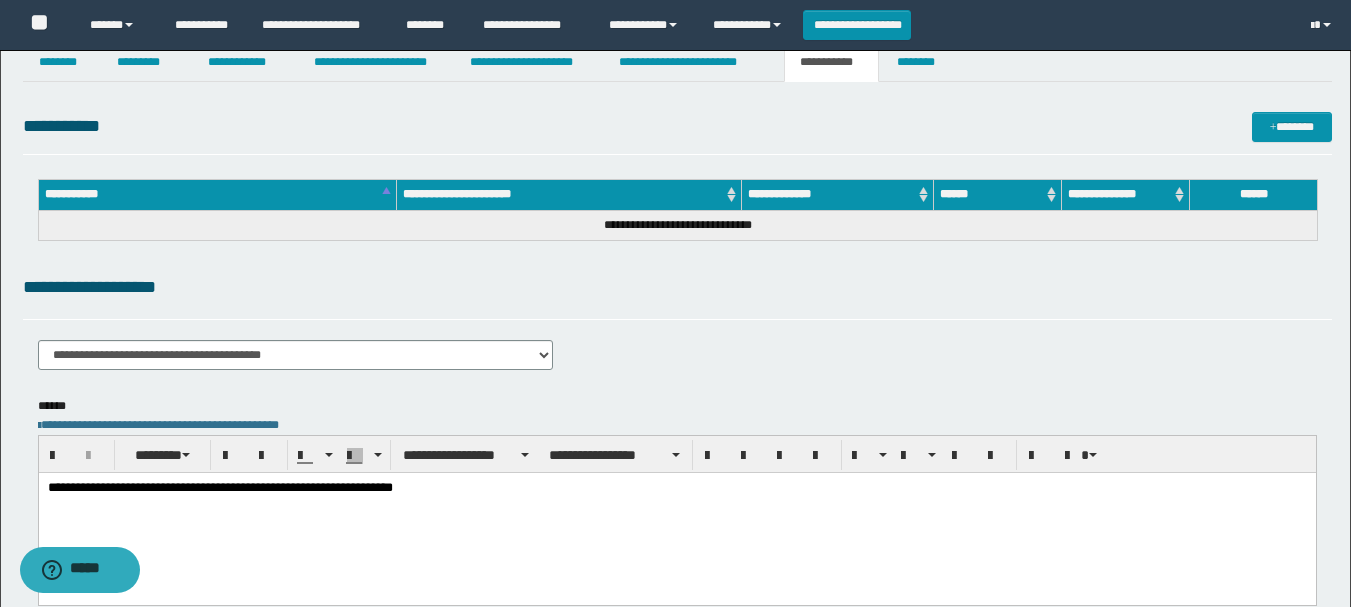 scroll, scrollTop: 0, scrollLeft: 0, axis: both 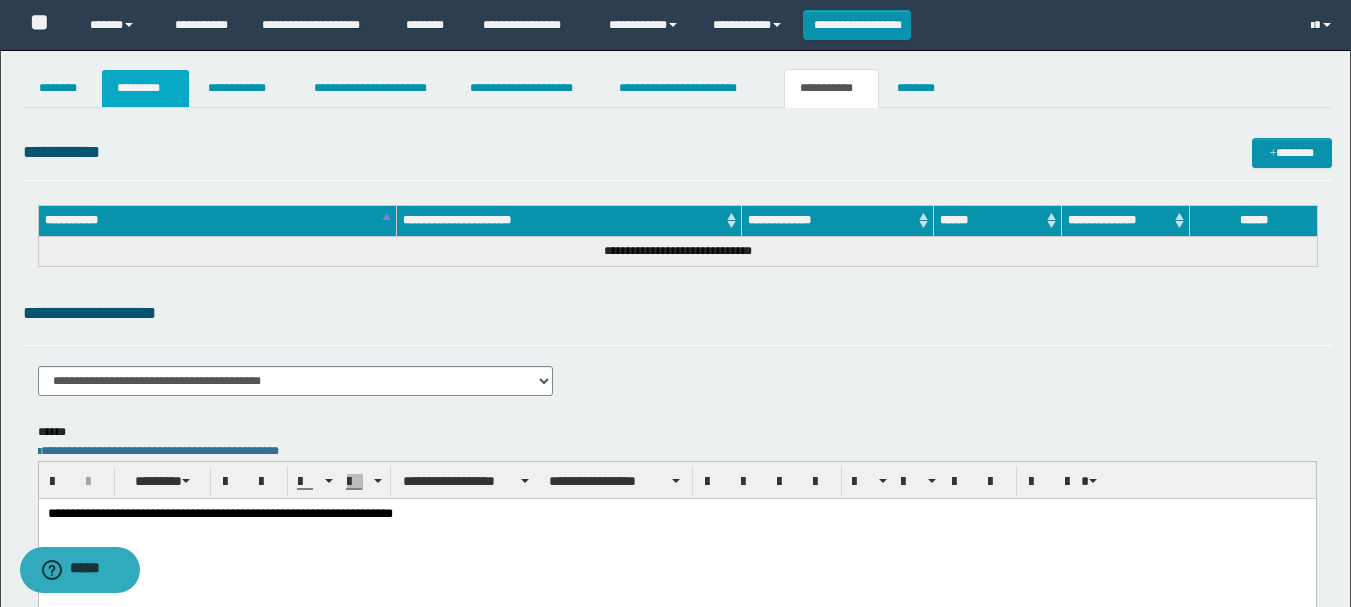 click on "*********" at bounding box center [145, 88] 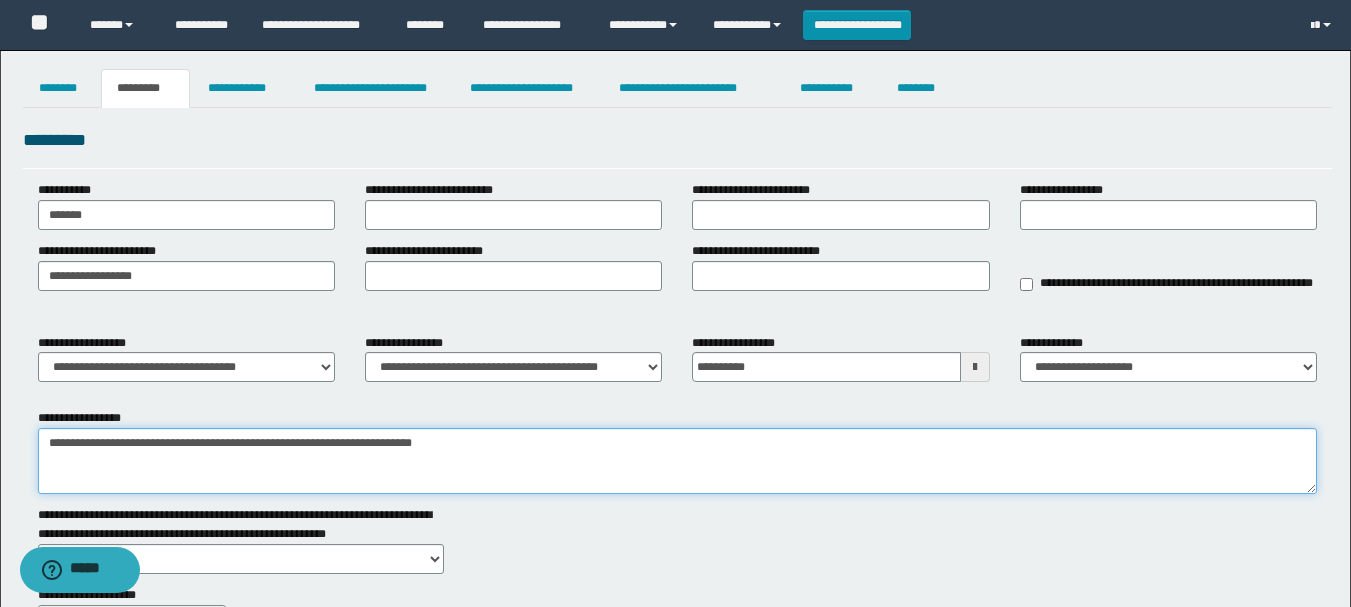 click on "**********" at bounding box center (677, 461) 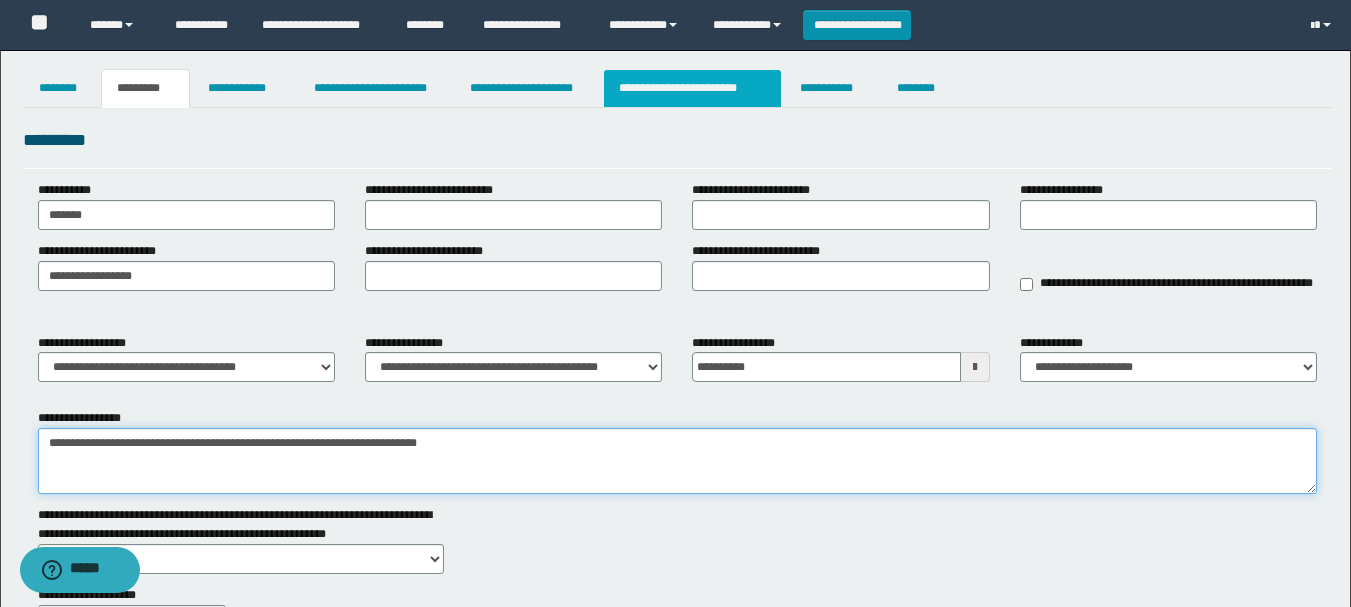 type on "**********" 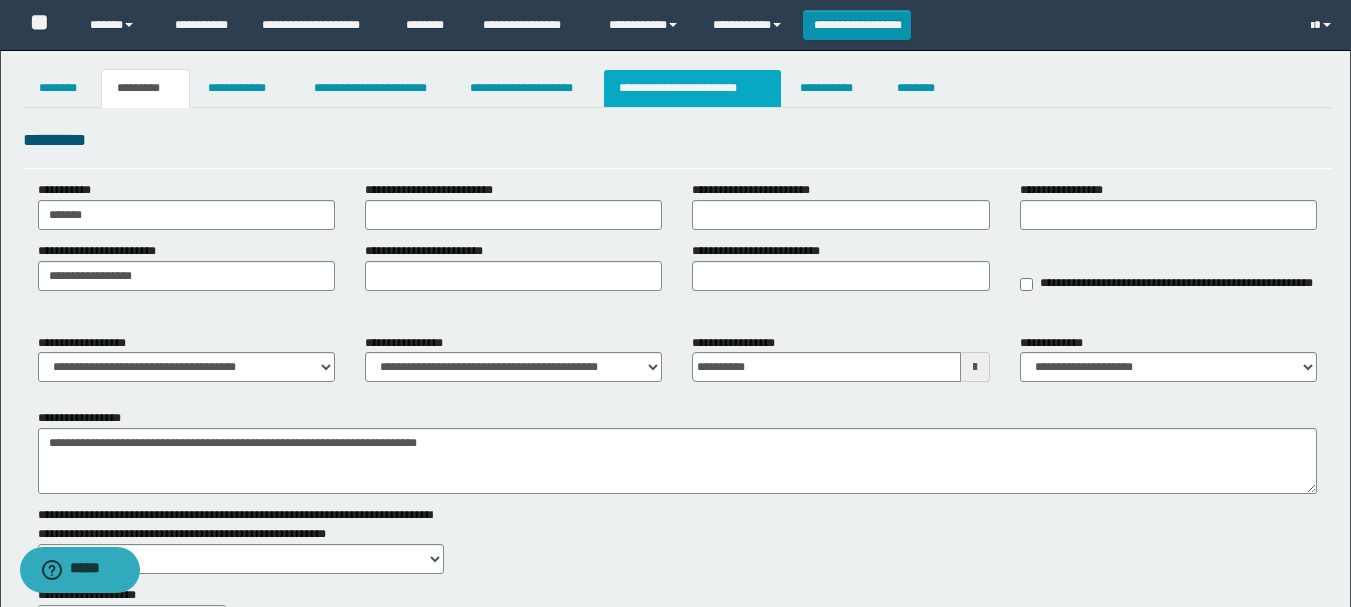 click on "**********" at bounding box center (693, 88) 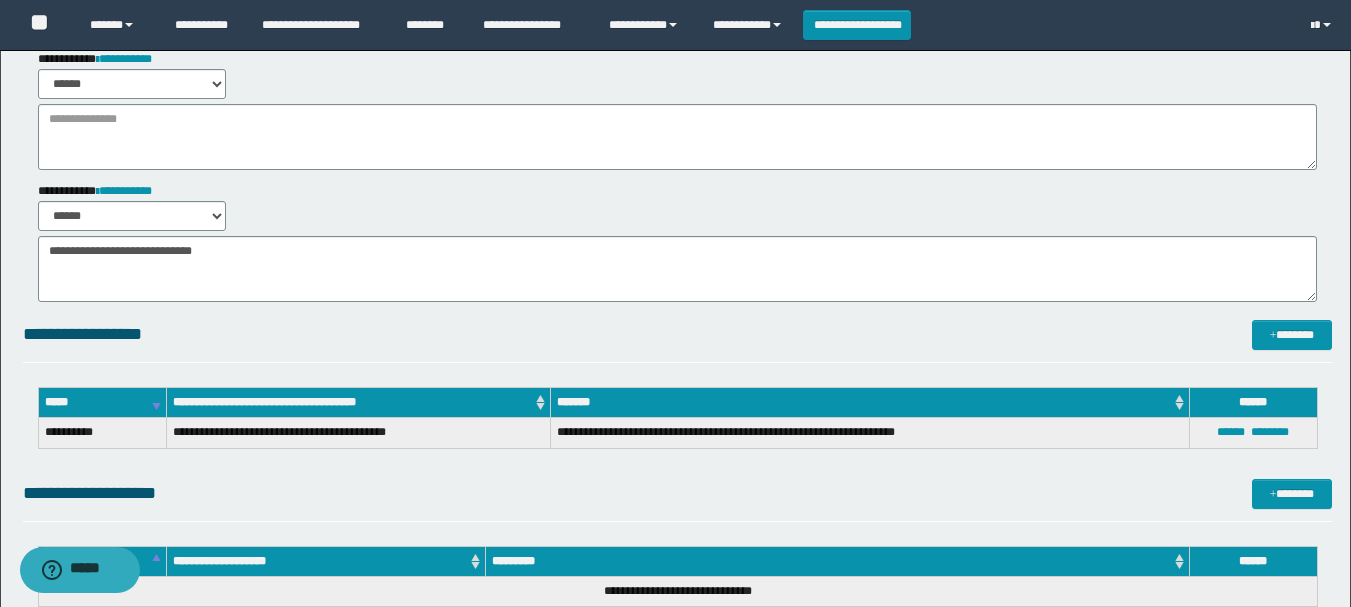 scroll, scrollTop: 0, scrollLeft: 0, axis: both 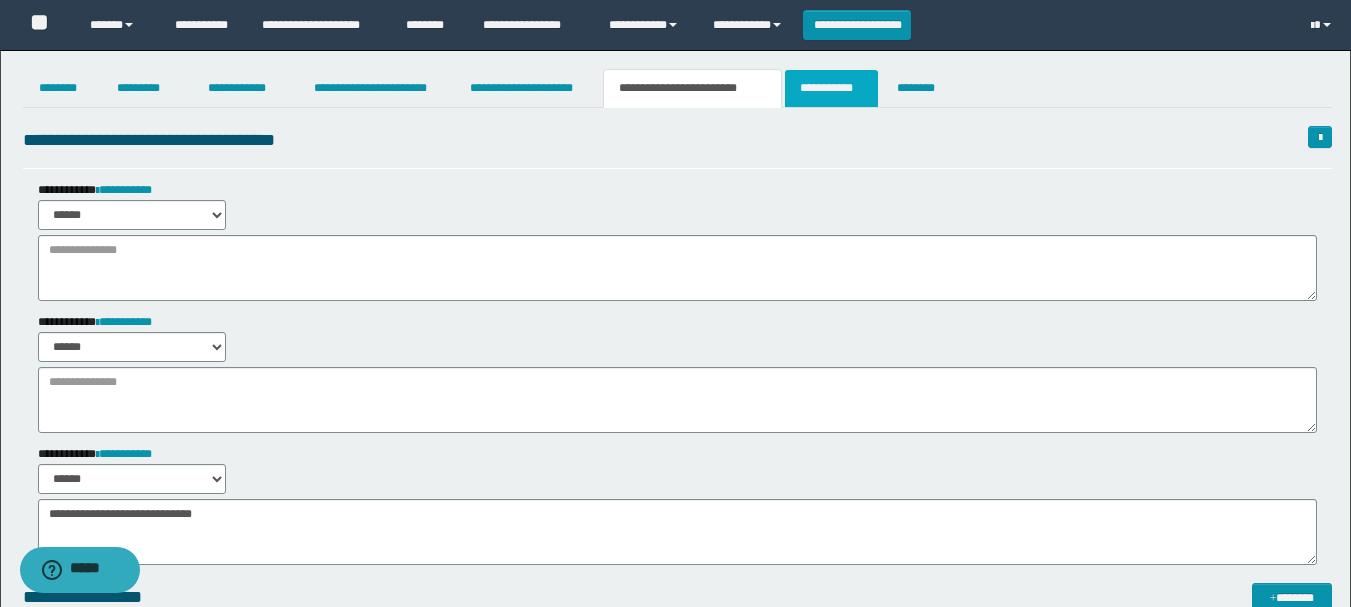 click on "**********" at bounding box center [831, 88] 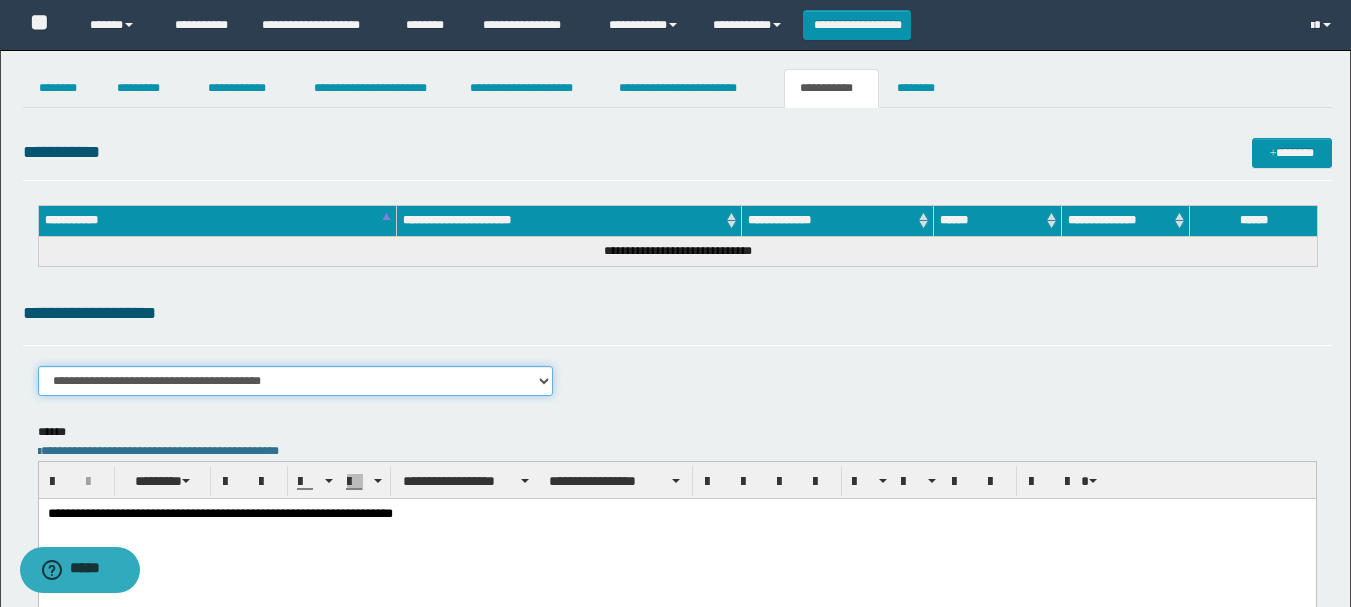 click on "**********" at bounding box center [296, 381] 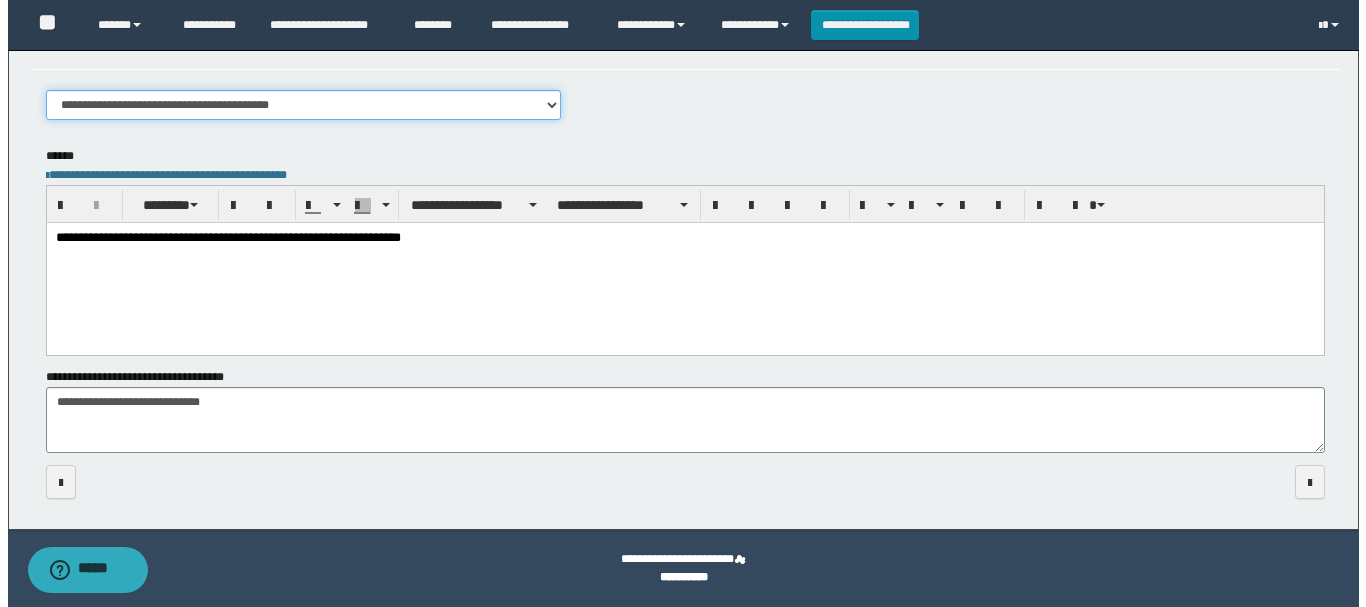 scroll, scrollTop: 0, scrollLeft: 0, axis: both 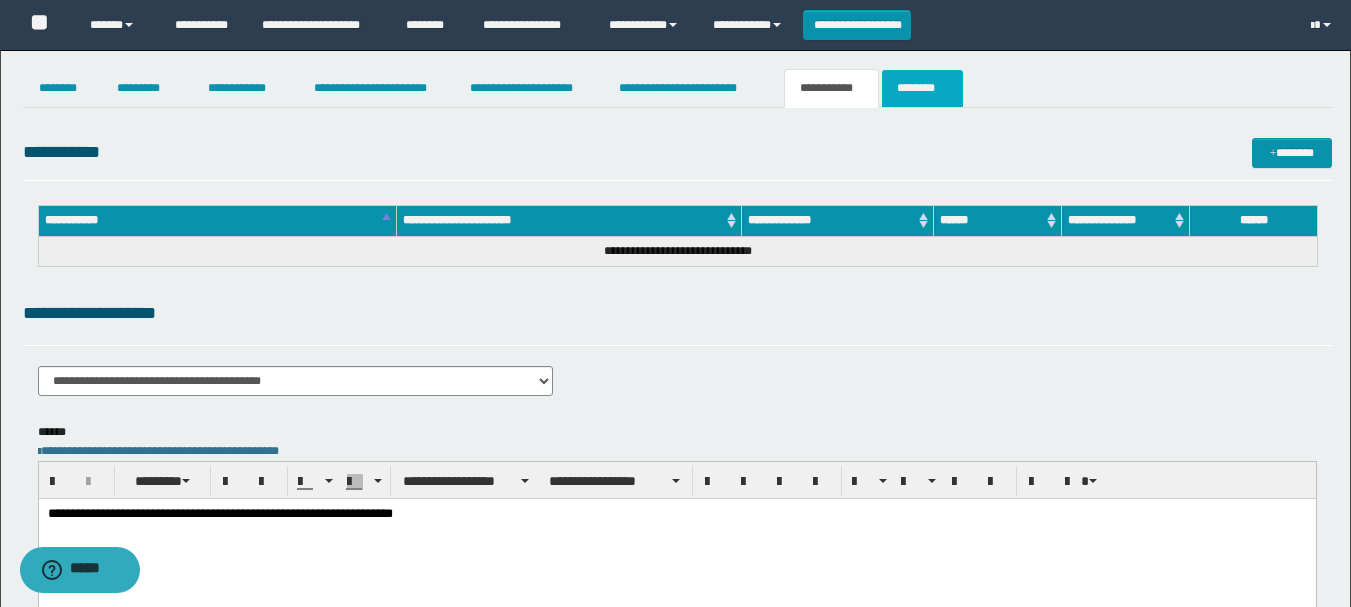 click on "********" at bounding box center (922, 88) 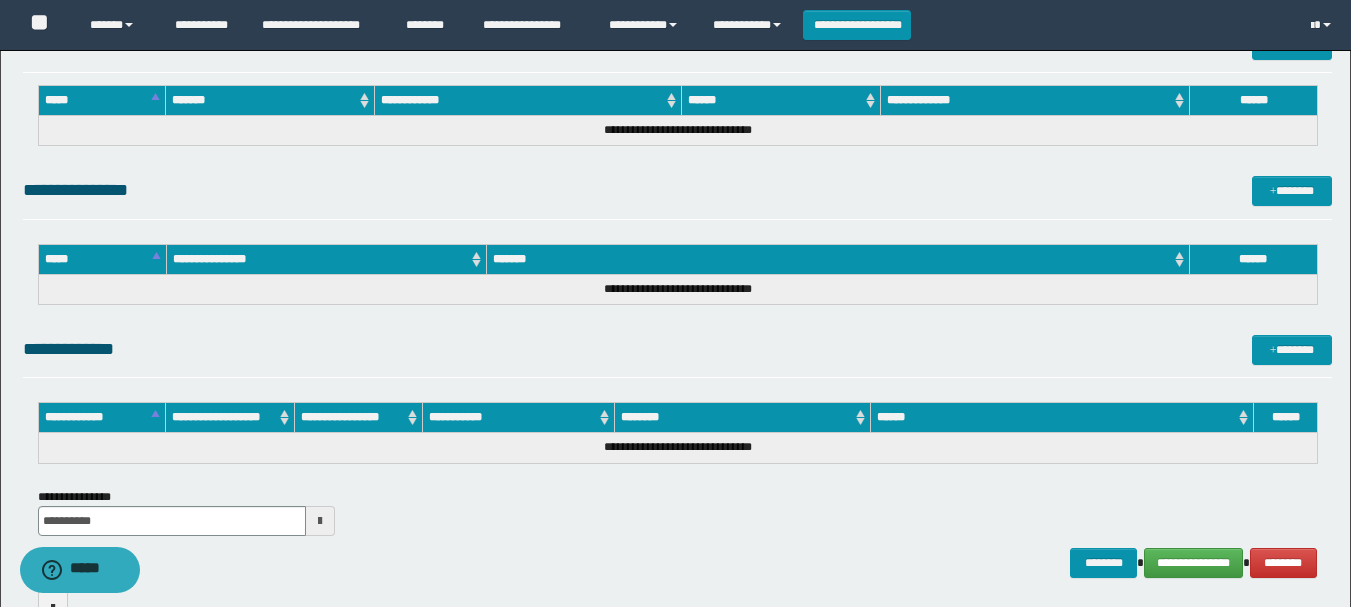 scroll, scrollTop: 1376, scrollLeft: 0, axis: vertical 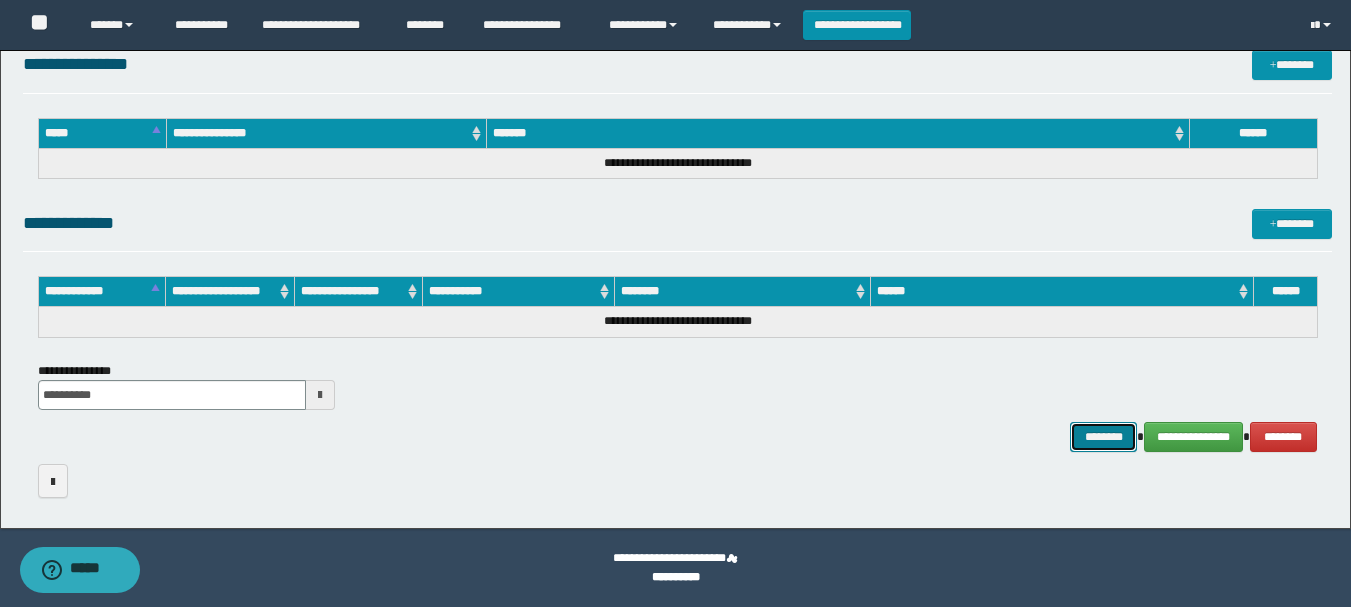 click on "********" at bounding box center [1104, 437] 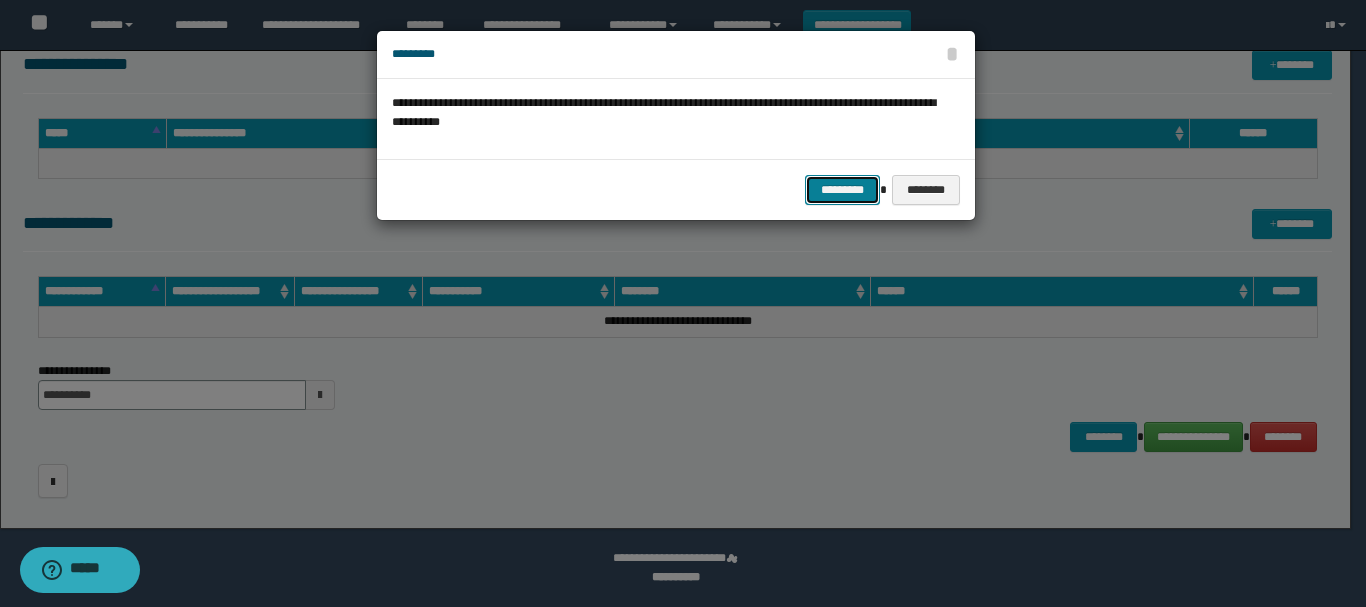 click on "*********" at bounding box center (842, 190) 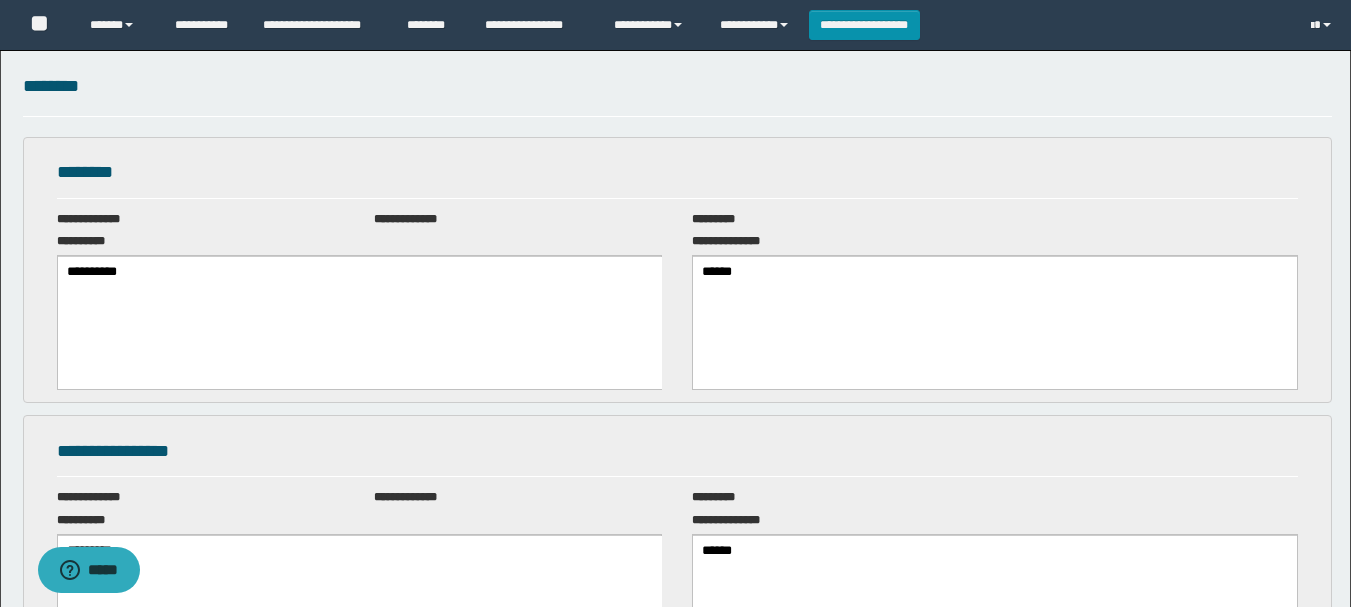 scroll, scrollTop: 200, scrollLeft: 0, axis: vertical 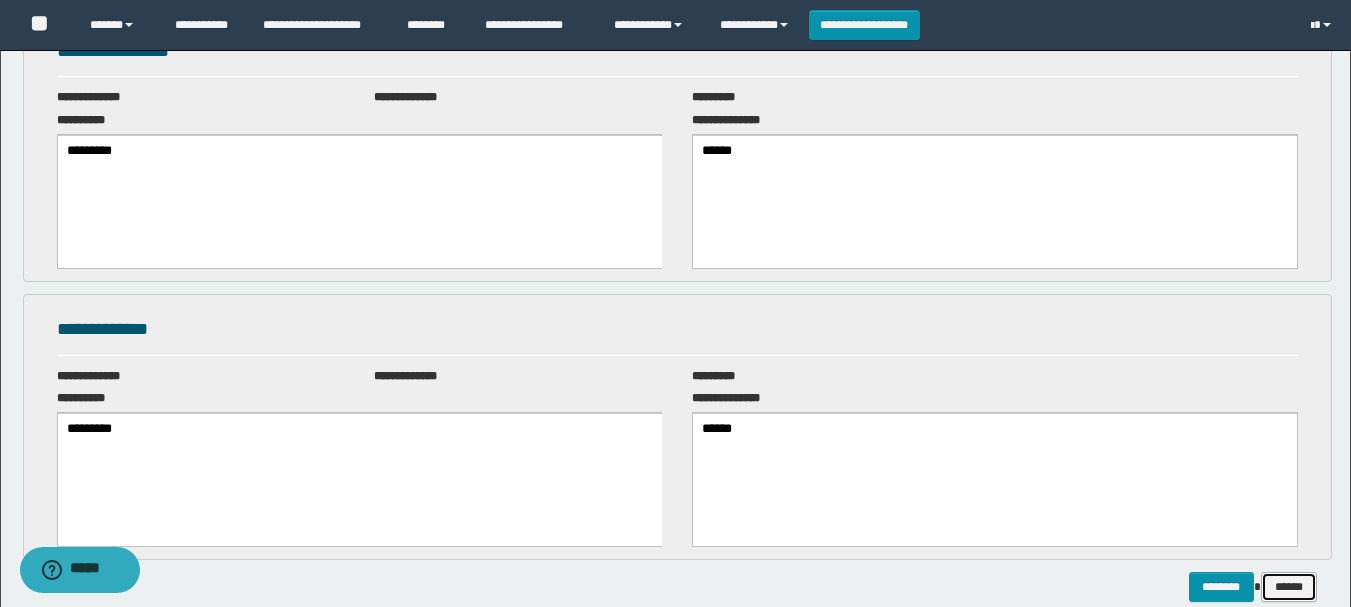 click on "******" at bounding box center (1289, 587) 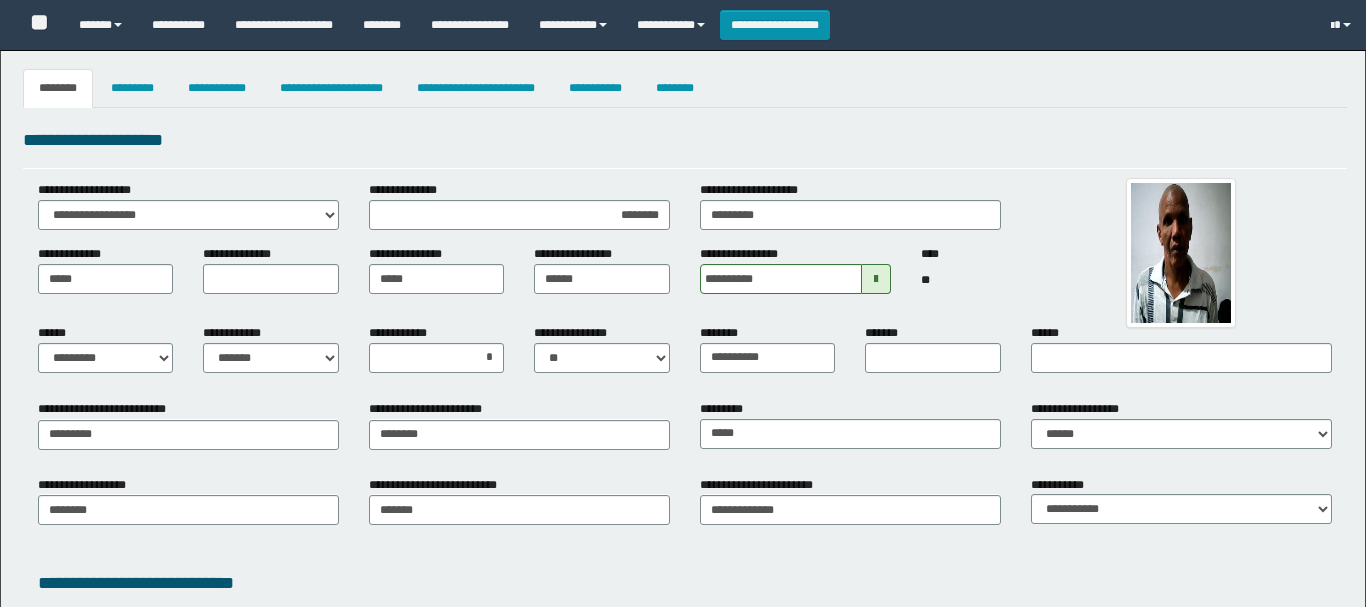 select on "*" 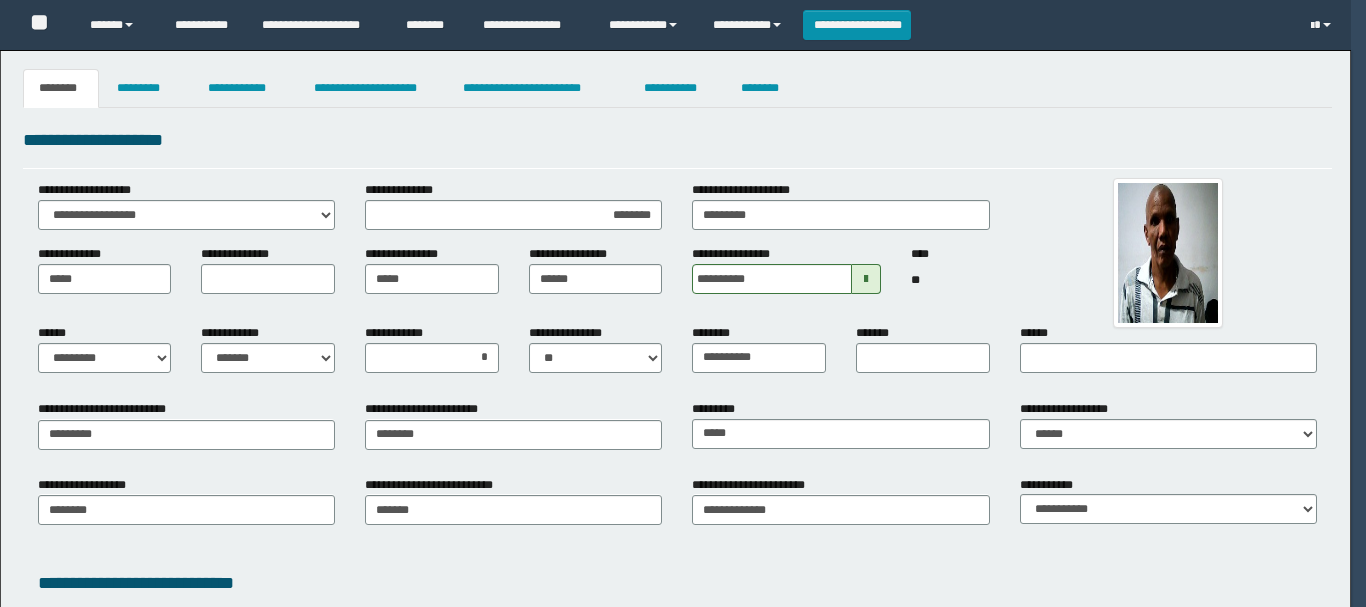 click on "**********" at bounding box center [186, 832] 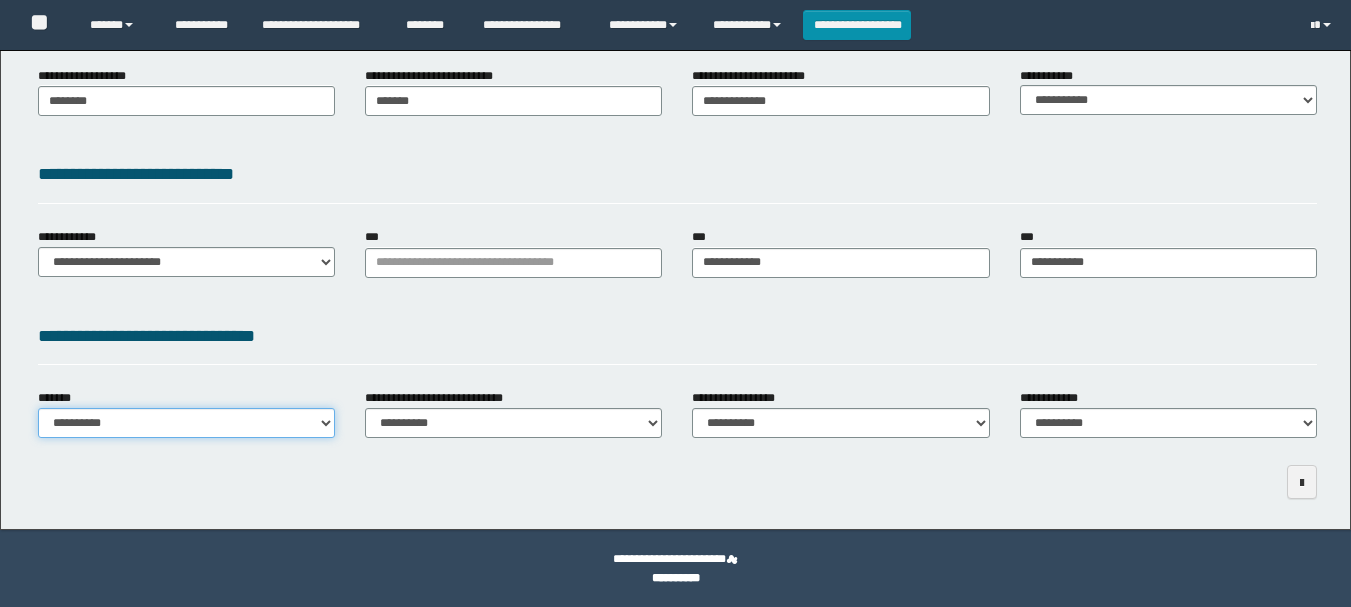 scroll, scrollTop: 409, scrollLeft: 0, axis: vertical 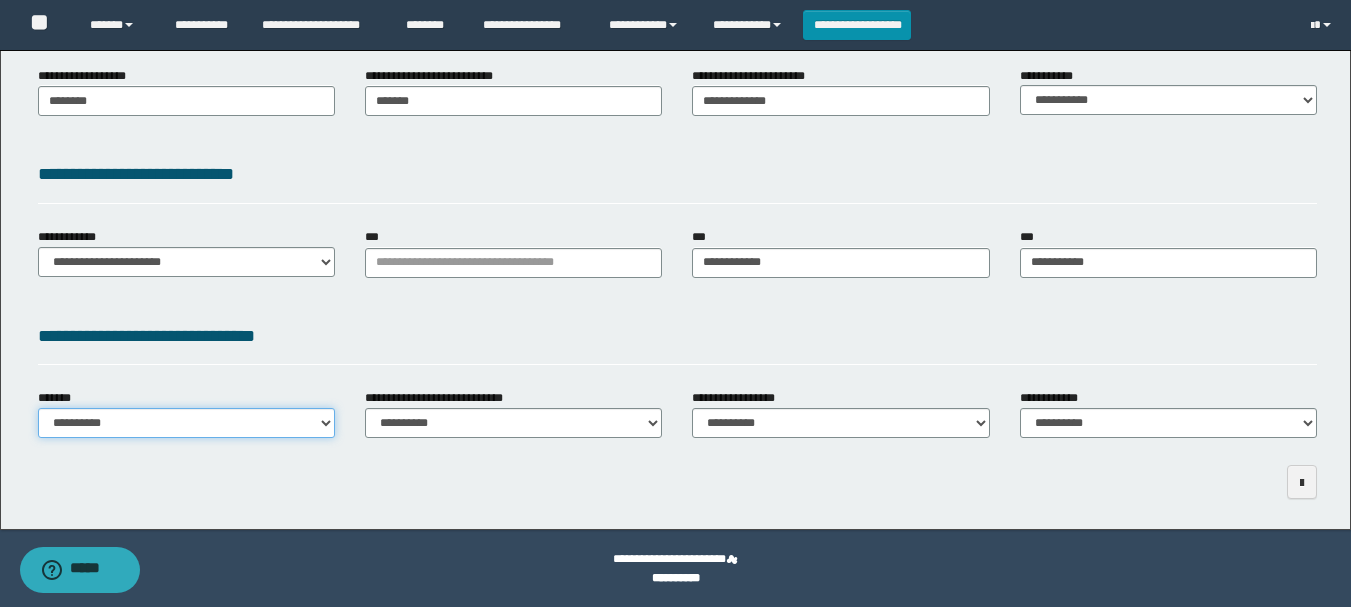 select on "*" 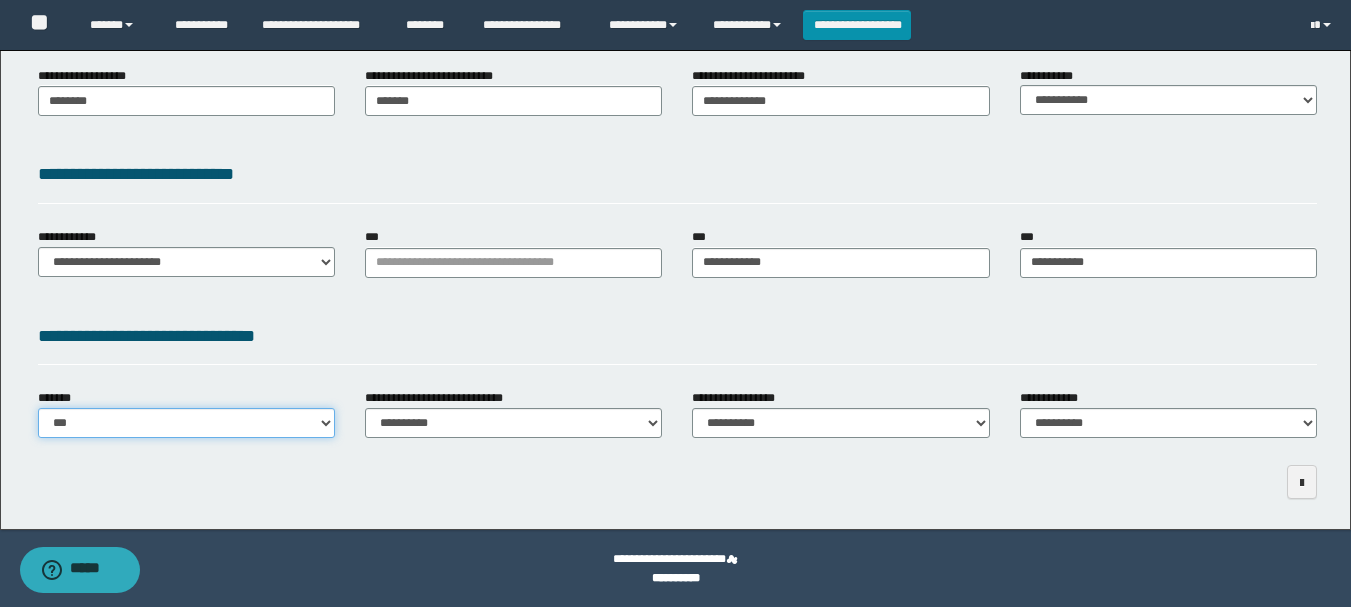 click on "**********" at bounding box center [186, 423] 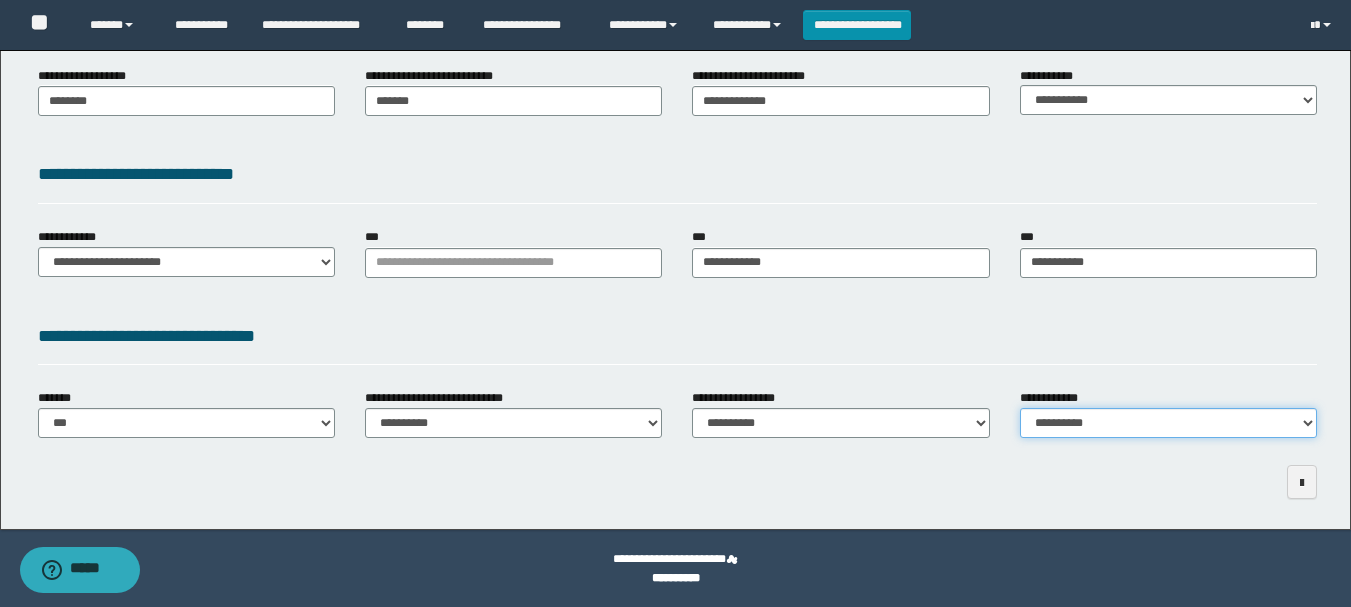 click on "**********" at bounding box center (1168, 423) 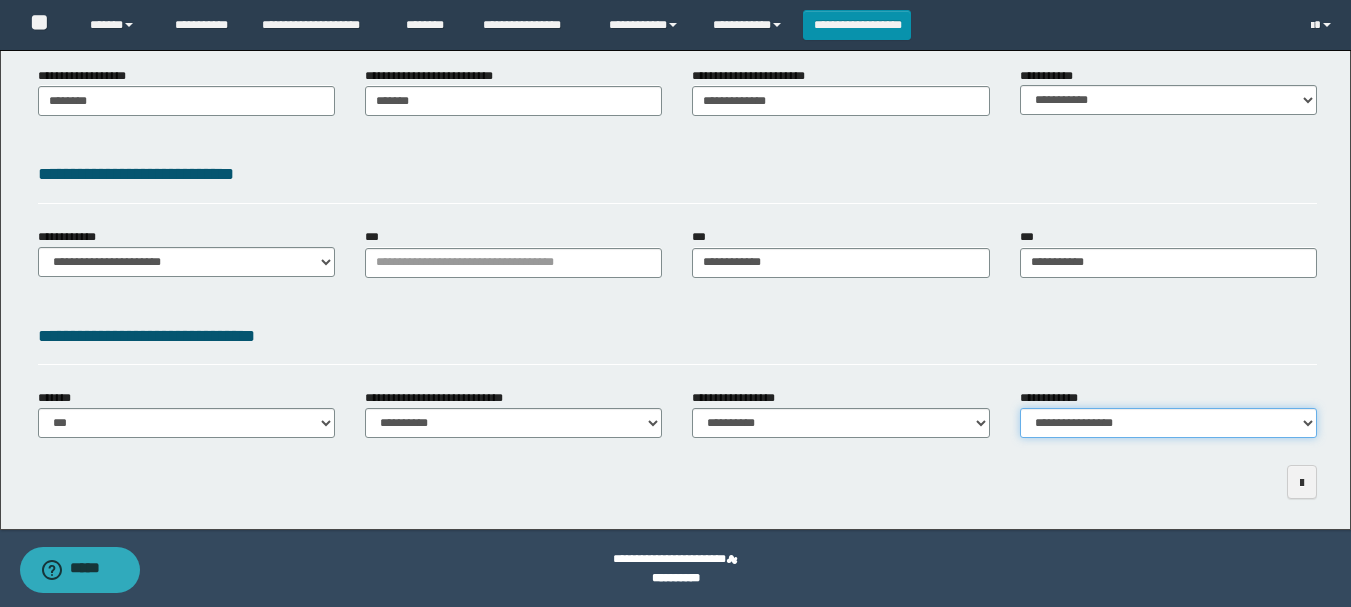 click on "**********" at bounding box center (1168, 423) 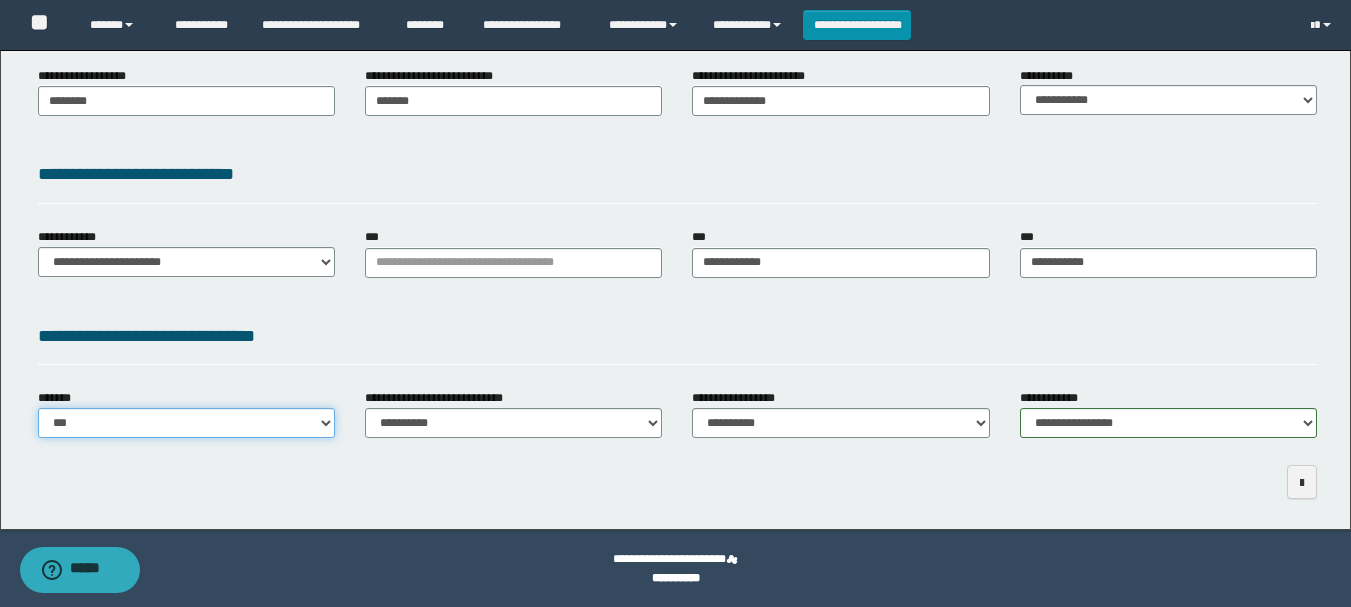 click on "**********" at bounding box center (186, 423) 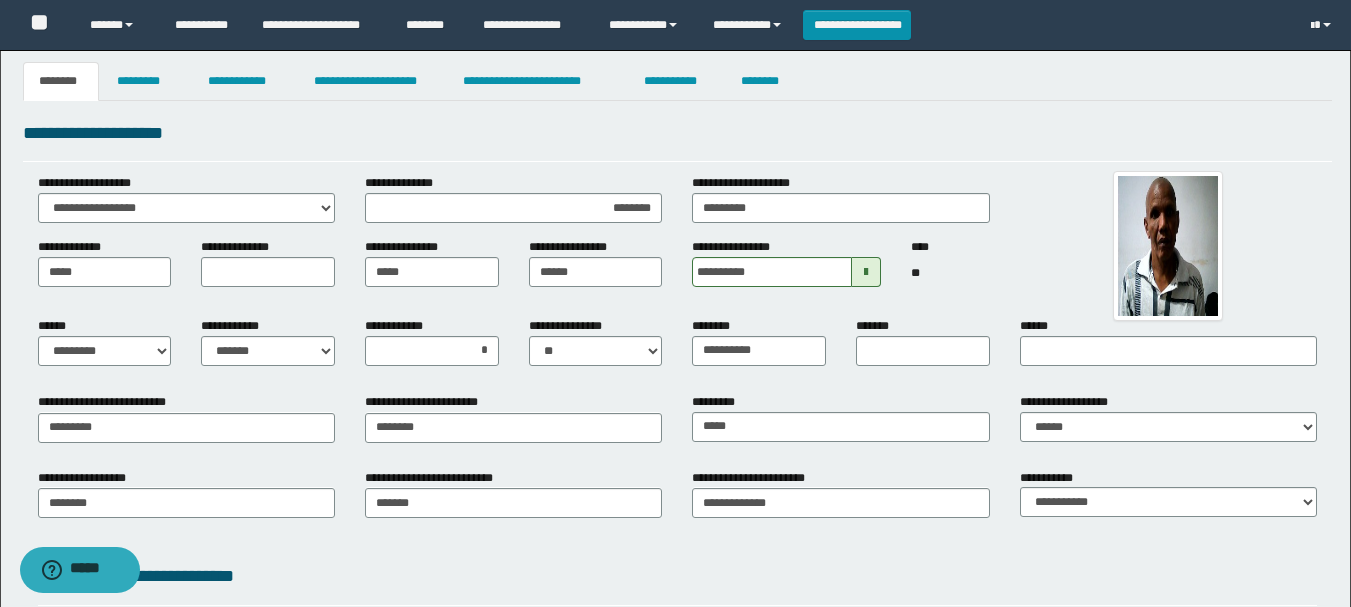 scroll, scrollTop: 0, scrollLeft: 0, axis: both 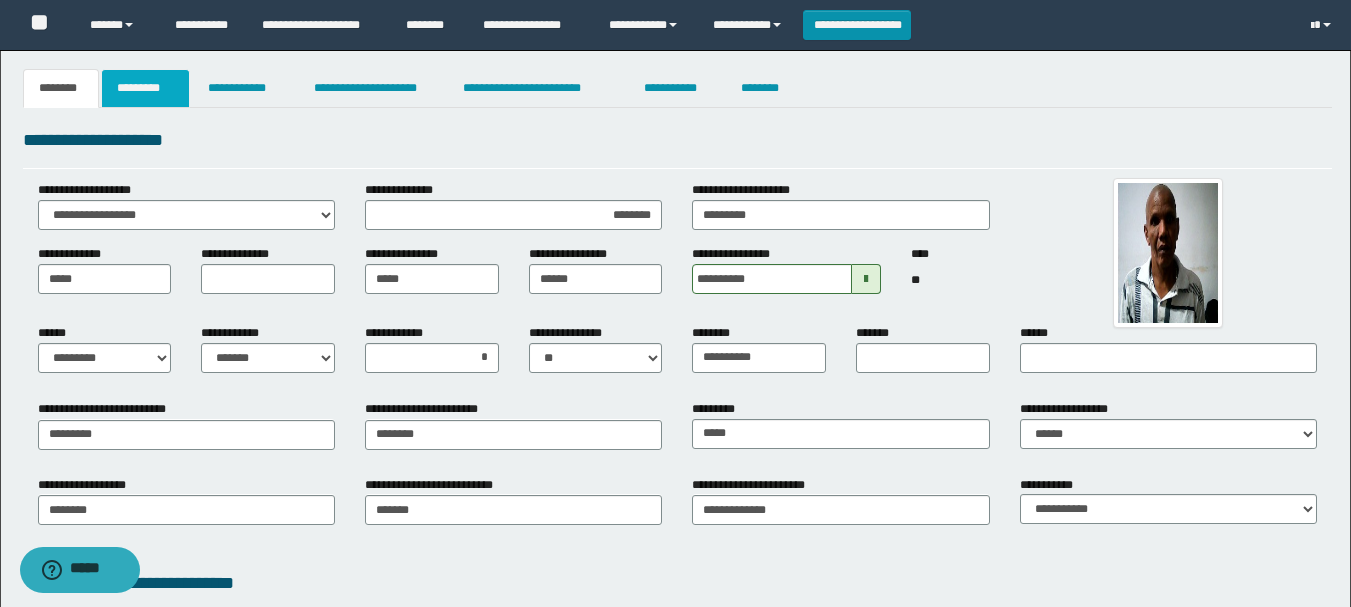 click on "*********" at bounding box center [145, 88] 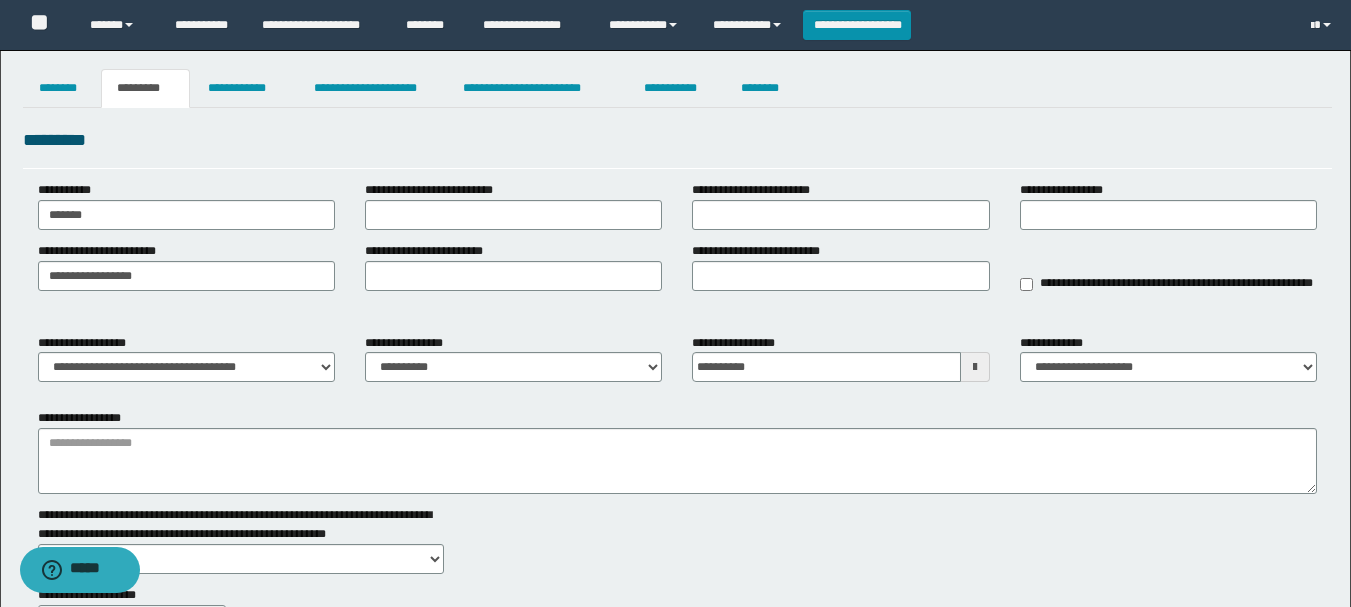 click on "**********" at bounding box center [409, 343] 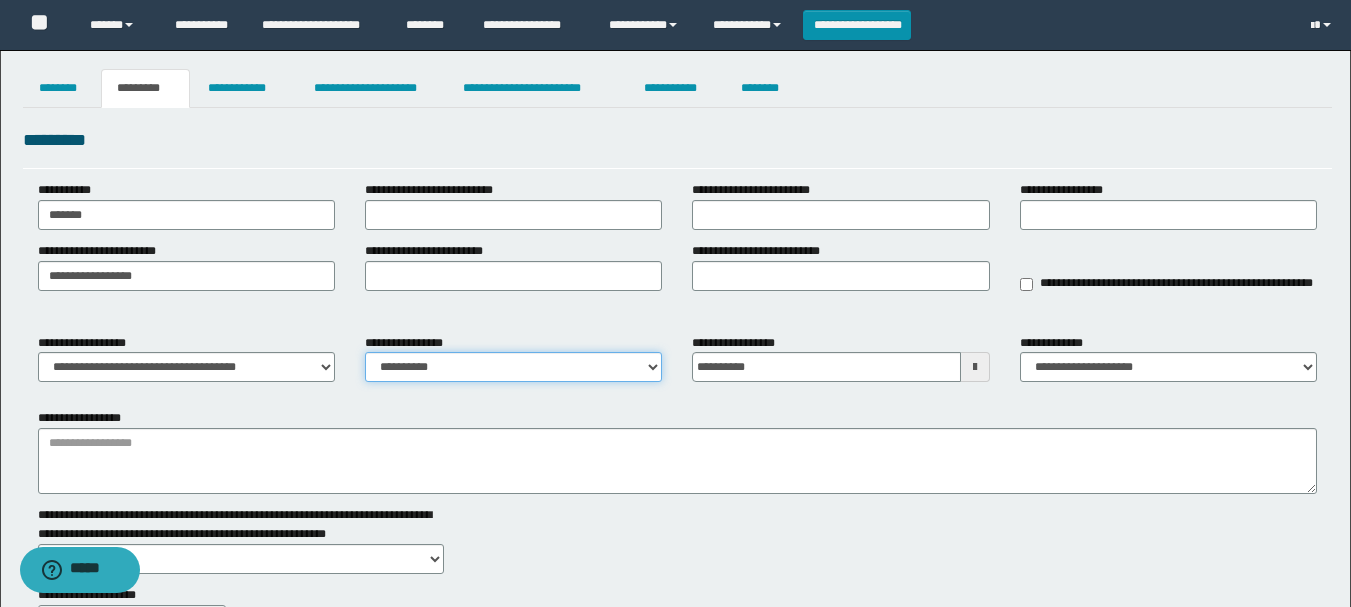 click on "**********" at bounding box center (513, 367) 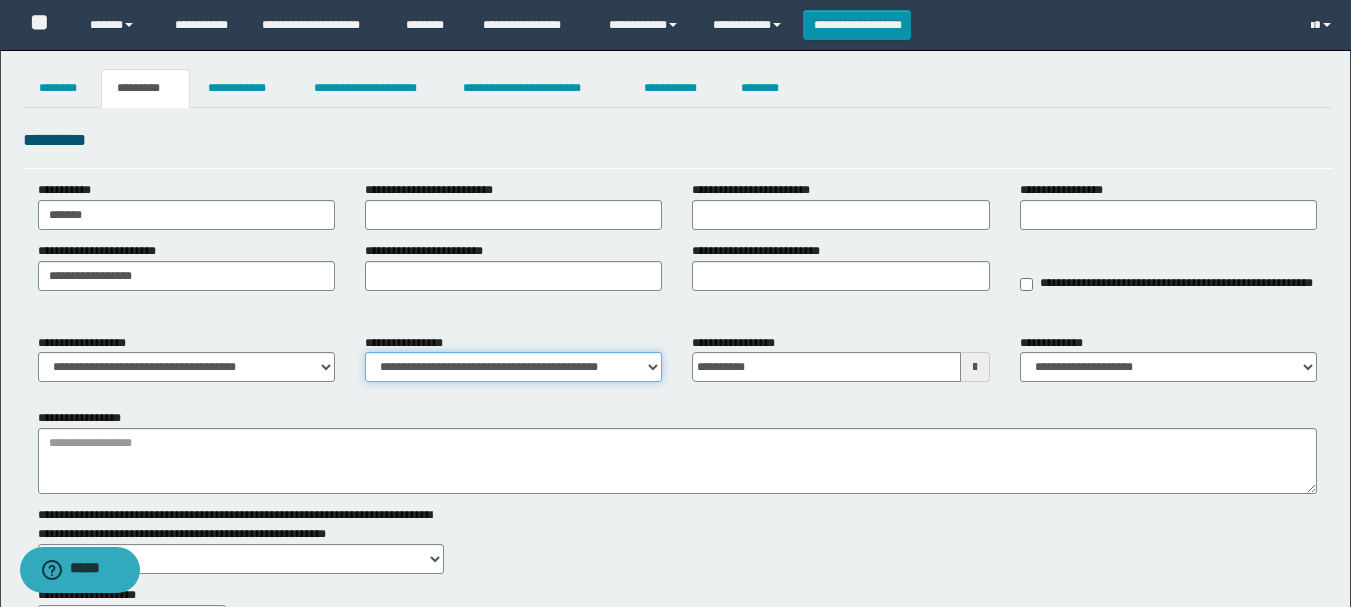 click on "**********" at bounding box center (513, 367) 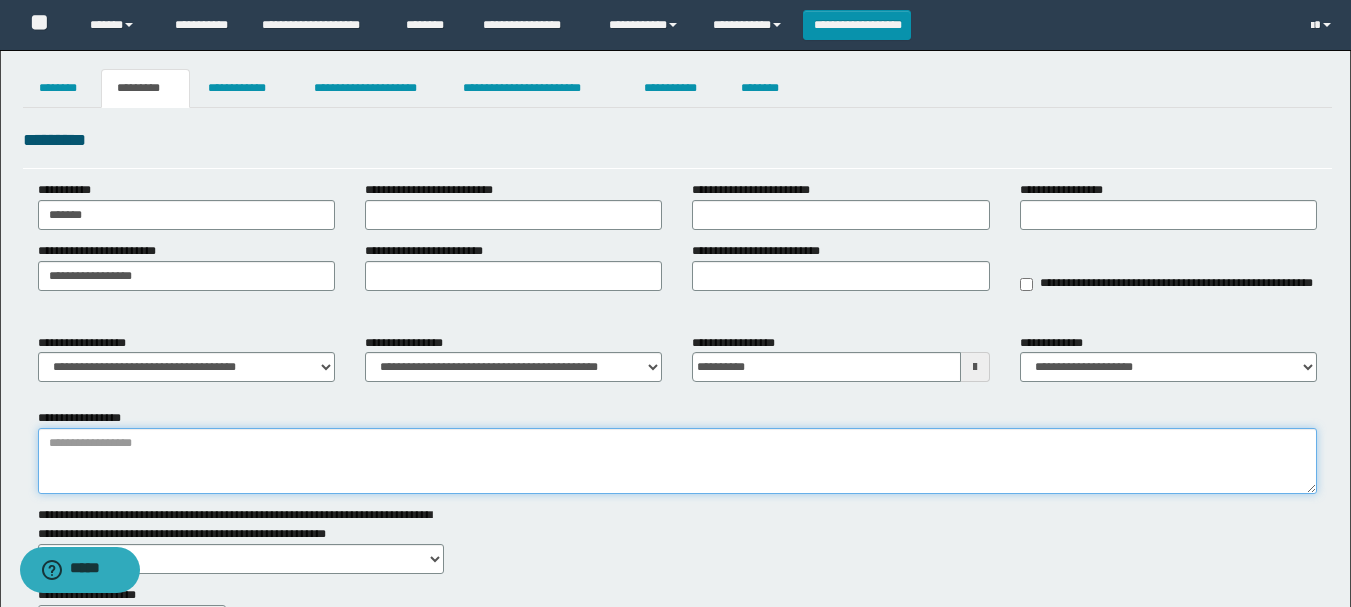 click on "**********" at bounding box center (677, 461) 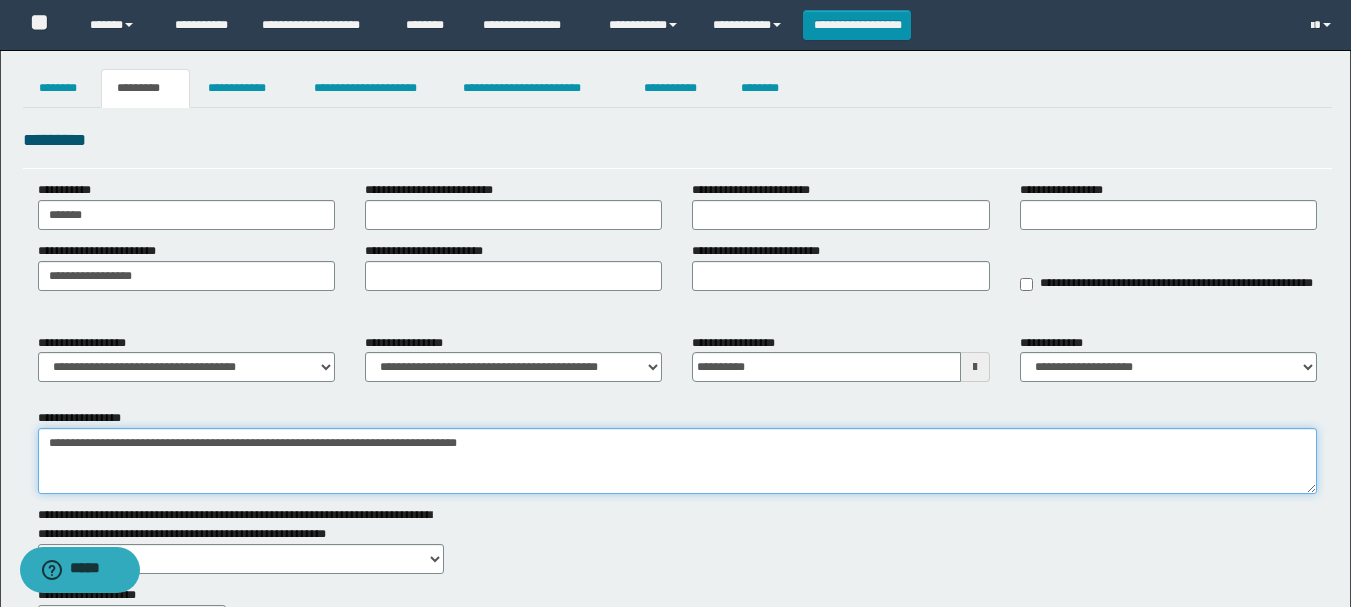 drag, startPoint x: 49, startPoint y: 442, endPoint x: 506, endPoint y: 467, distance: 457.6833 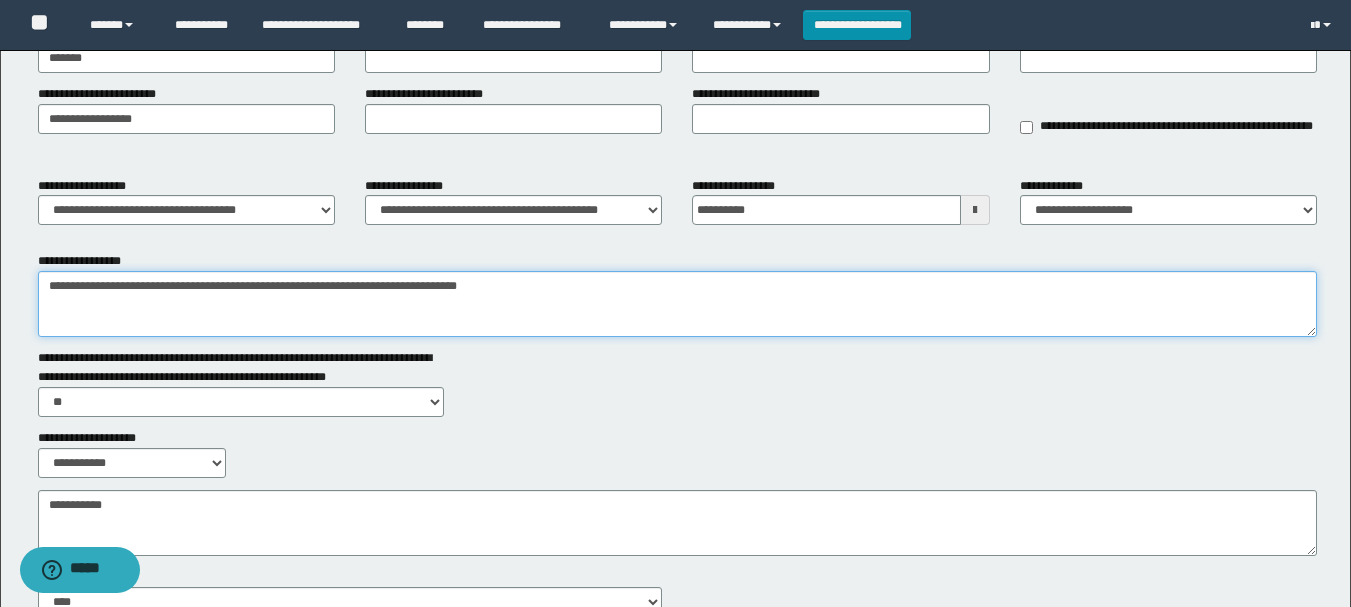 scroll, scrollTop: 300, scrollLeft: 0, axis: vertical 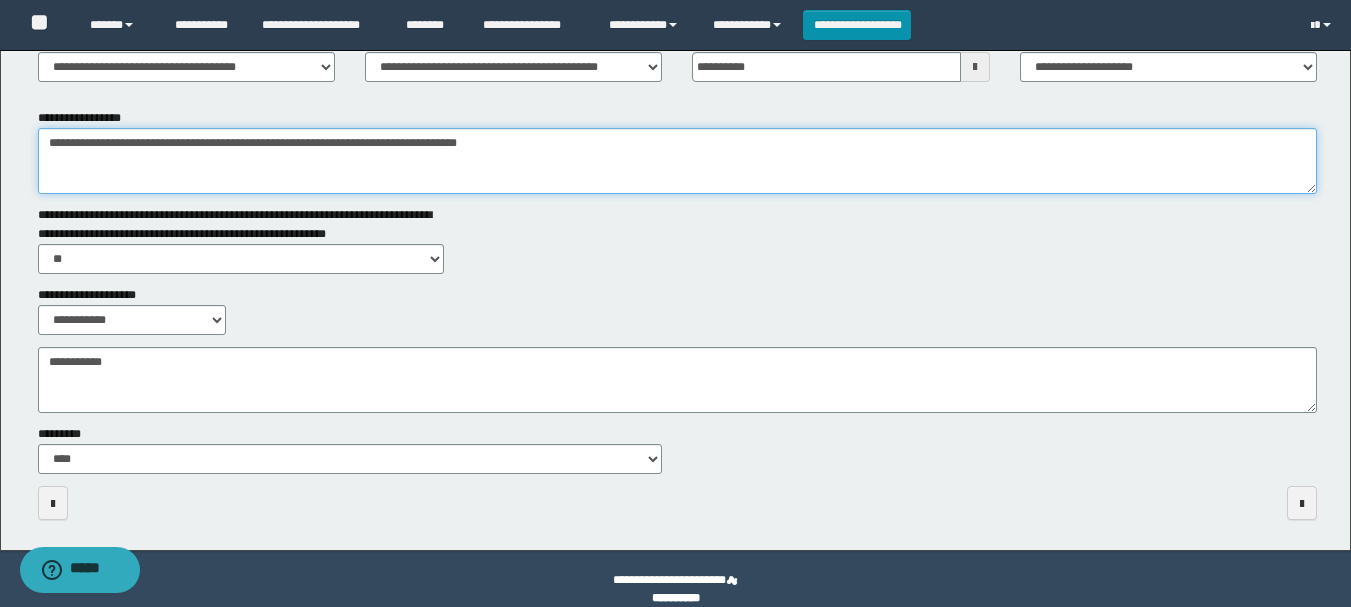 type on "**********" 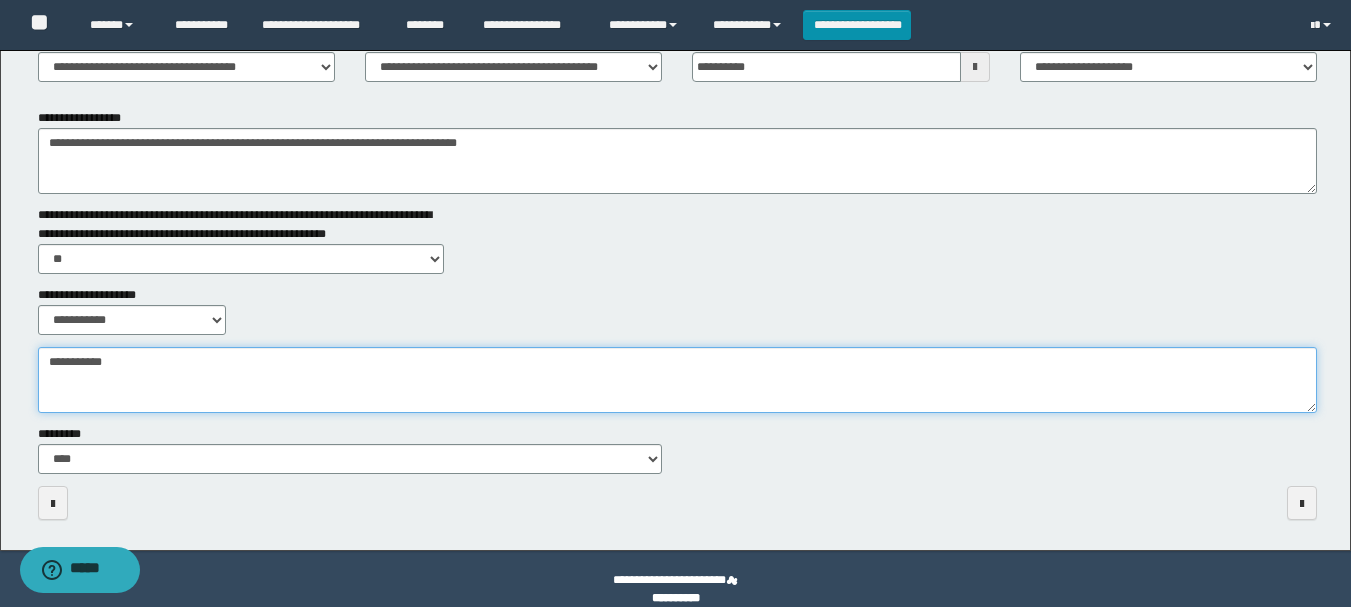 click on "**********" at bounding box center [677, 380] 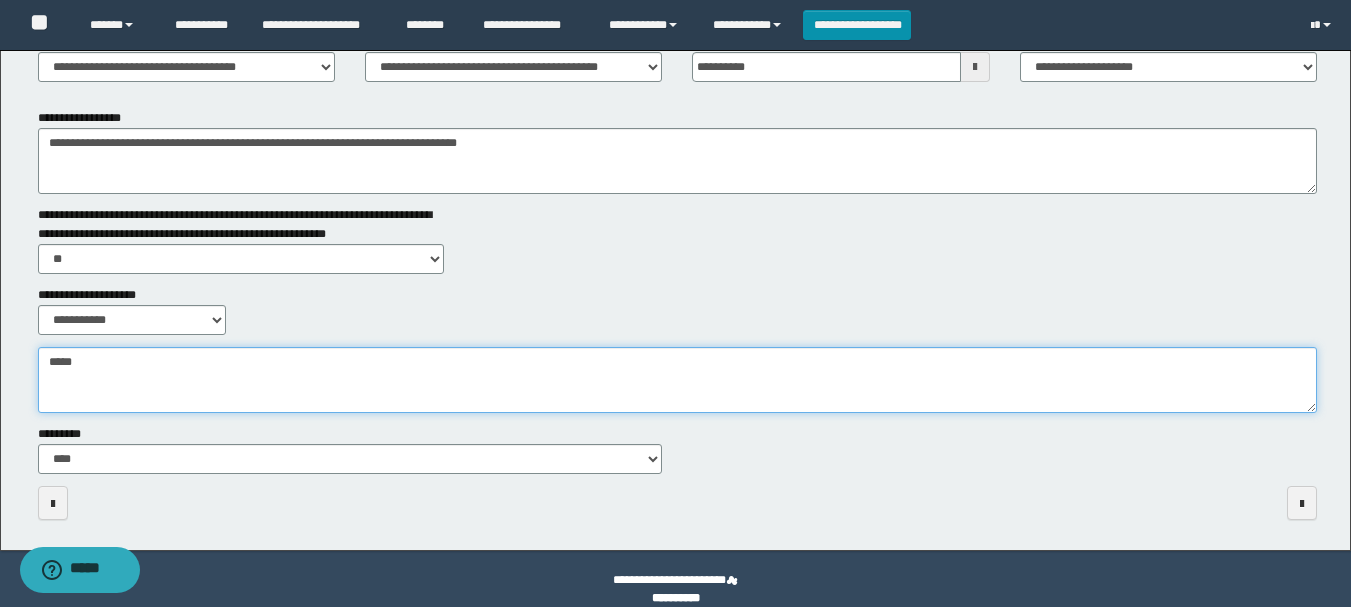 type on "*****" 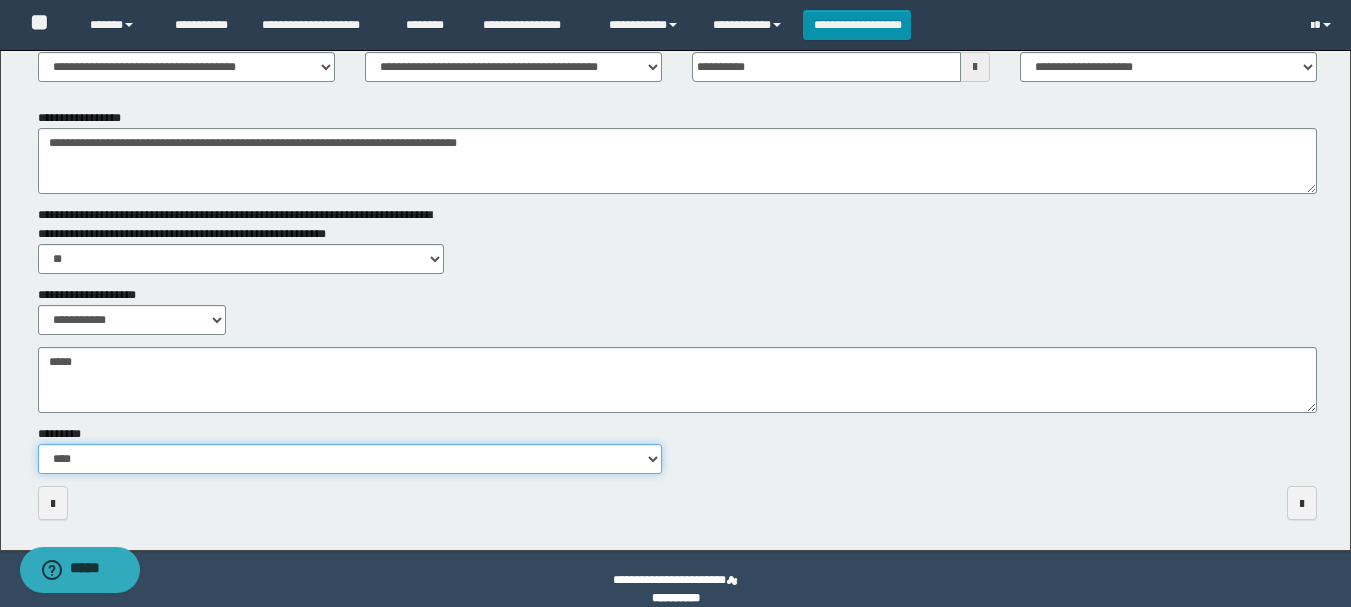 click on "**********" at bounding box center (350, 459) 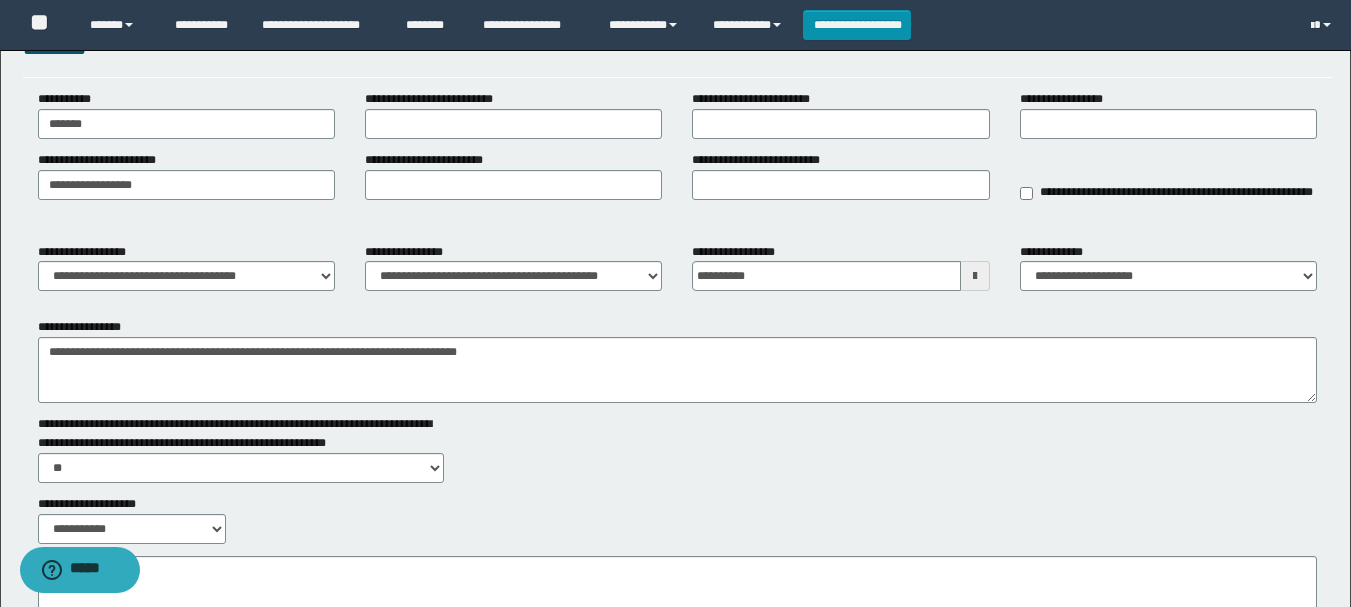 scroll, scrollTop: 0, scrollLeft: 0, axis: both 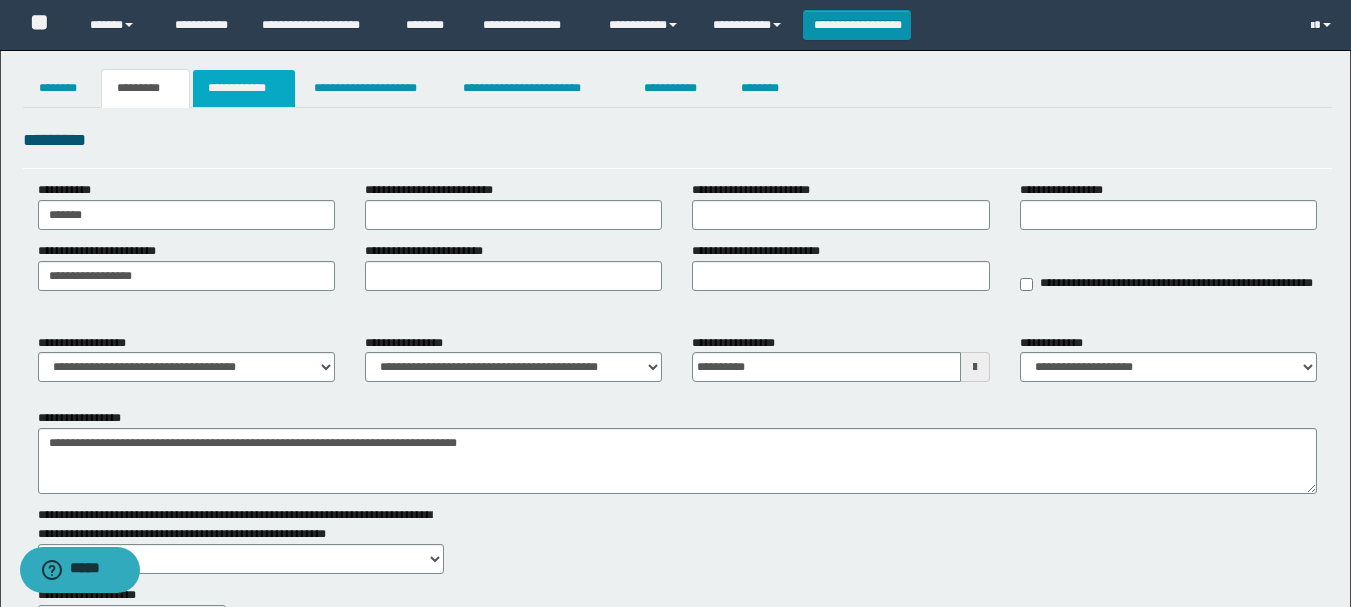 click on "**********" at bounding box center (244, 88) 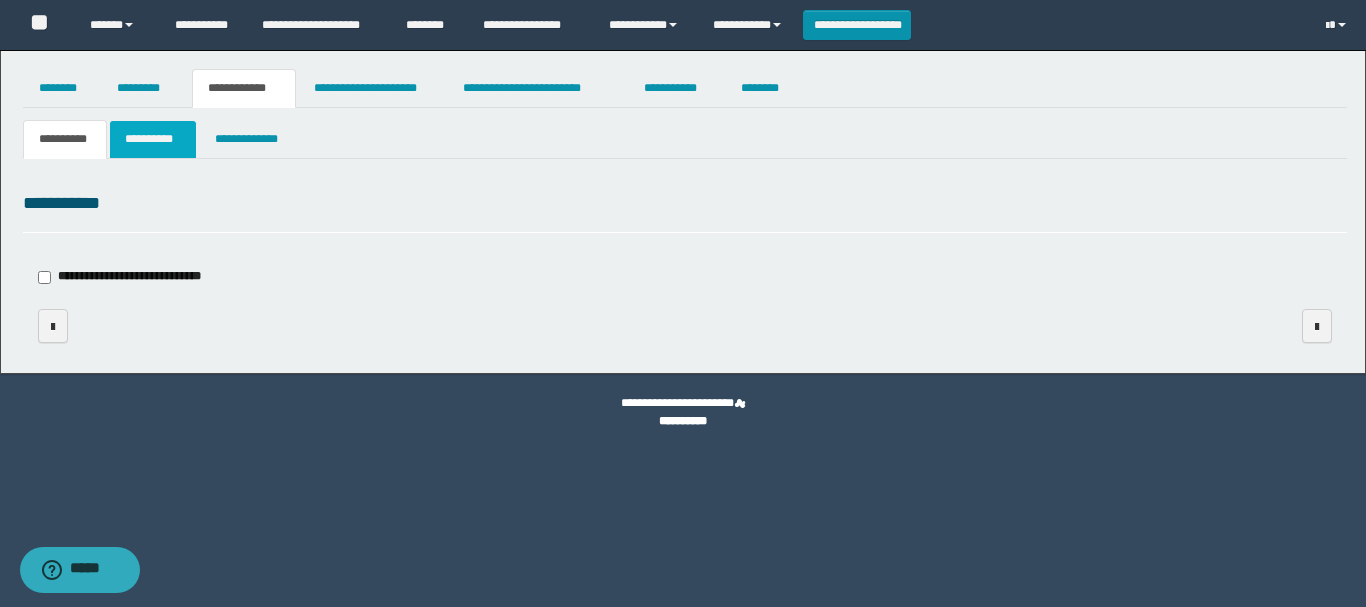 click on "**********" at bounding box center [153, 139] 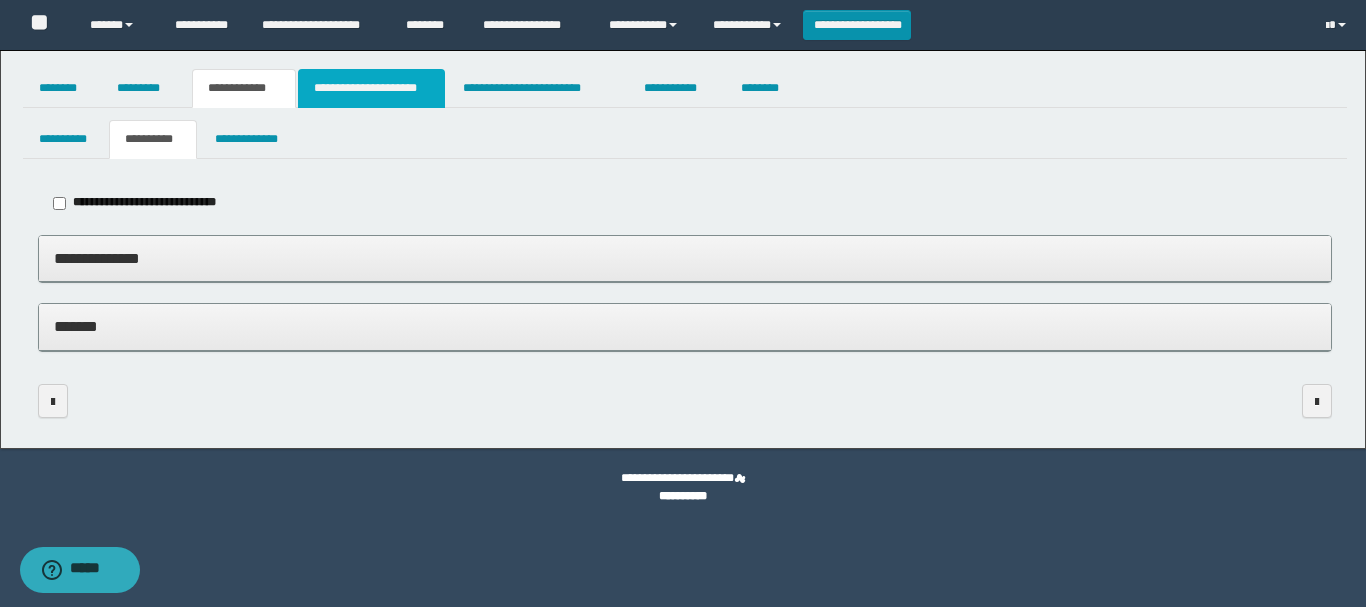 drag, startPoint x: 309, startPoint y: 91, endPoint x: 392, endPoint y: 189, distance: 128.42508 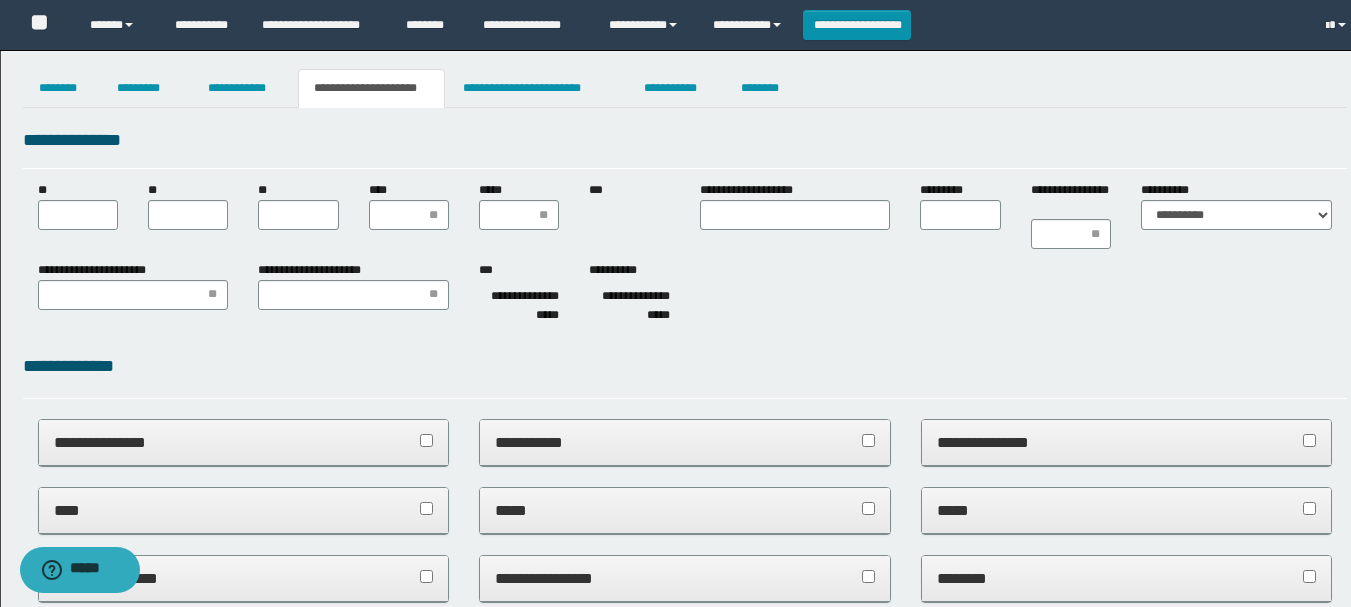 scroll, scrollTop: 0, scrollLeft: 0, axis: both 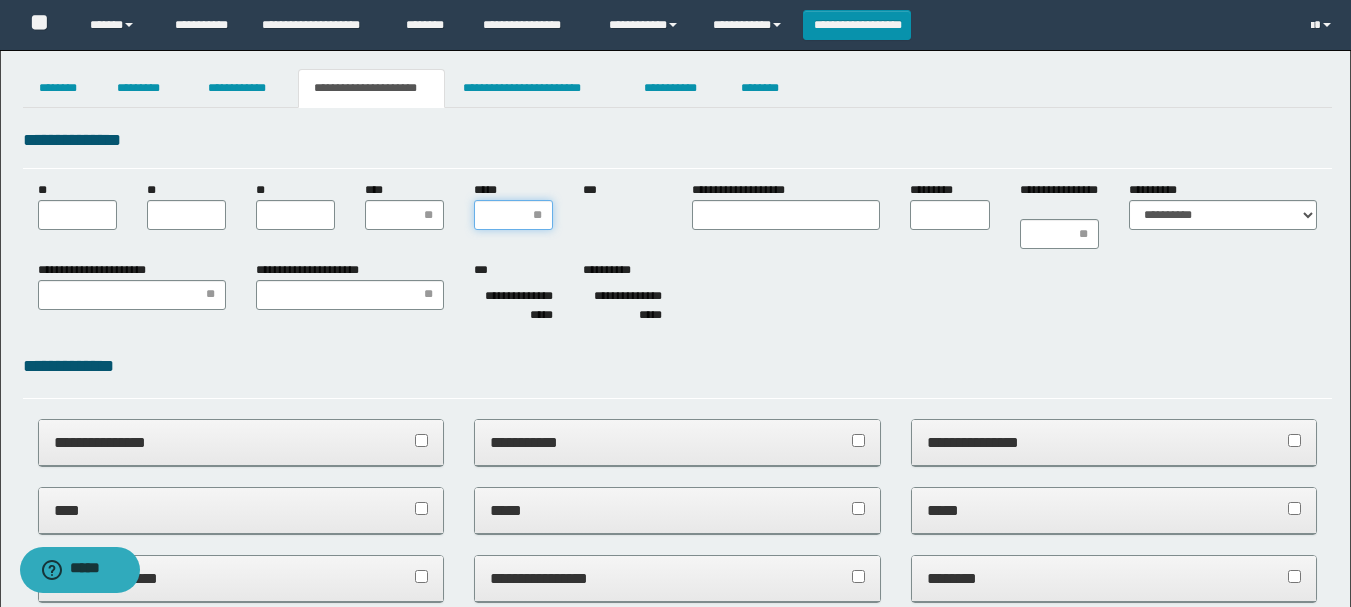 click on "*****" at bounding box center (513, 215) 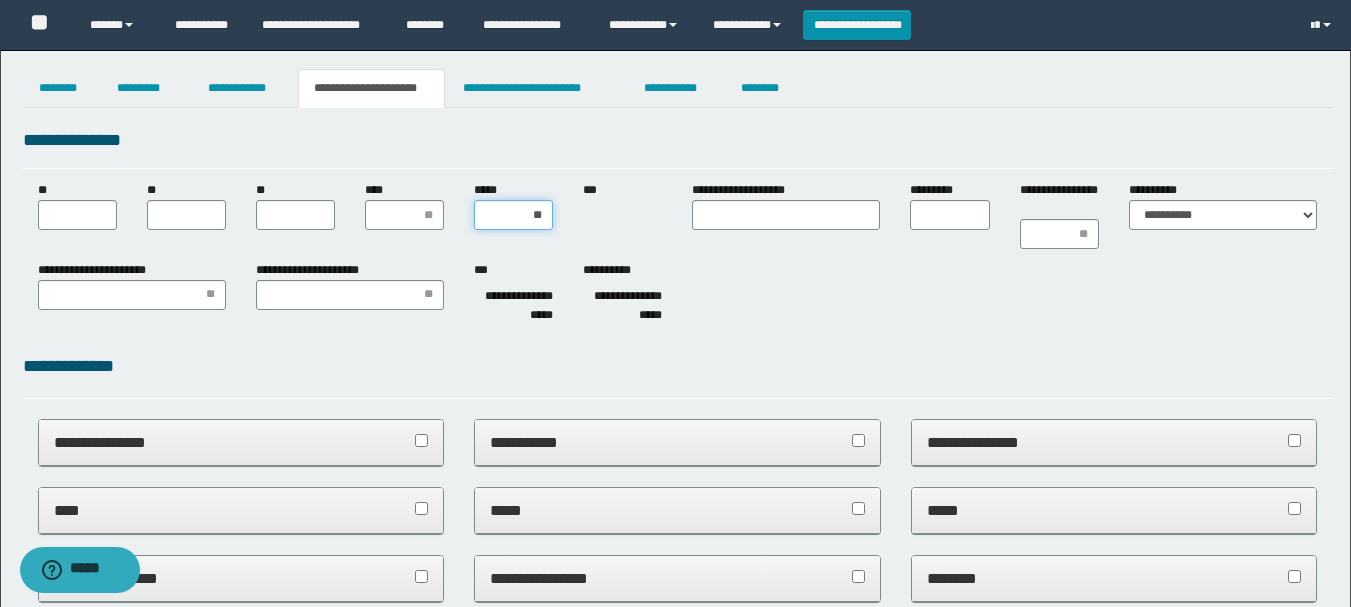 type on "***" 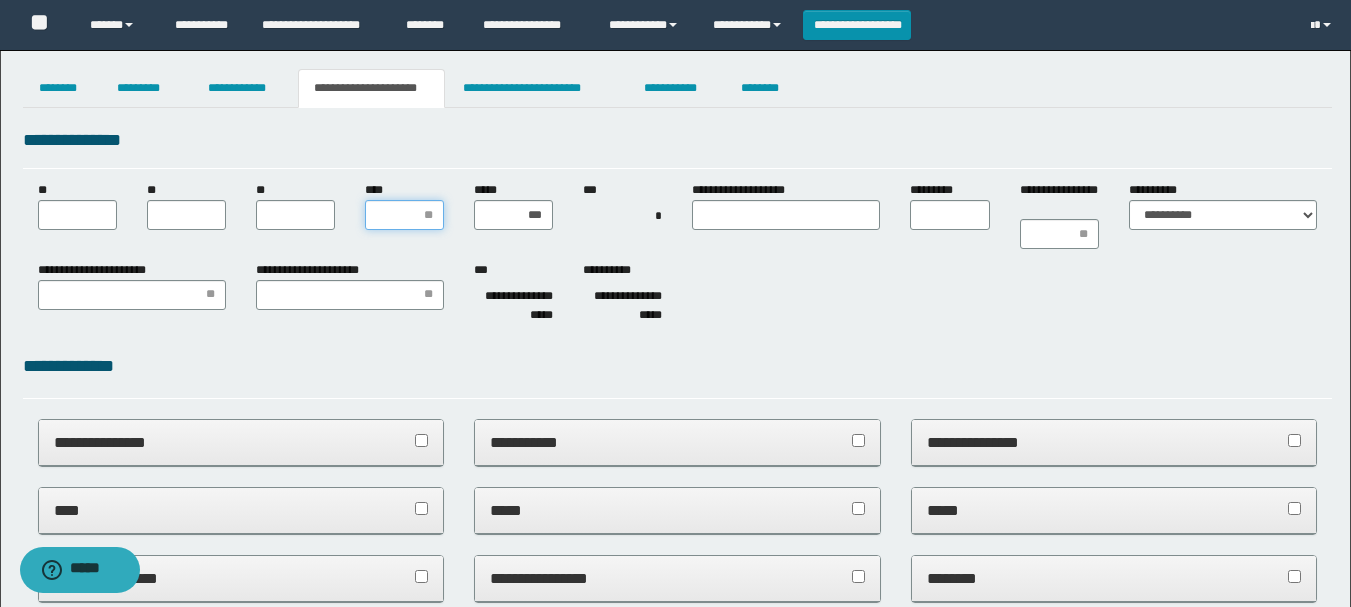 click on "****" at bounding box center [404, 215] 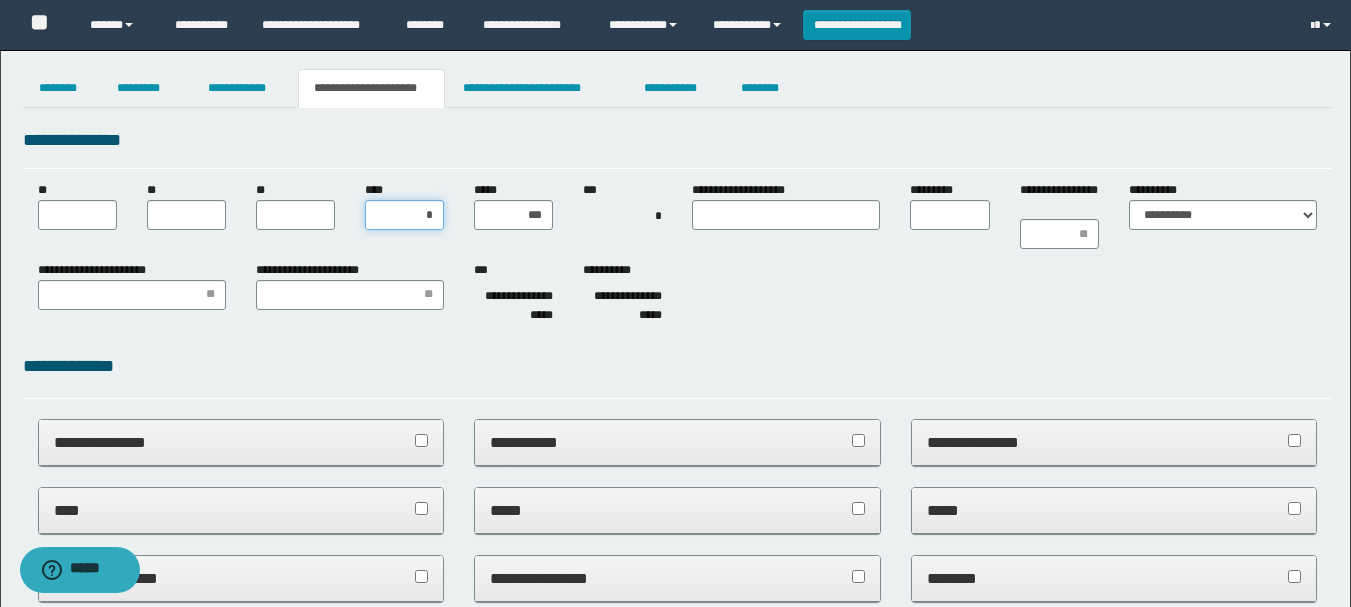 type on "**" 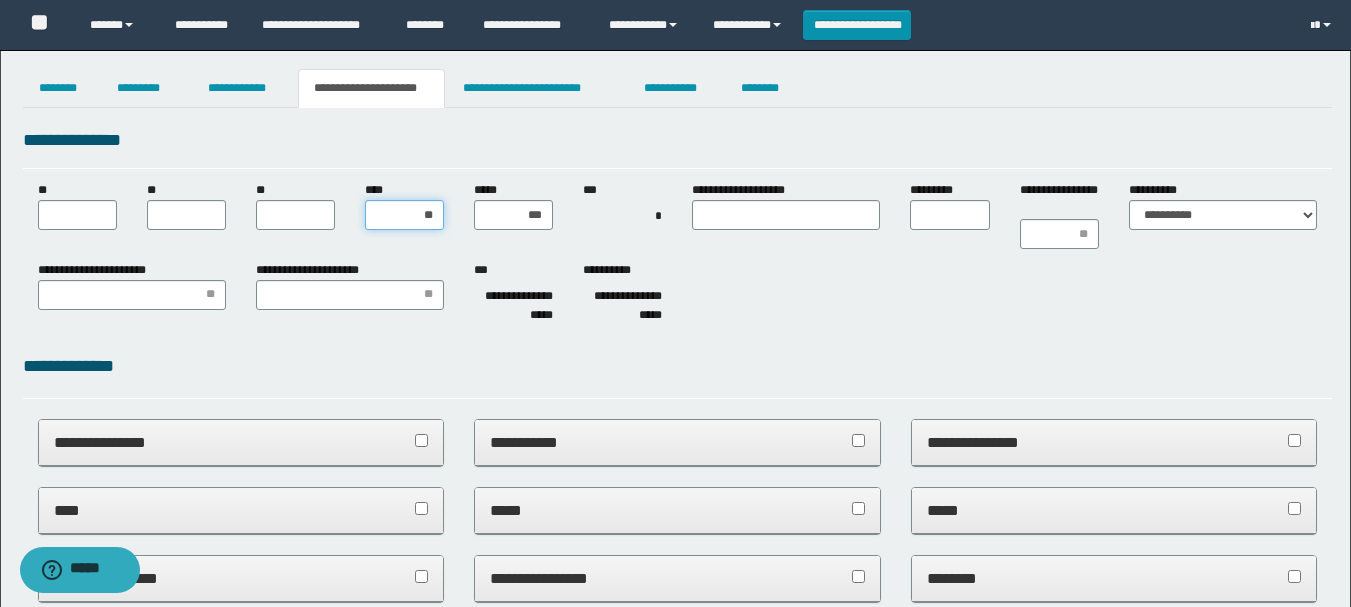 type 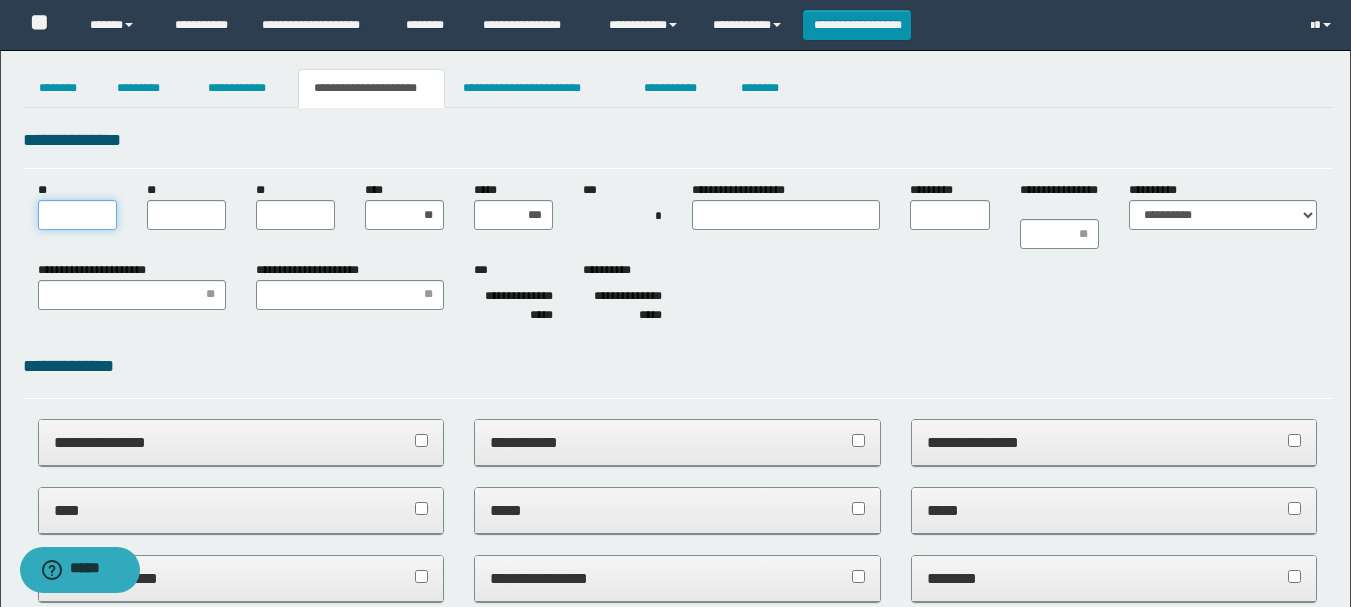 click on "**" at bounding box center (77, 215) 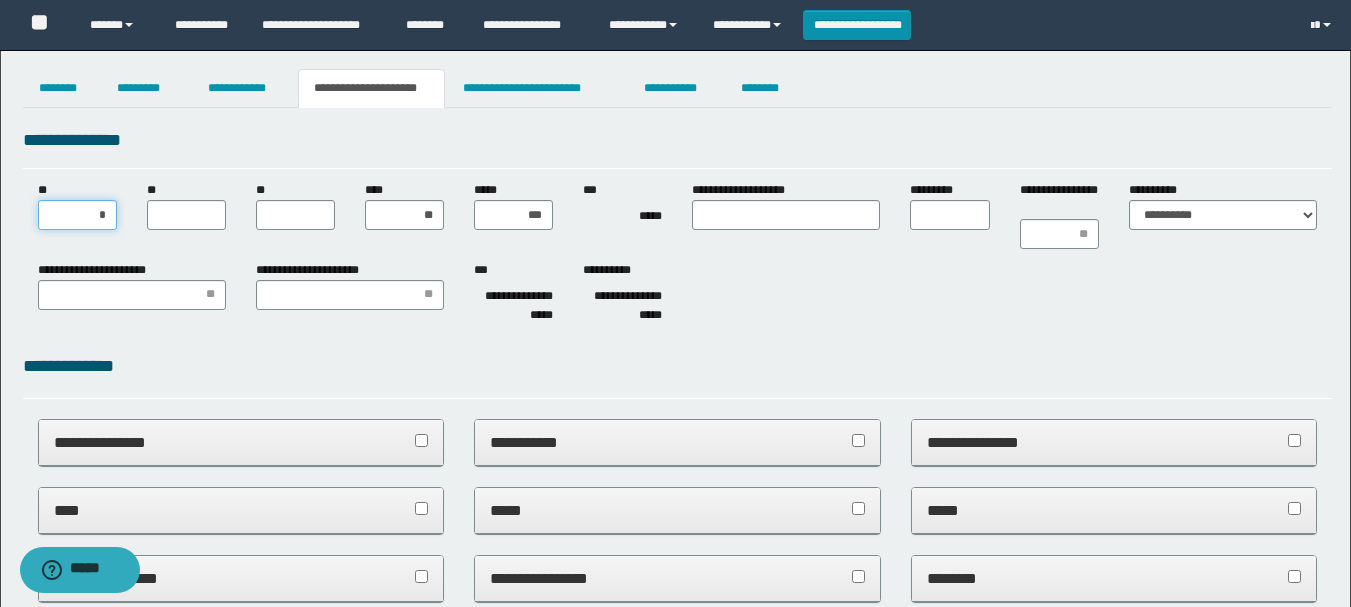 type on "**" 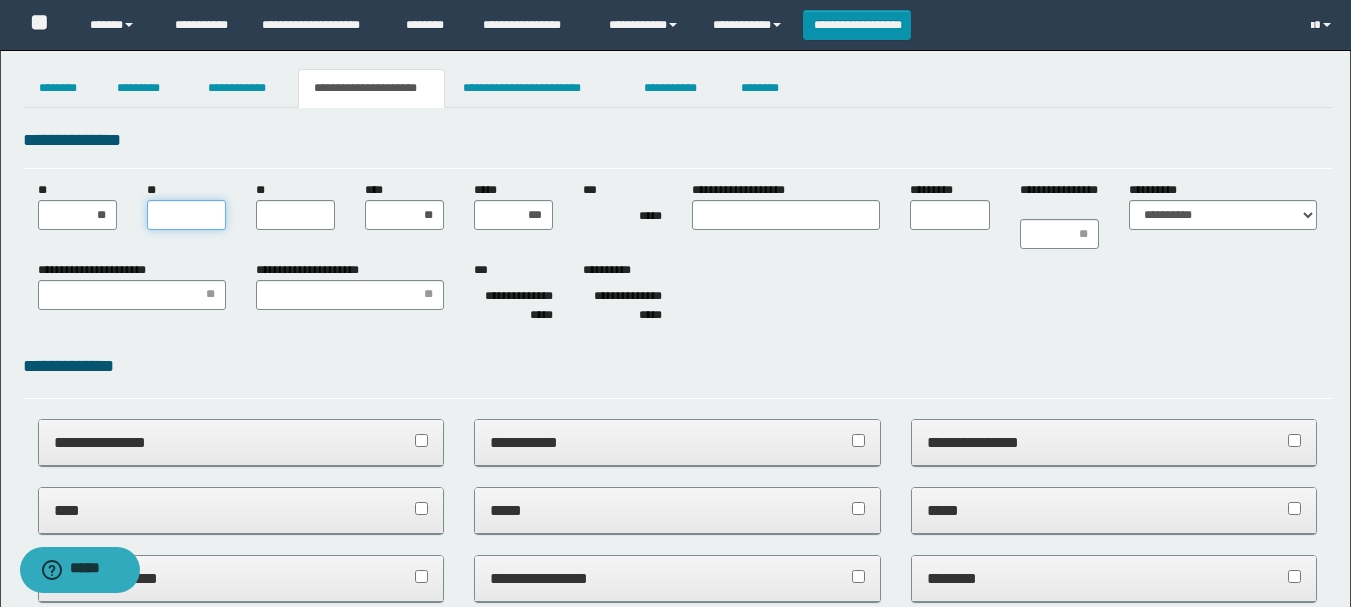 click on "**" at bounding box center (186, 215) 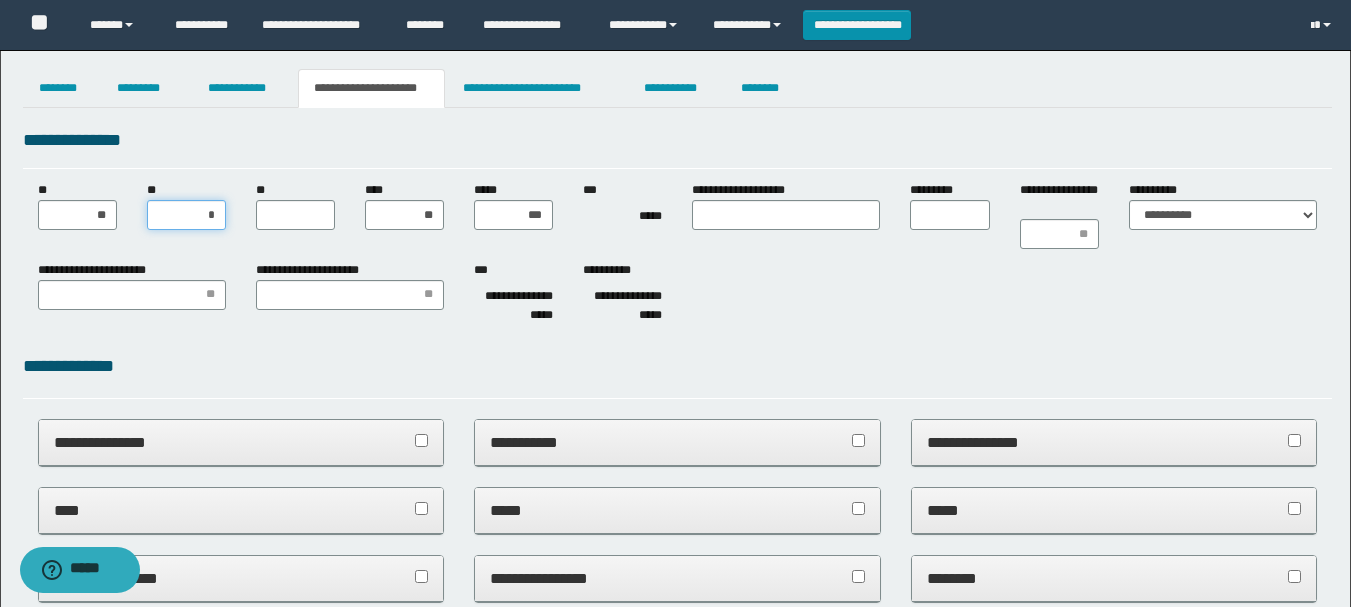 type on "**" 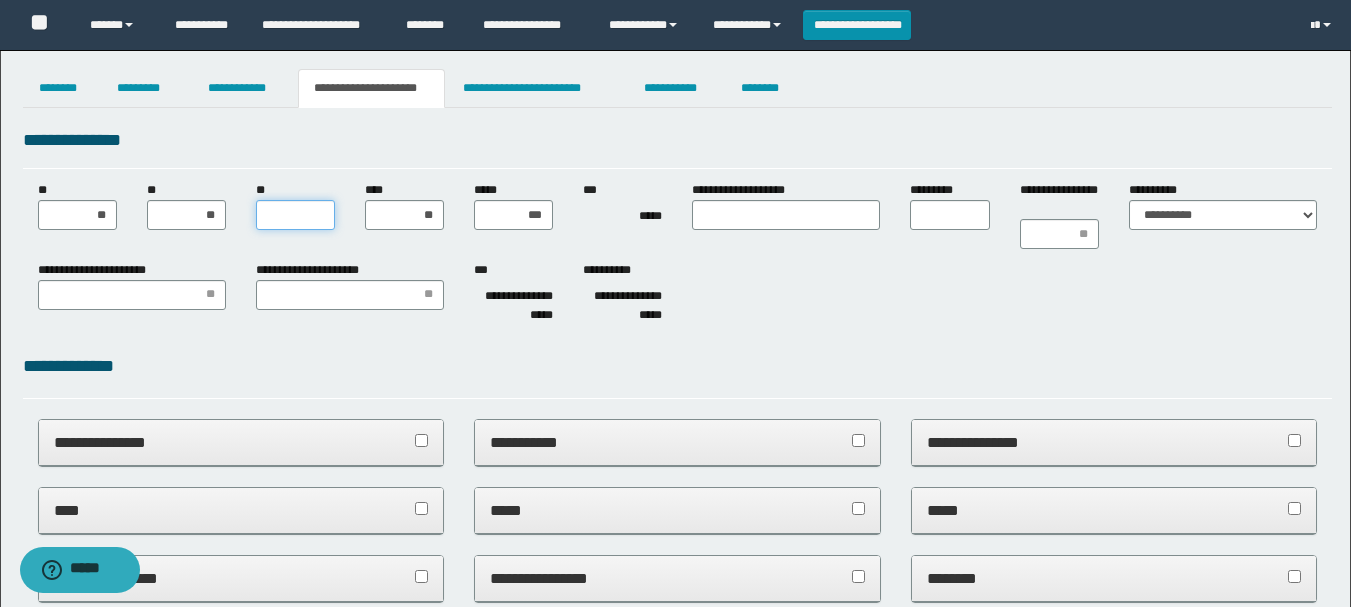 click on "**" at bounding box center (295, 215) 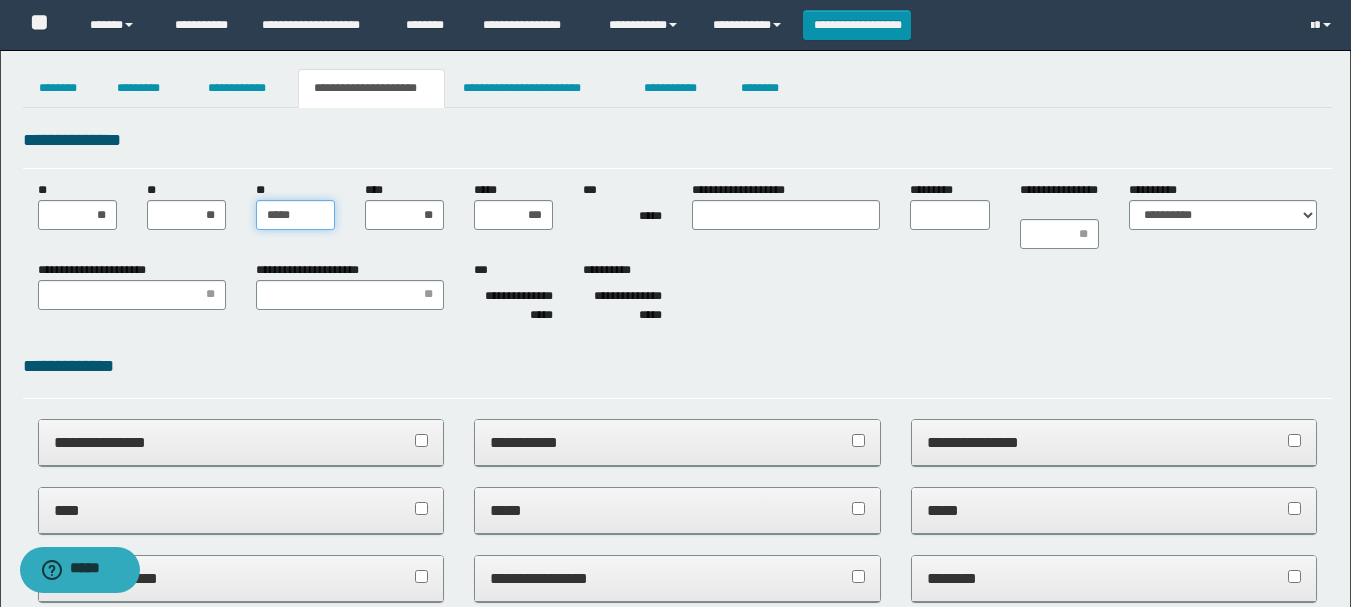 type on "******" 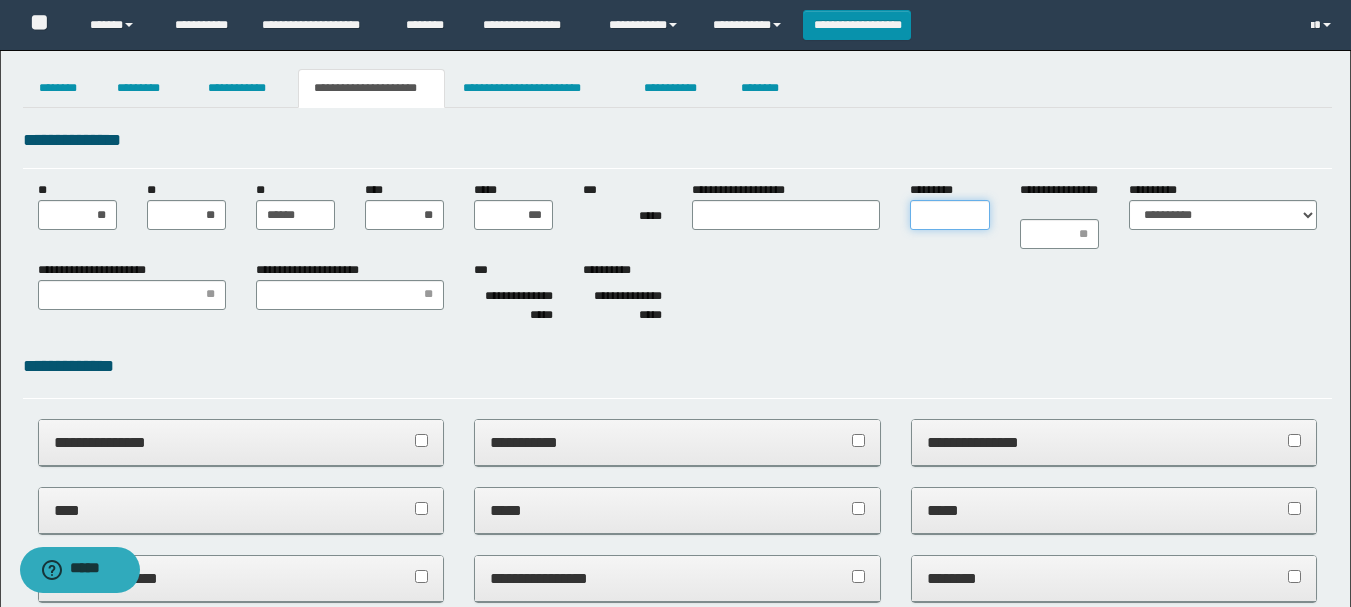 click on "*********" at bounding box center (949, 215) 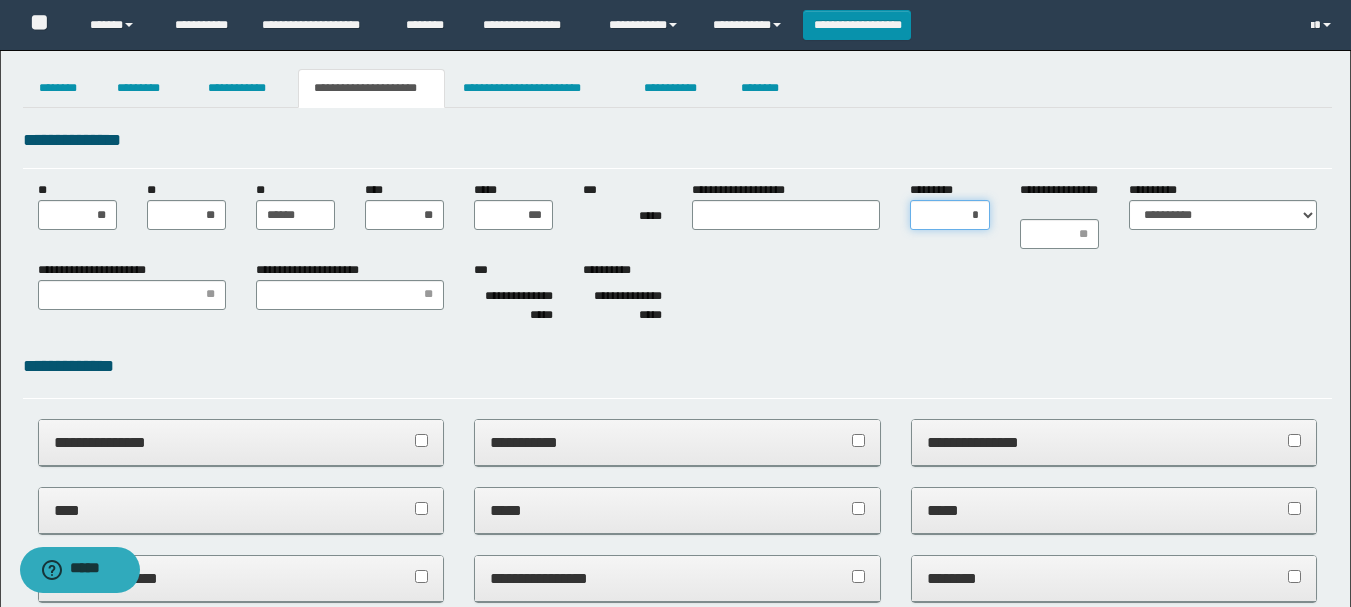 type on "**" 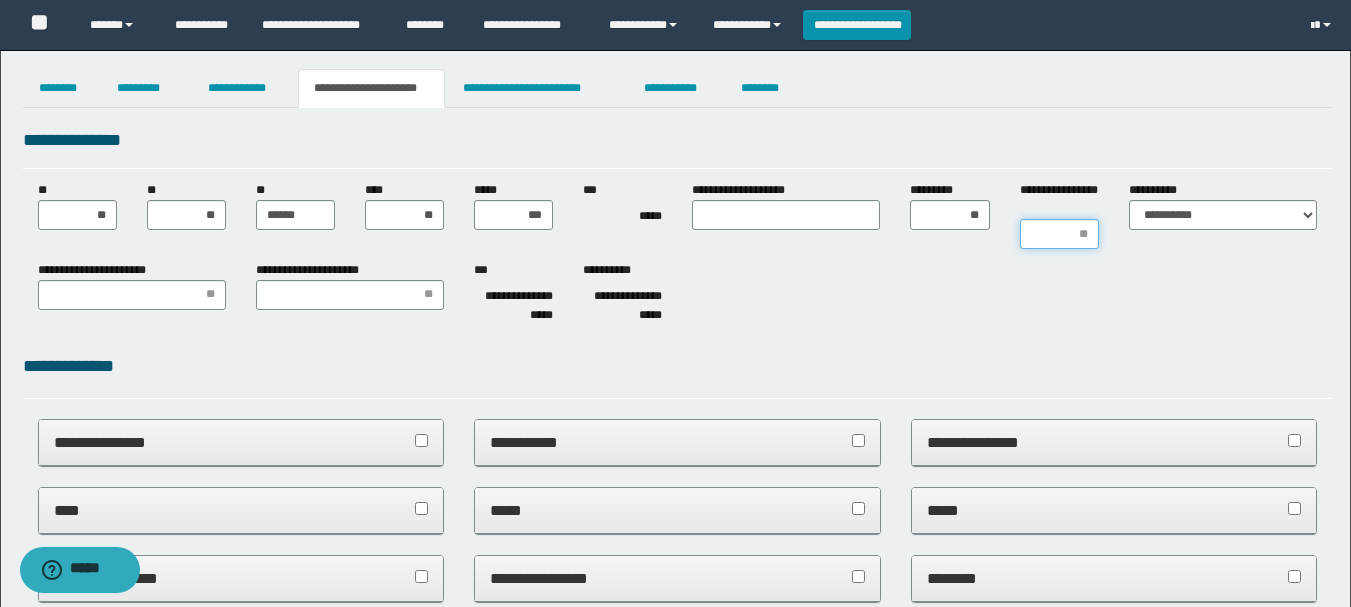click on "**********" at bounding box center (1059, 234) 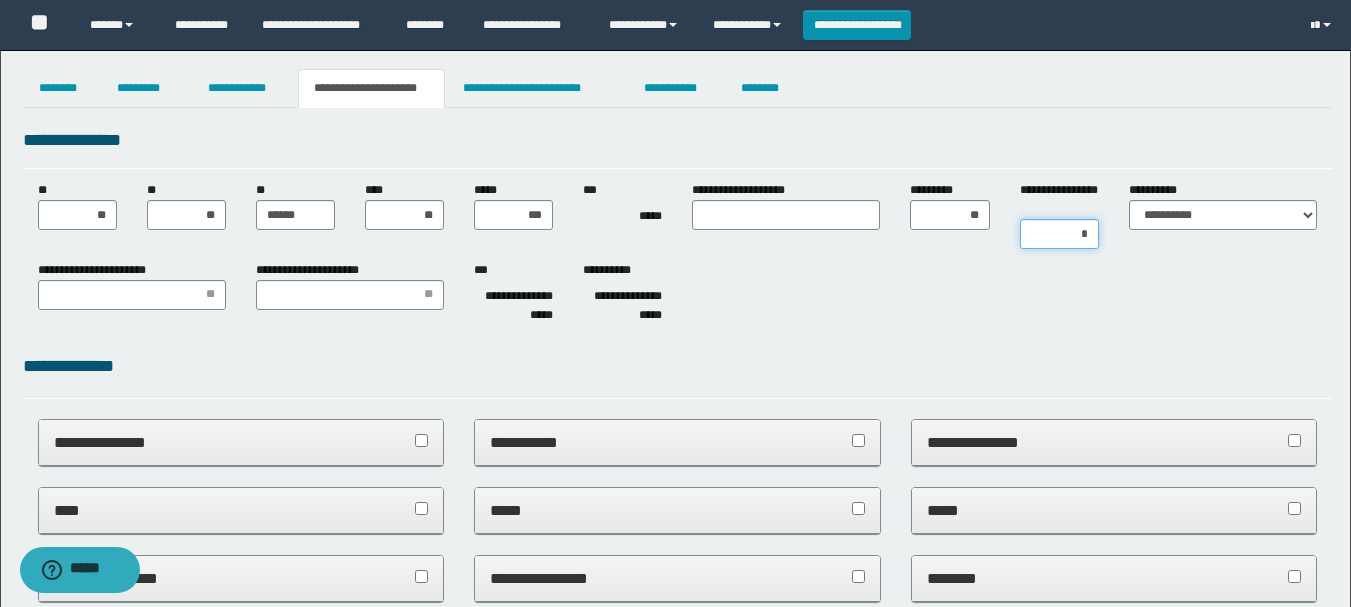 type on "**" 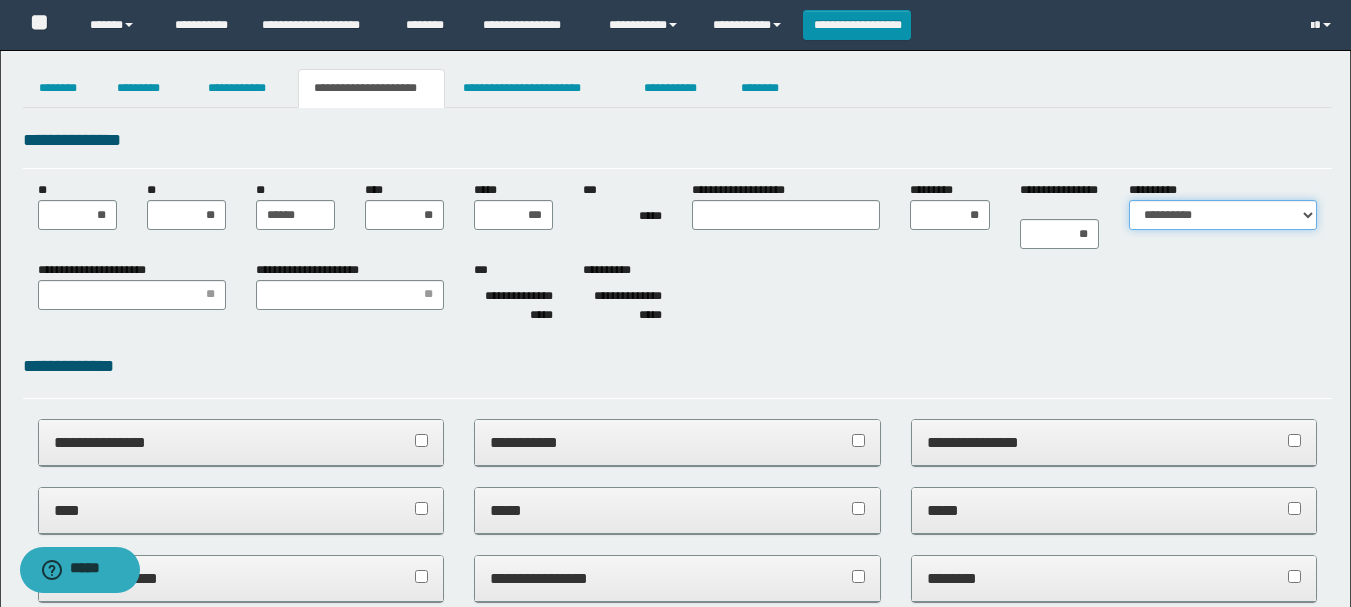 click on "**********" at bounding box center [1223, 215] 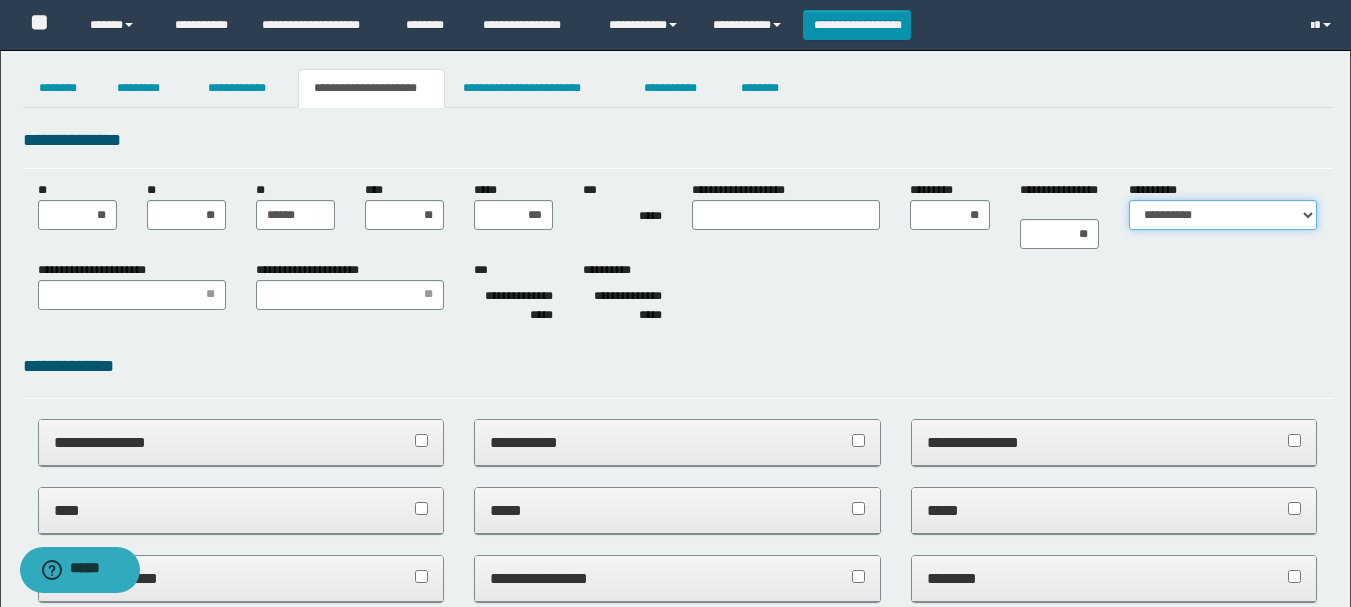 select on "*" 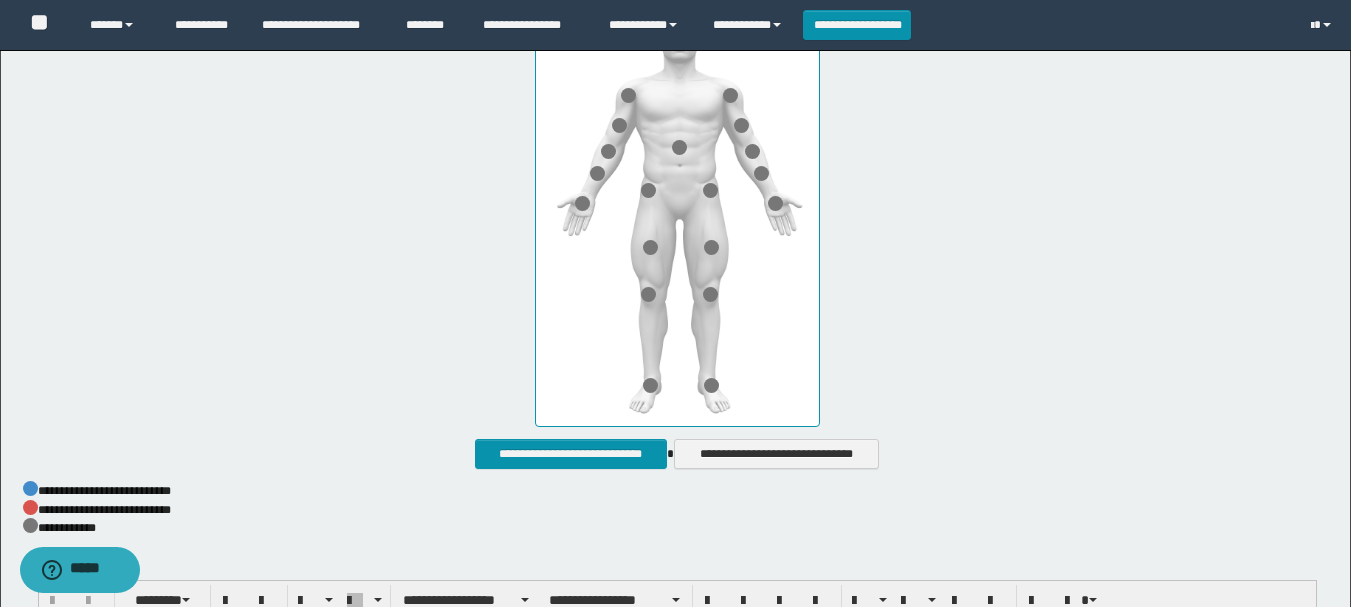 scroll, scrollTop: 1000, scrollLeft: 0, axis: vertical 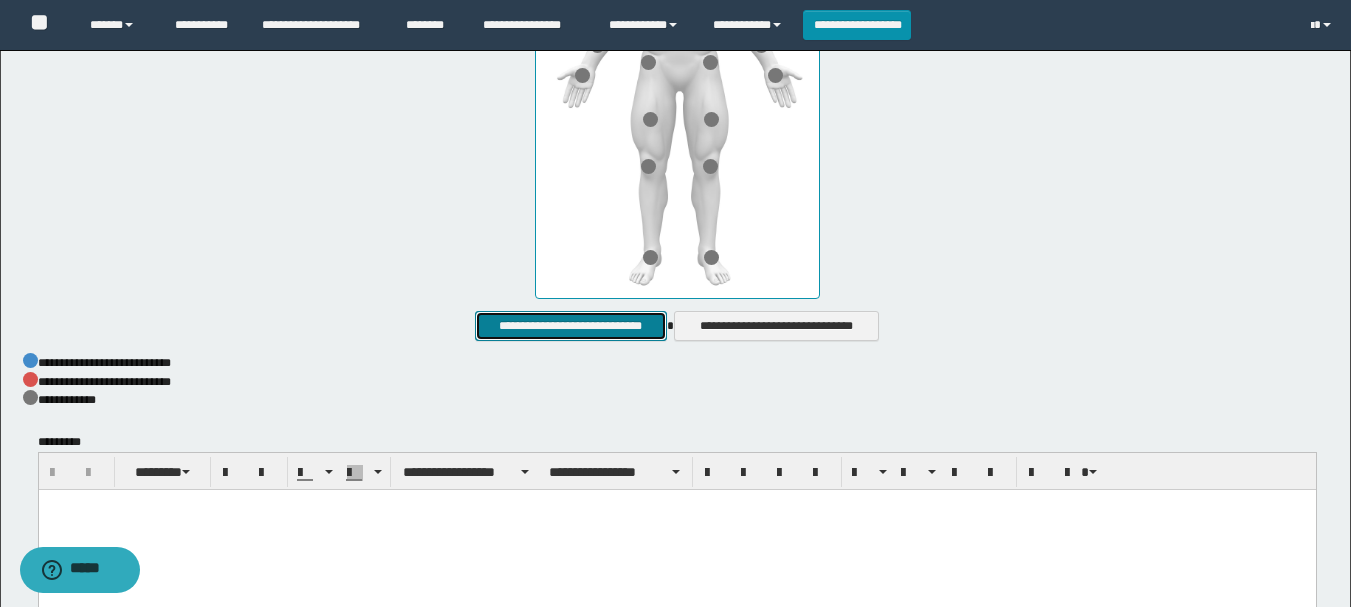 click on "**********" at bounding box center (570, 326) 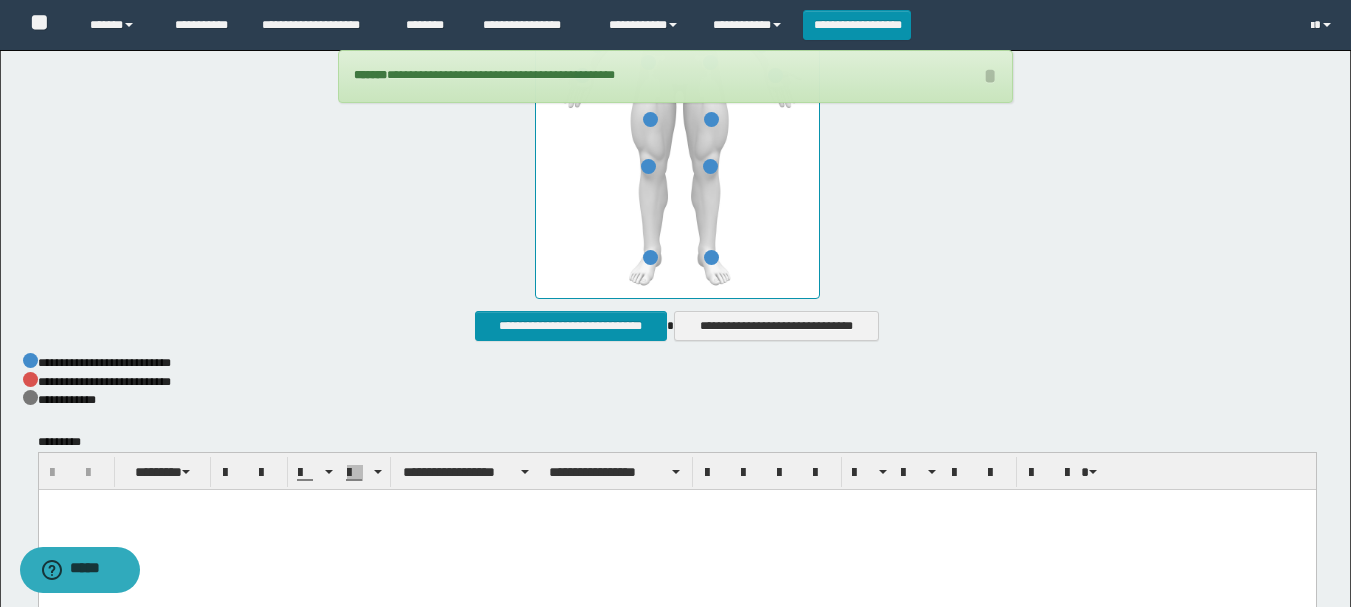 click at bounding box center (676, 531) 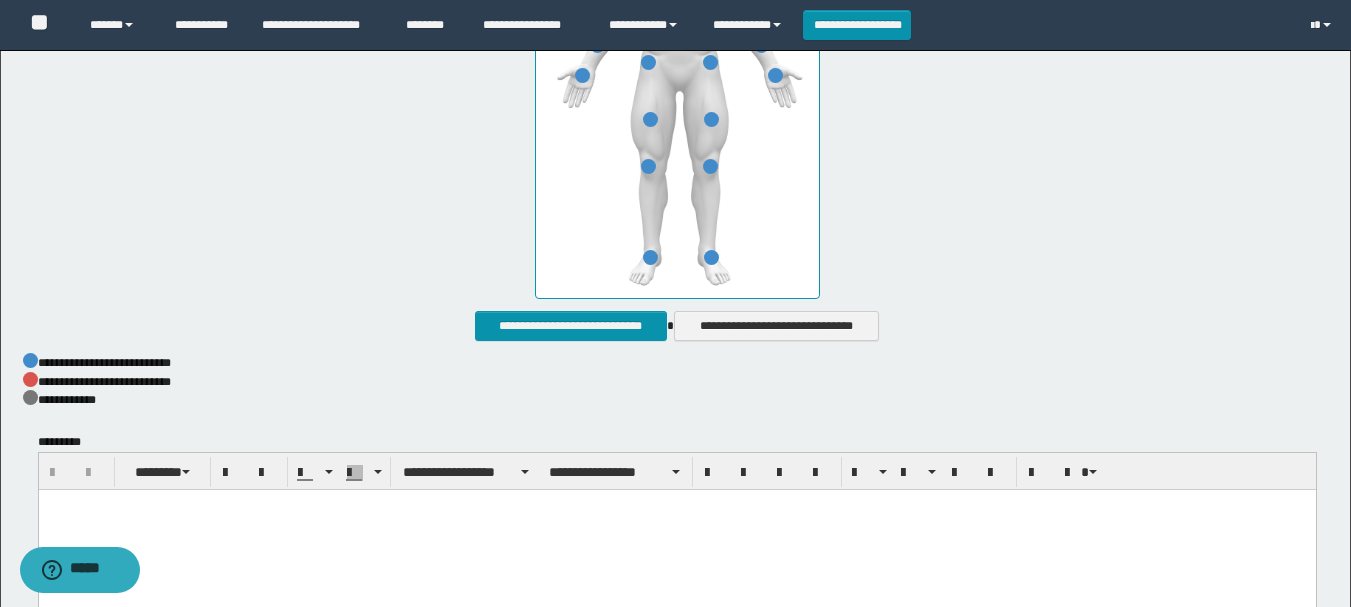 type 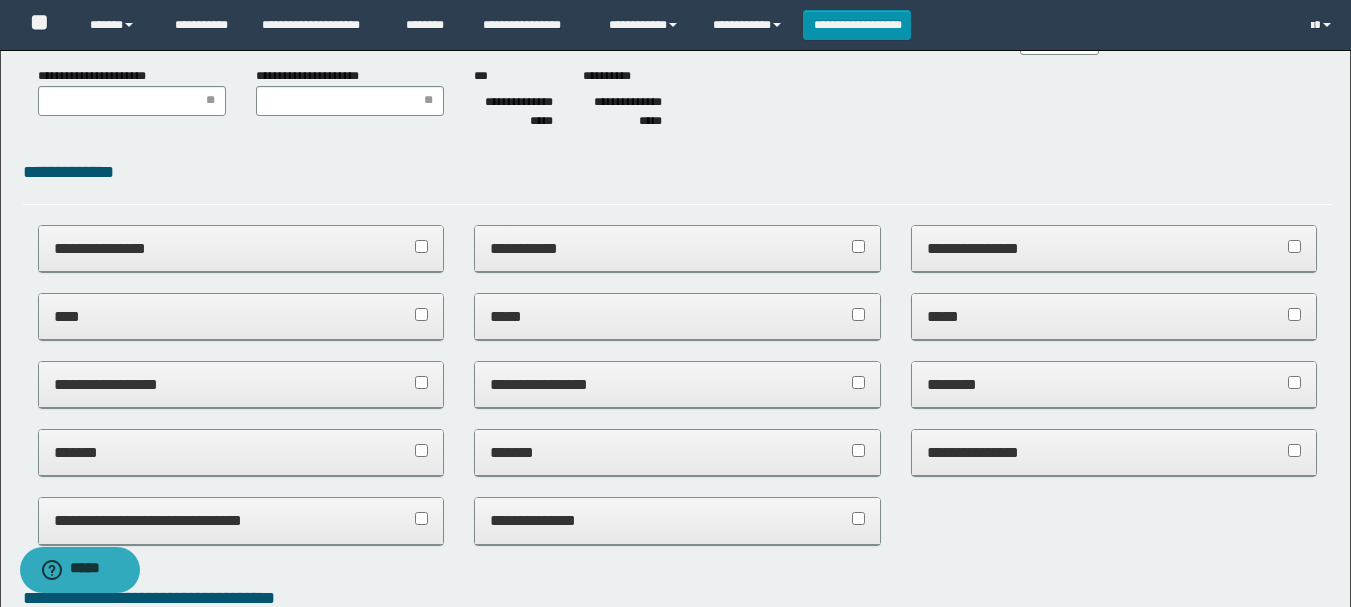 scroll, scrollTop: 0, scrollLeft: 0, axis: both 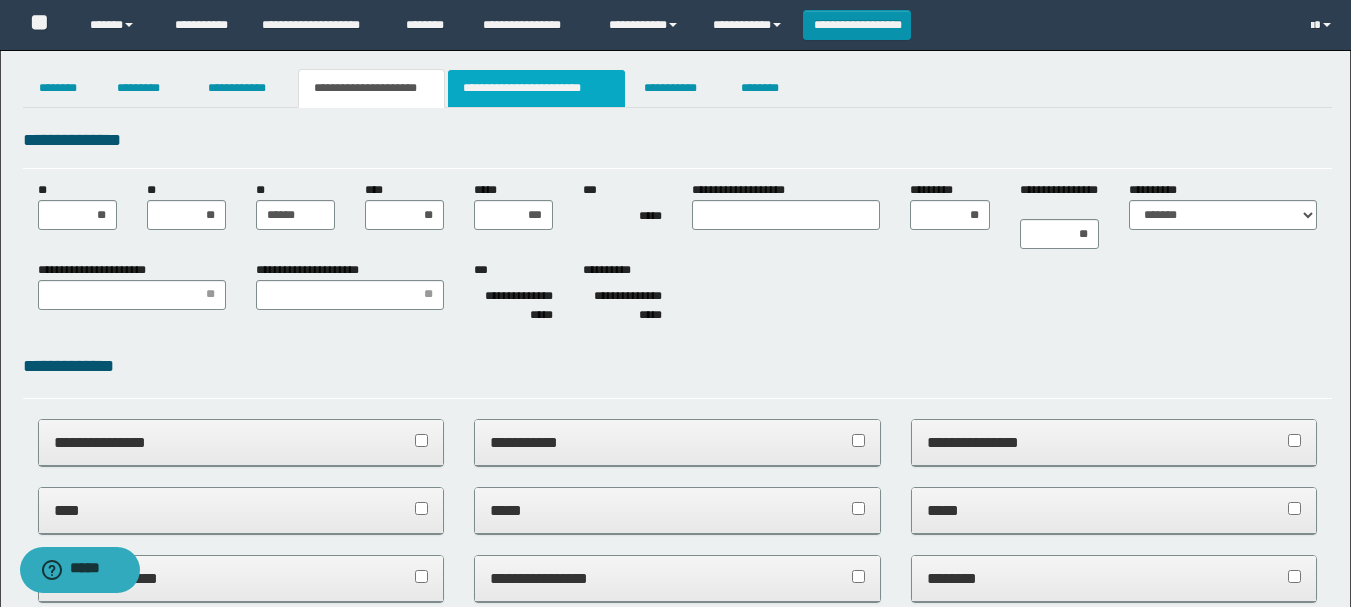 click on "**********" at bounding box center [537, 88] 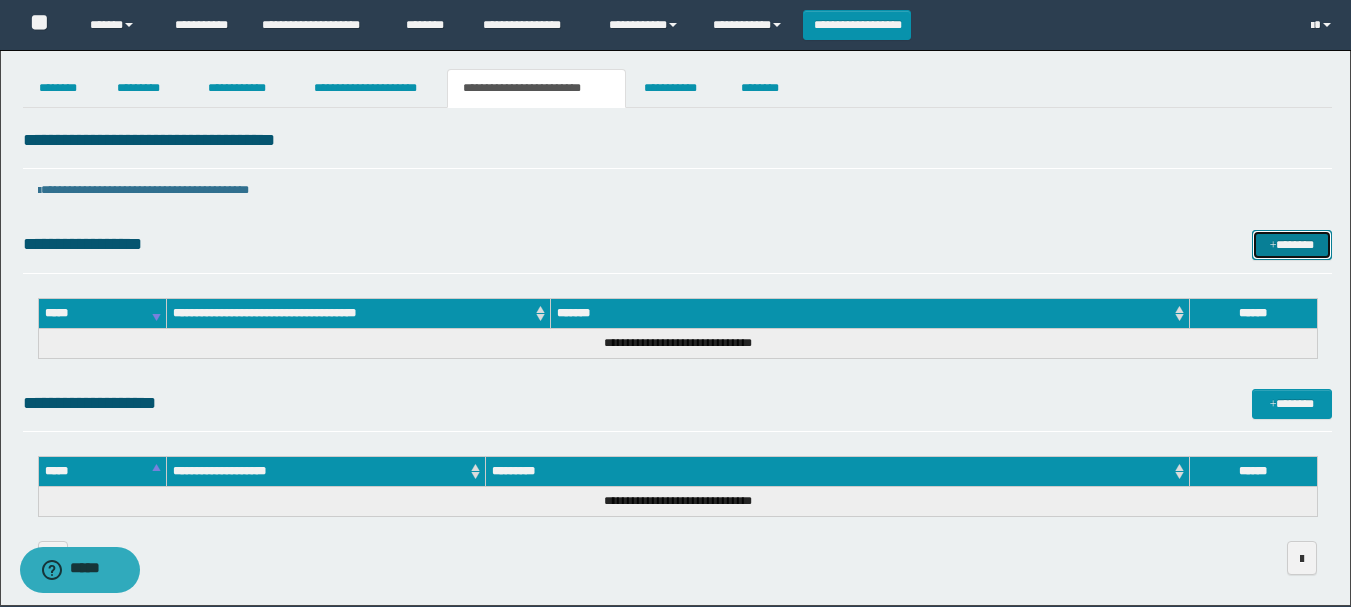 click on "*******" at bounding box center [1292, 245] 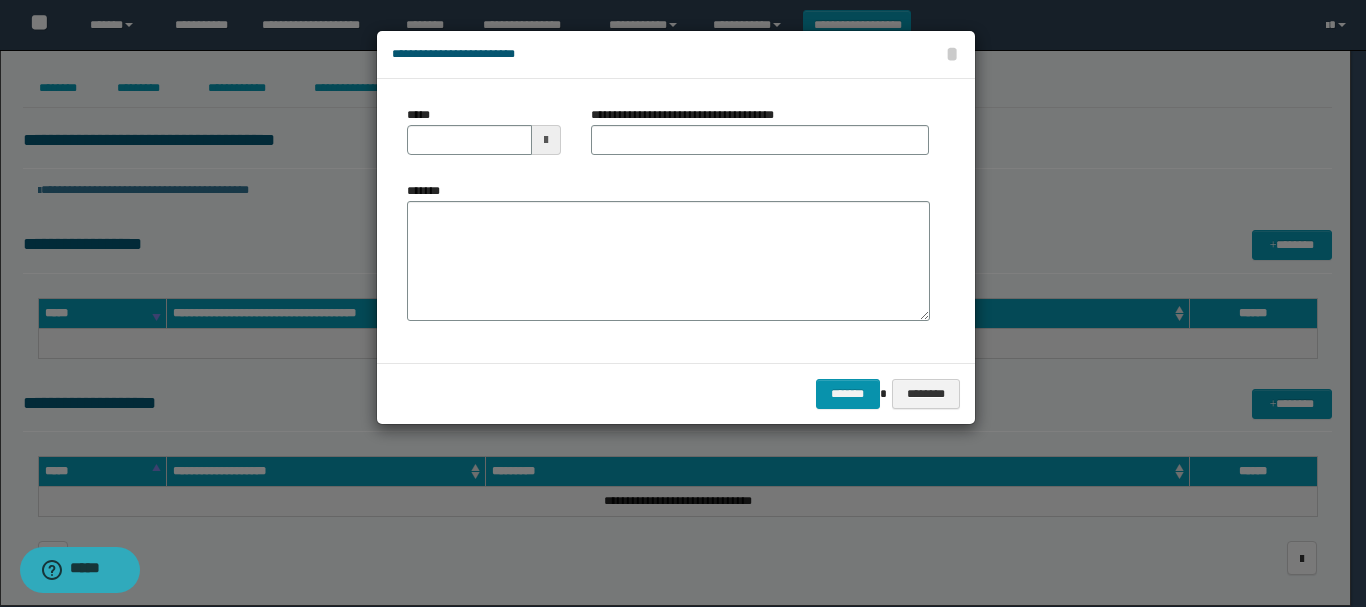 click at bounding box center (546, 140) 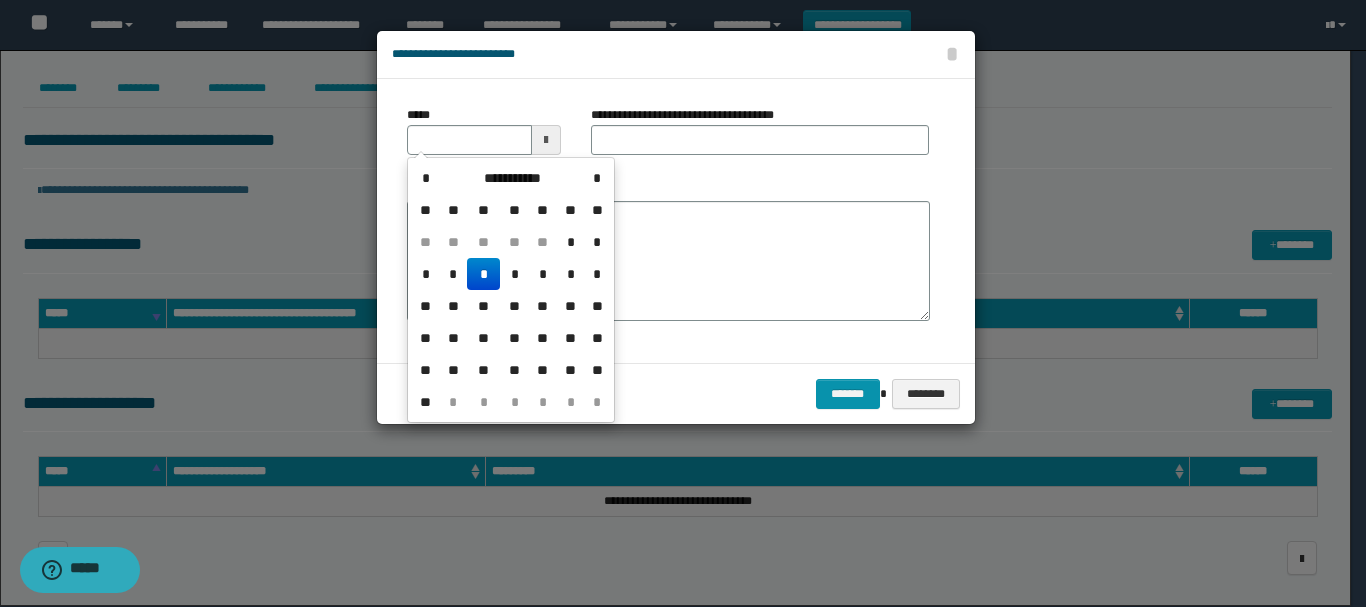 click on "*" at bounding box center (483, 274) 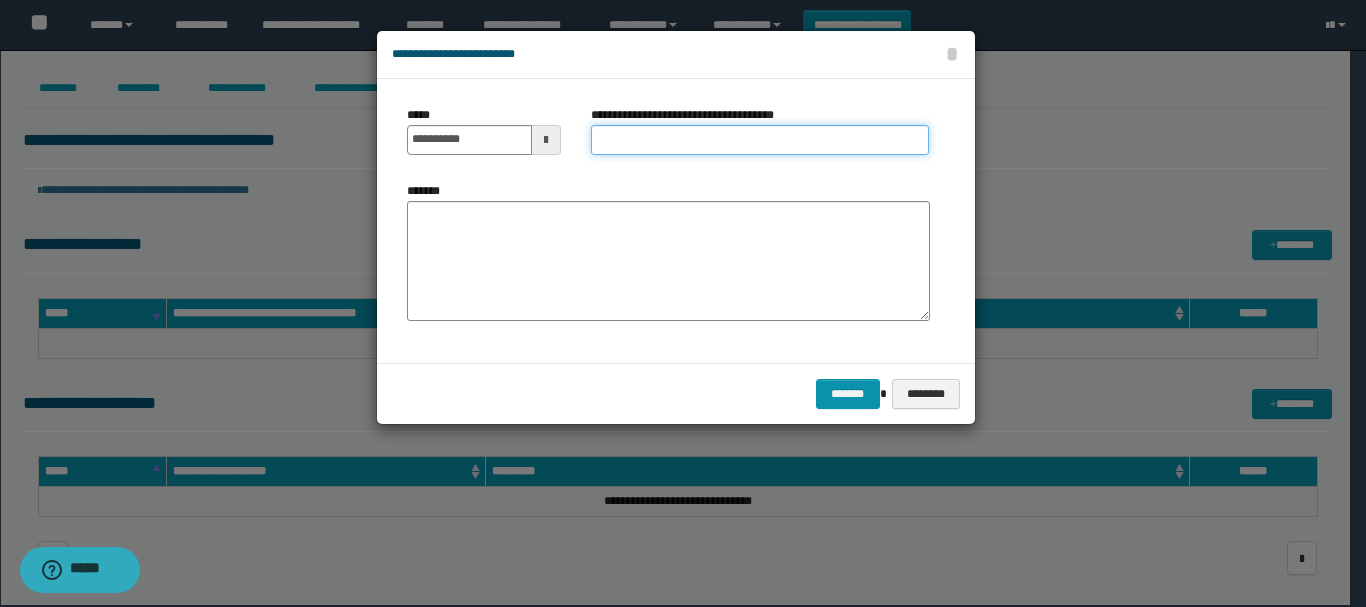 click on "**********" at bounding box center (760, 140) 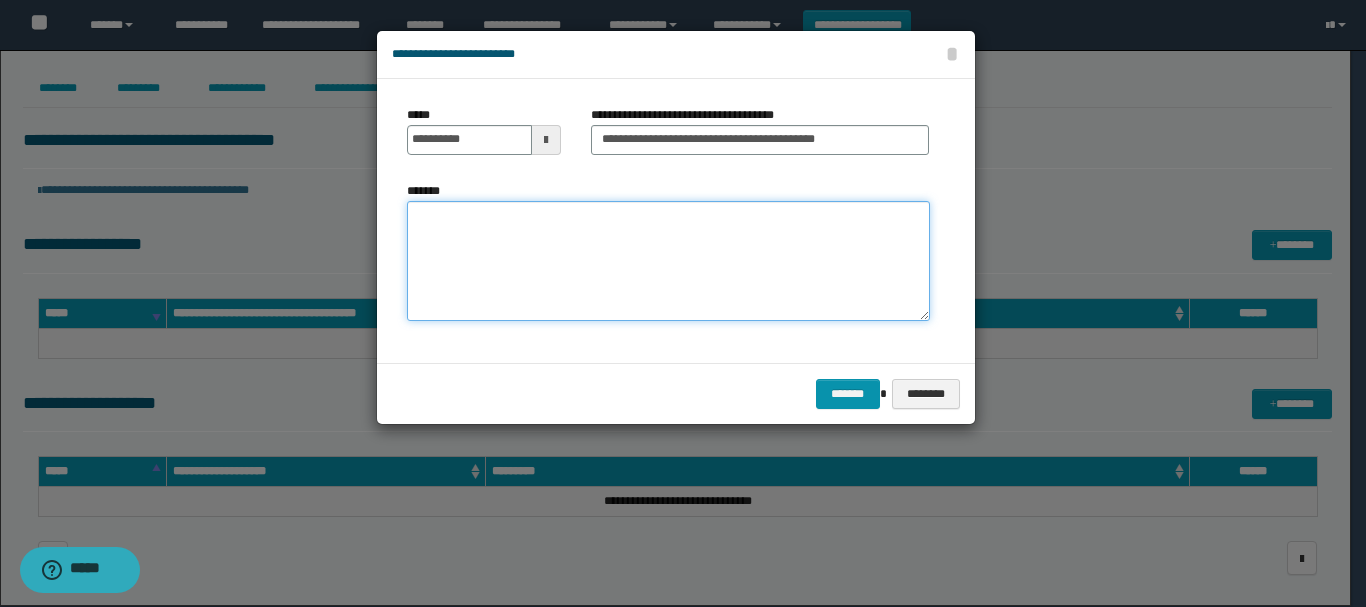 click on "*******" at bounding box center (668, 261) 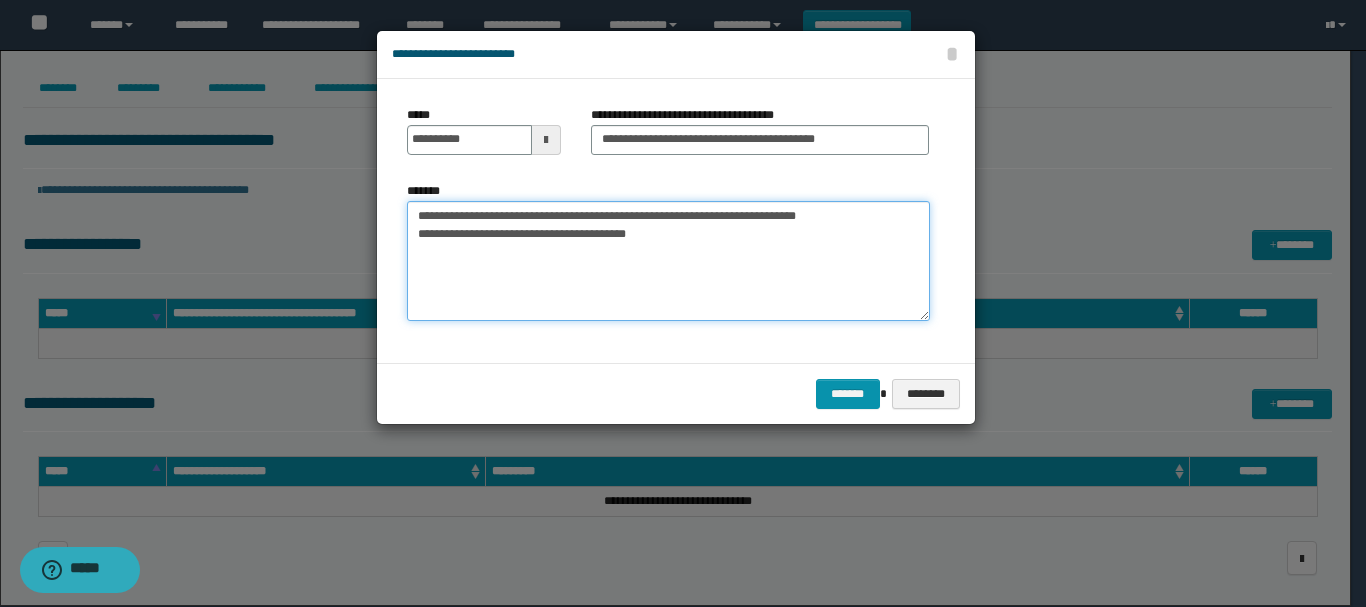 drag, startPoint x: 419, startPoint y: 216, endPoint x: 707, endPoint y: 230, distance: 288.3401 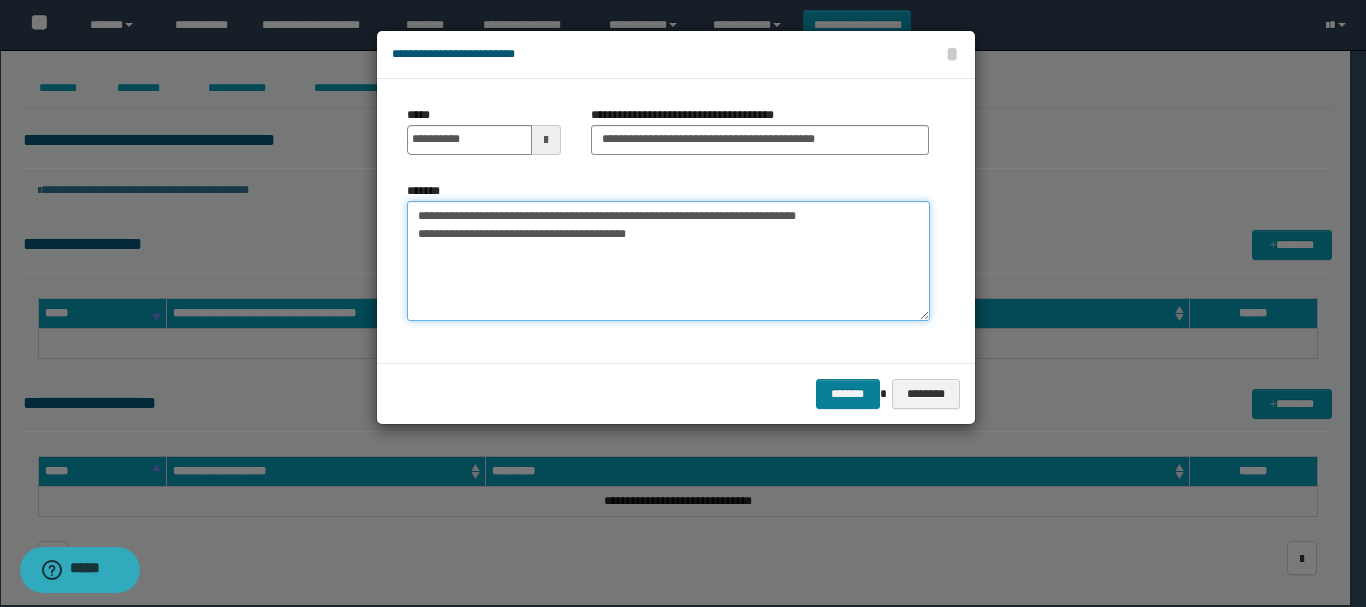 type on "**********" 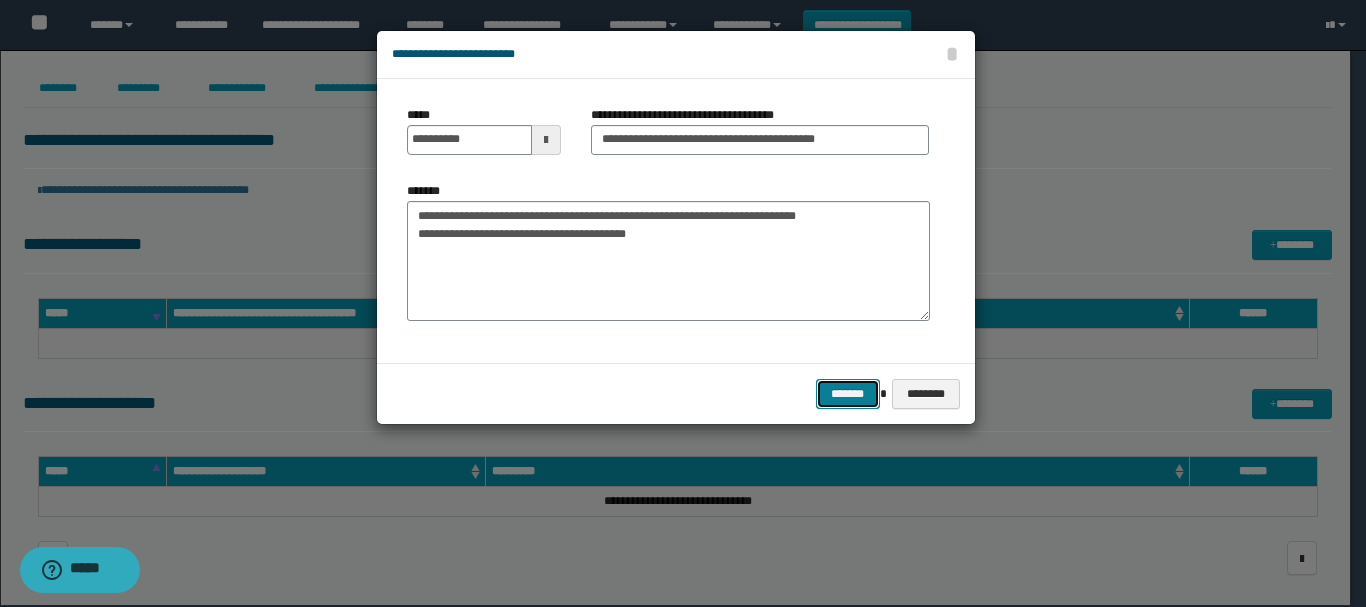 click on "*******" at bounding box center (848, 394) 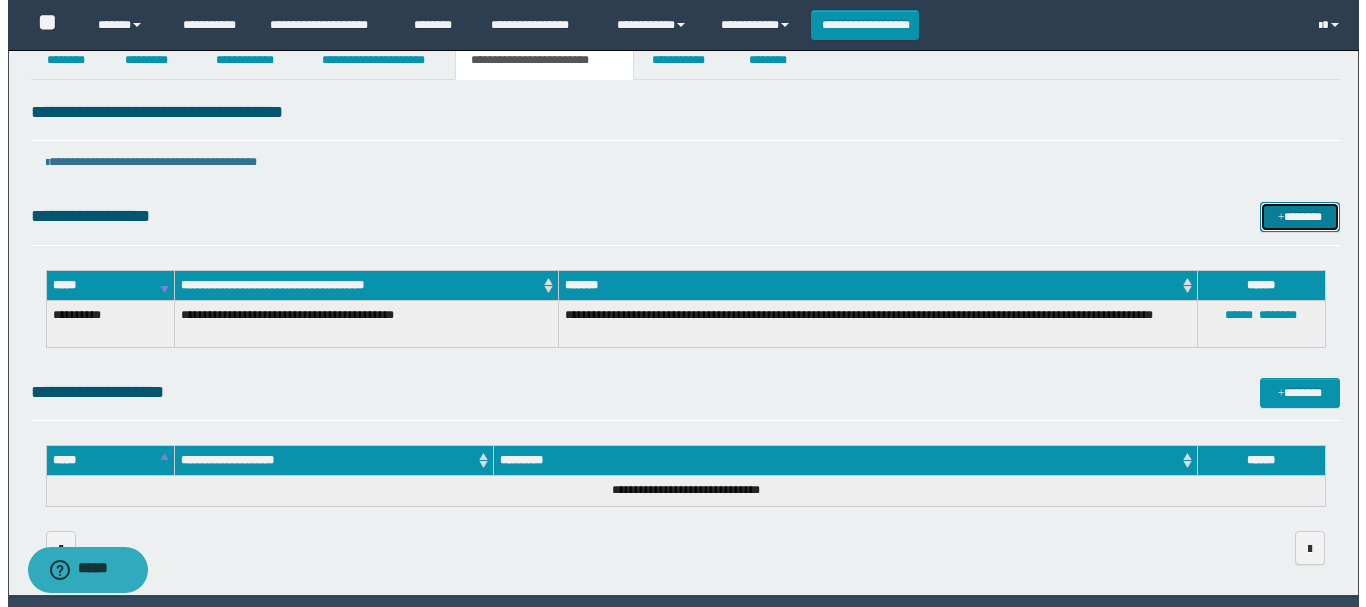scroll, scrollTop: 0, scrollLeft: 0, axis: both 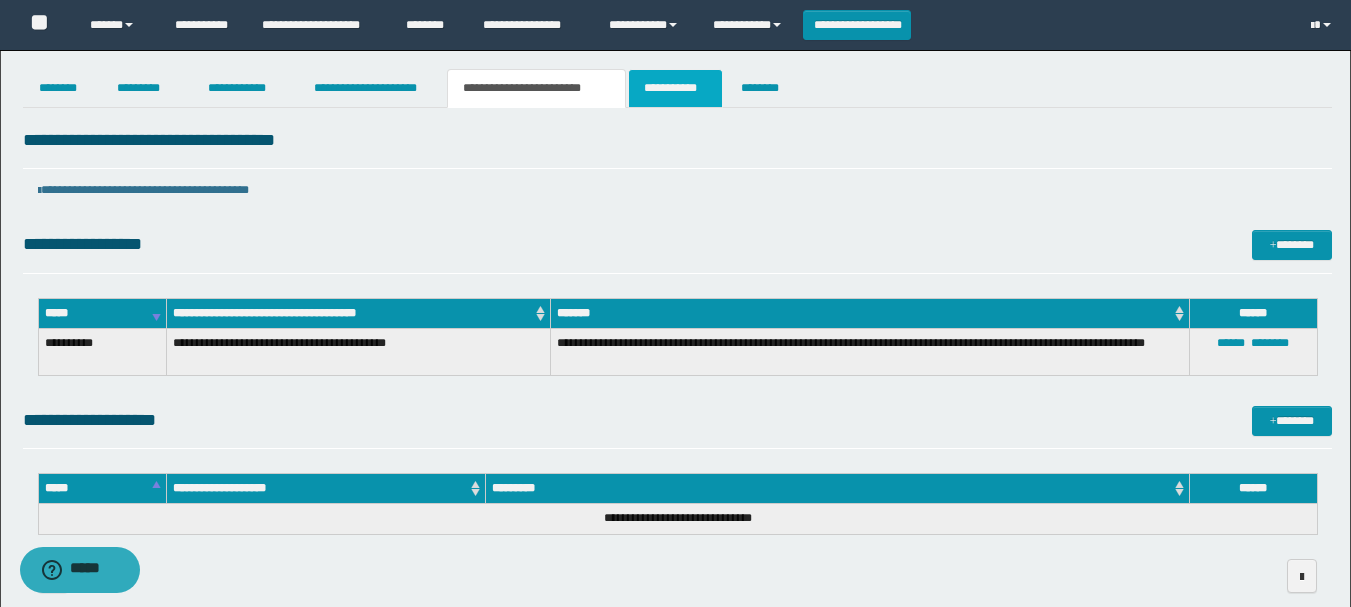 click on "**********" at bounding box center [675, 88] 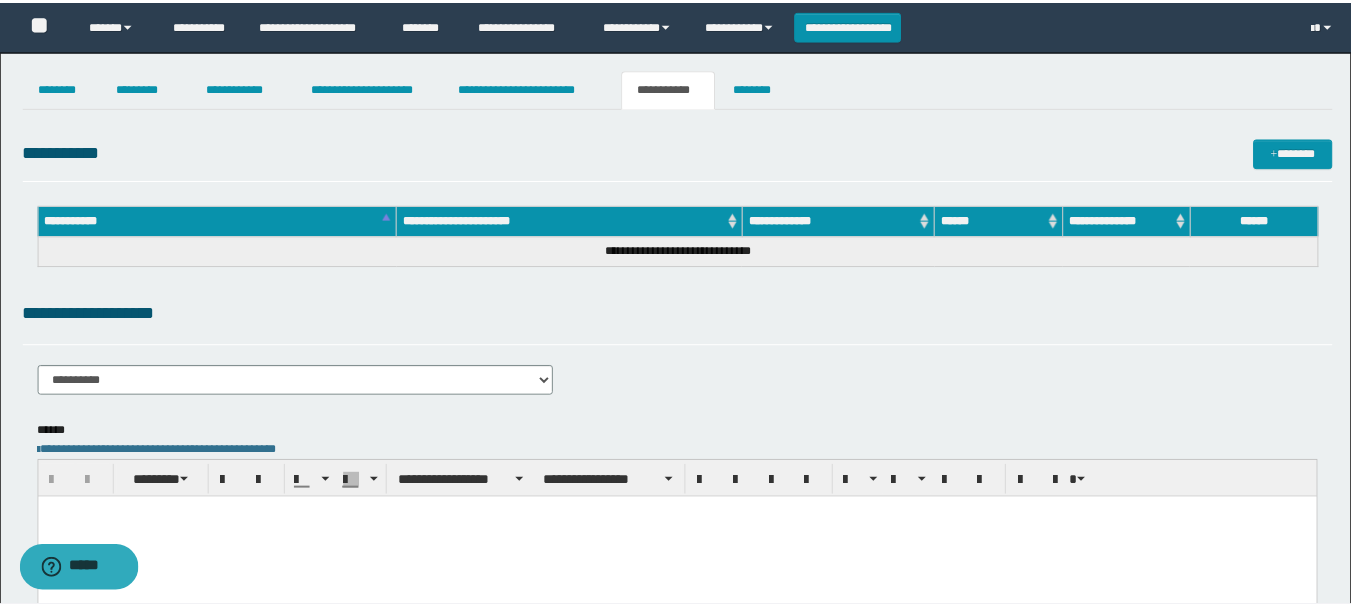 scroll, scrollTop: 0, scrollLeft: 0, axis: both 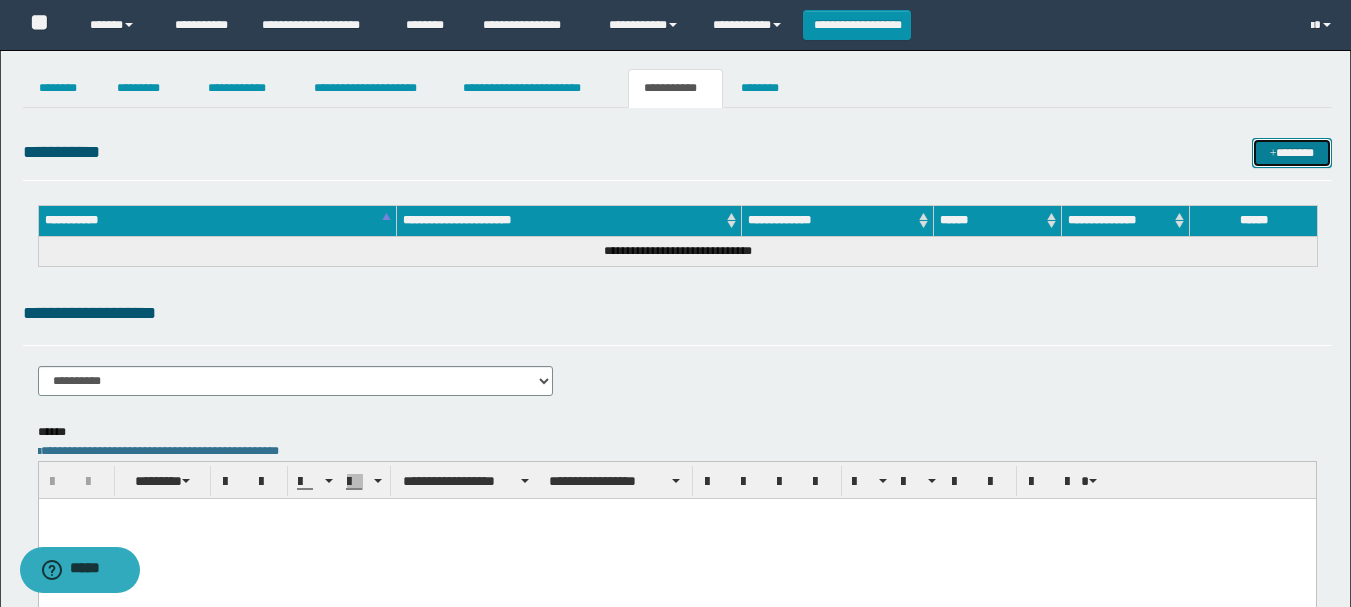 click on "*******" at bounding box center [1292, 153] 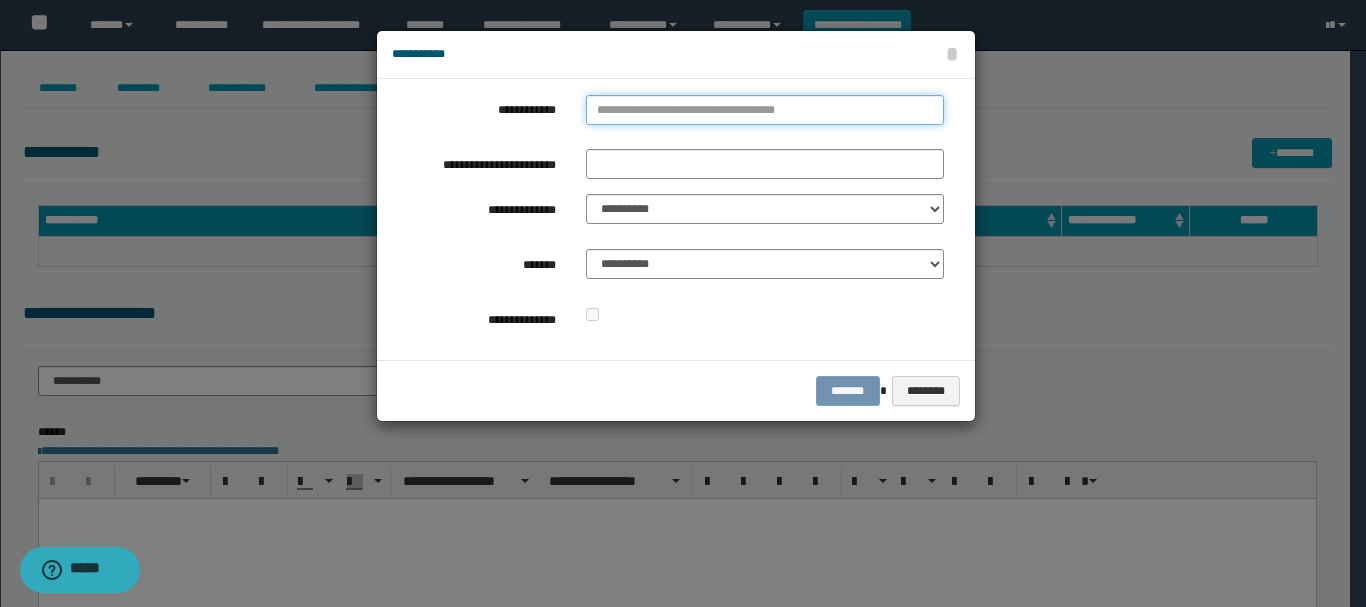 click on "**********" at bounding box center (765, 110) 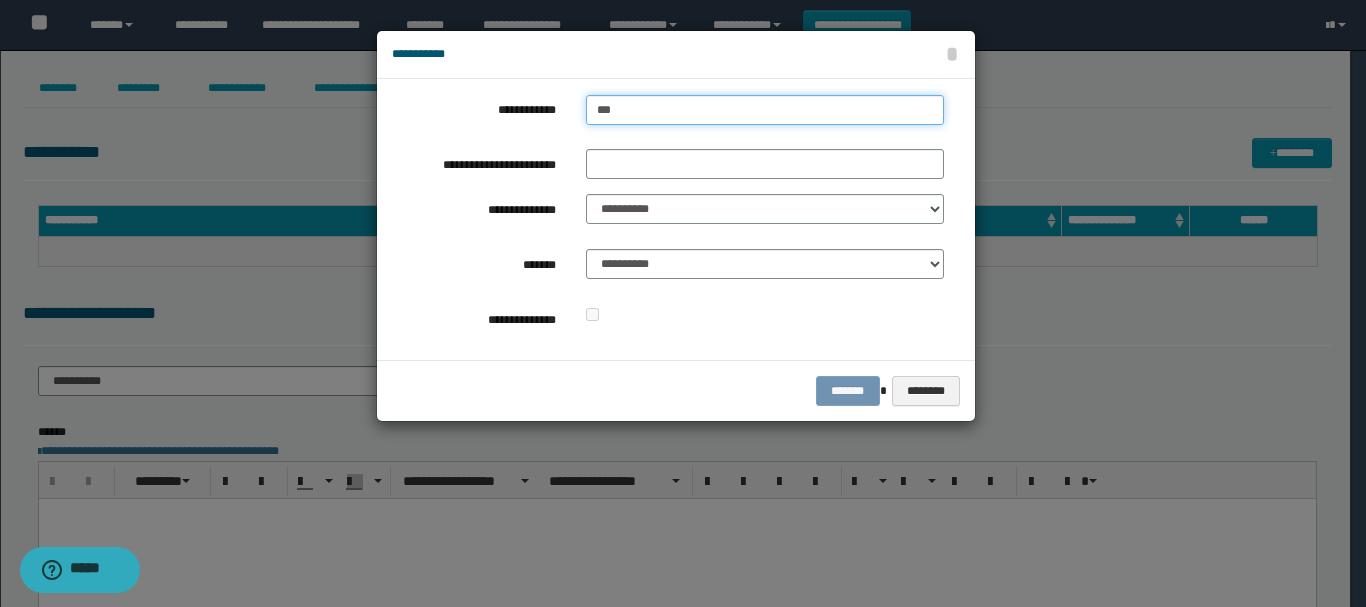 type on "****" 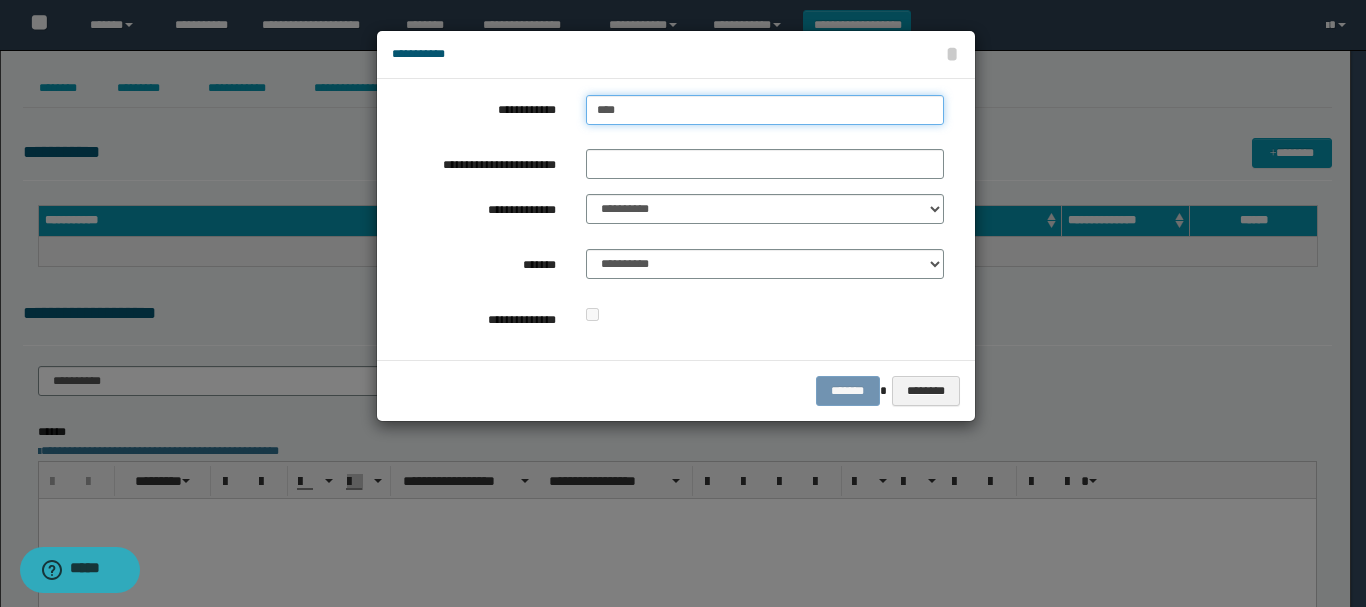 type on "****" 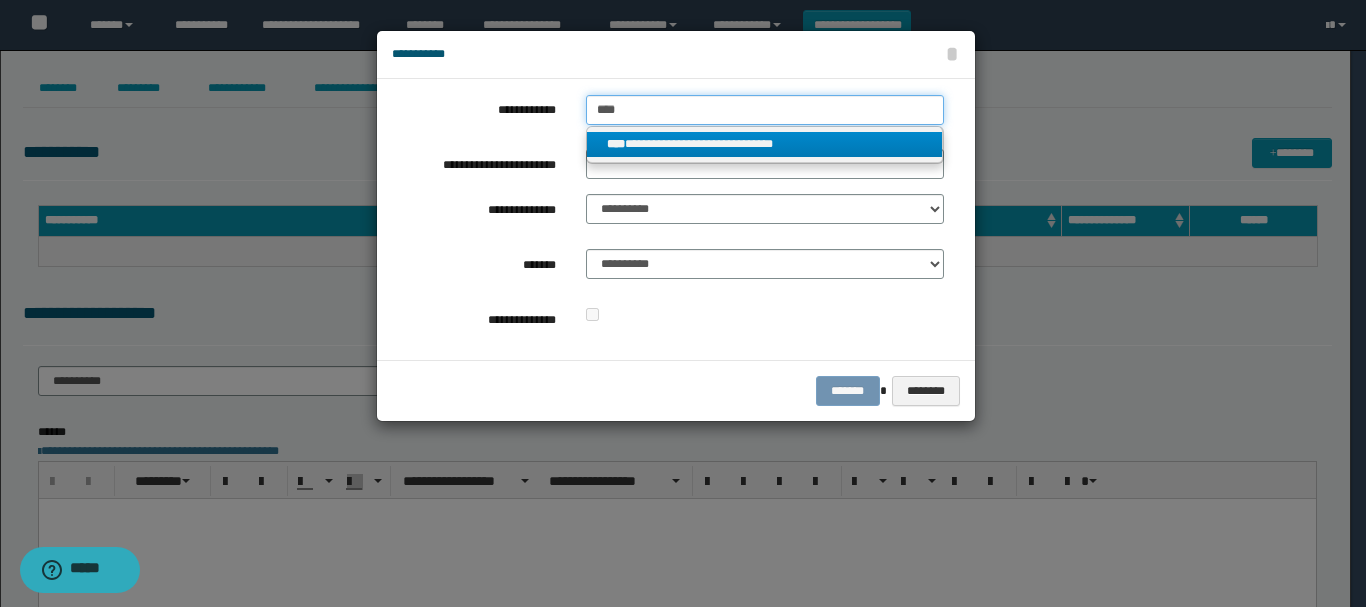 type on "****" 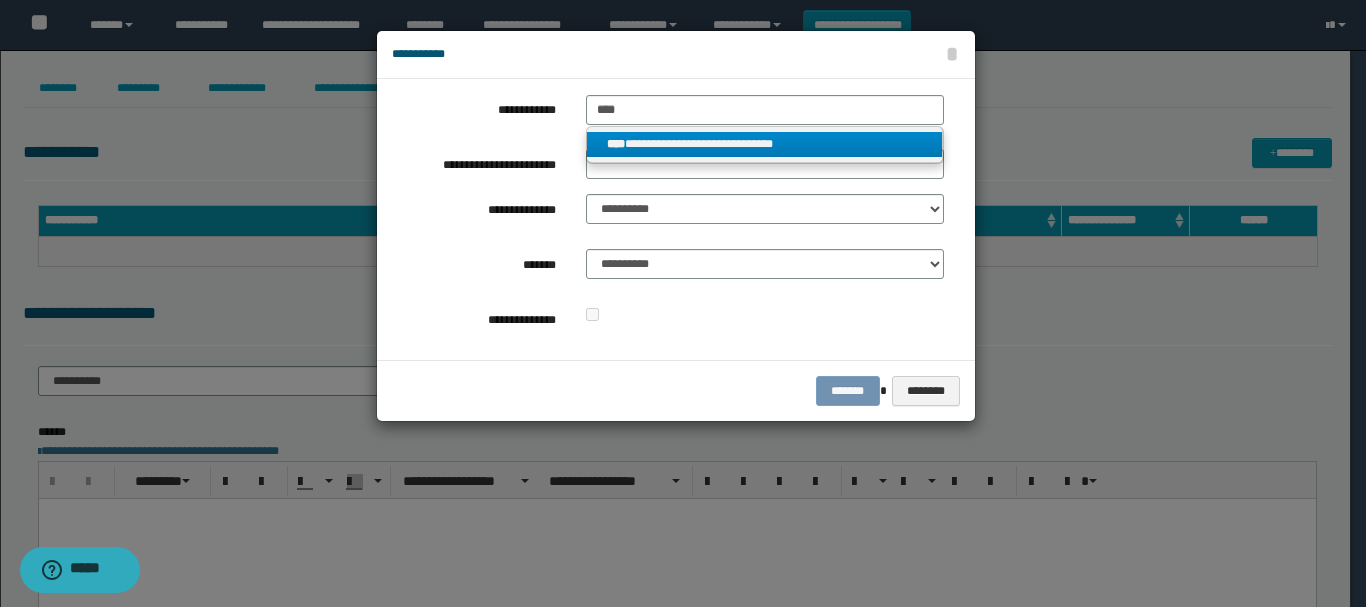 click on "**********" at bounding box center (765, 144) 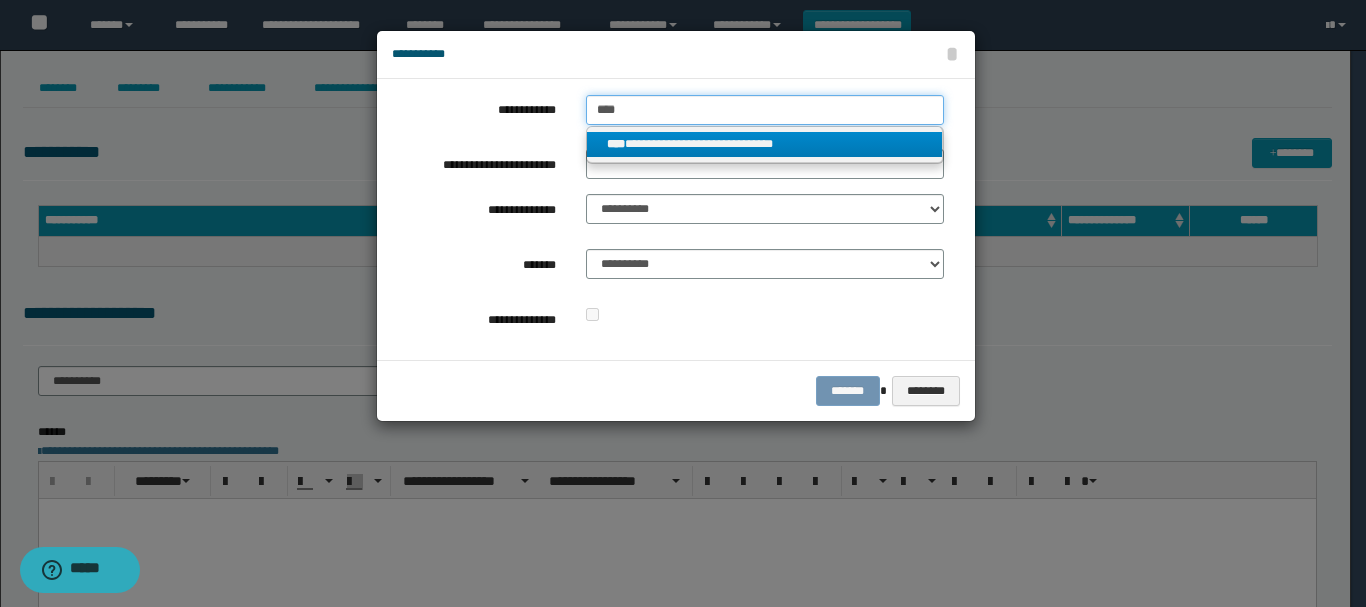 type 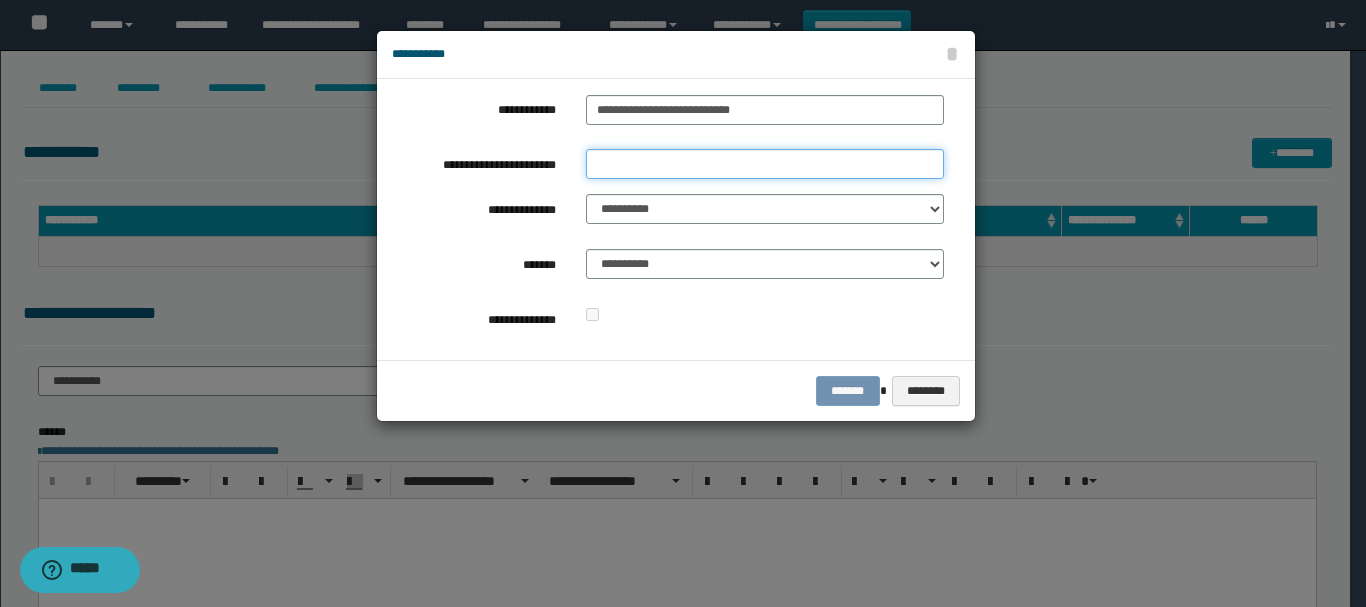 click on "**********" at bounding box center (765, 164) 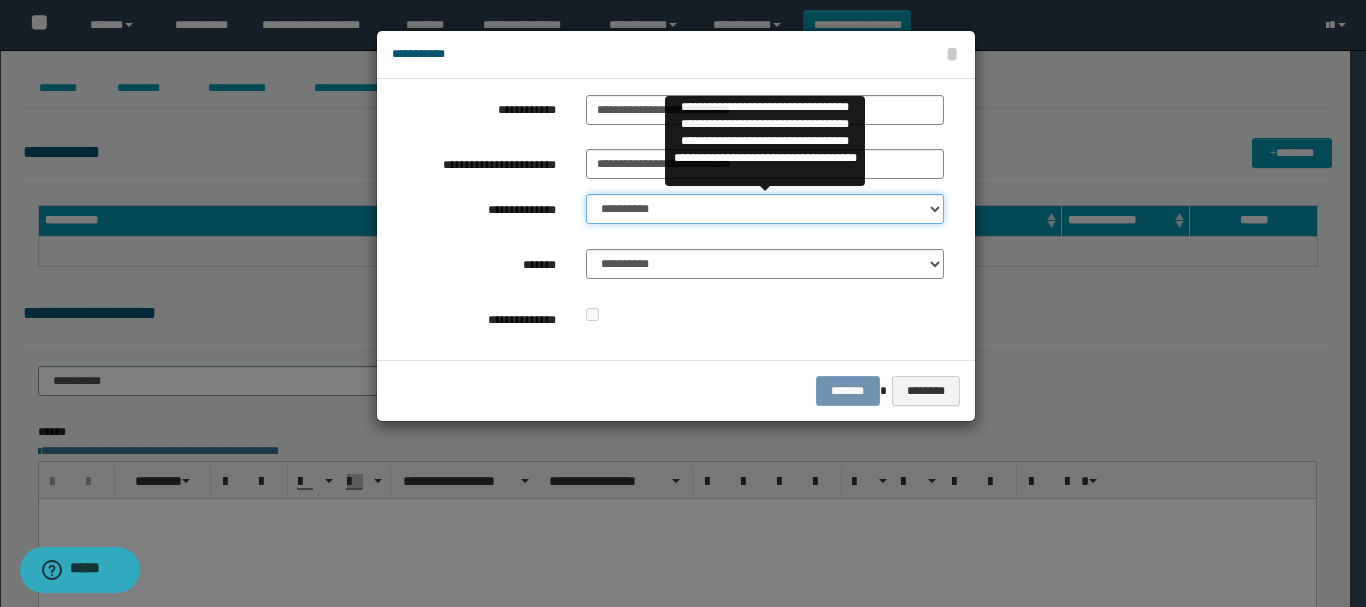 click on "**********" at bounding box center (765, 209) 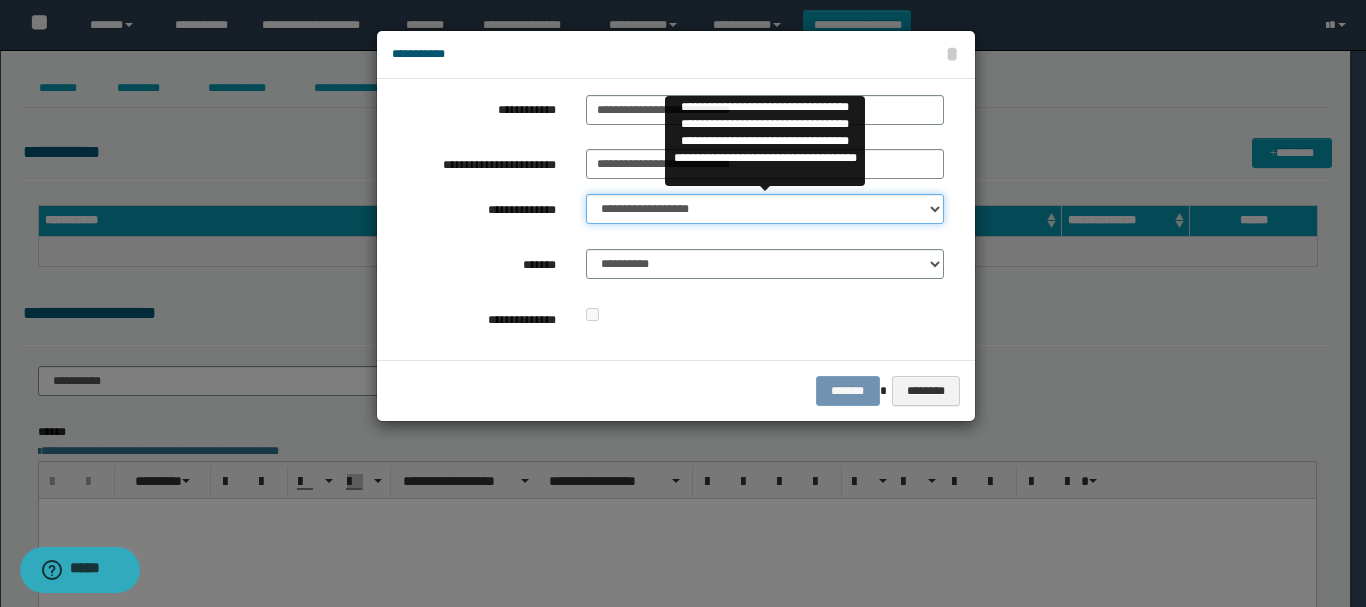 click on "**********" at bounding box center (765, 209) 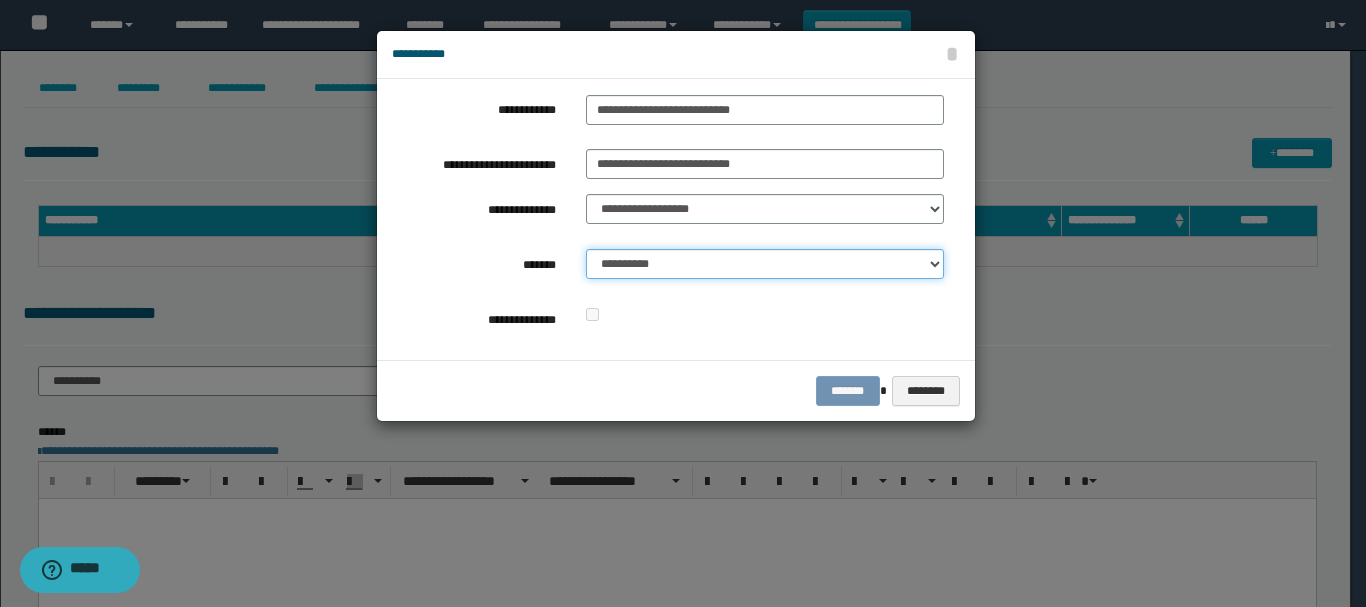 click on "**********" at bounding box center (765, 264) 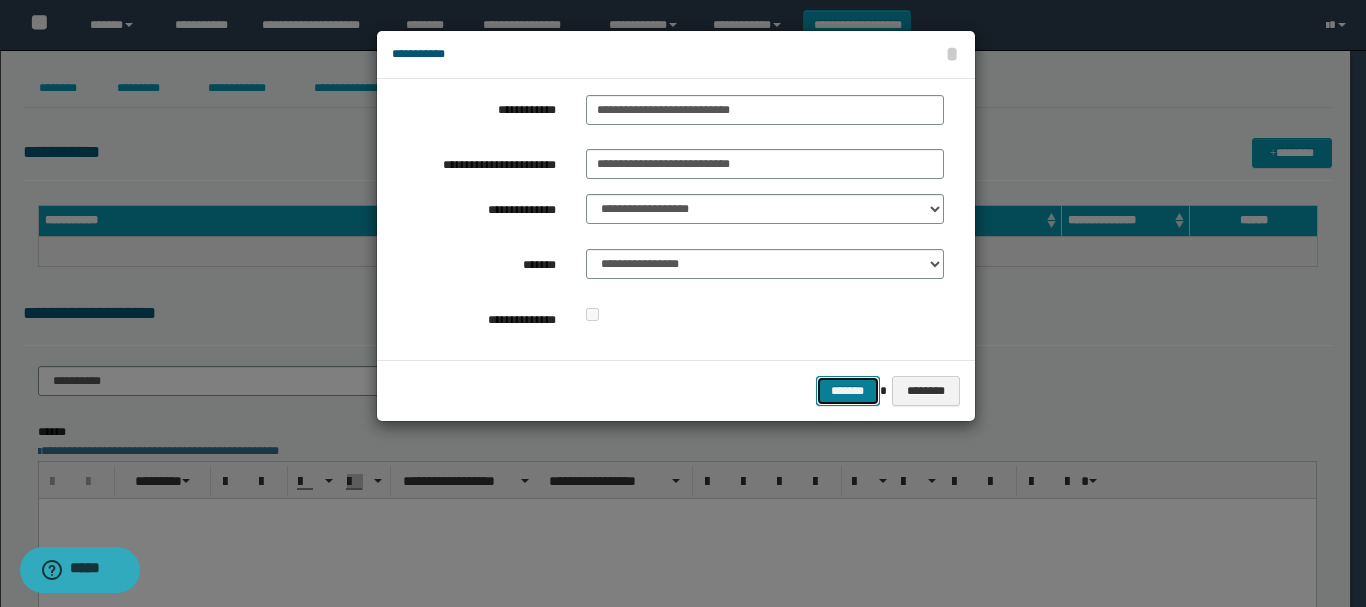 drag, startPoint x: 848, startPoint y: 393, endPoint x: 719, endPoint y: 282, distance: 170.18225 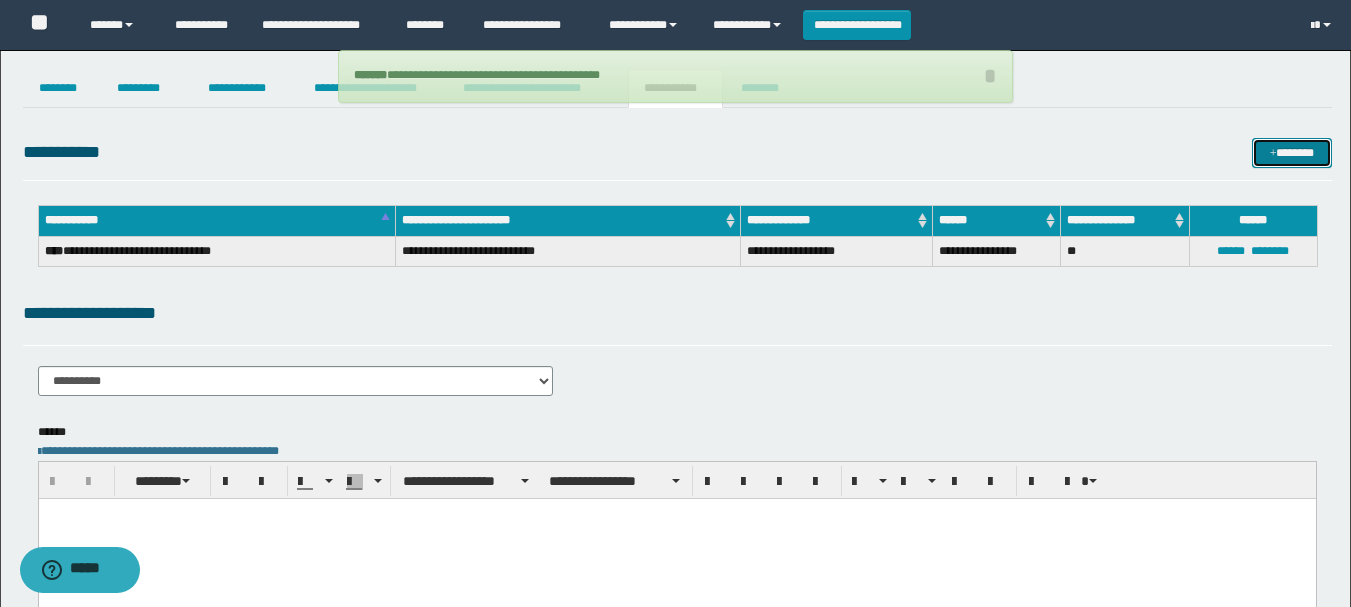 click on "*******" at bounding box center (1292, 153) 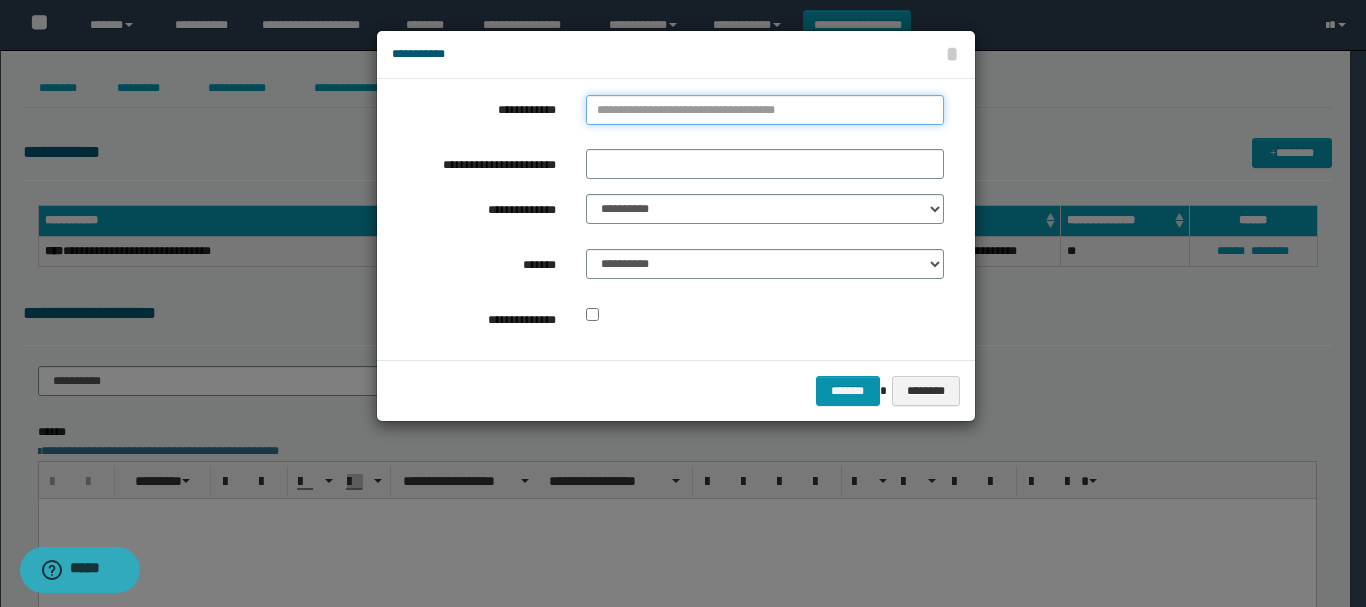 type on "**********" 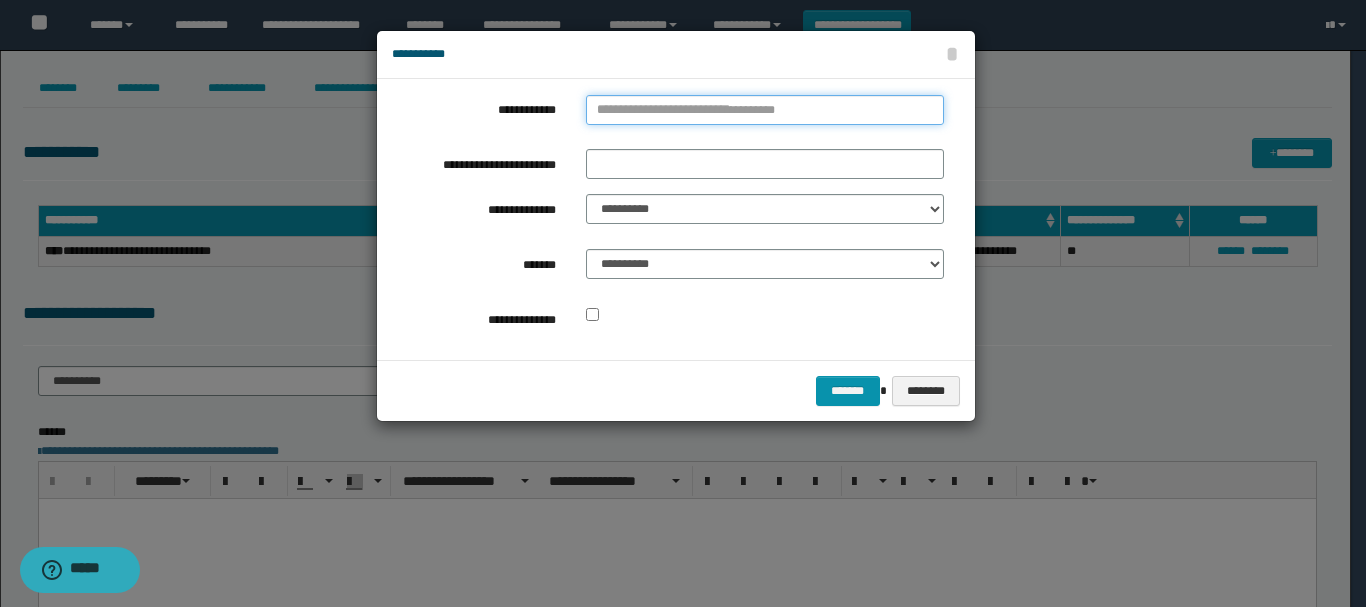 click on "**********" at bounding box center (765, 110) 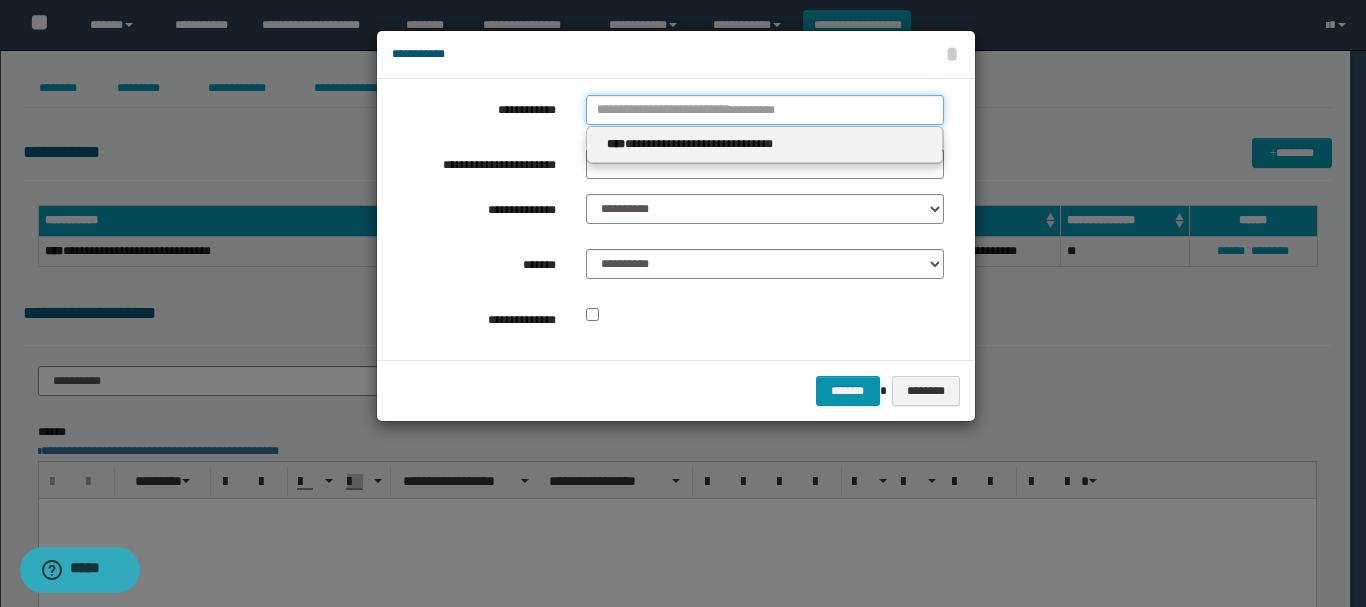 type 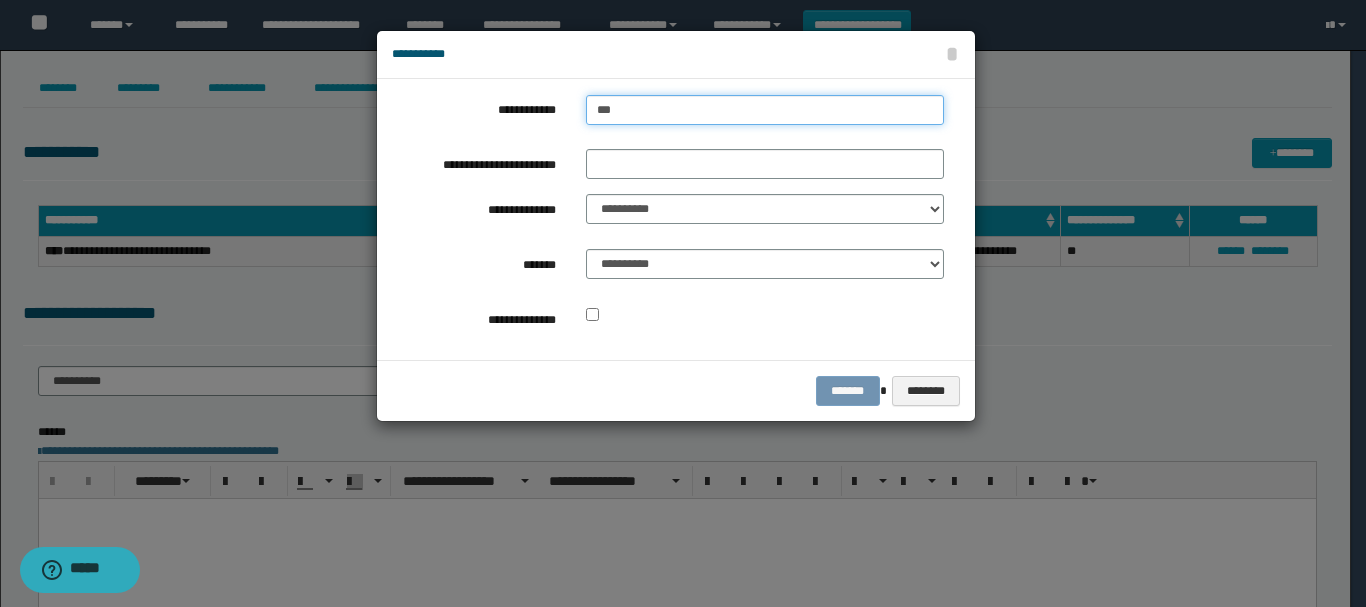 type on "****" 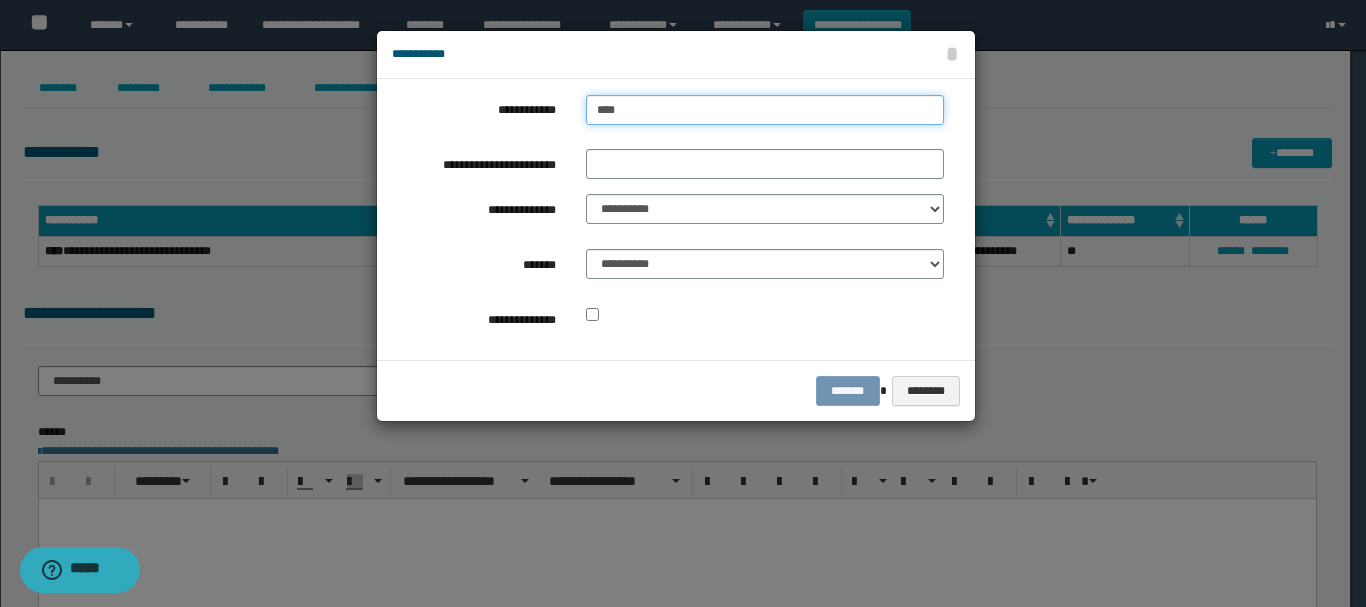 type on "****" 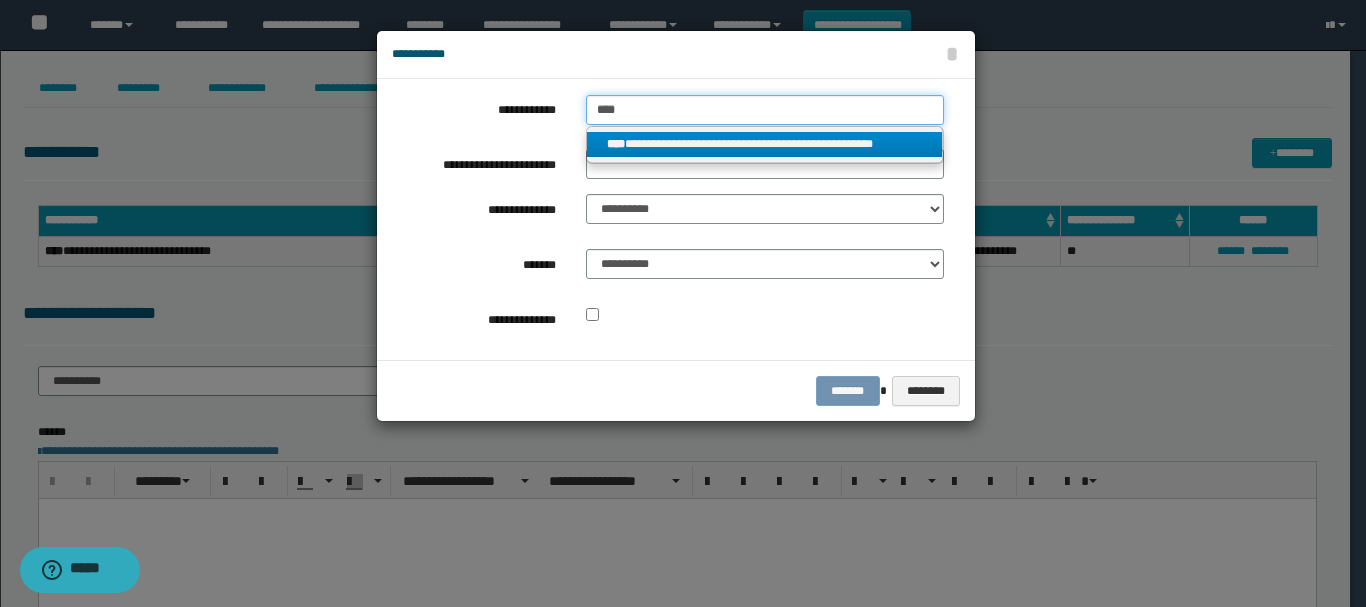 type on "****" 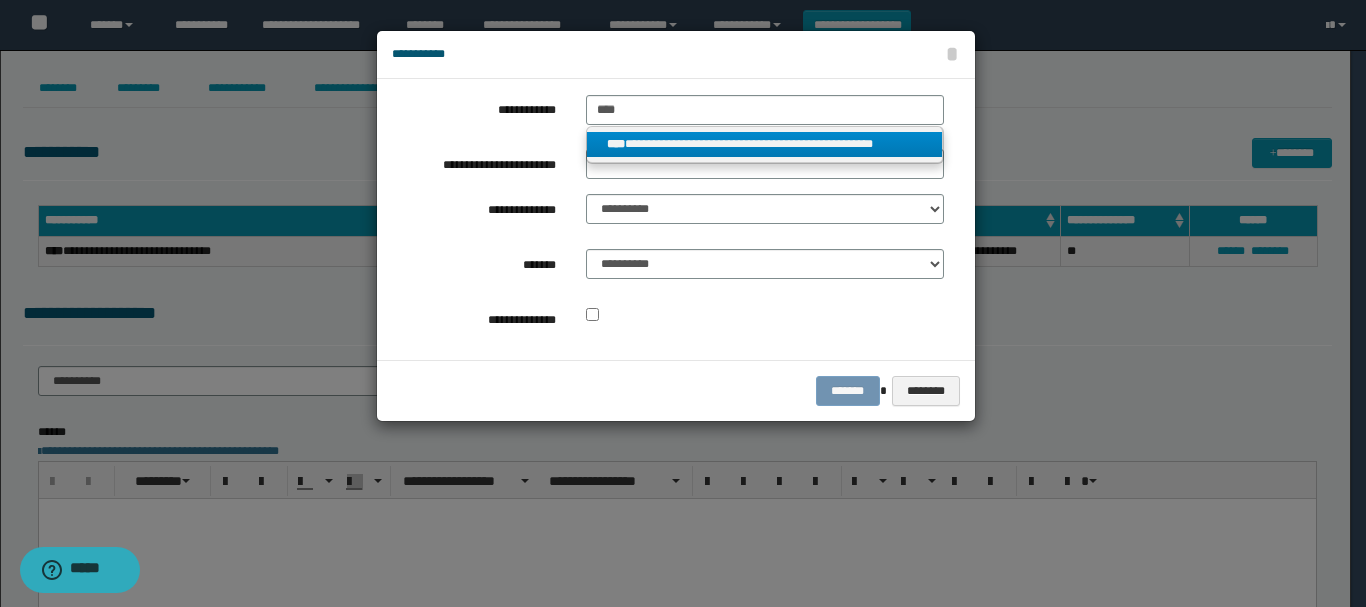 click on "**********" at bounding box center [765, 144] 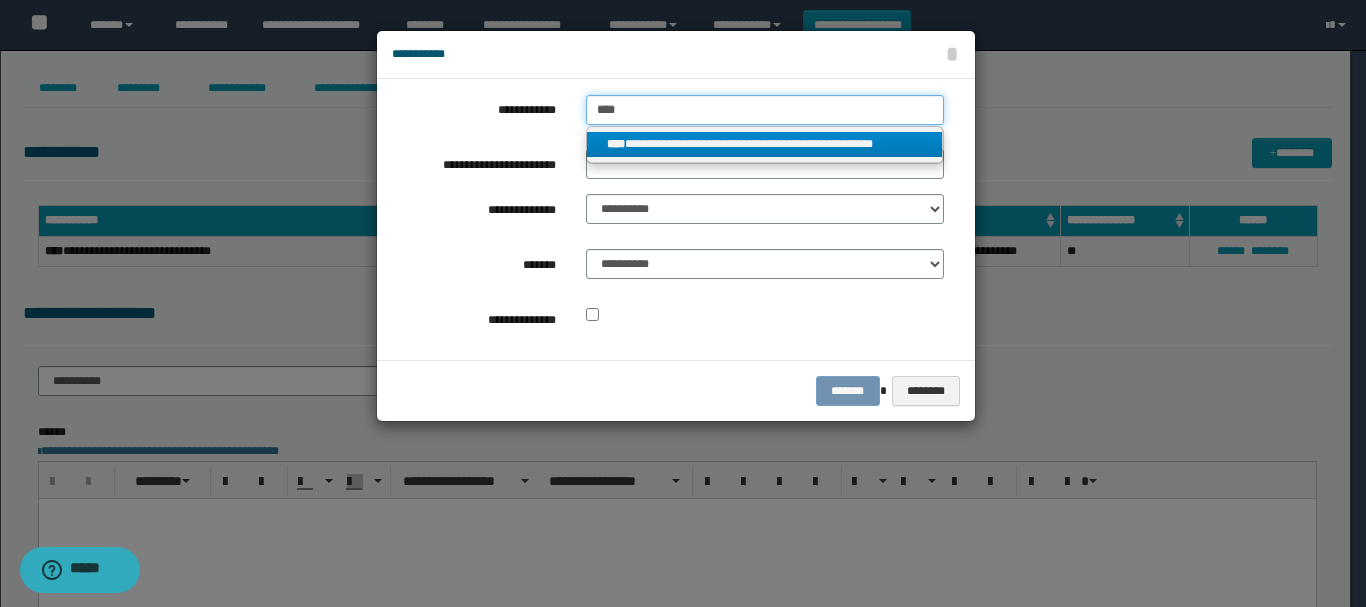 type 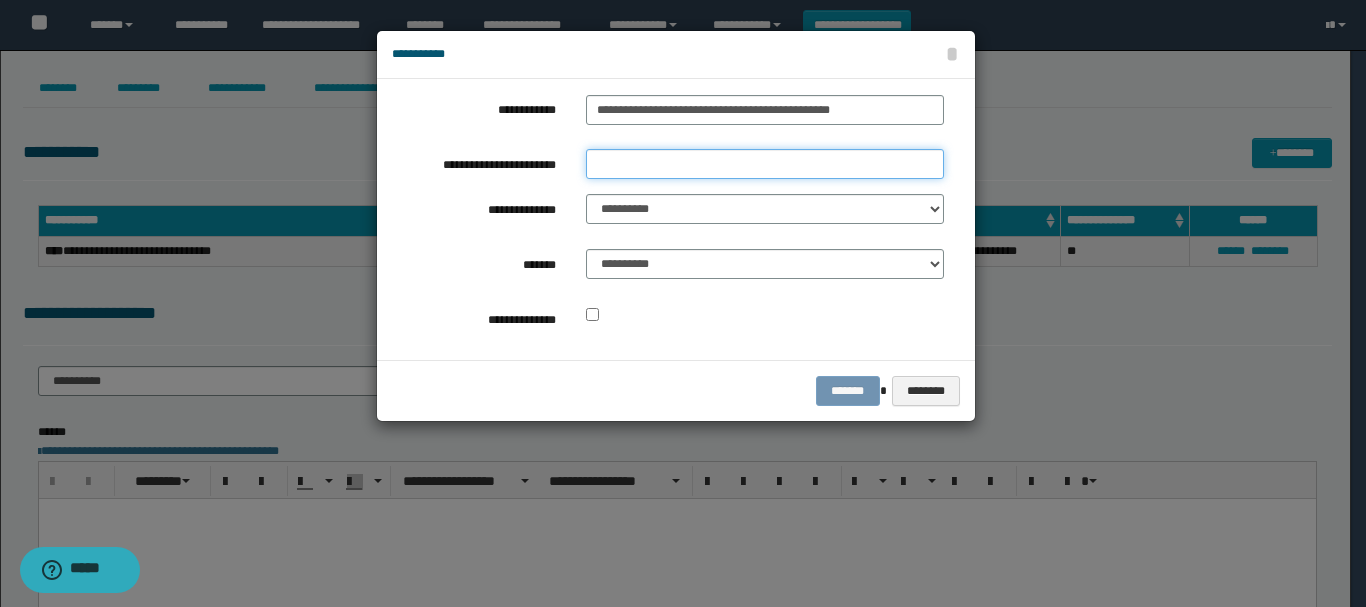 click on "**********" at bounding box center [765, 164] 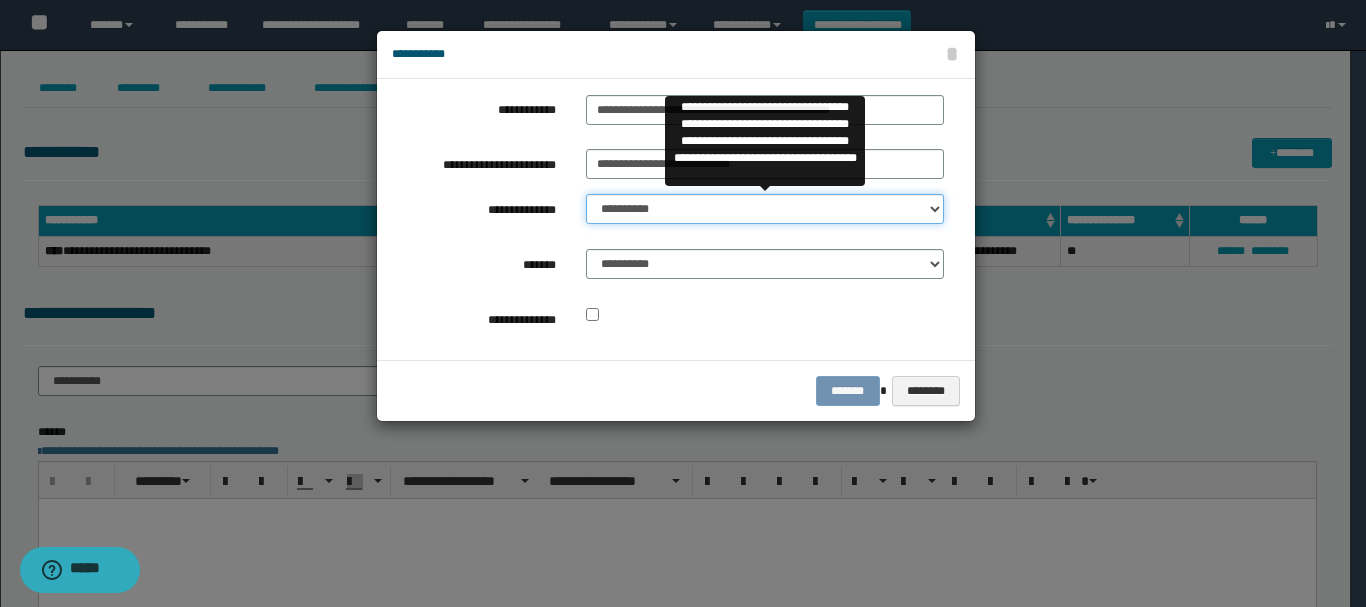 click on "**********" at bounding box center (765, 209) 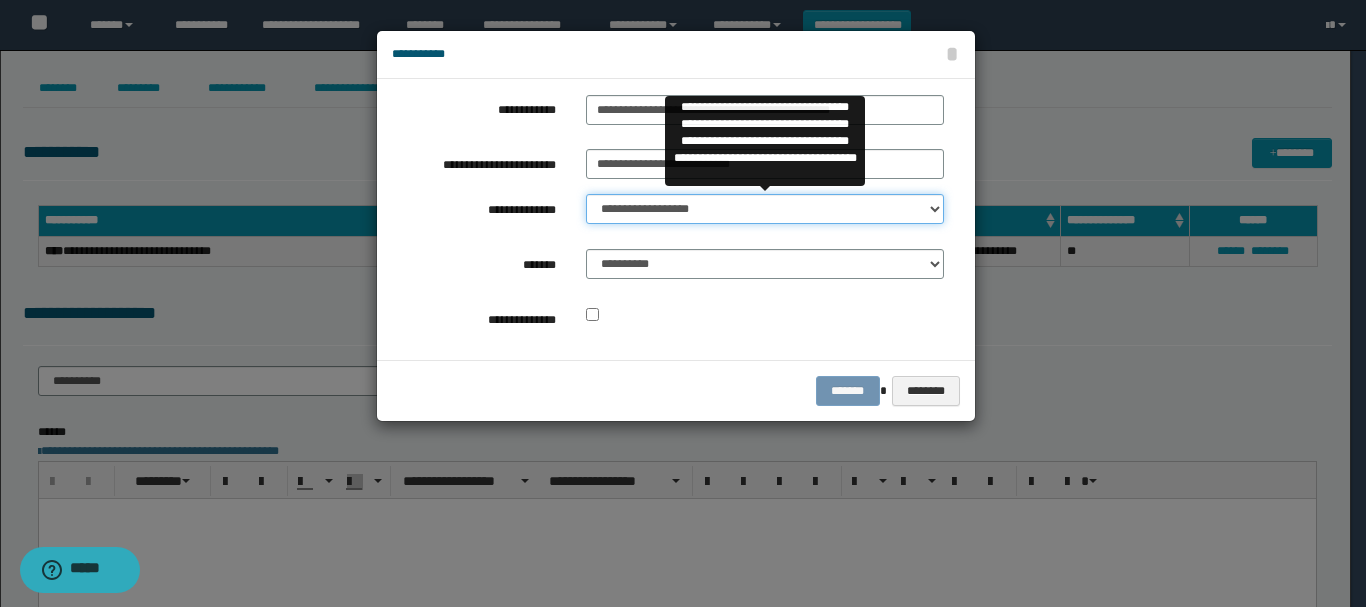 click on "**********" at bounding box center (765, 209) 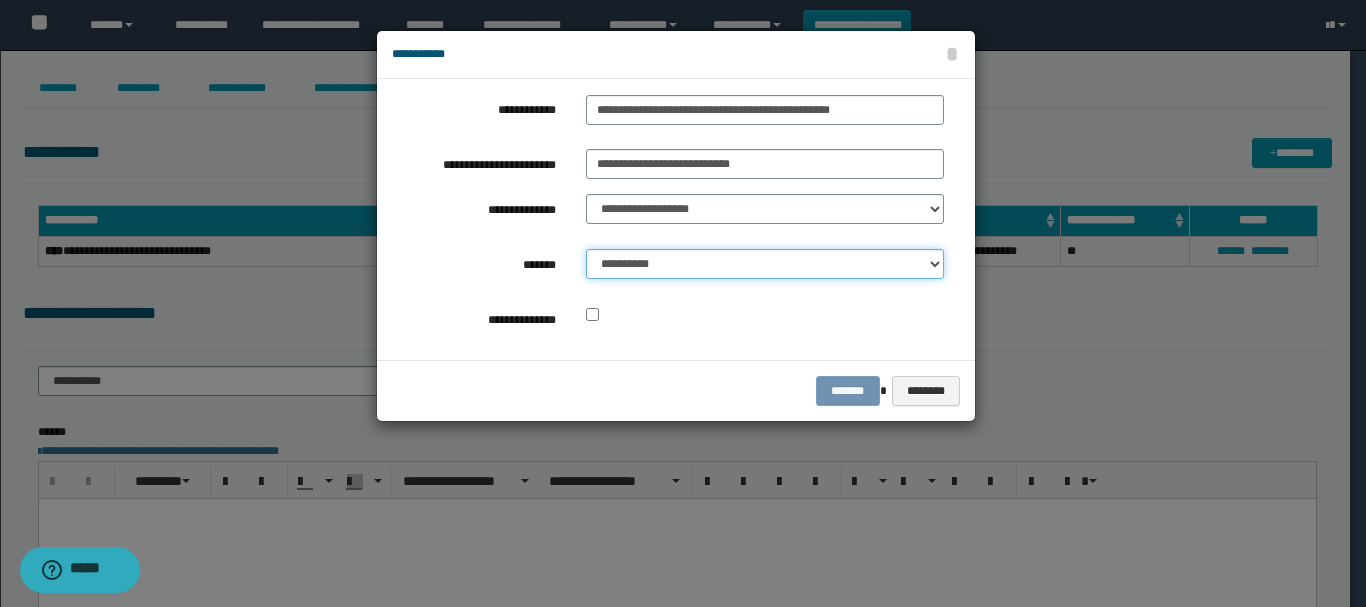 click on "**********" at bounding box center (765, 264) 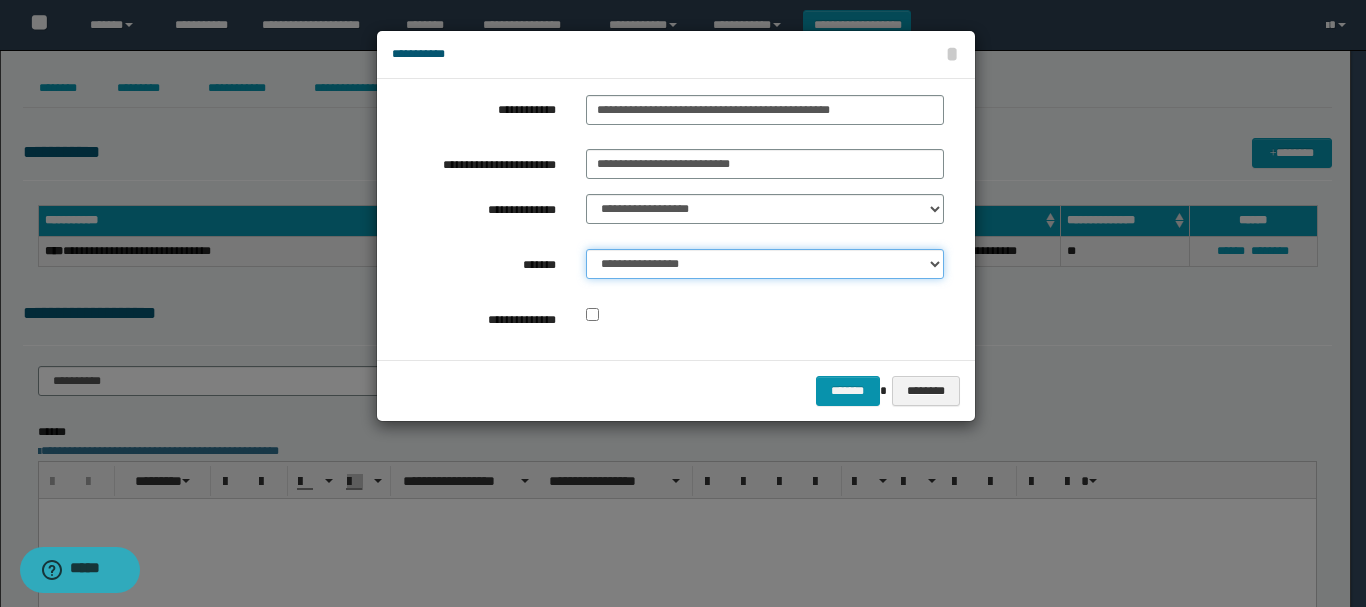 click on "**********" at bounding box center (765, 264) 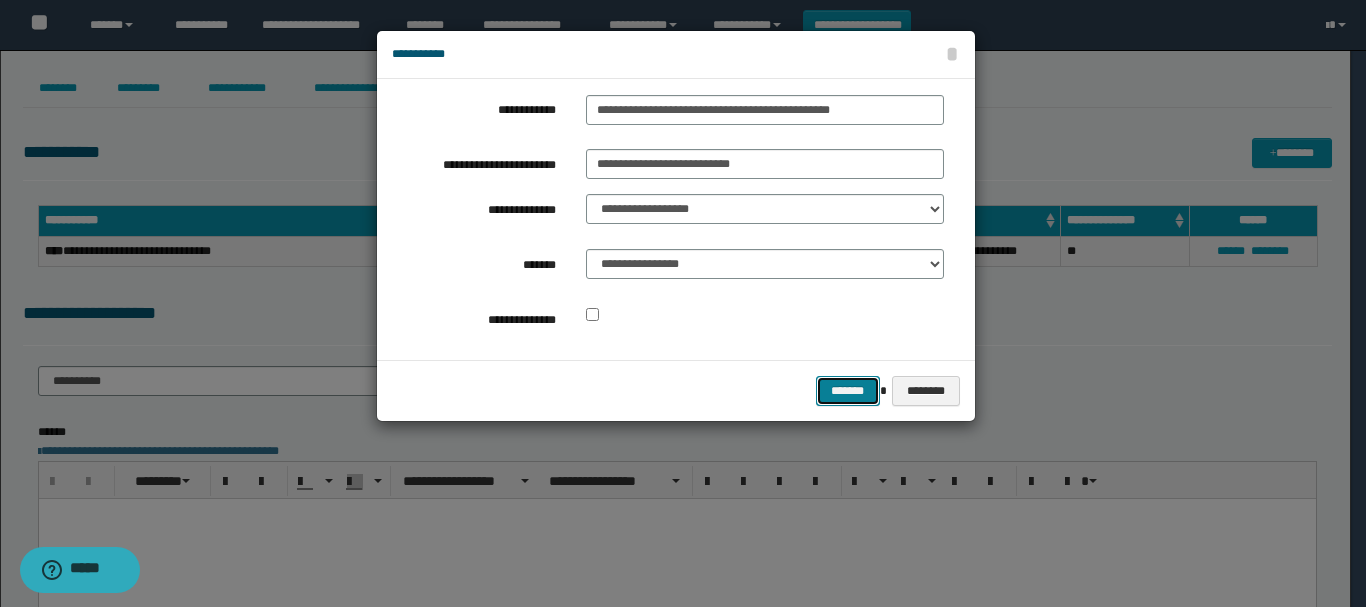 drag, startPoint x: 834, startPoint y: 383, endPoint x: 728, endPoint y: 347, distance: 111.94642 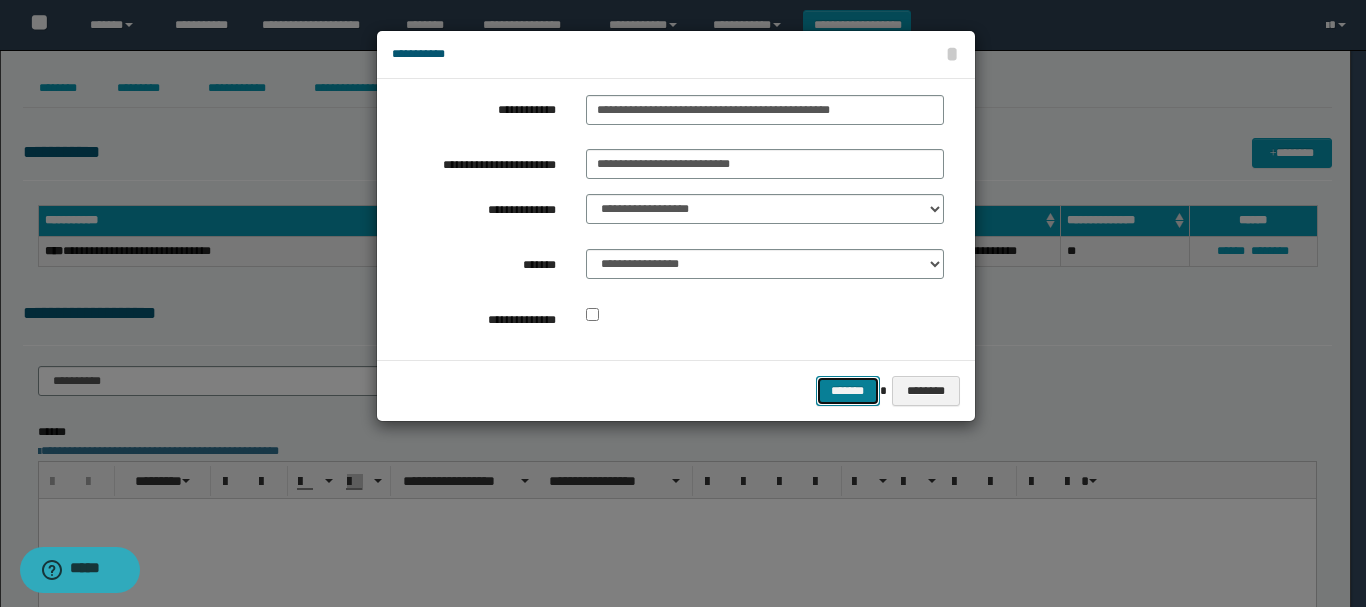 click on "*******" at bounding box center (848, 391) 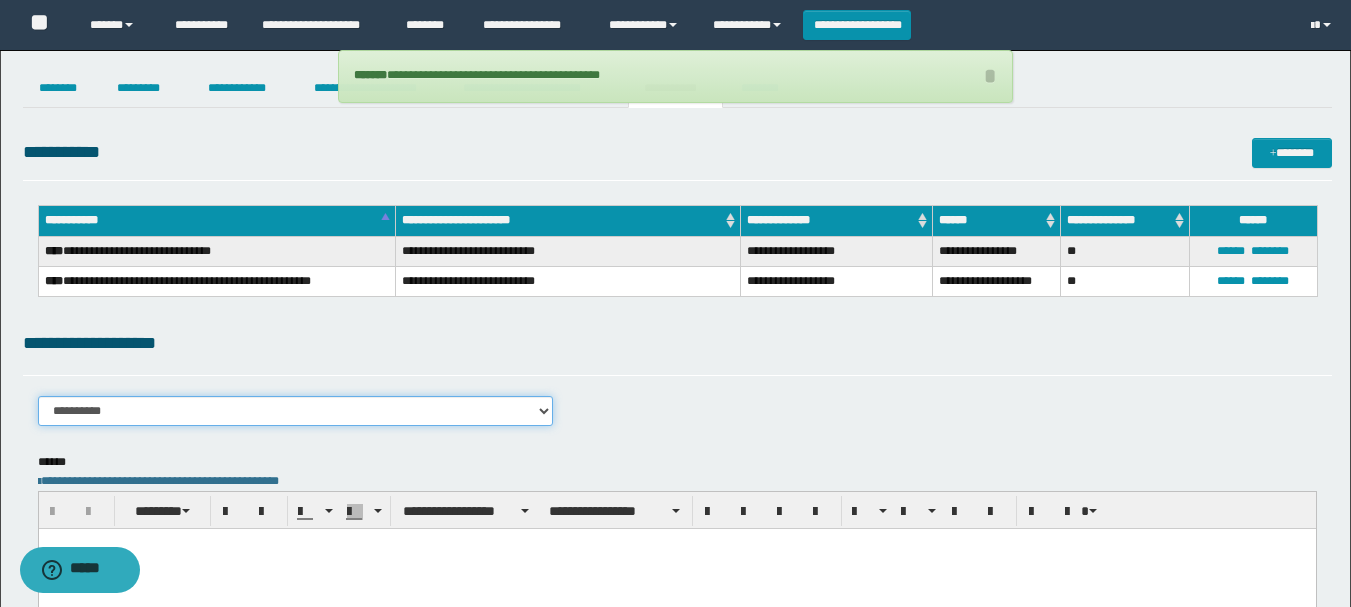 drag, startPoint x: 547, startPoint y: 411, endPoint x: 490, endPoint y: 402, distance: 57.706154 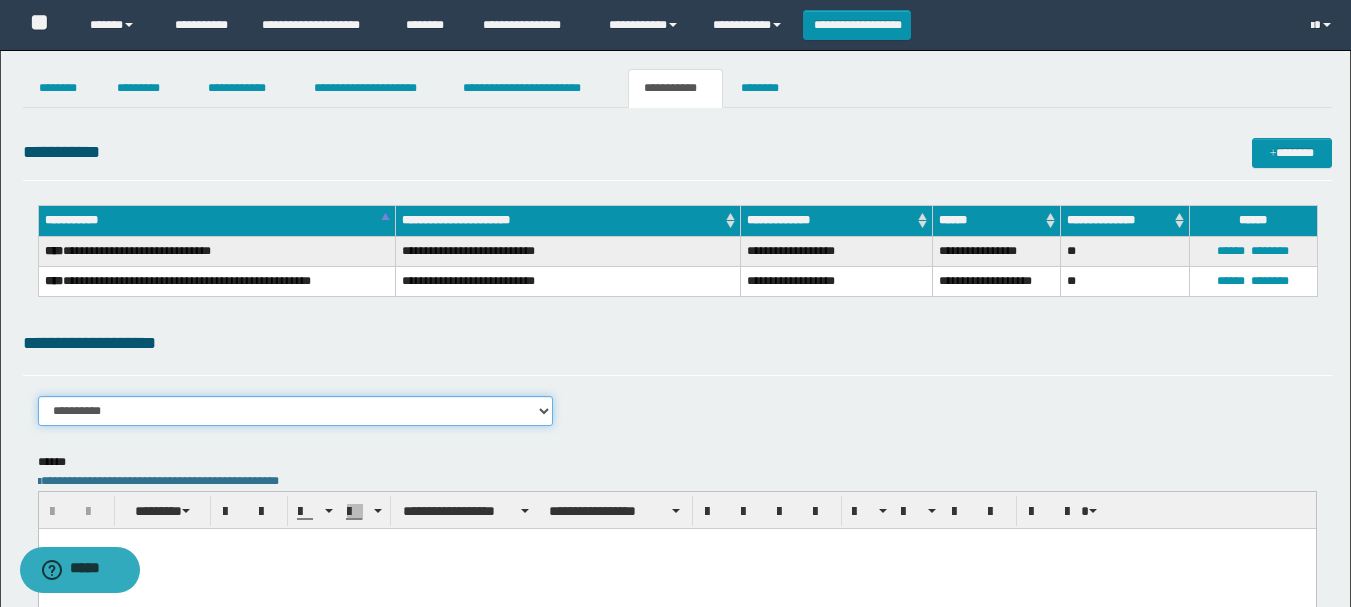 select on "****" 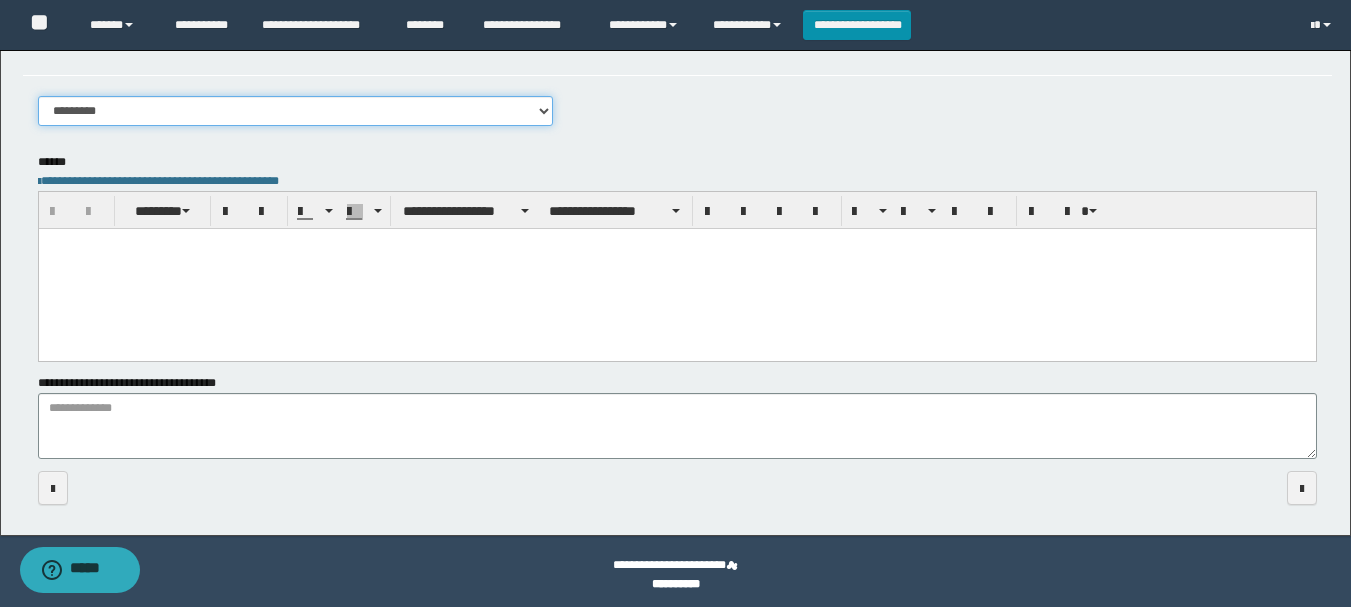 scroll, scrollTop: 306, scrollLeft: 0, axis: vertical 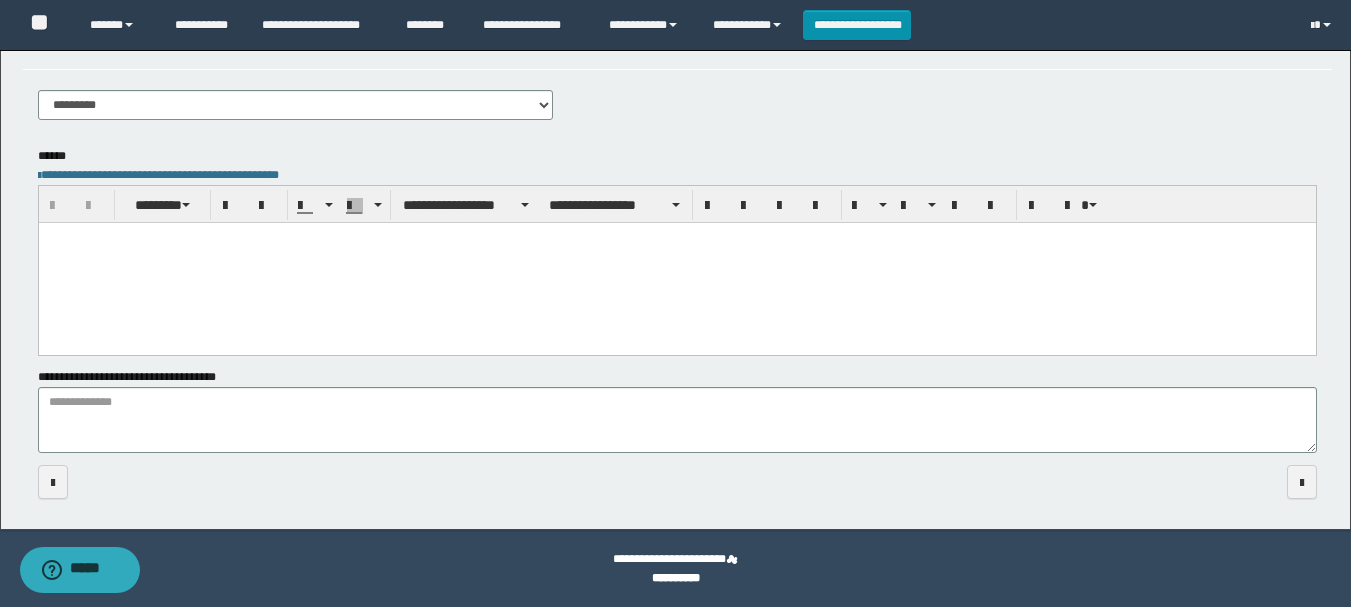paste 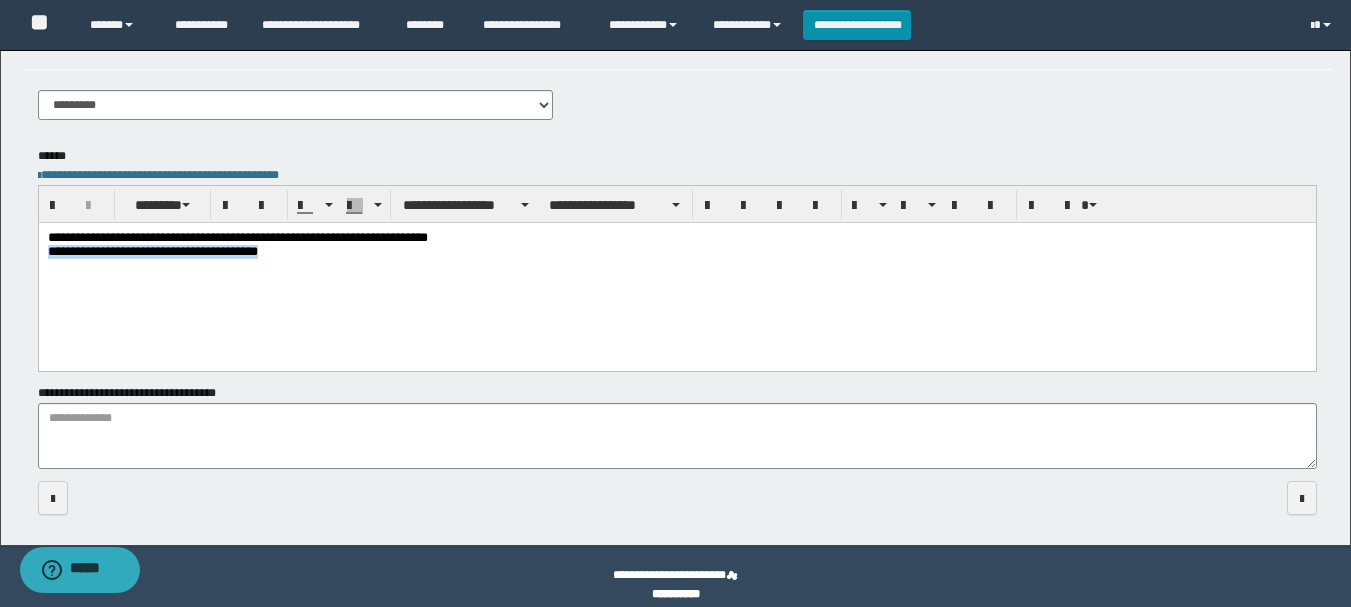 drag, startPoint x: 344, startPoint y: 257, endPoint x: 498, endPoint y: 249, distance: 154.20766 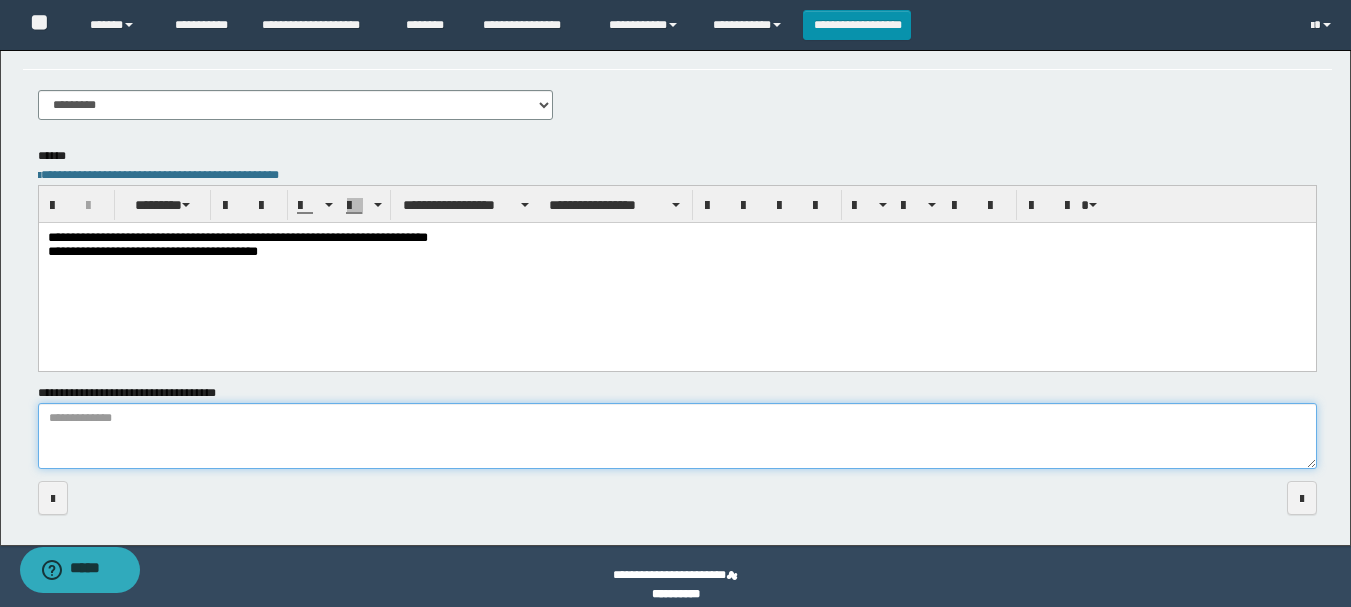 click on "**********" at bounding box center (677, 436) 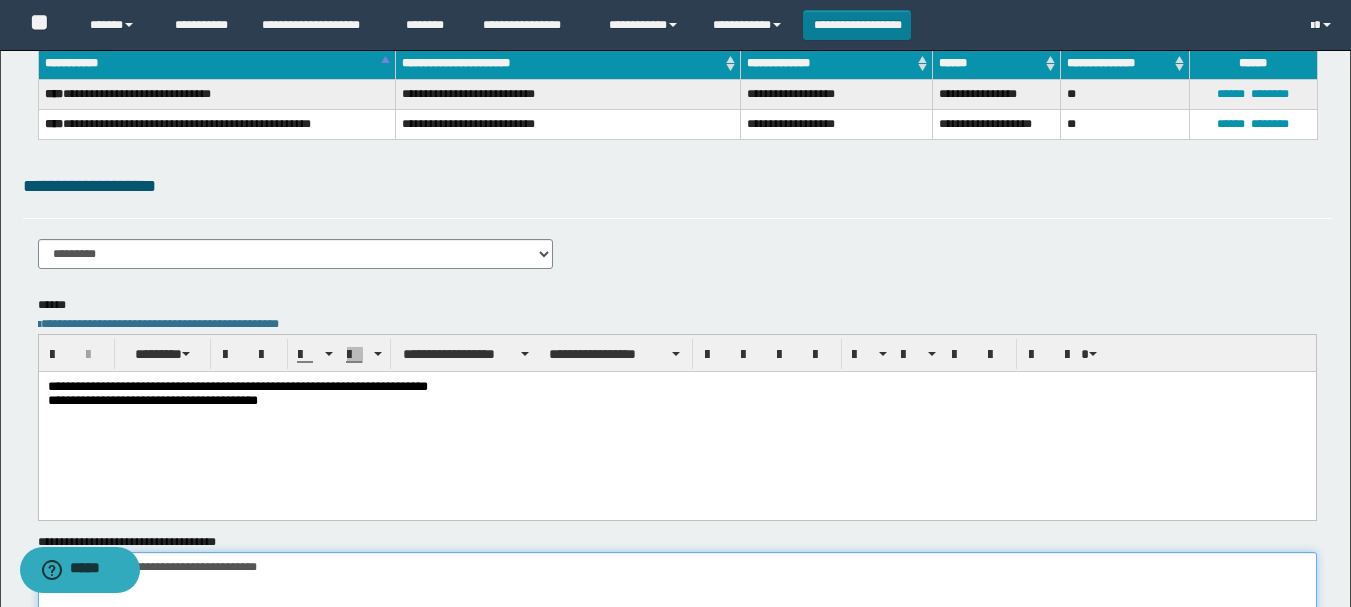 scroll, scrollTop: 0, scrollLeft: 0, axis: both 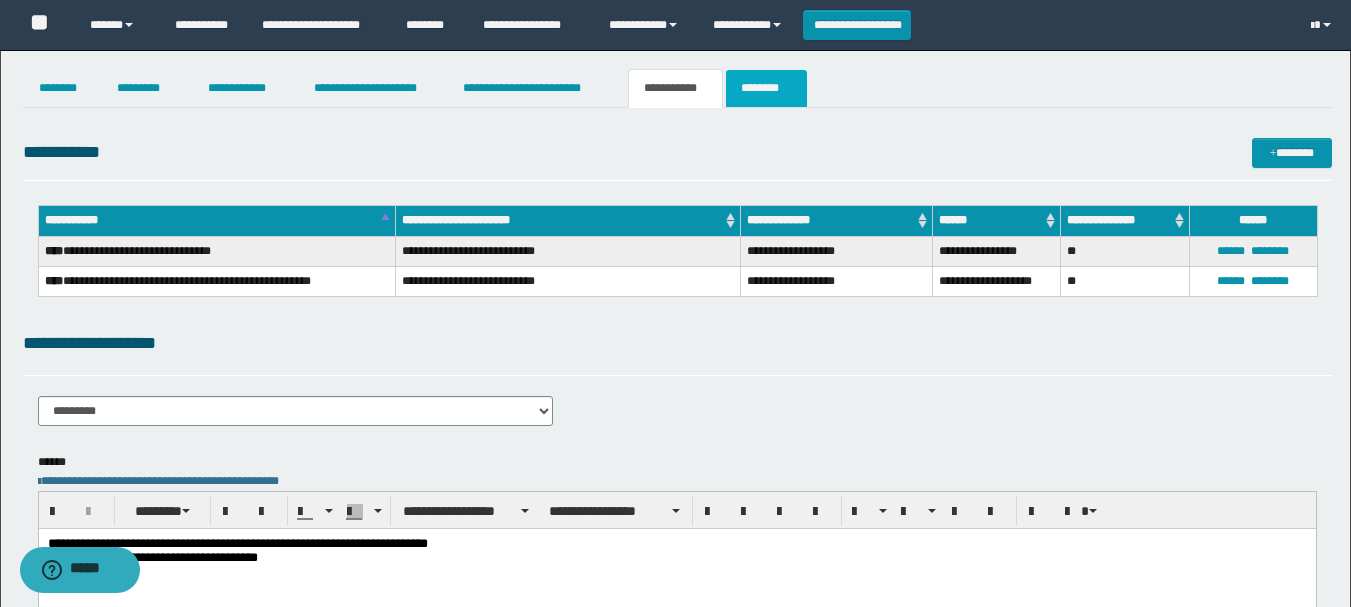 type on "**********" 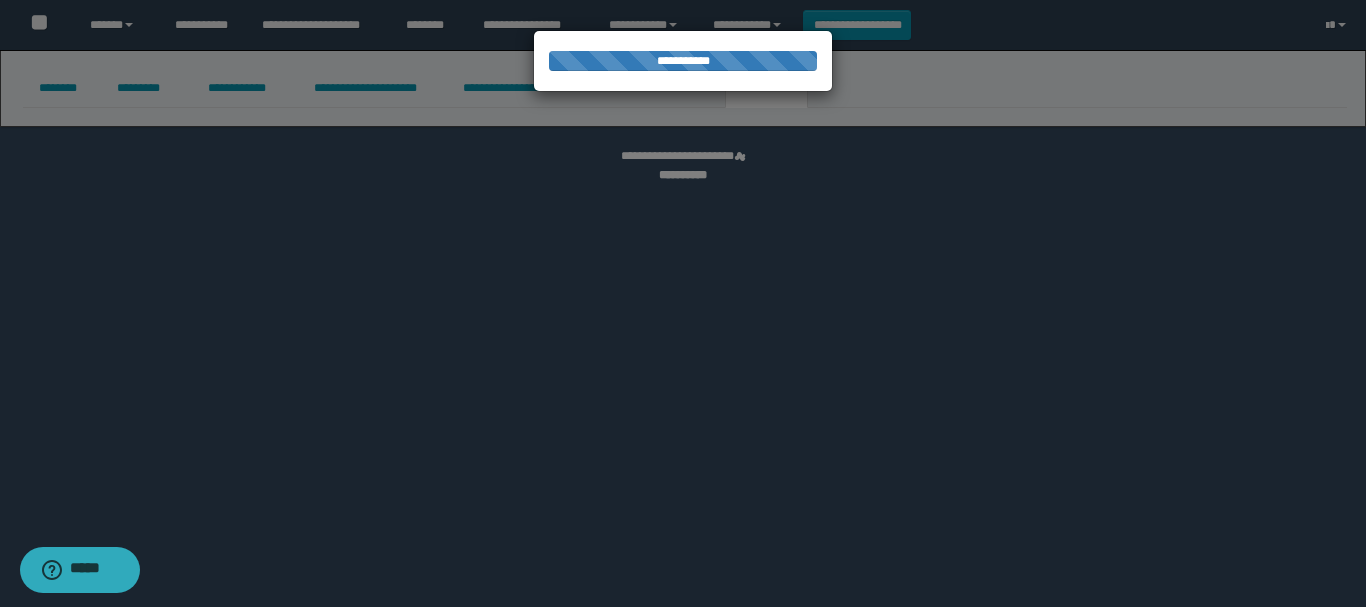 select 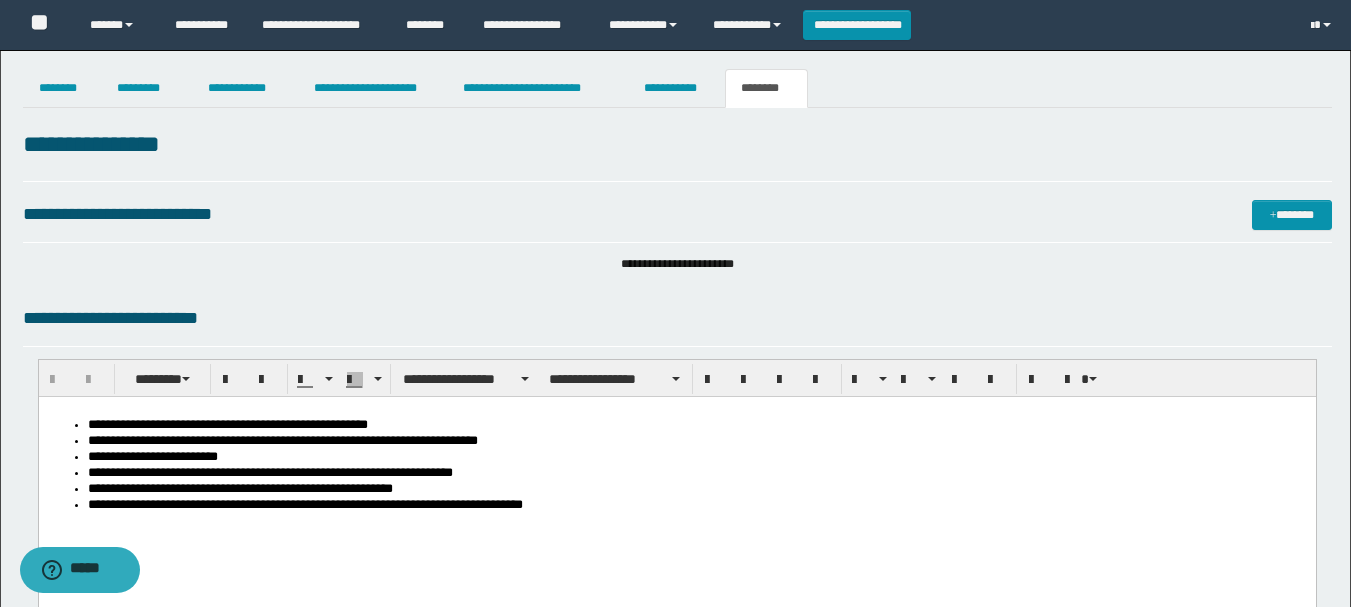 scroll, scrollTop: 0, scrollLeft: 0, axis: both 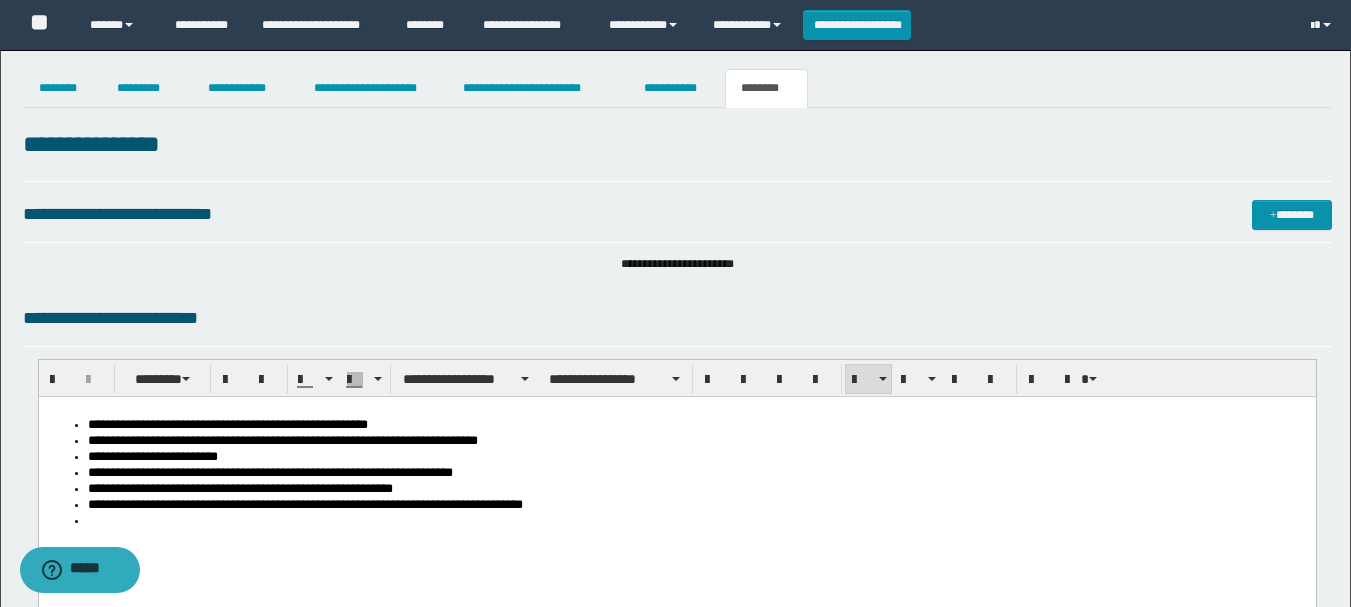 paste 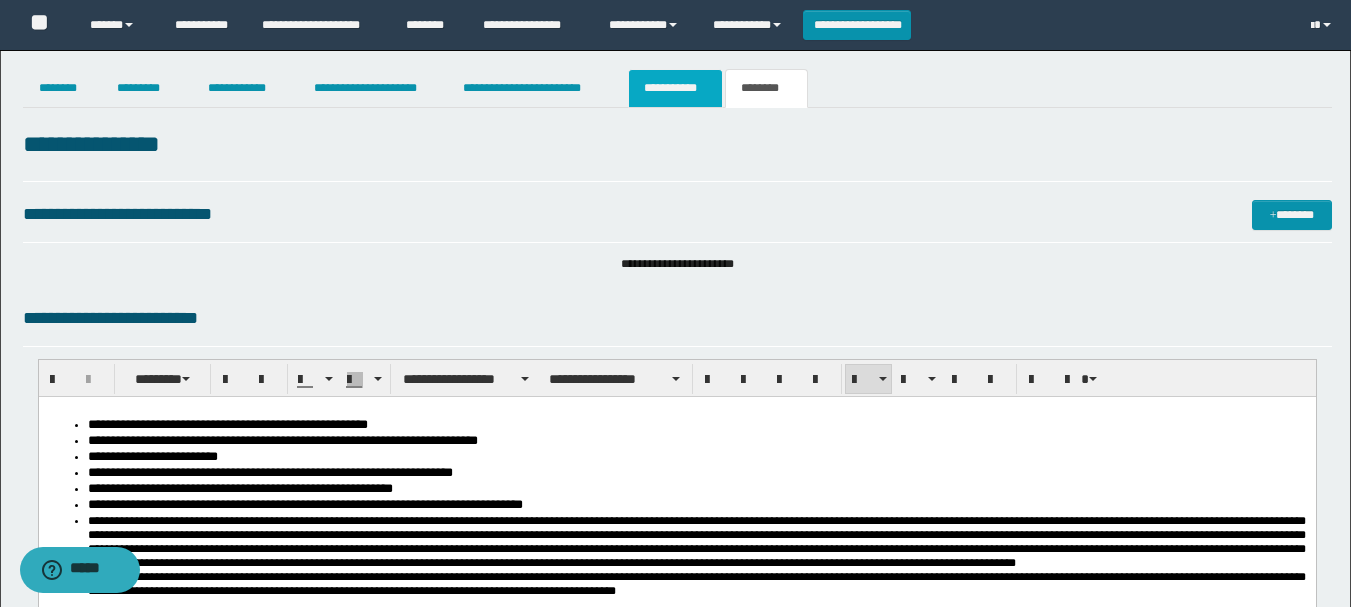 click on "**********" at bounding box center (675, 88) 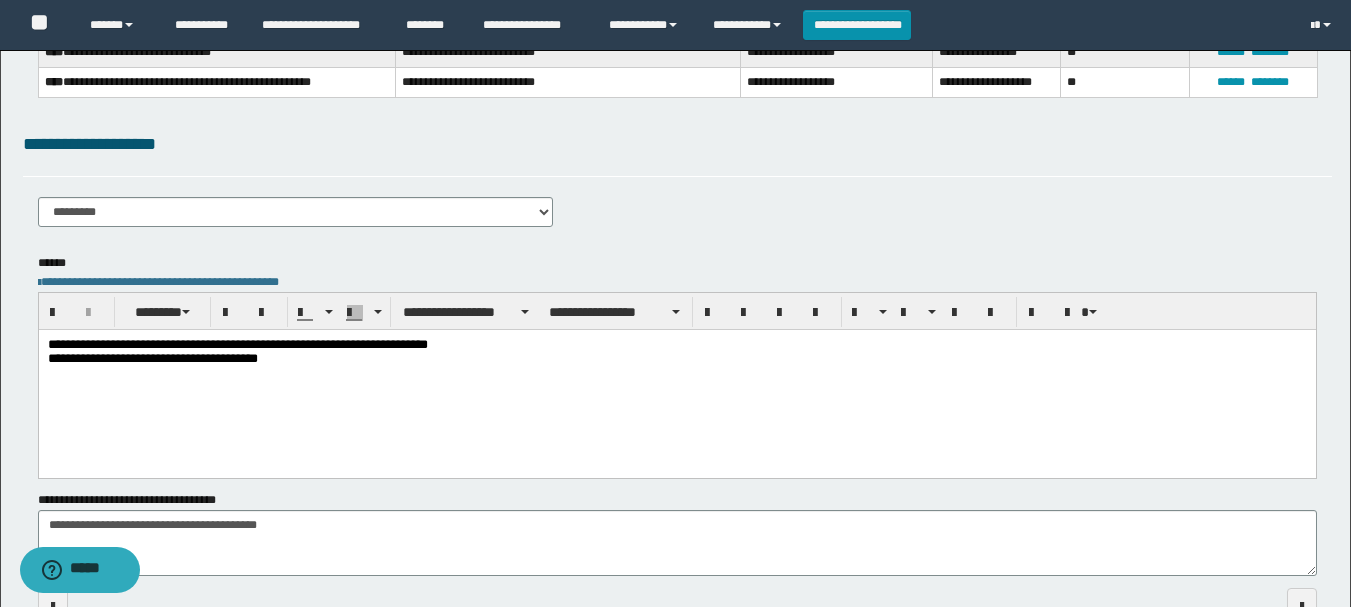scroll, scrollTop: 200, scrollLeft: 0, axis: vertical 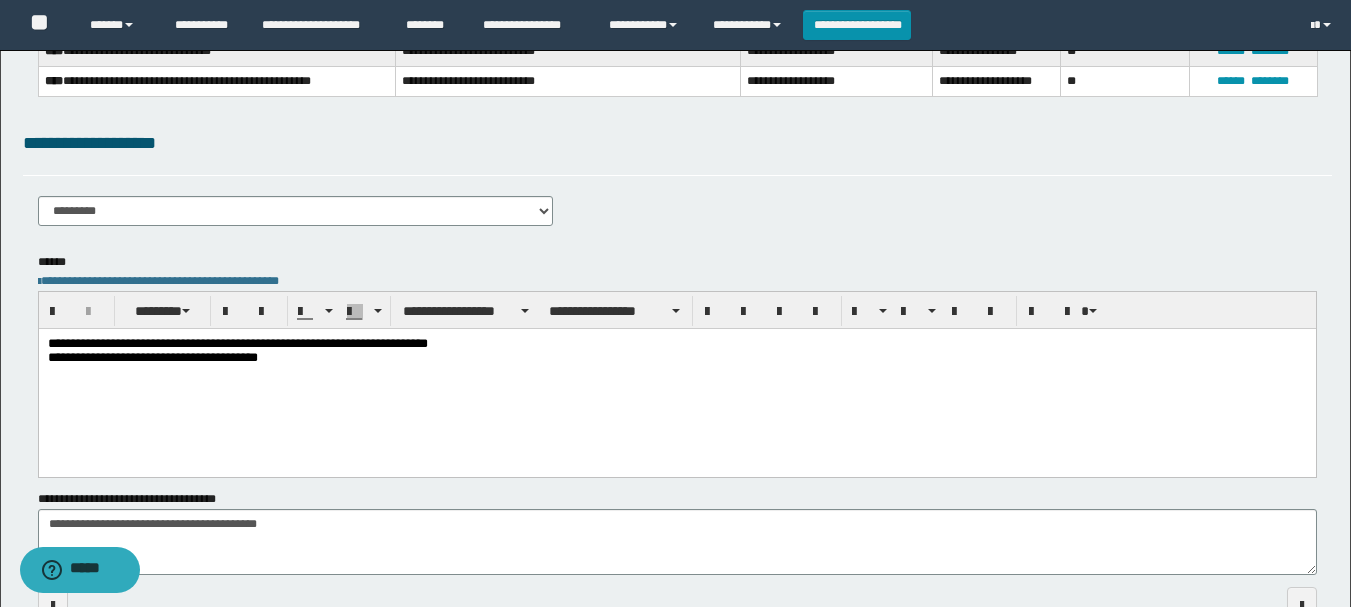 click on "**********" at bounding box center (676, 352) 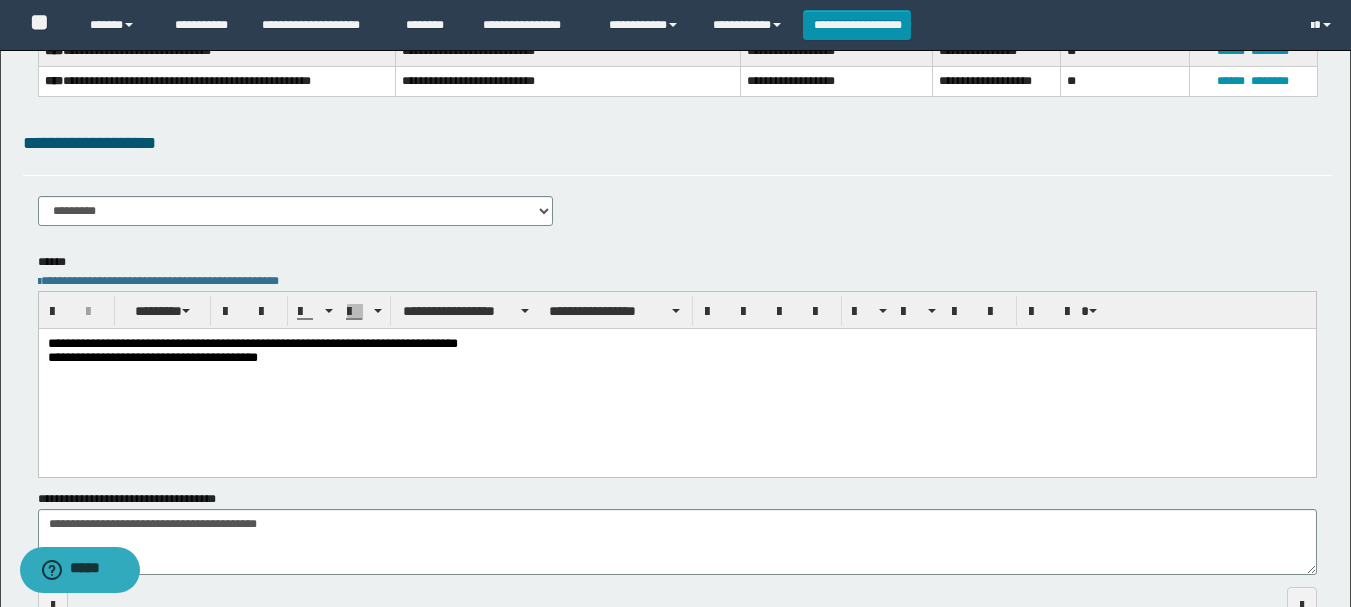 click on "**********" at bounding box center (676, 352) 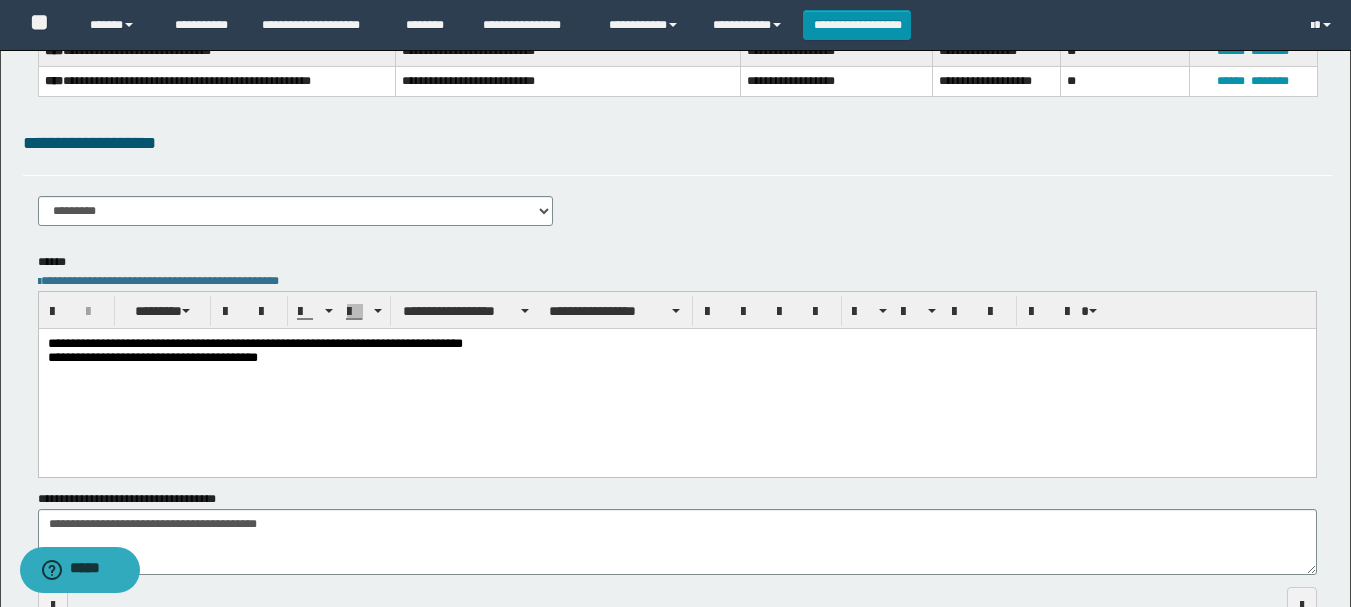 click on "**********" at bounding box center [676, 352] 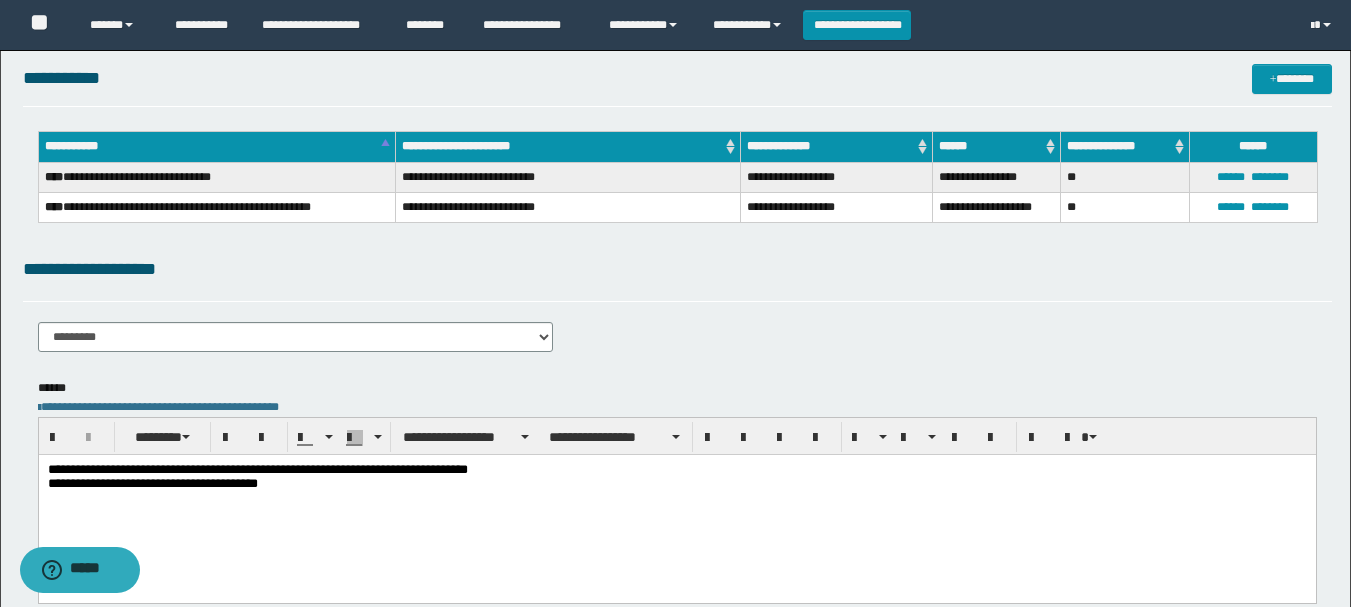 scroll, scrollTop: 0, scrollLeft: 0, axis: both 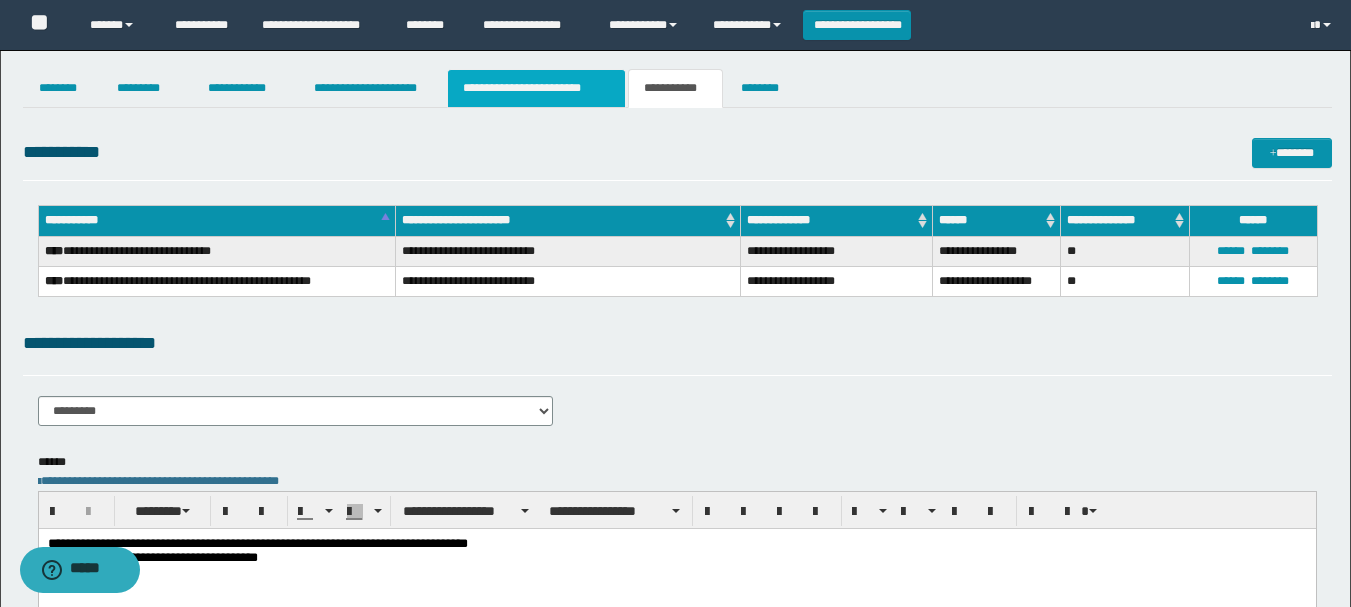 click on "**********" at bounding box center [537, 88] 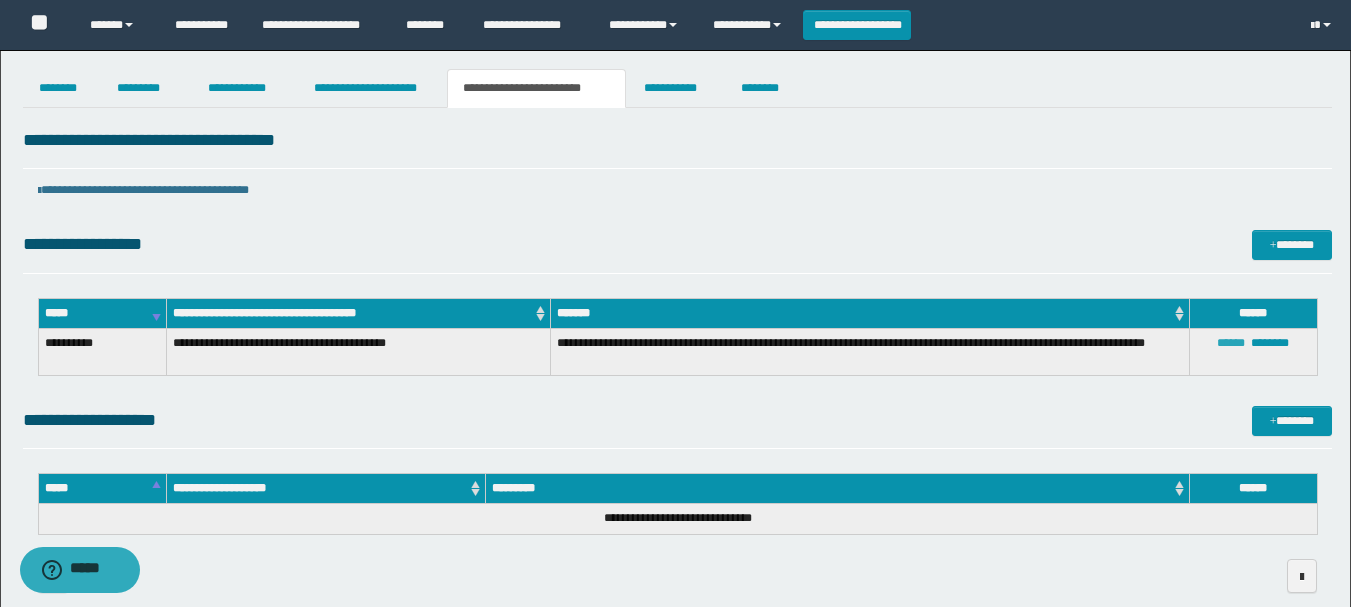 click on "******" at bounding box center (1231, 343) 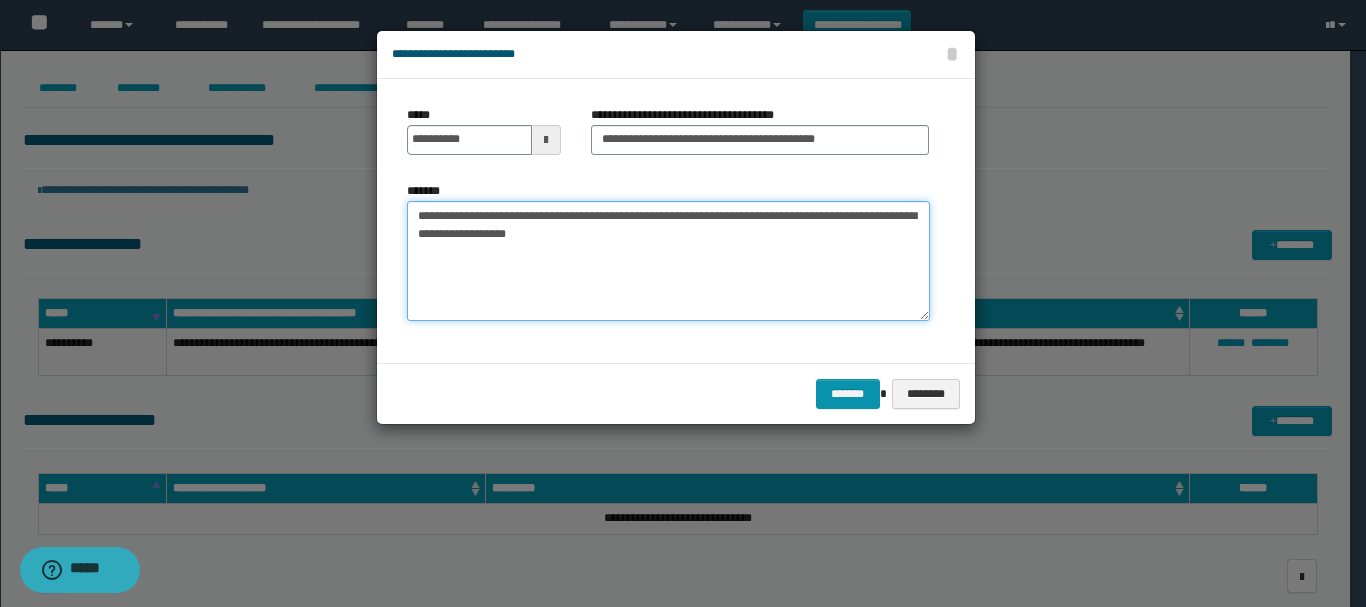 click on "**********" at bounding box center (668, 261) 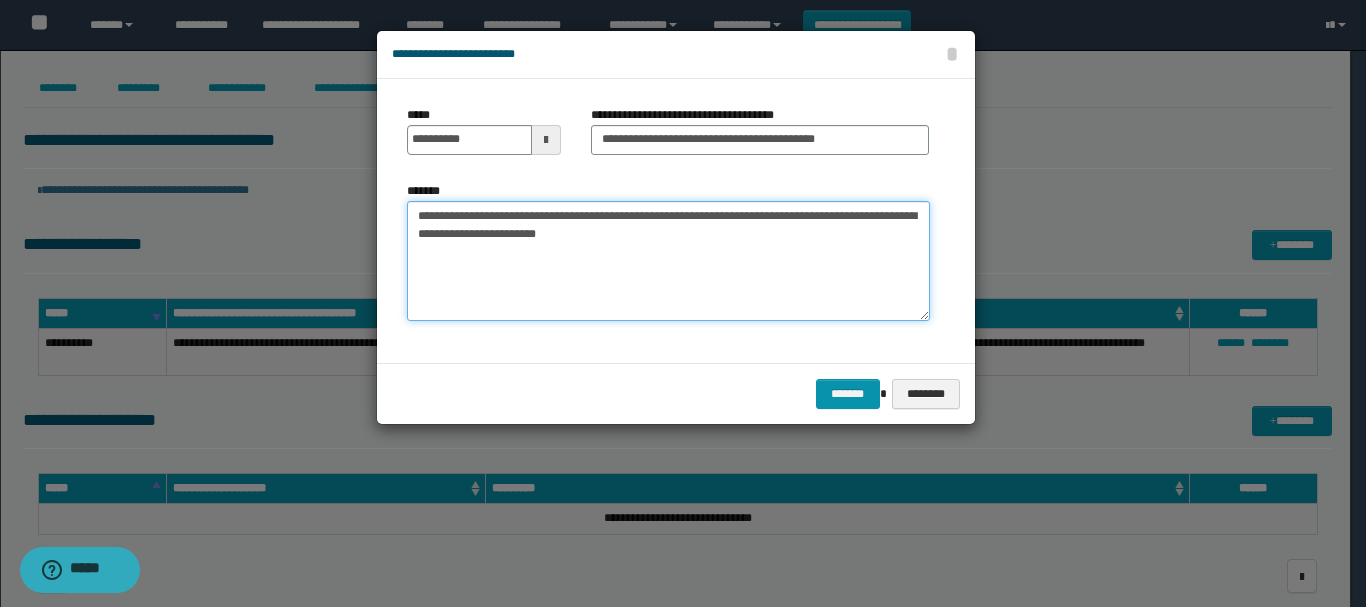 click on "**********" at bounding box center (668, 261) 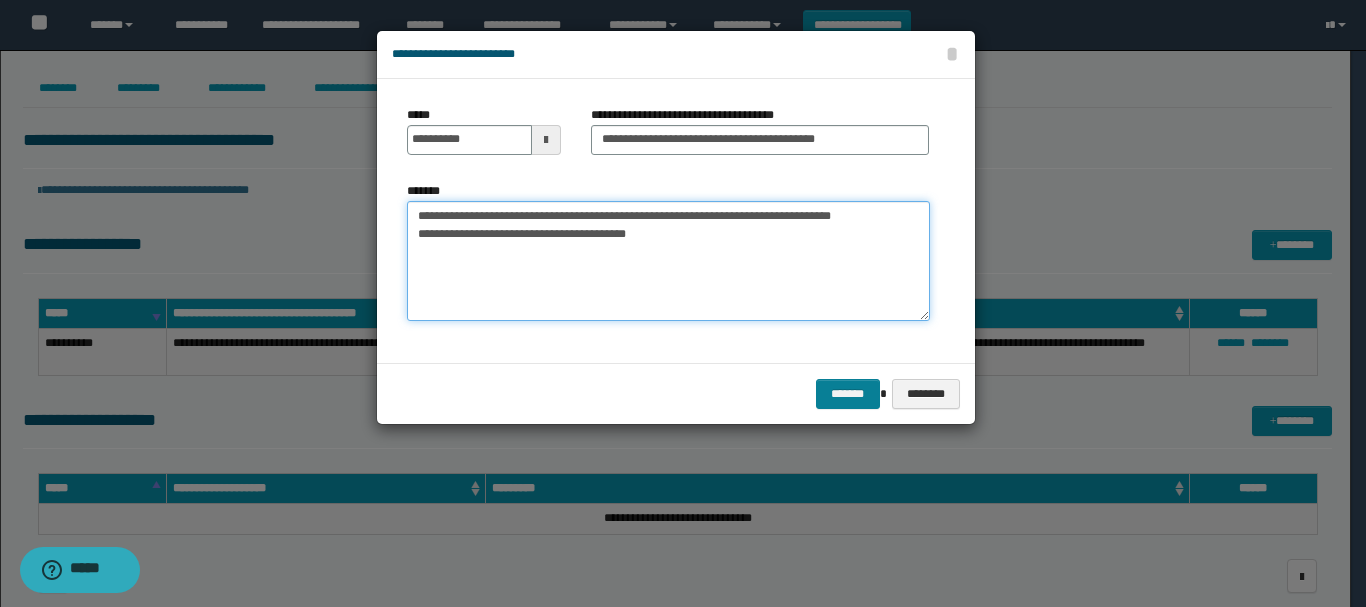 type on "**********" 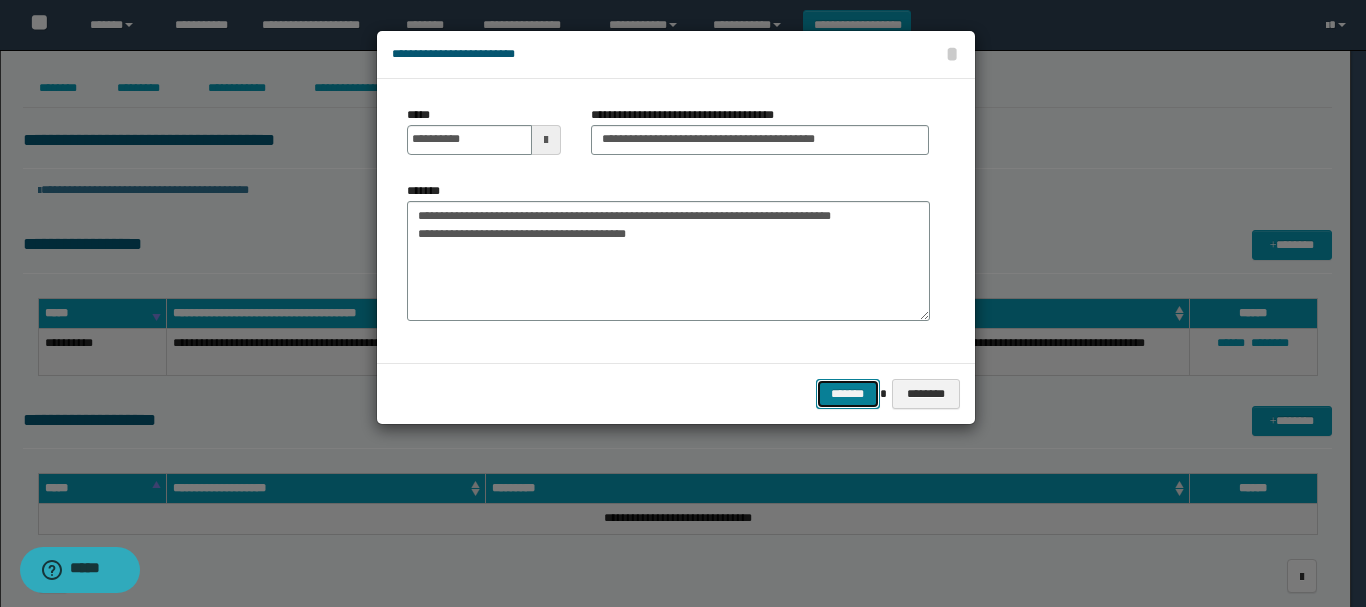 click on "*******" at bounding box center (848, 394) 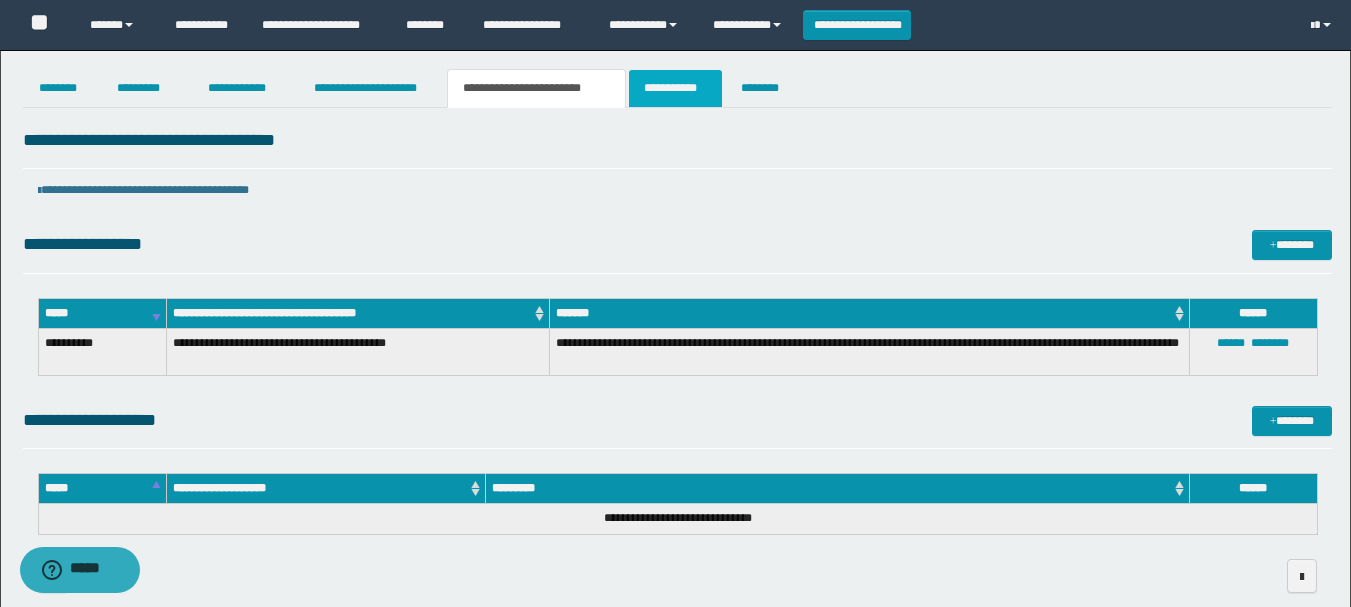 click on "**********" at bounding box center (675, 88) 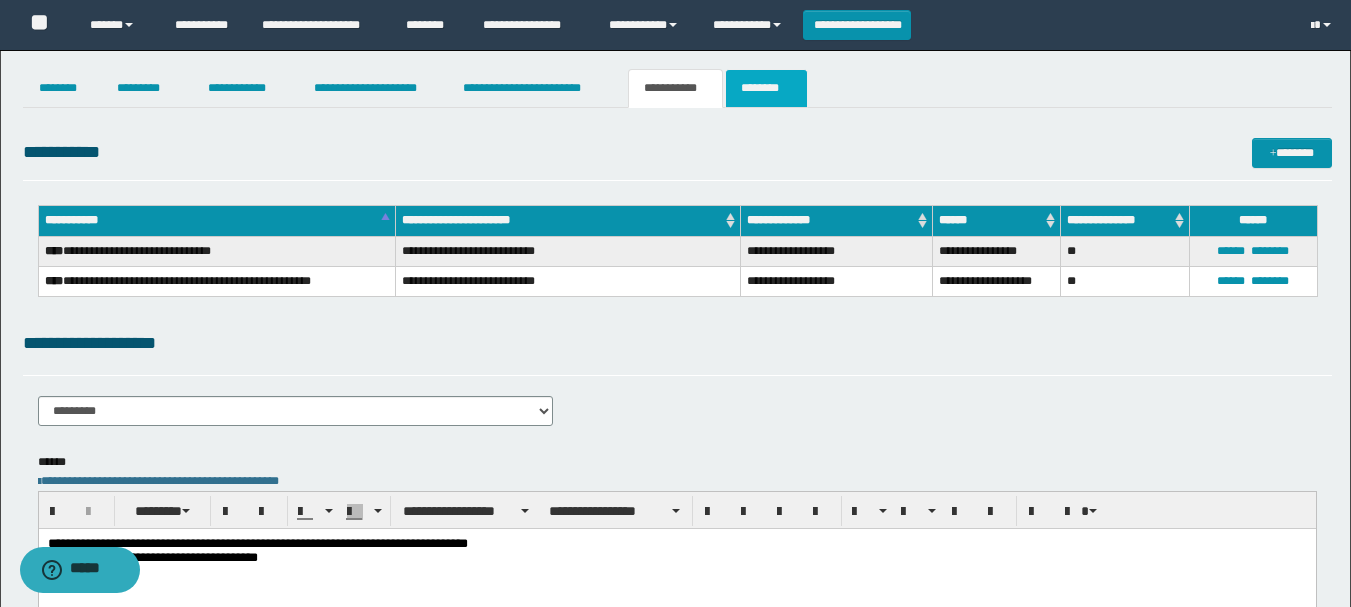 click on "********" at bounding box center (766, 88) 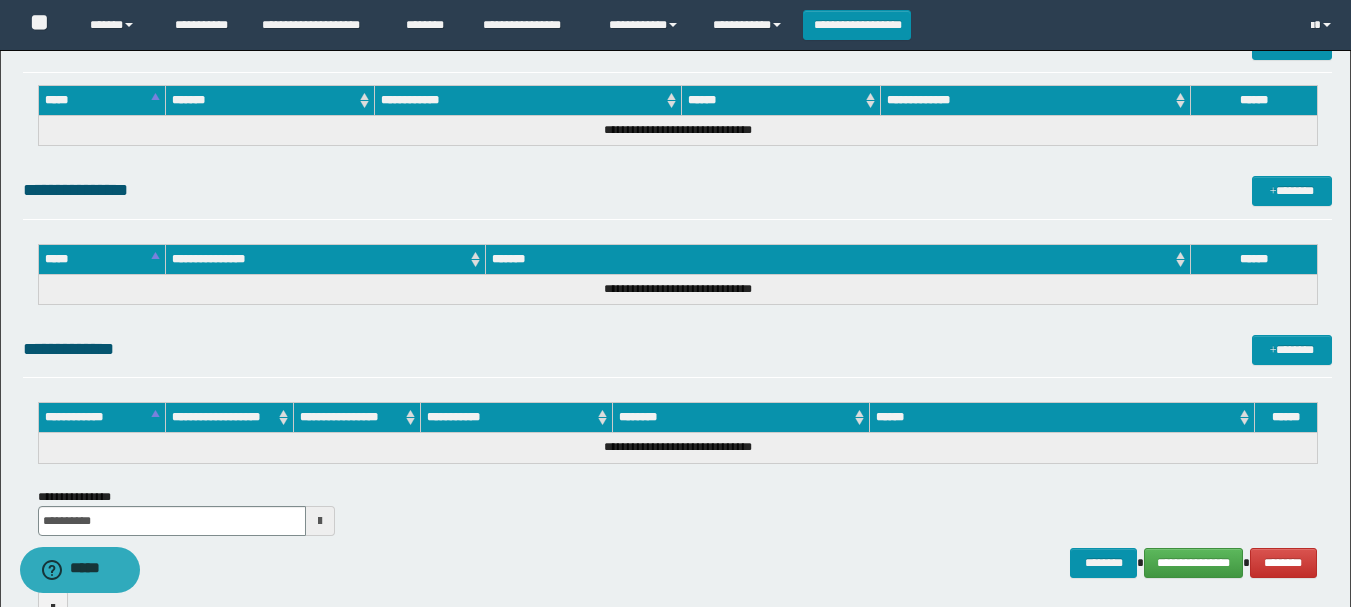scroll, scrollTop: 768, scrollLeft: 0, axis: vertical 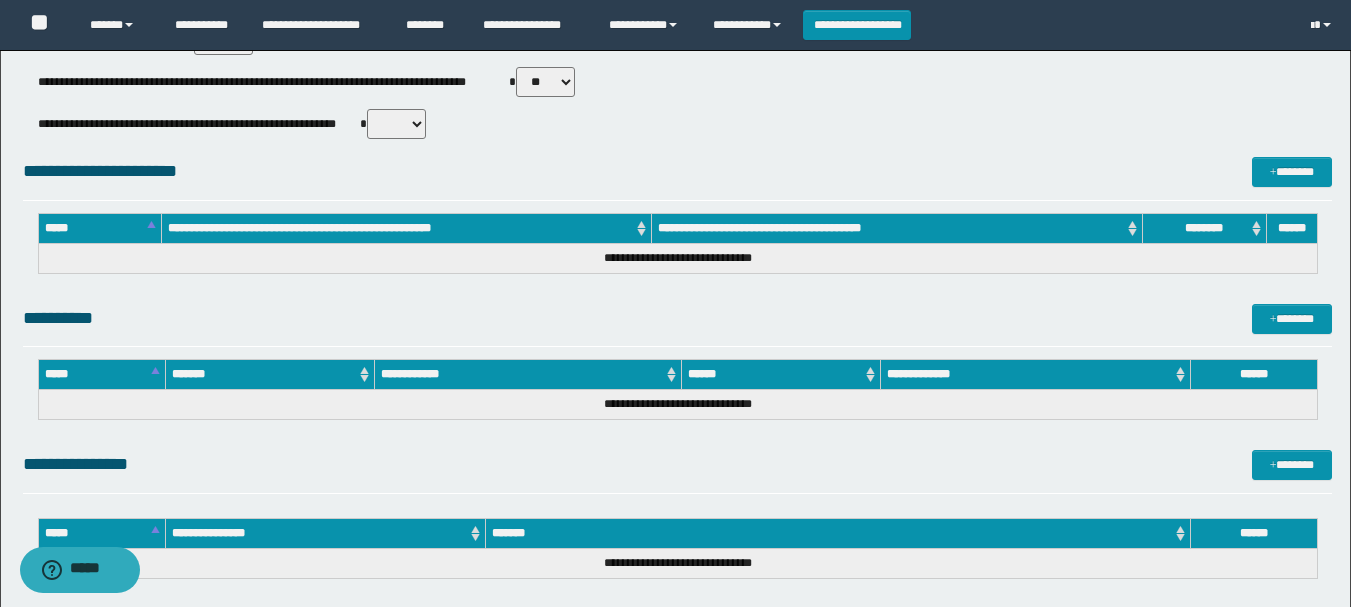 click on "**
**" at bounding box center [396, 124] 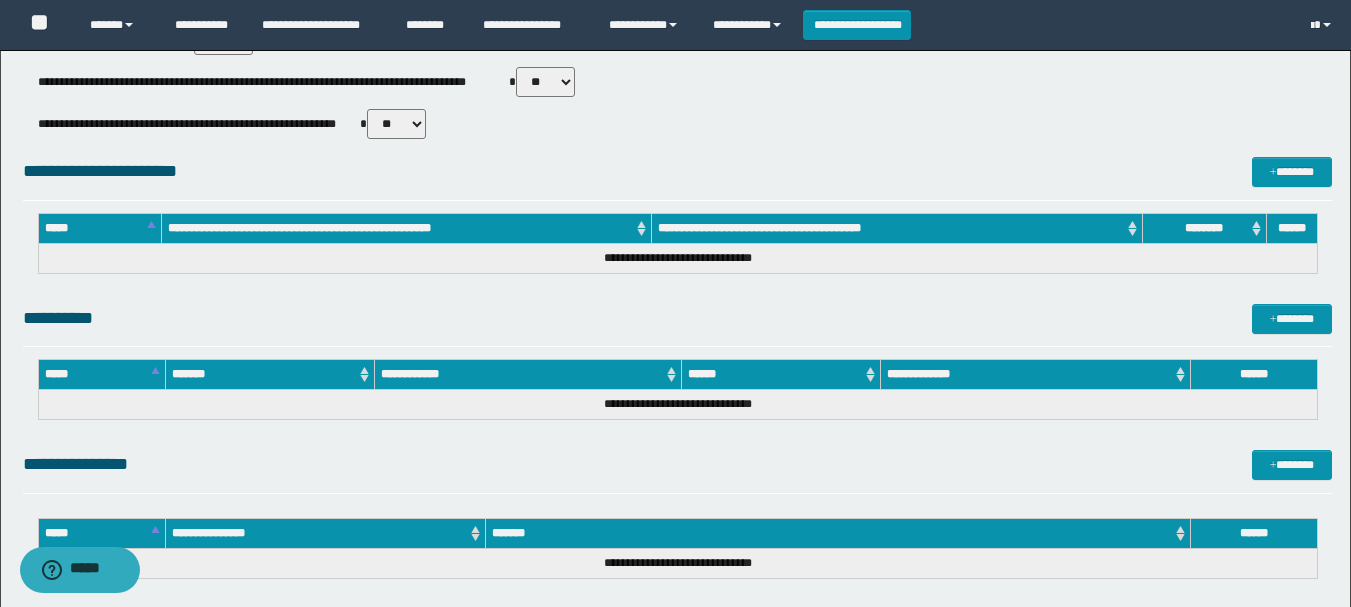 click on "**
**" at bounding box center [396, 124] 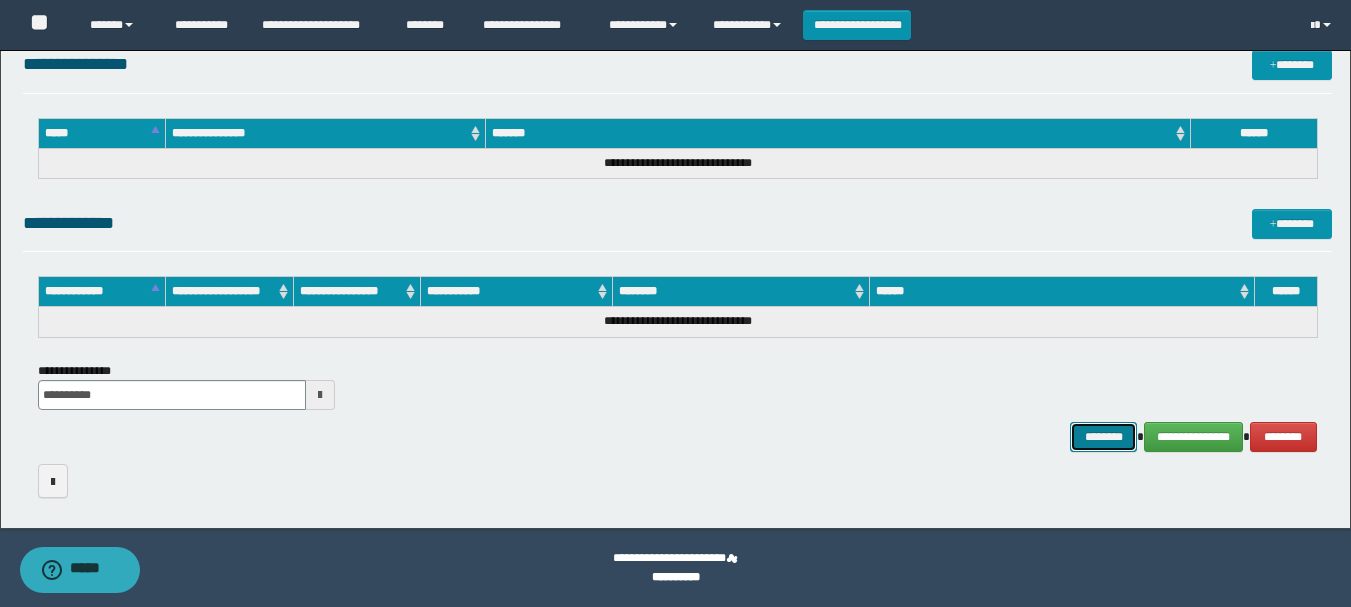 drag, startPoint x: 1107, startPoint y: 438, endPoint x: 1092, endPoint y: 418, distance: 25 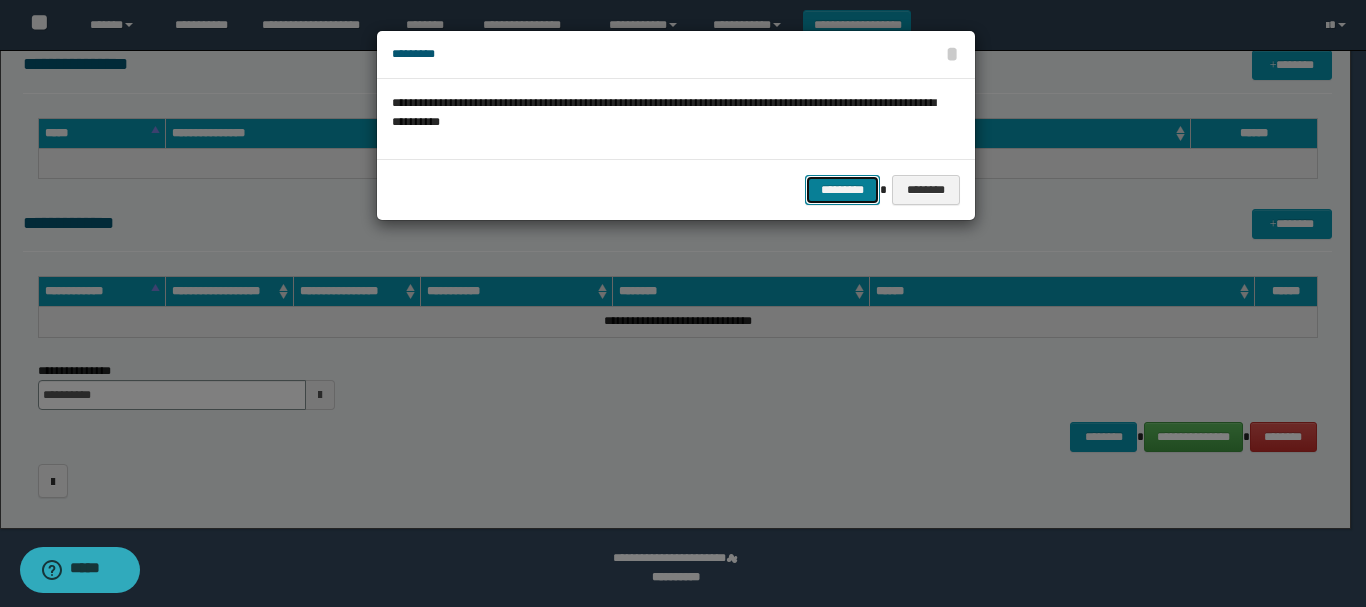 drag, startPoint x: 851, startPoint y: 202, endPoint x: 792, endPoint y: 143, distance: 83.4386 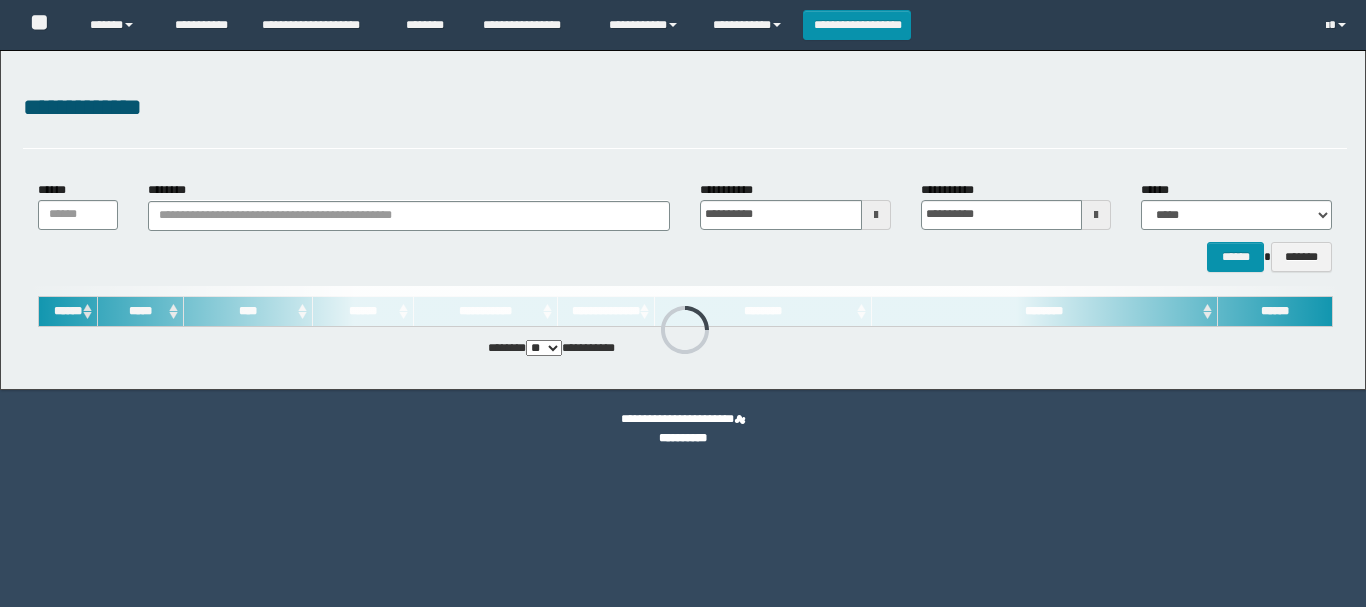 scroll, scrollTop: 0, scrollLeft: 0, axis: both 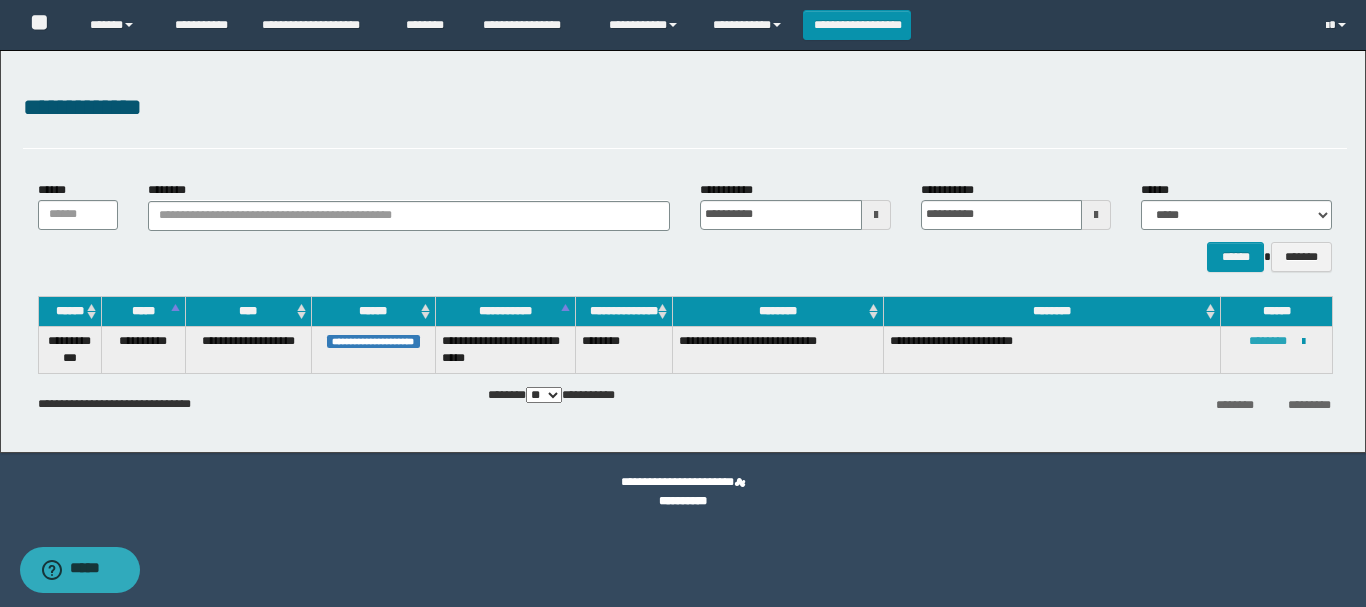 click on "********" at bounding box center [1268, 341] 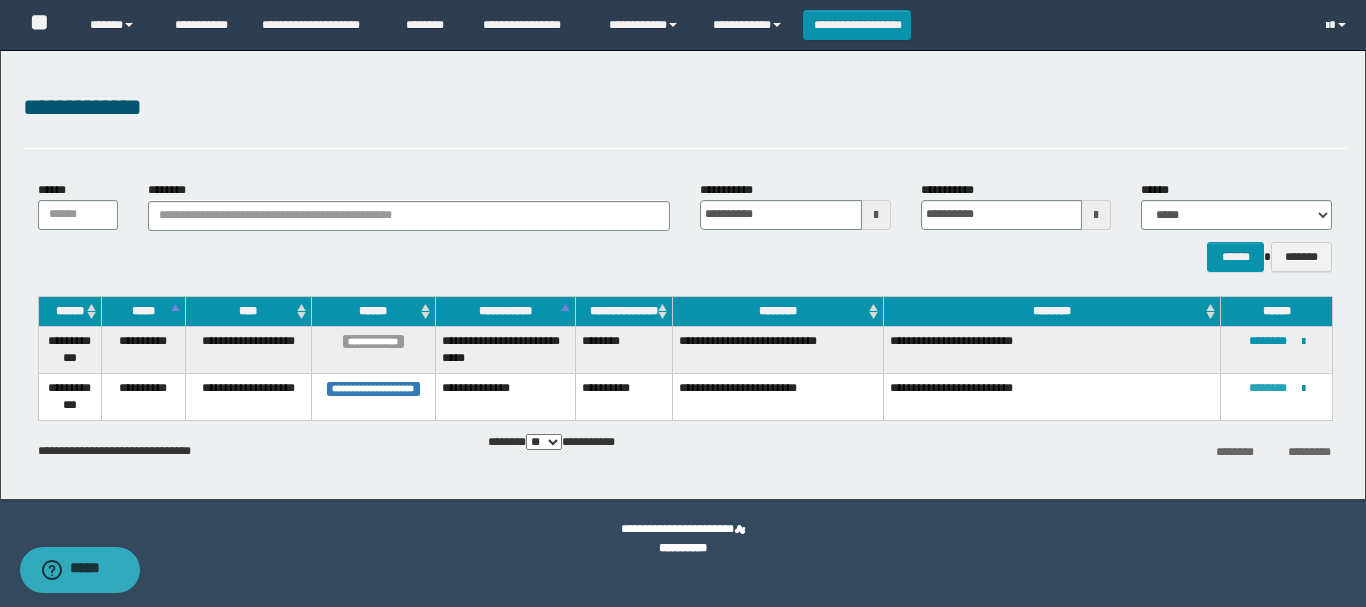 click on "********" at bounding box center (1268, 388) 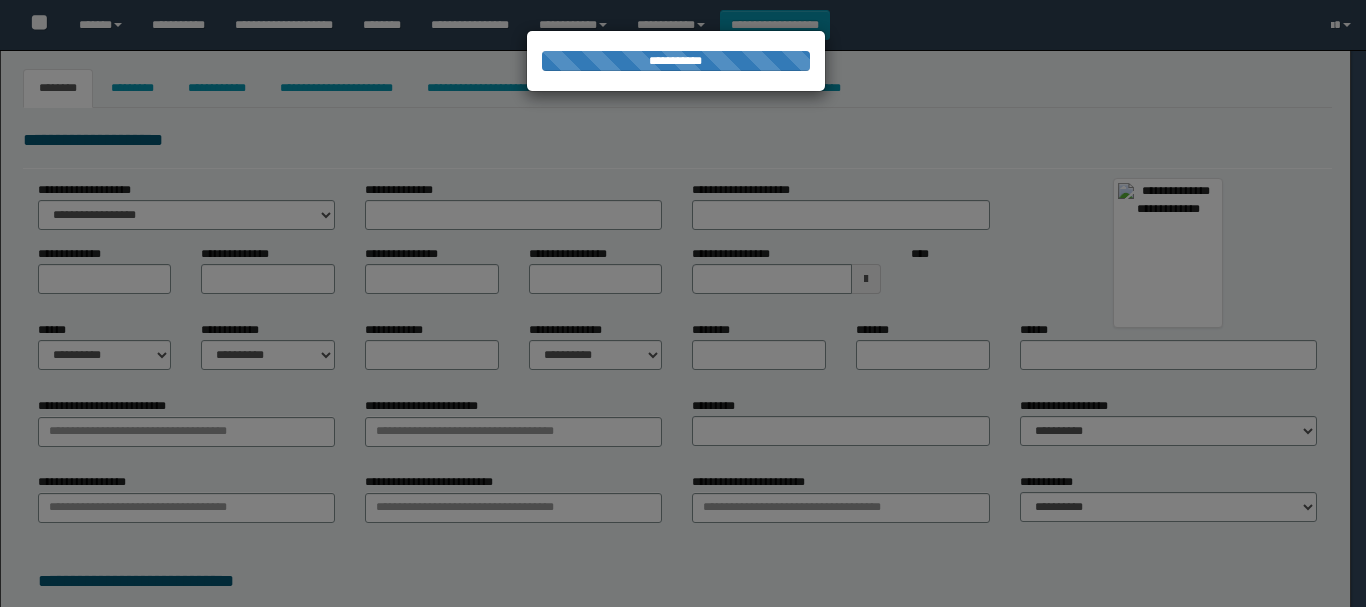 type on "********" 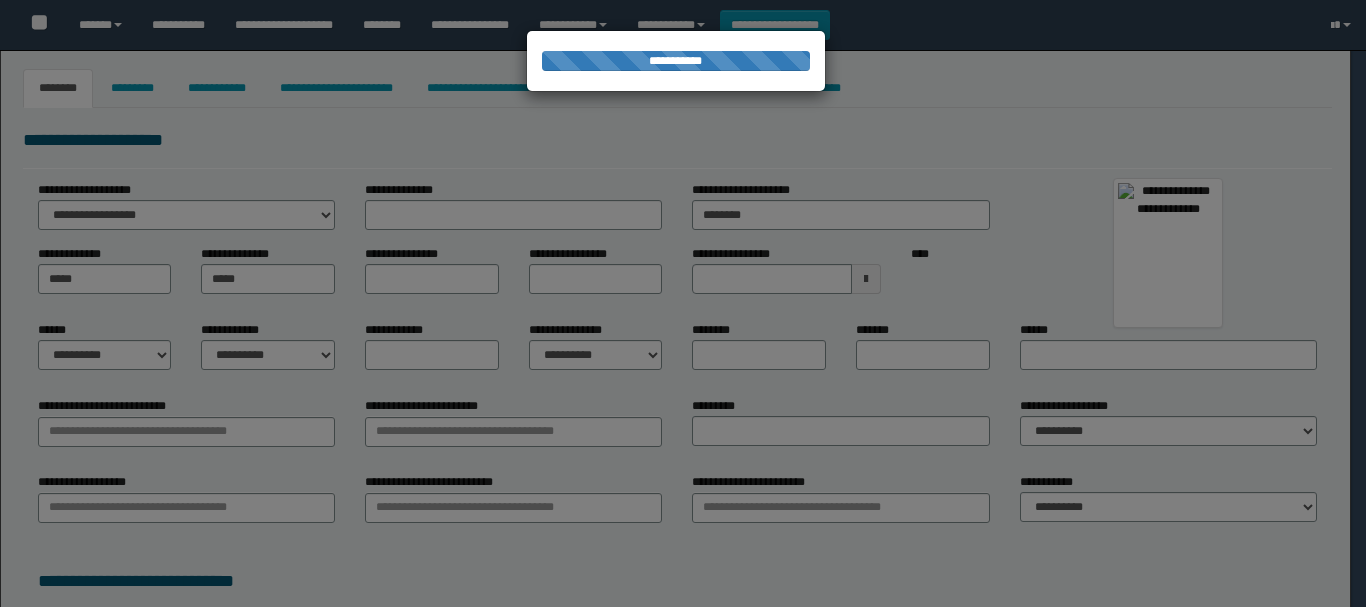 type on "*******" 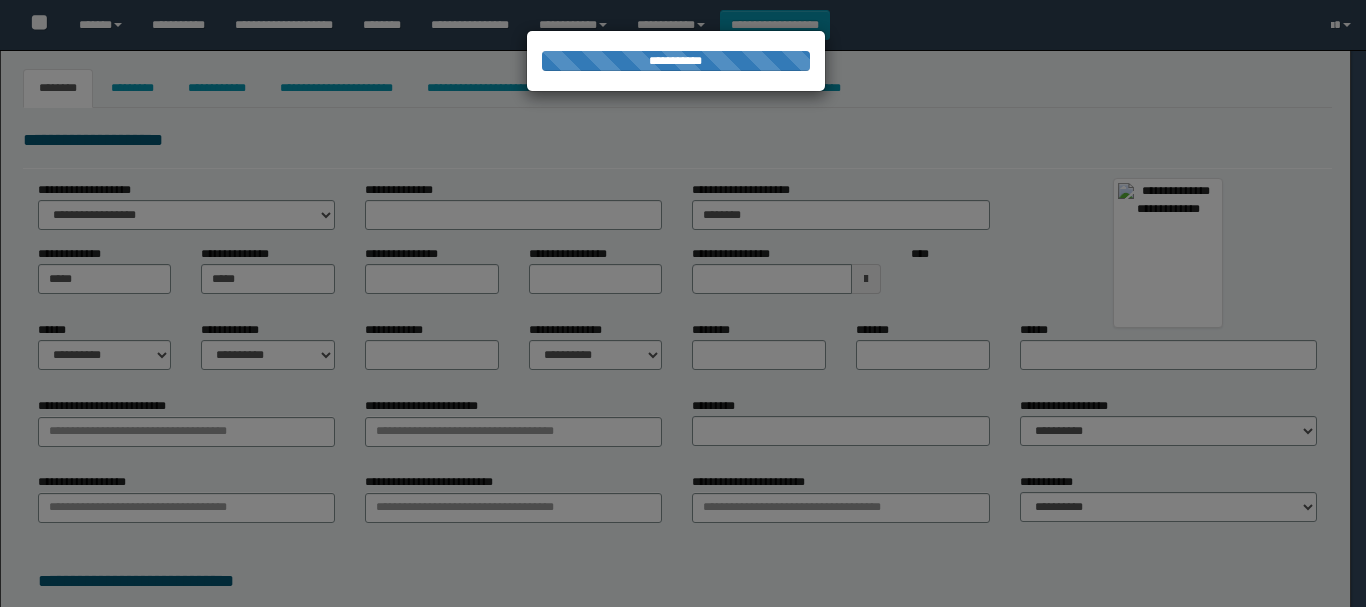 type on "*****" 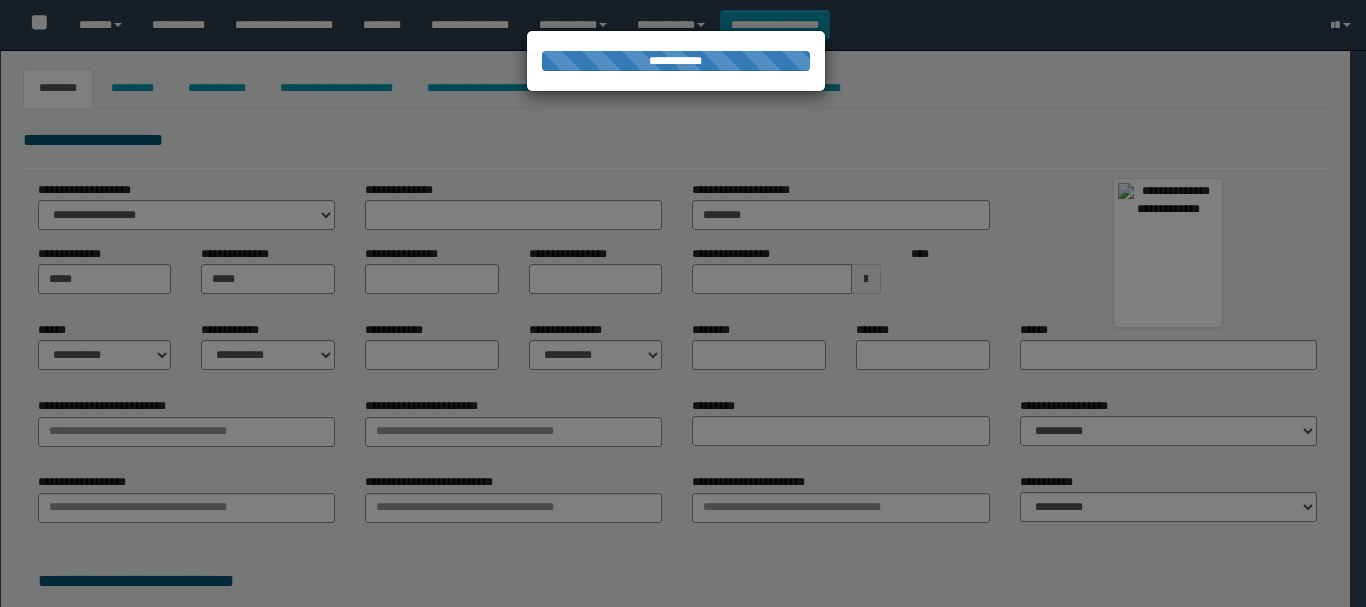 select on "*" 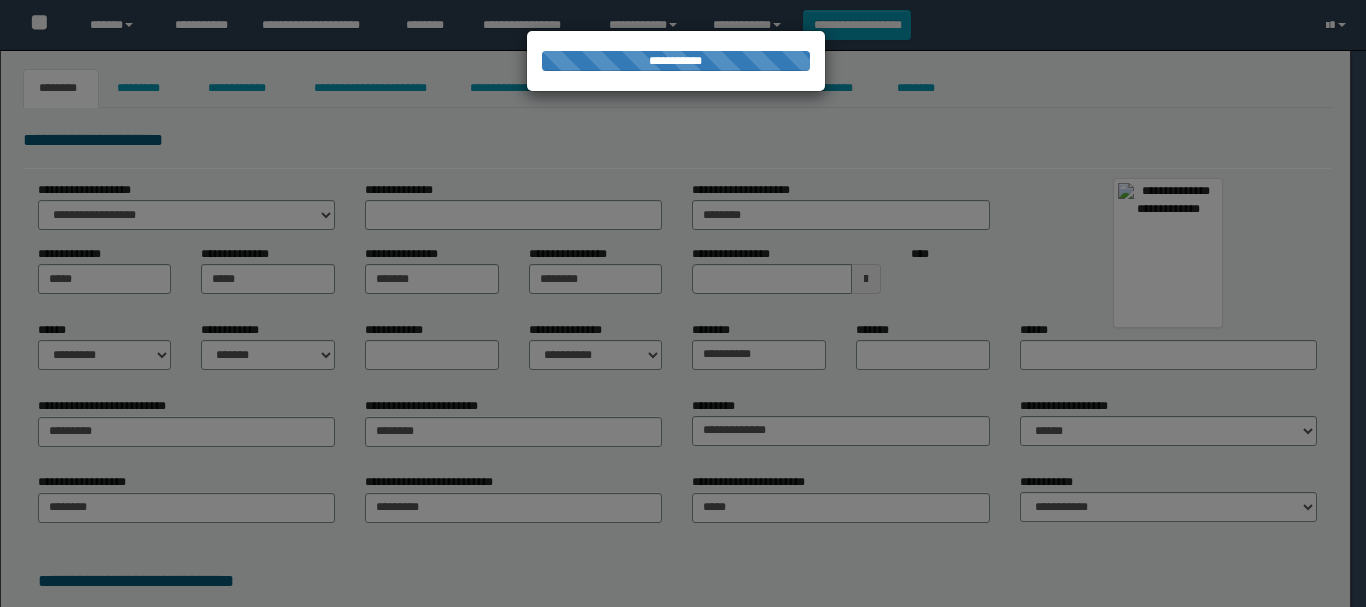 scroll, scrollTop: 0, scrollLeft: 0, axis: both 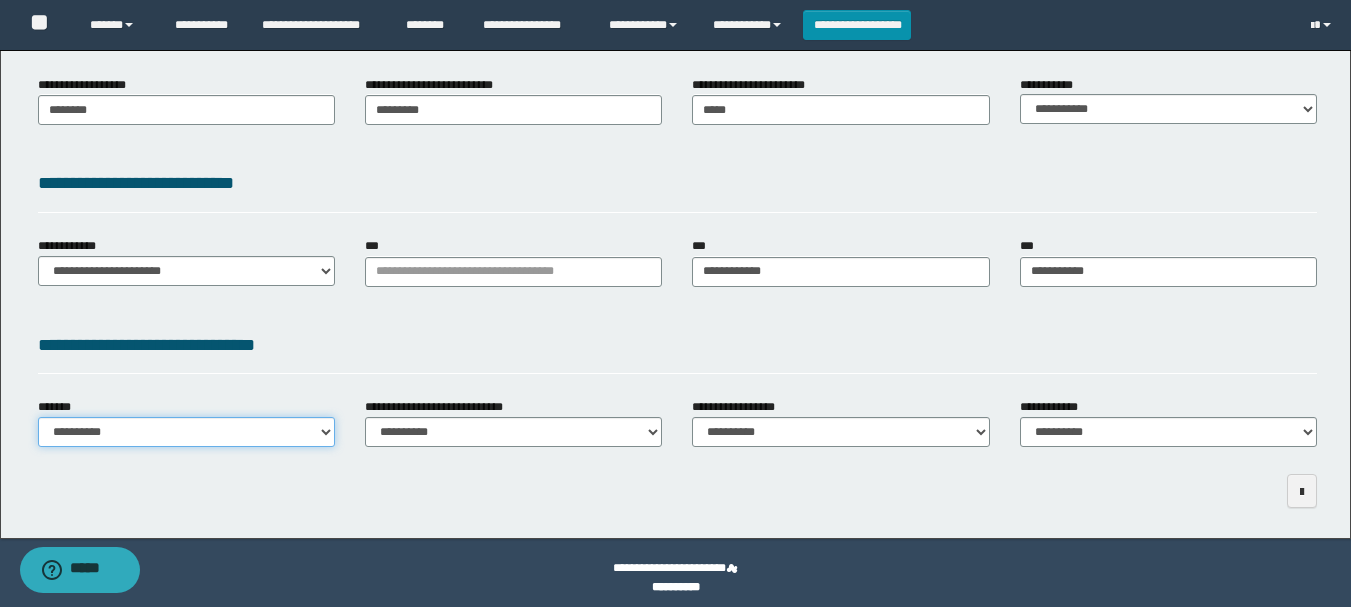 click on "**********" at bounding box center (186, 432) 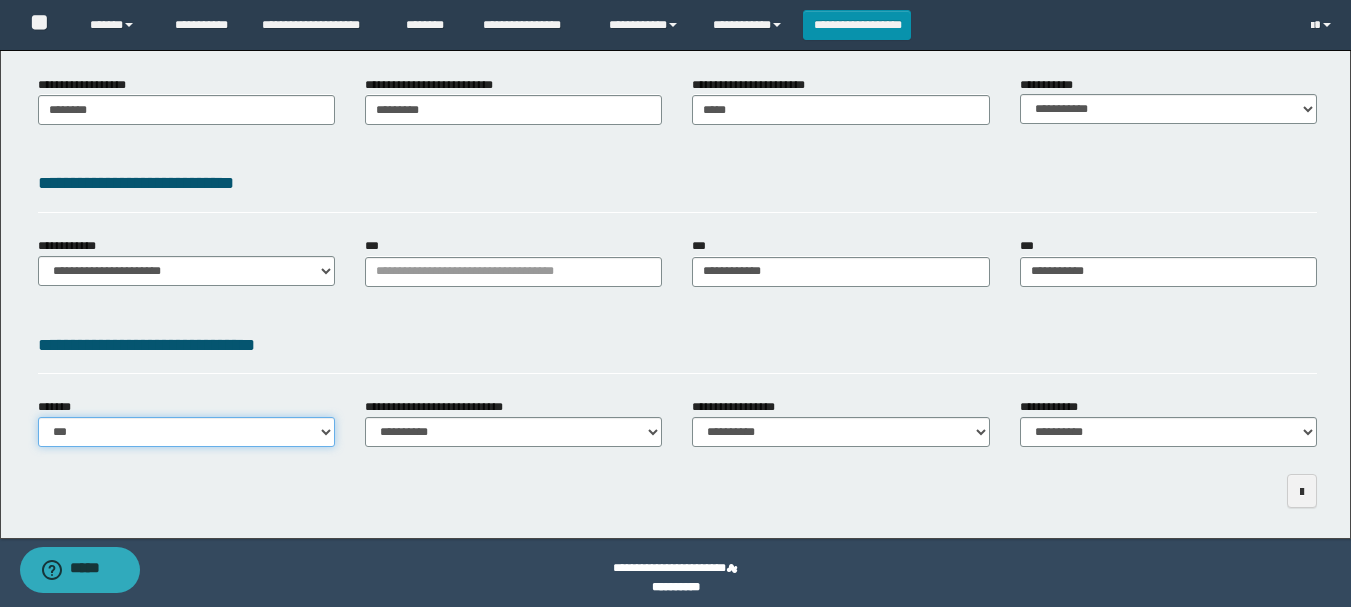 click on "**********" at bounding box center (186, 432) 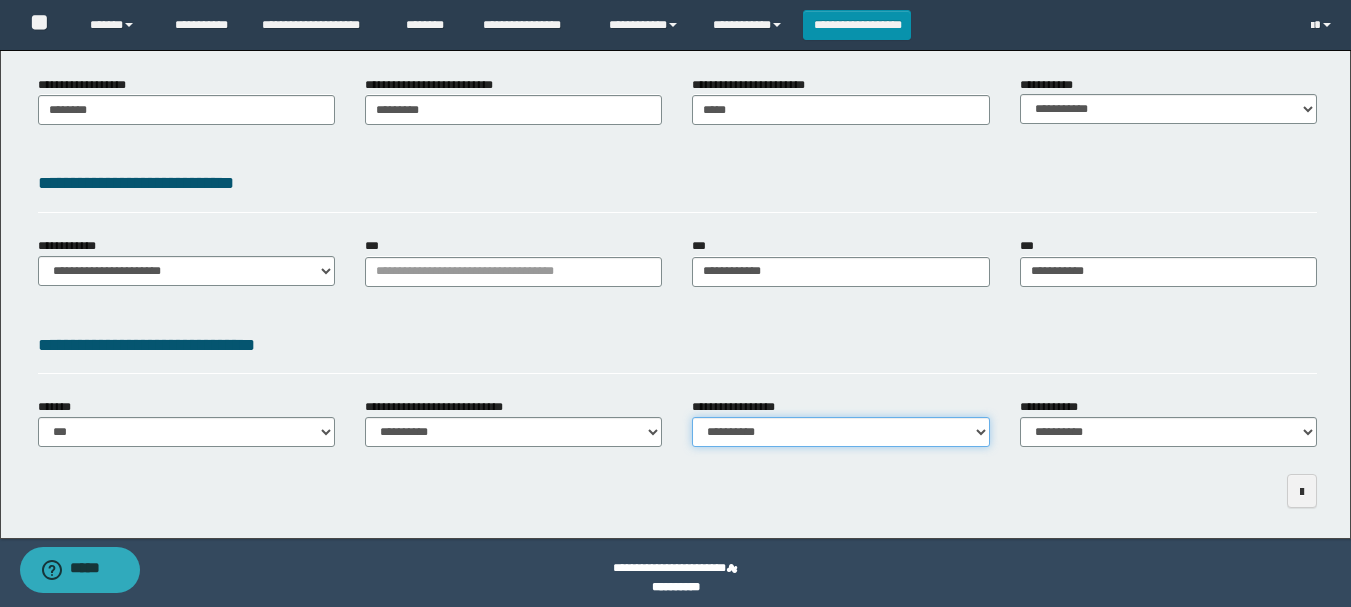 click on "**********" at bounding box center (840, 432) 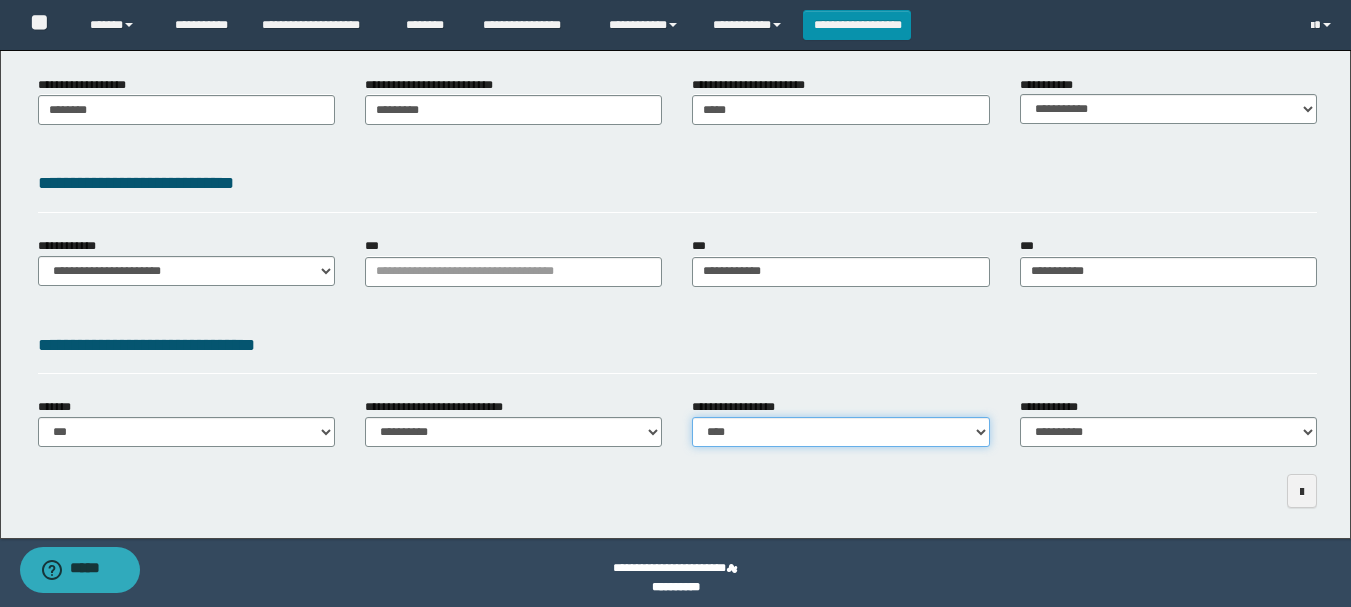 click on "**********" at bounding box center (840, 432) 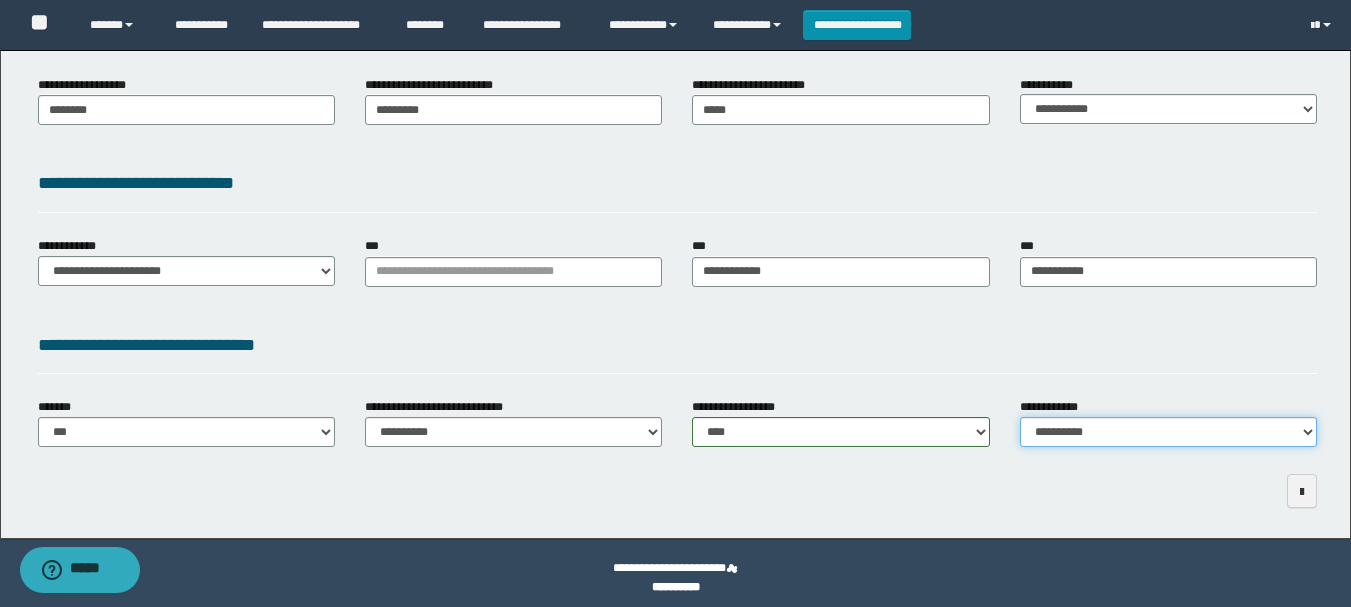 click on "**********" at bounding box center [1168, 432] 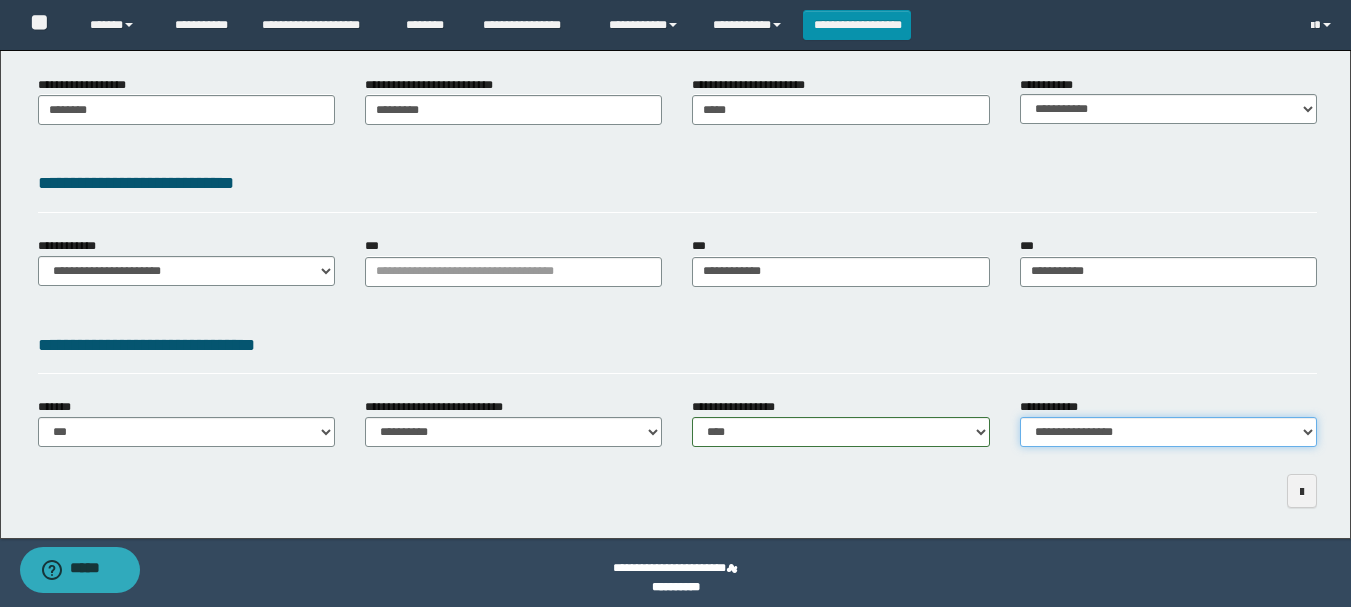 click on "**********" at bounding box center [1168, 432] 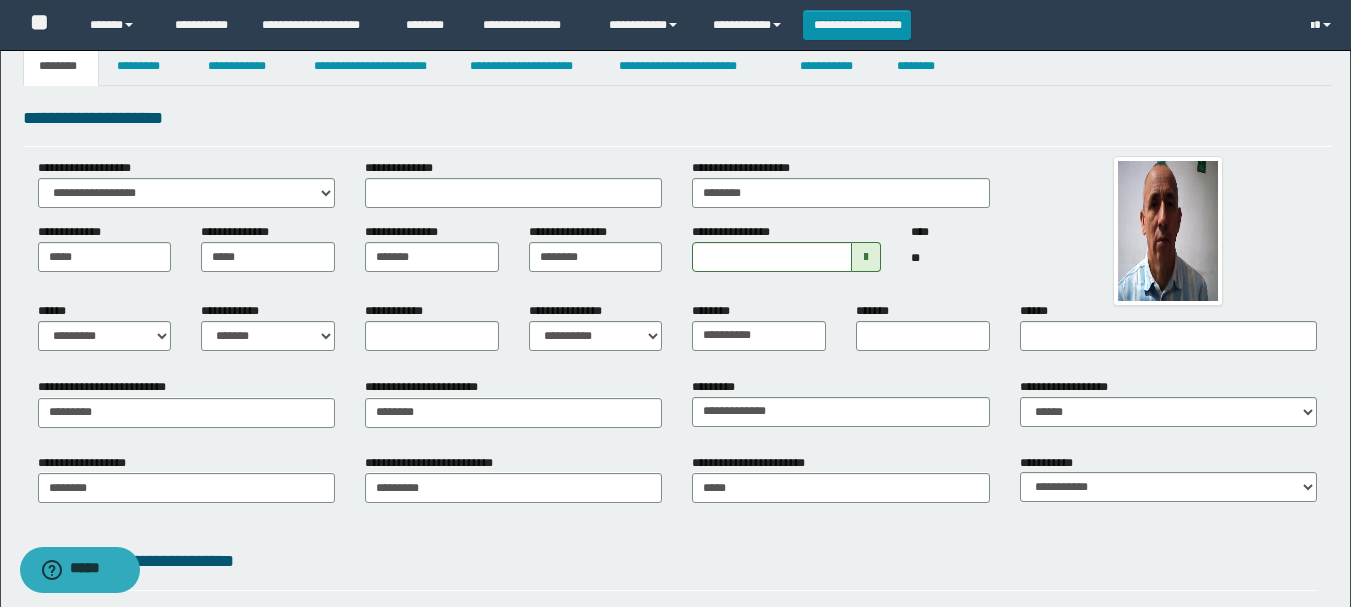 scroll, scrollTop: 0, scrollLeft: 0, axis: both 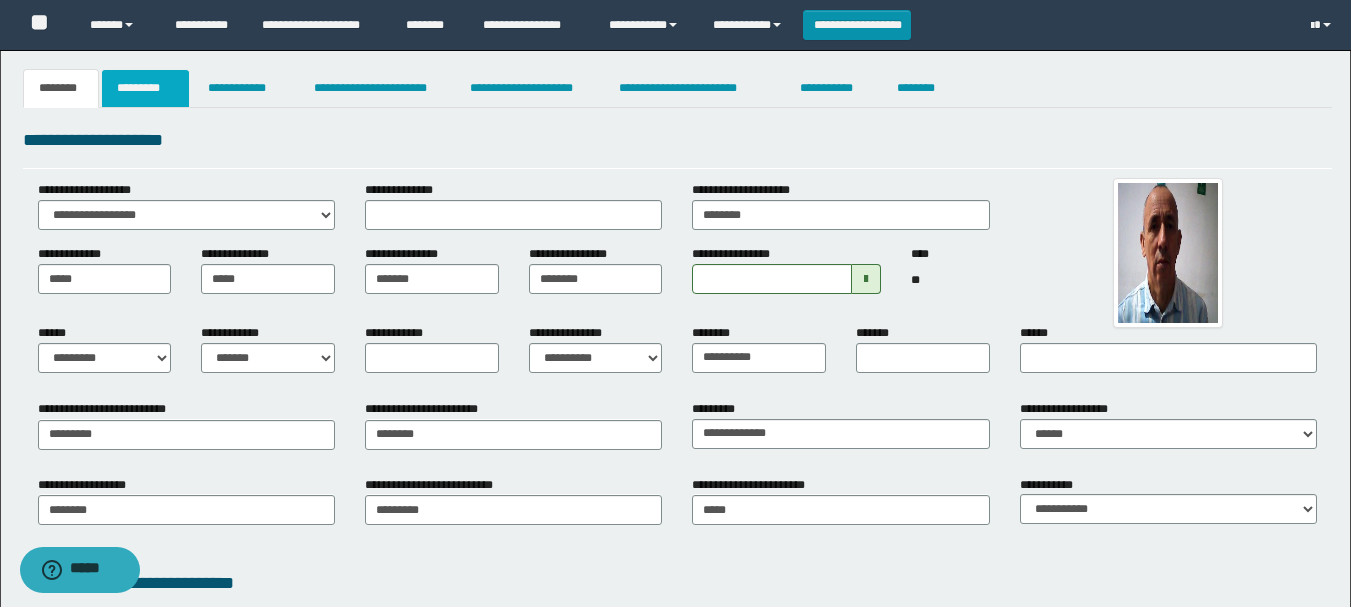 click on "*********" at bounding box center (145, 88) 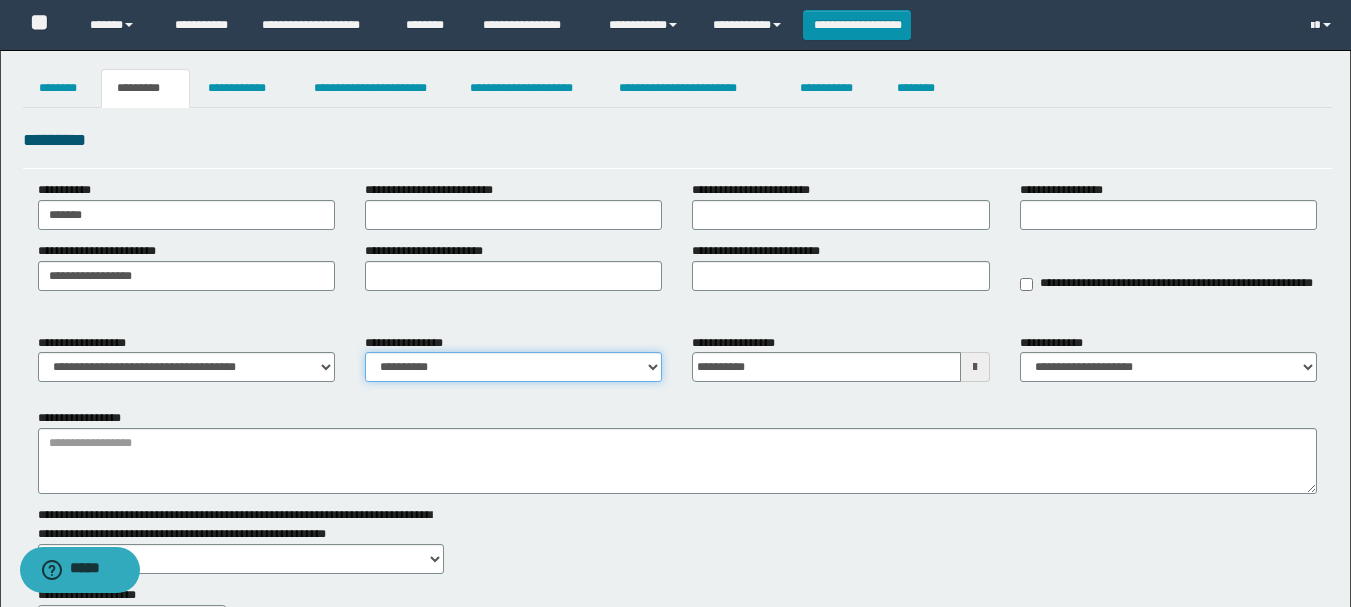 click on "**********" at bounding box center [513, 367] 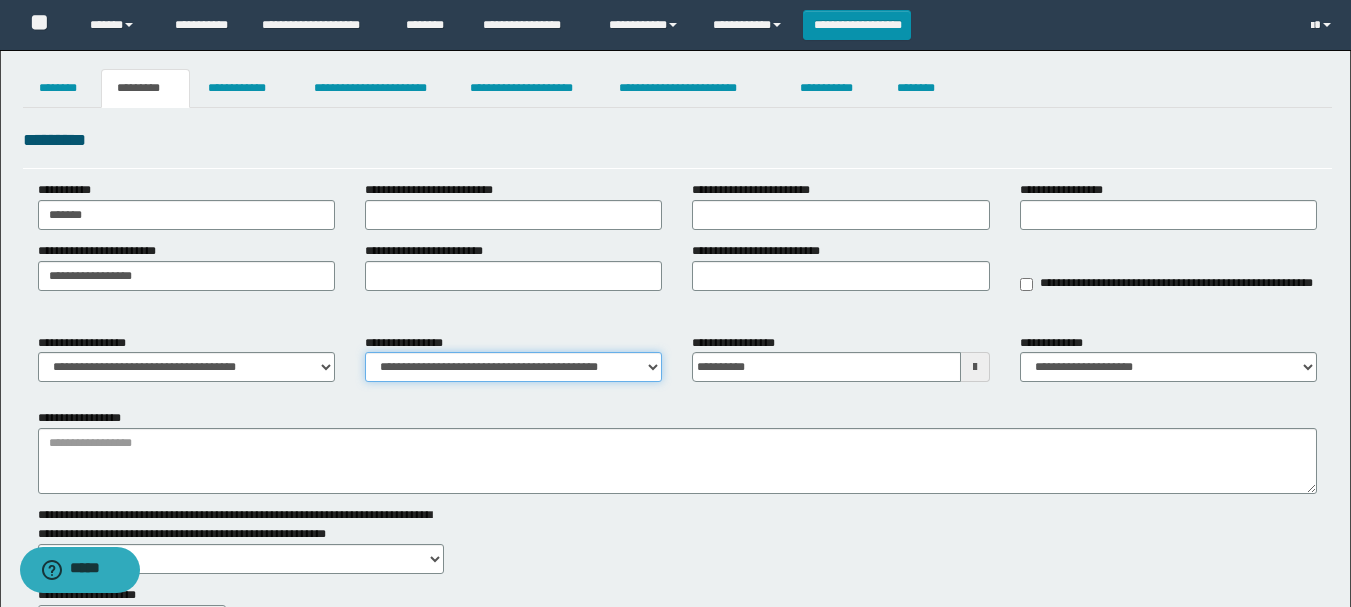 click on "**********" at bounding box center [513, 367] 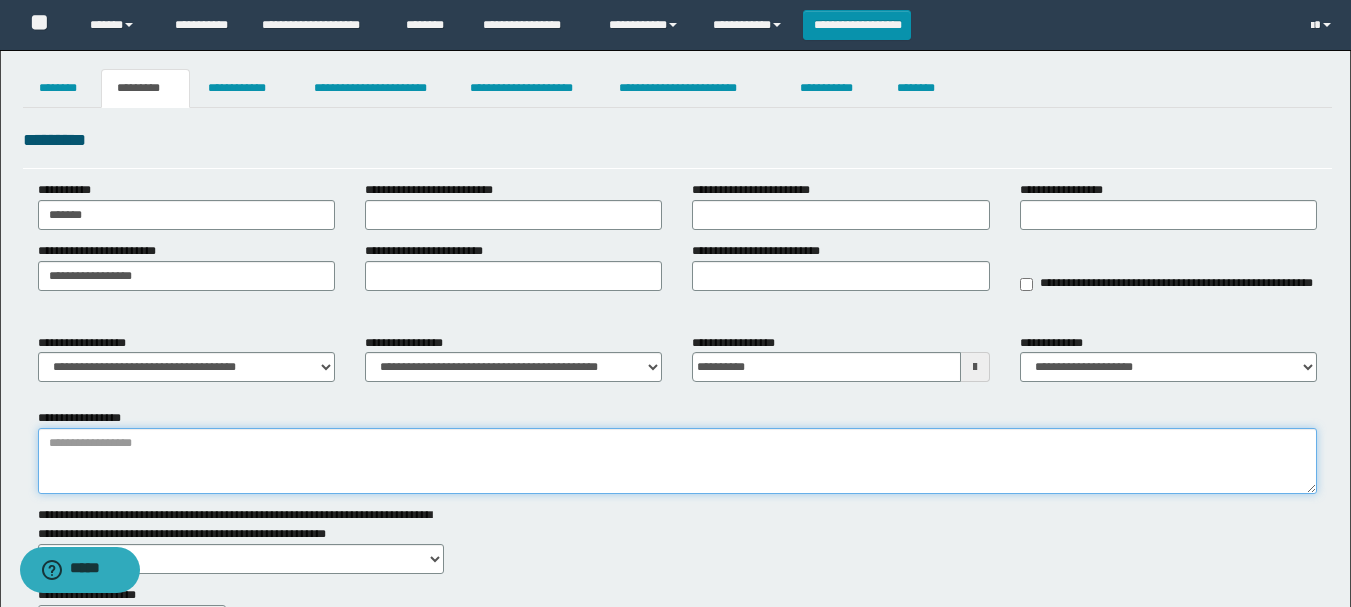 click on "**********" at bounding box center (677, 461) 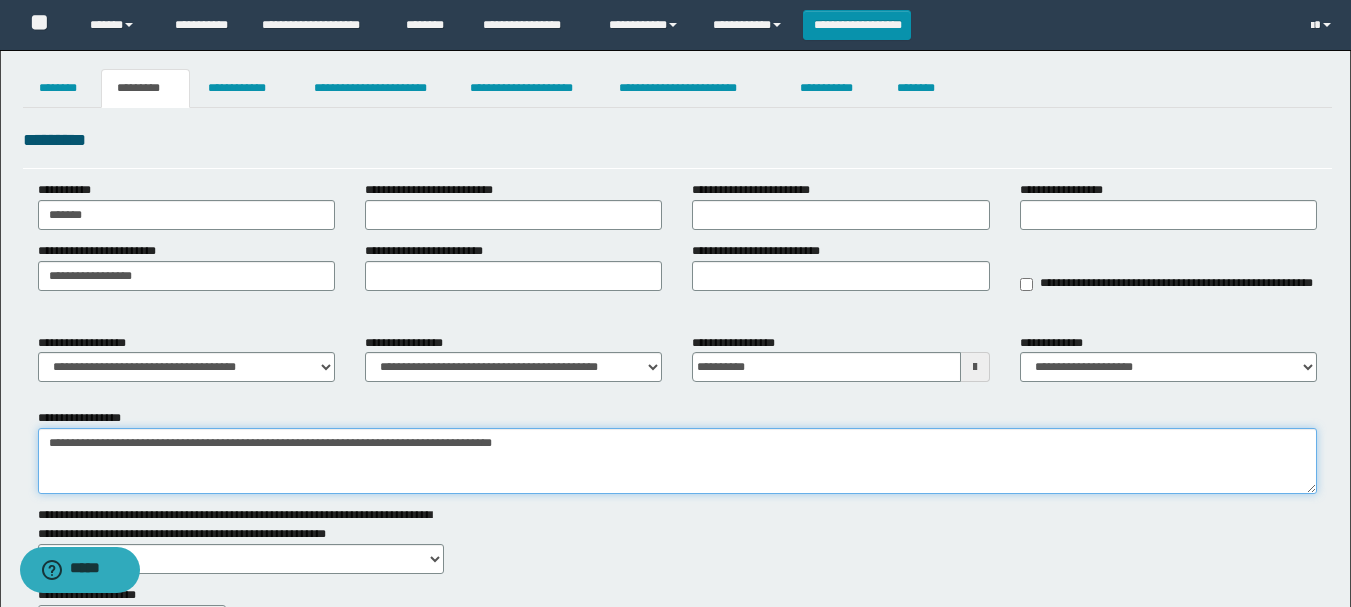 click on "**********" at bounding box center (677, 461) 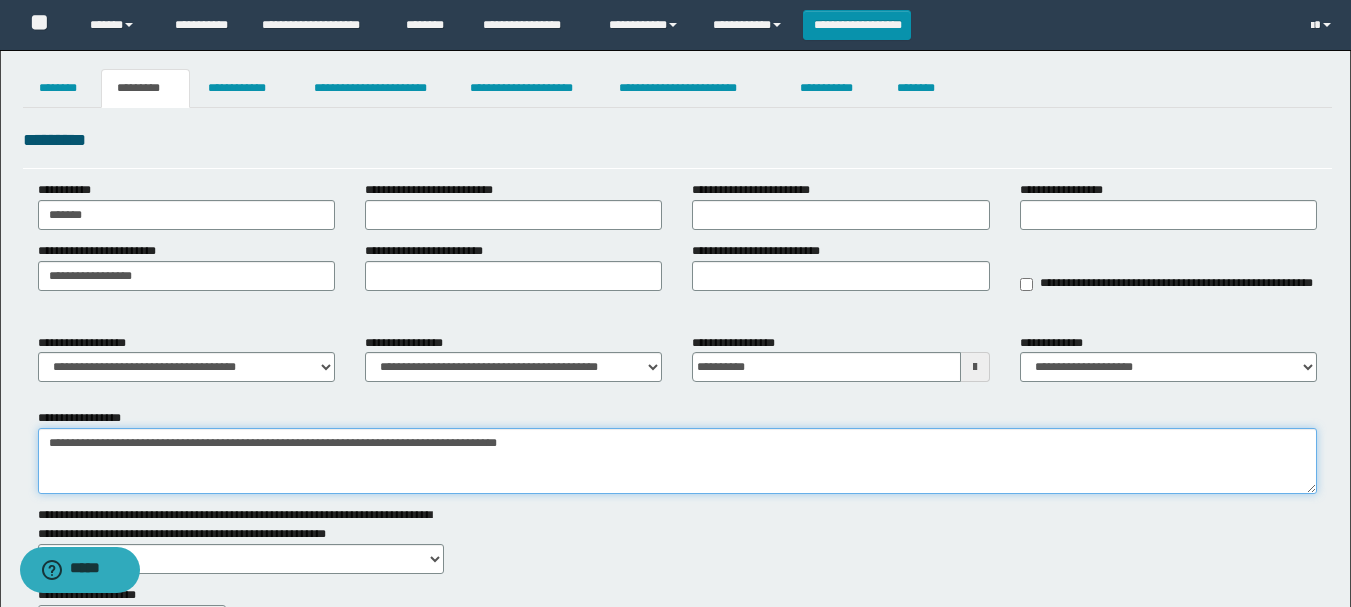 click on "**********" at bounding box center (677, 461) 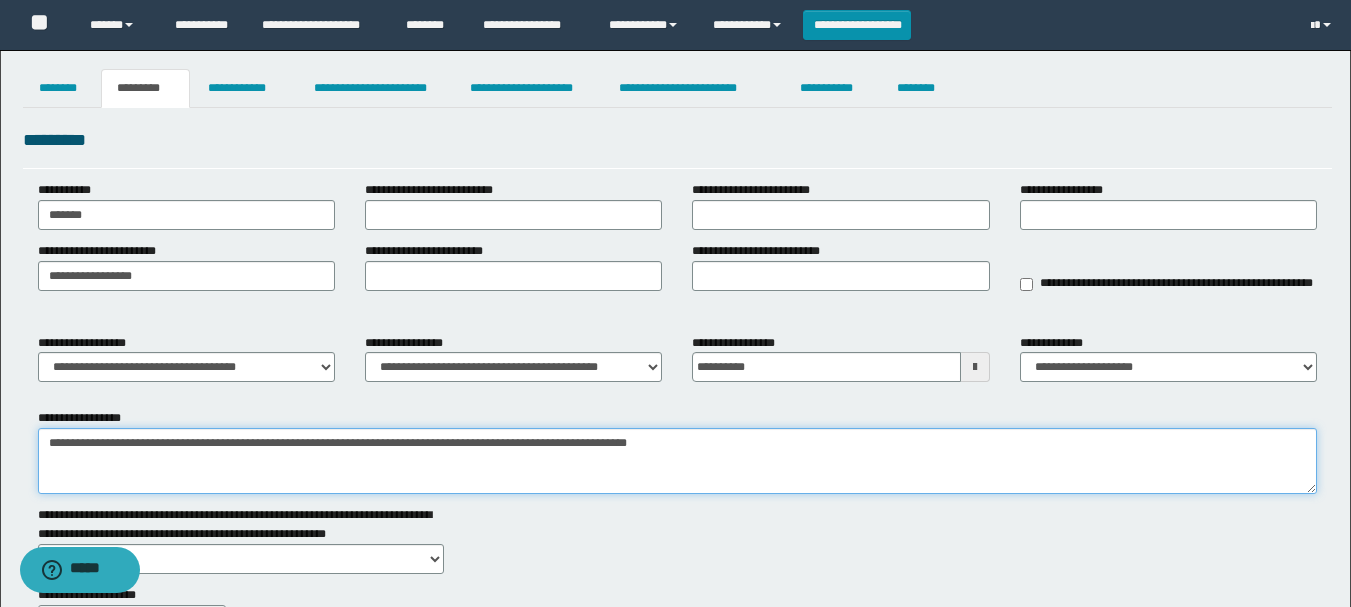 drag, startPoint x: 49, startPoint y: 440, endPoint x: 724, endPoint y: 436, distance: 675.01184 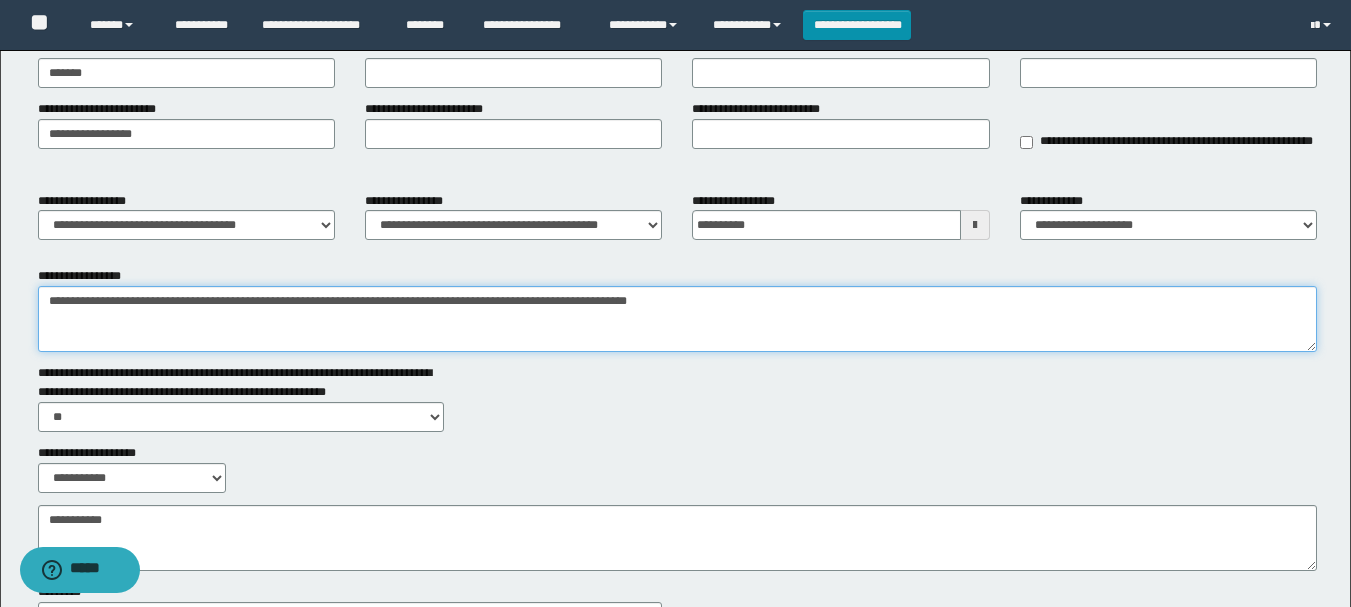 scroll, scrollTop: 321, scrollLeft: 0, axis: vertical 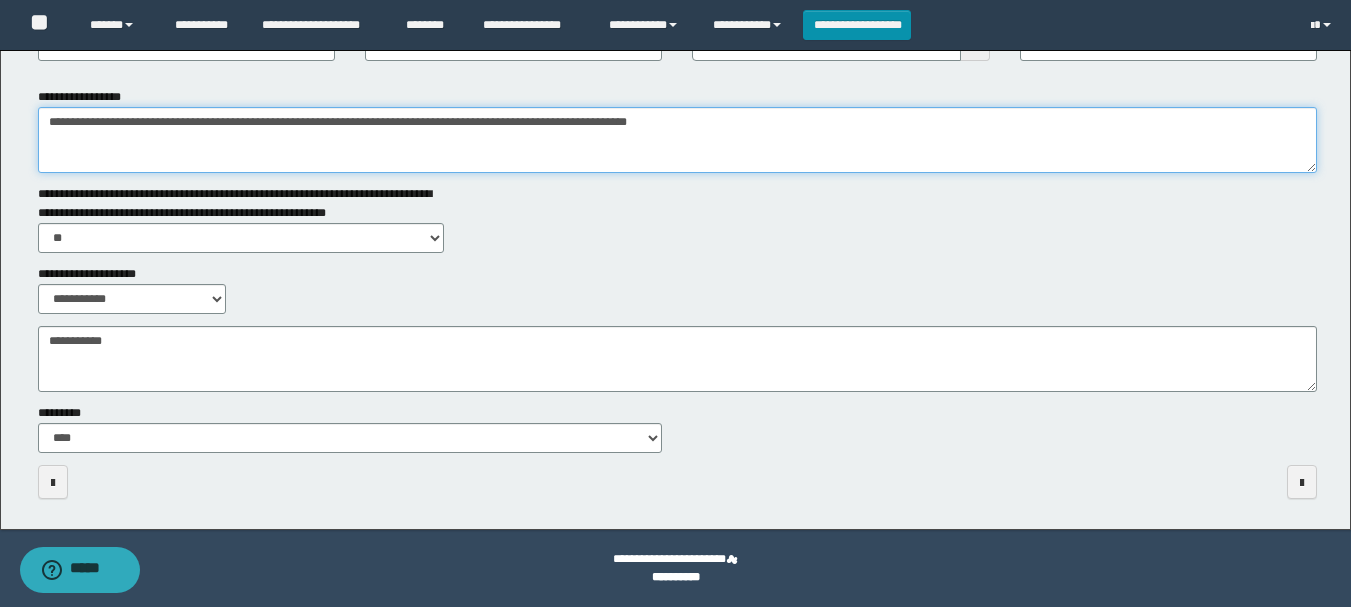 type on "**********" 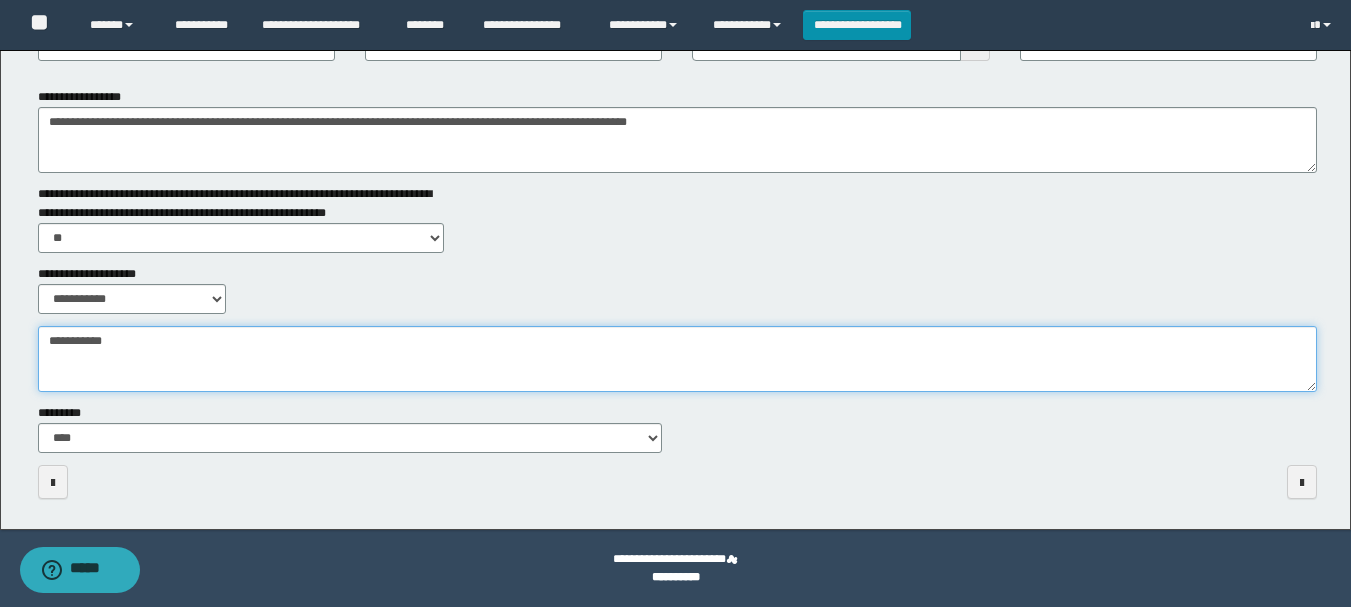 click on "**********" at bounding box center [677, 359] 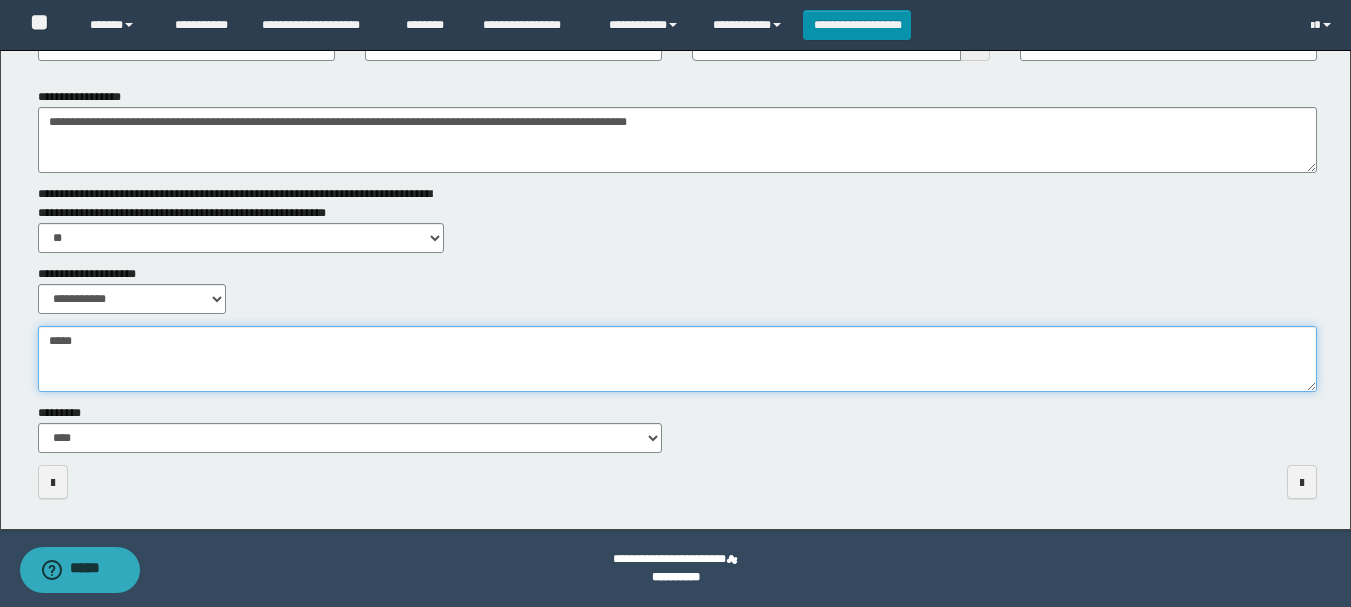 type on "*****" 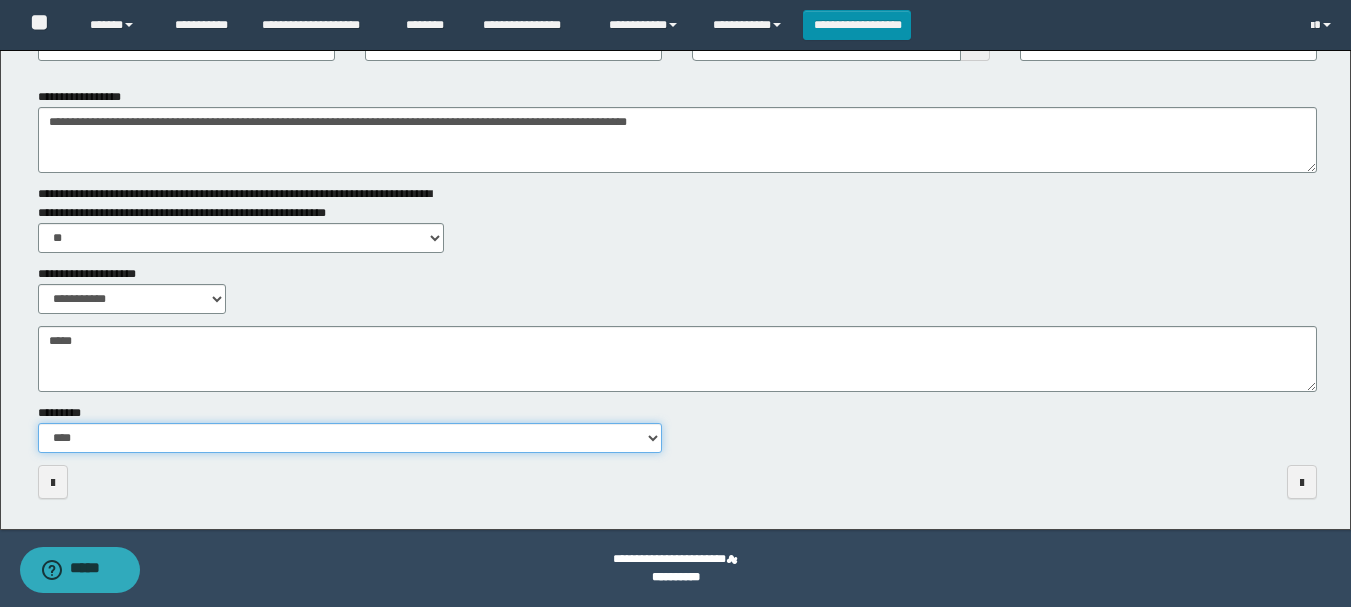 click on "**********" at bounding box center (350, 438) 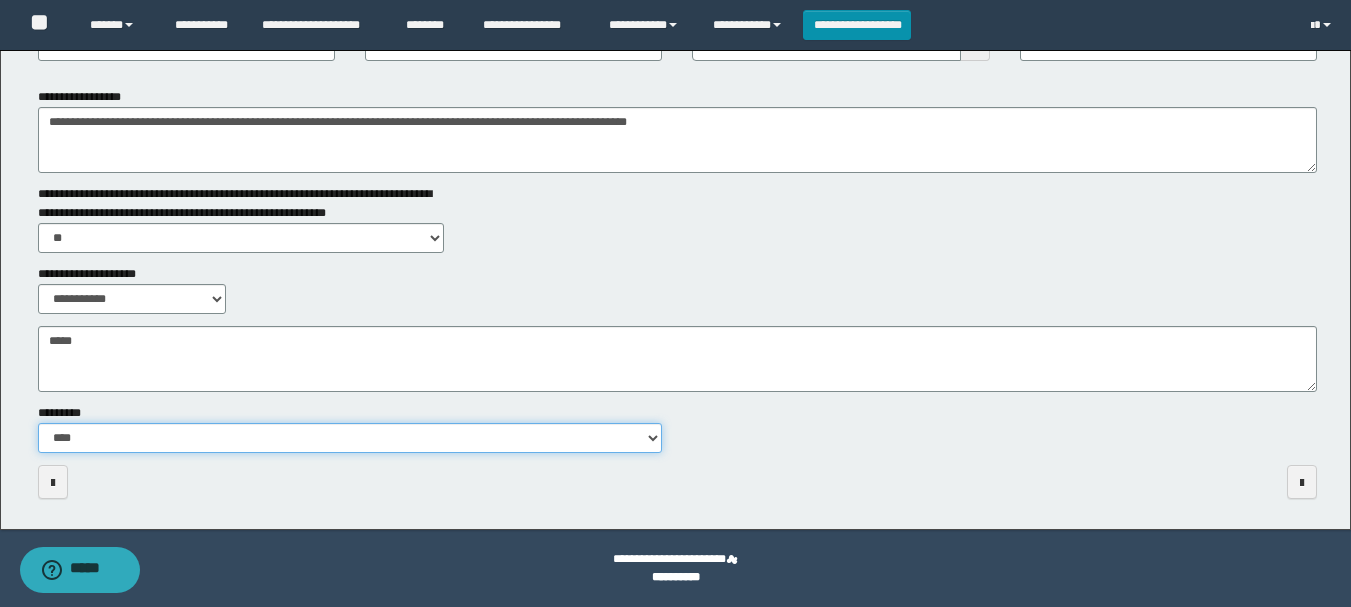 click on "**********" at bounding box center (350, 438) 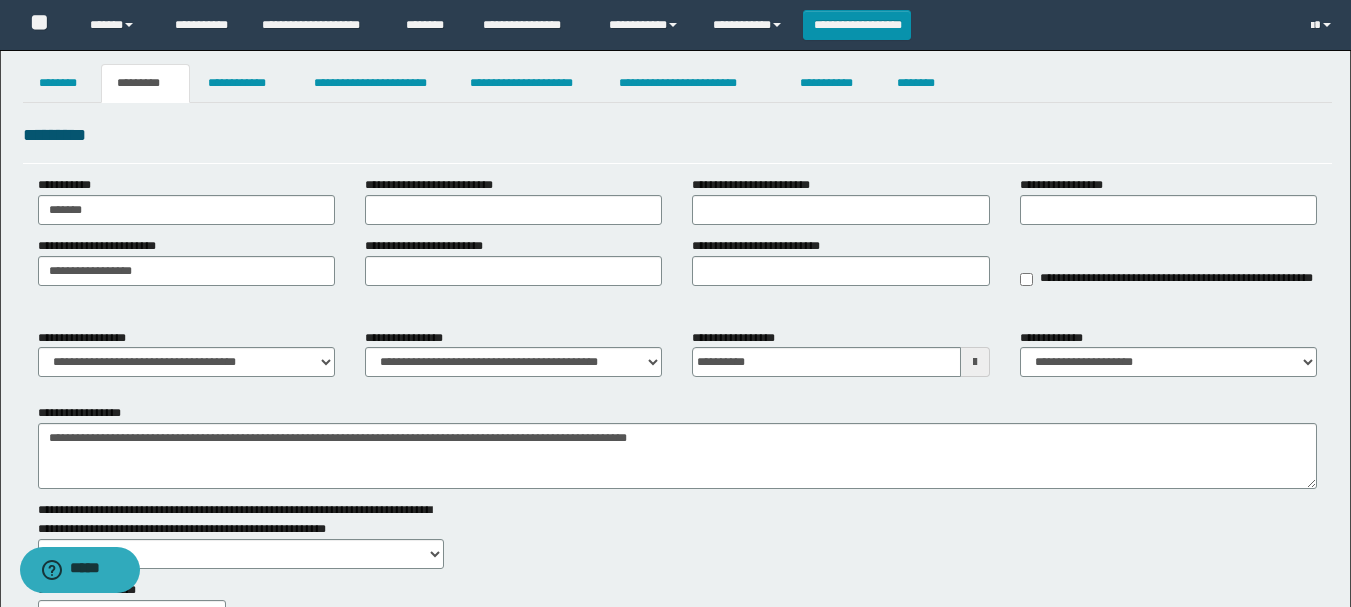 scroll, scrollTop: 0, scrollLeft: 0, axis: both 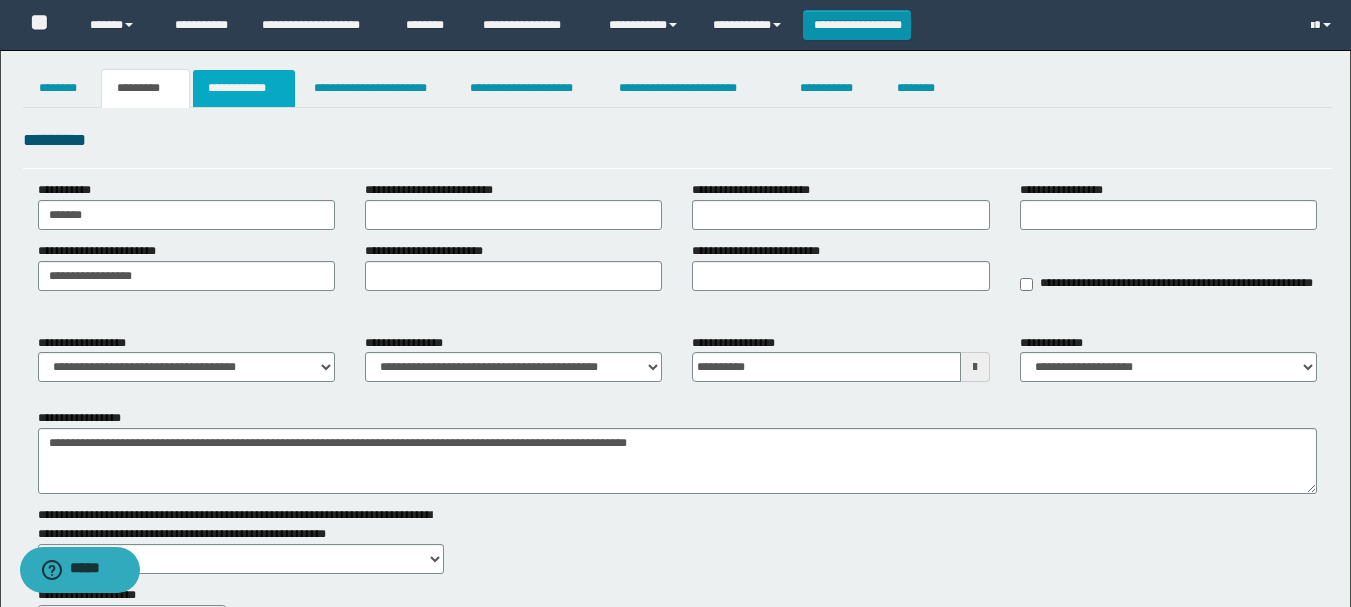 click on "**********" at bounding box center (244, 88) 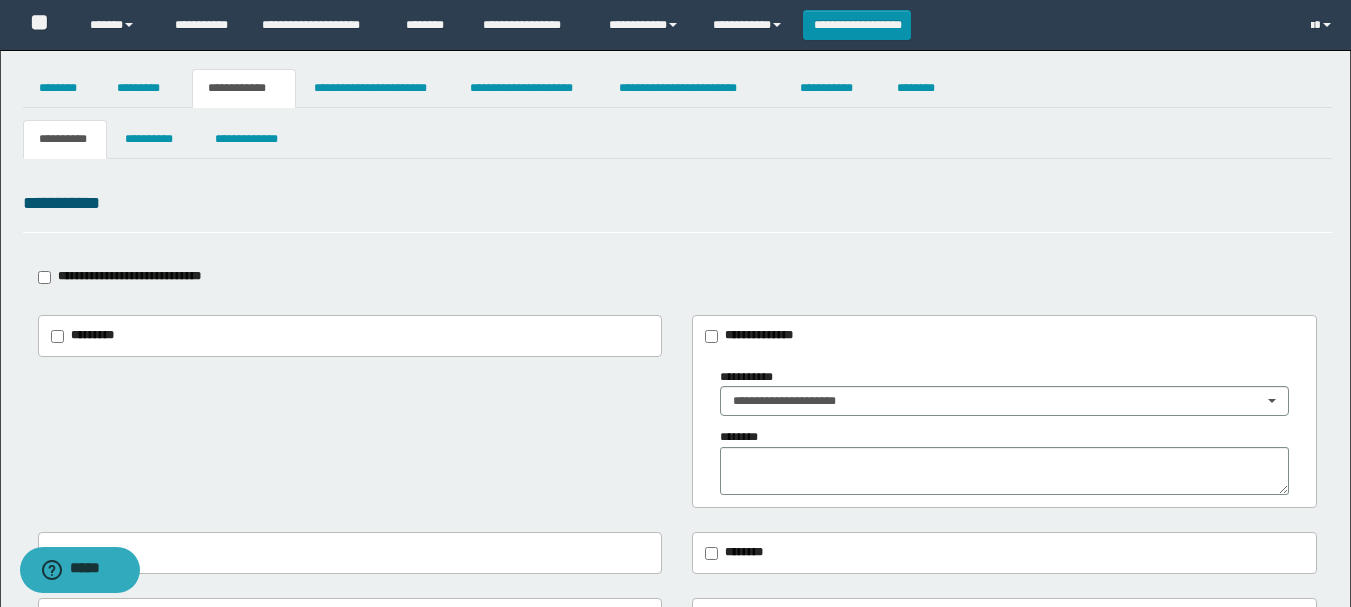 scroll, scrollTop: 200, scrollLeft: 0, axis: vertical 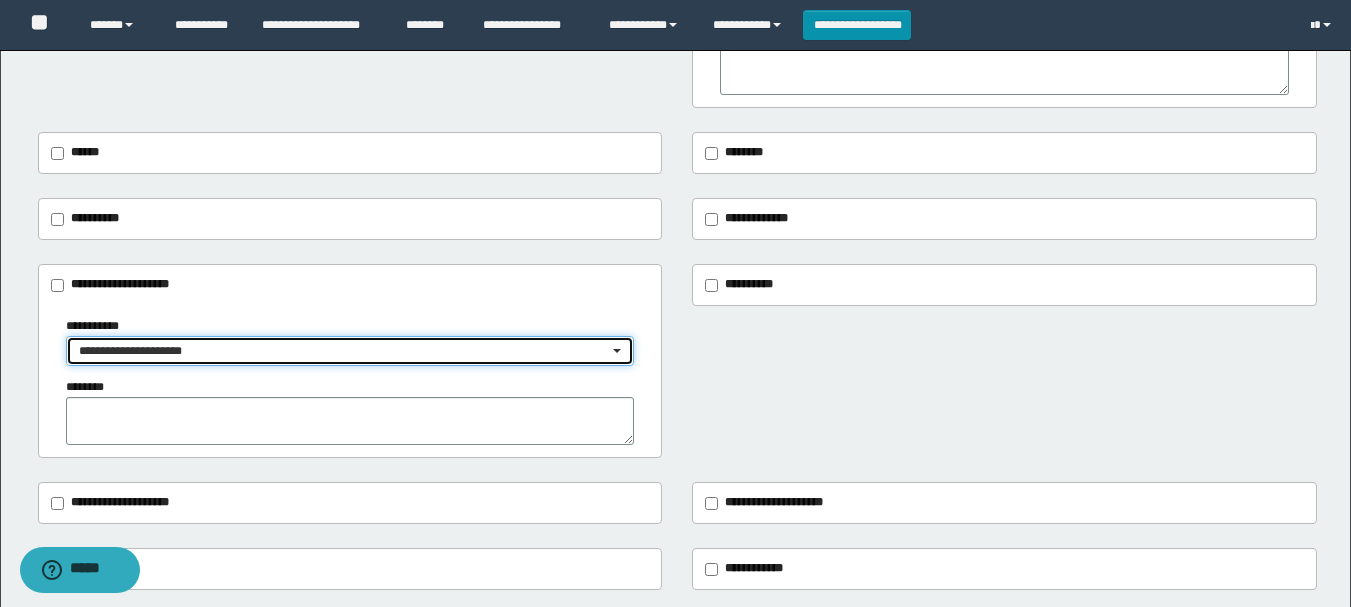 click on "**********" at bounding box center (344, 351) 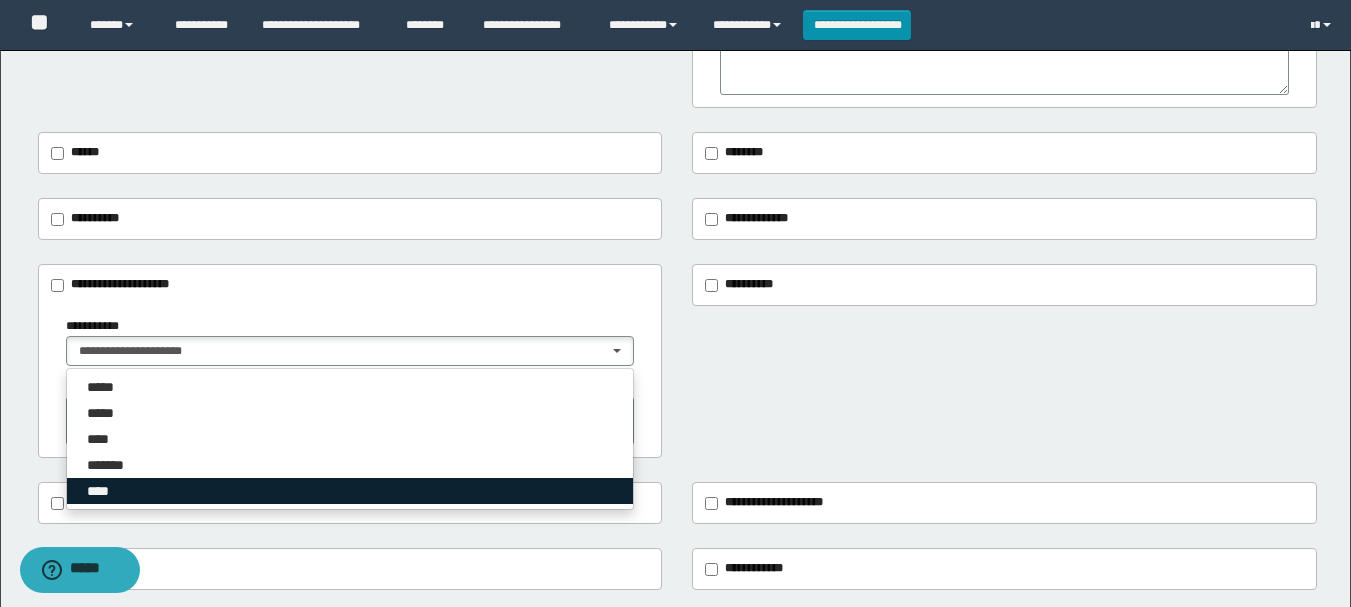 drag, startPoint x: 116, startPoint y: 485, endPoint x: 118, endPoint y: 470, distance: 15.132746 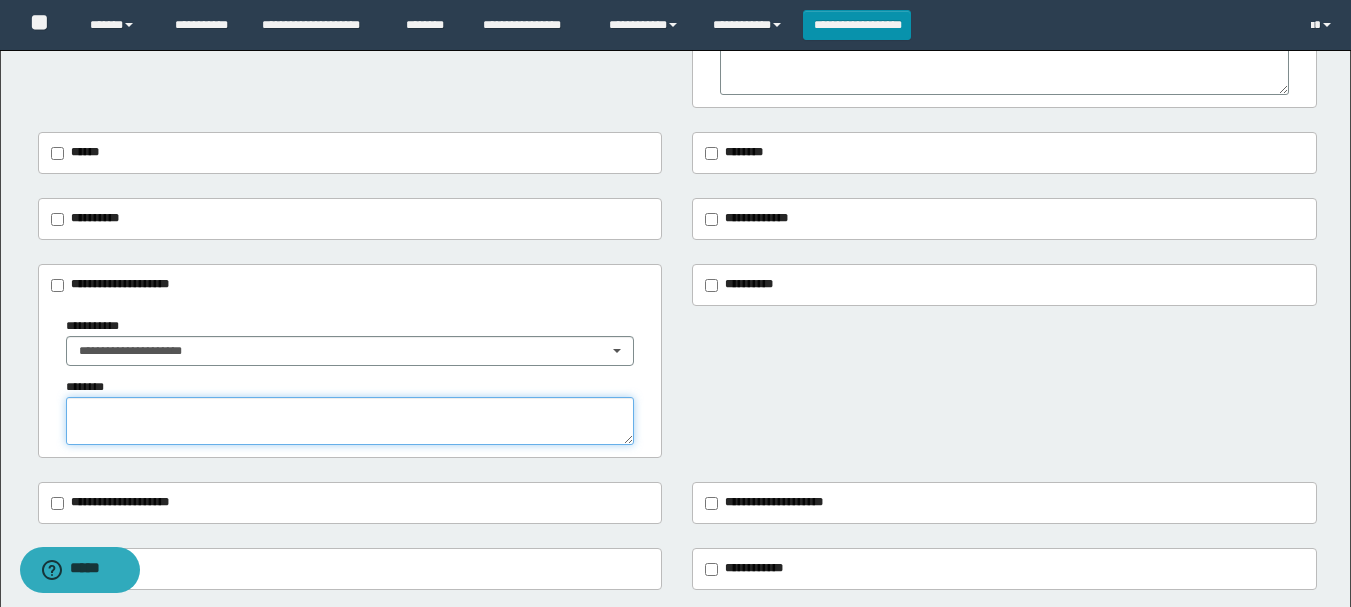 click at bounding box center [350, 421] 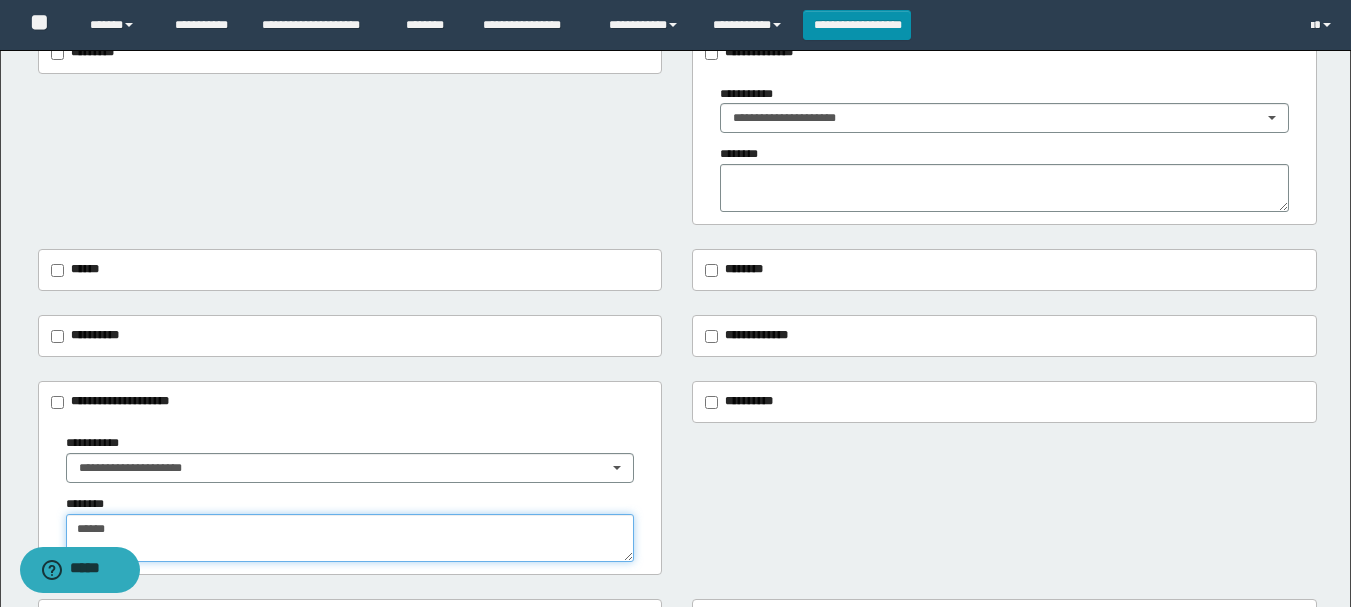 scroll, scrollTop: 100, scrollLeft: 0, axis: vertical 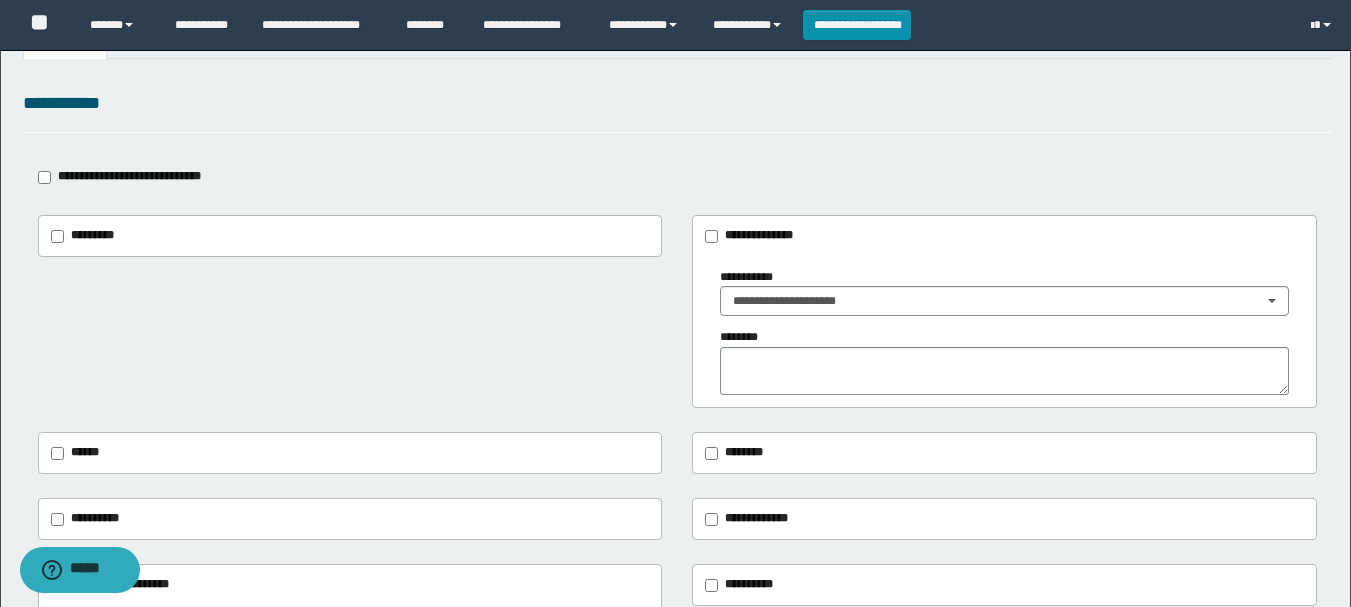 type on "******" 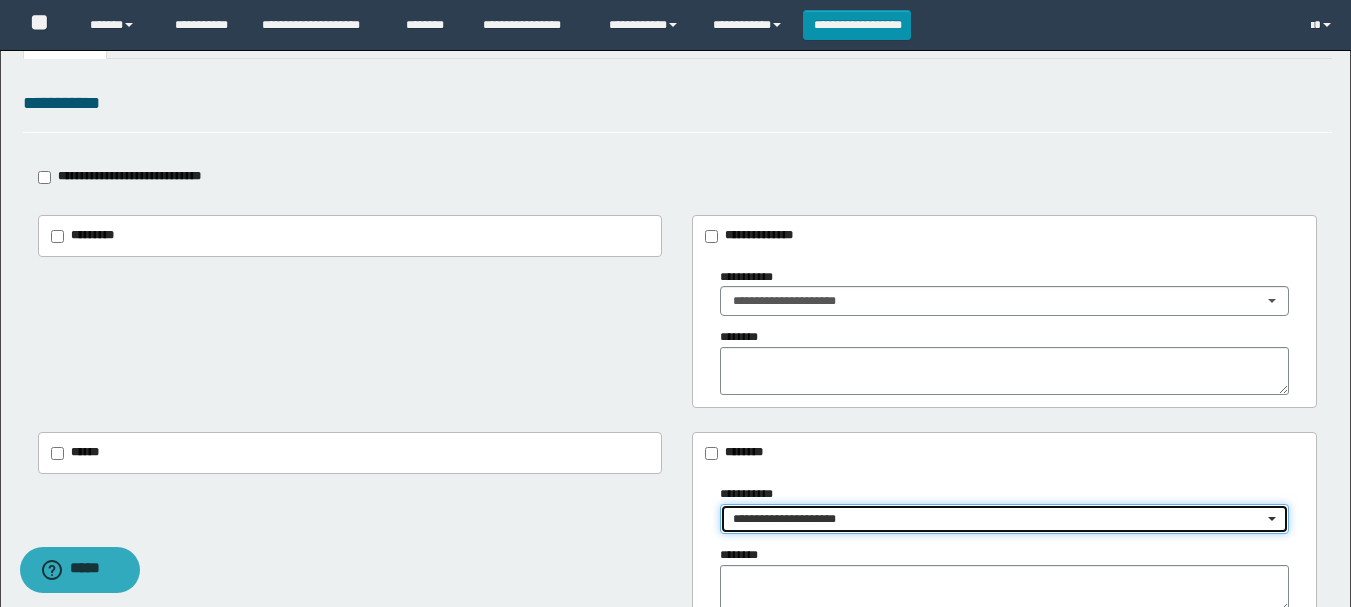 click on "**********" at bounding box center (998, 519) 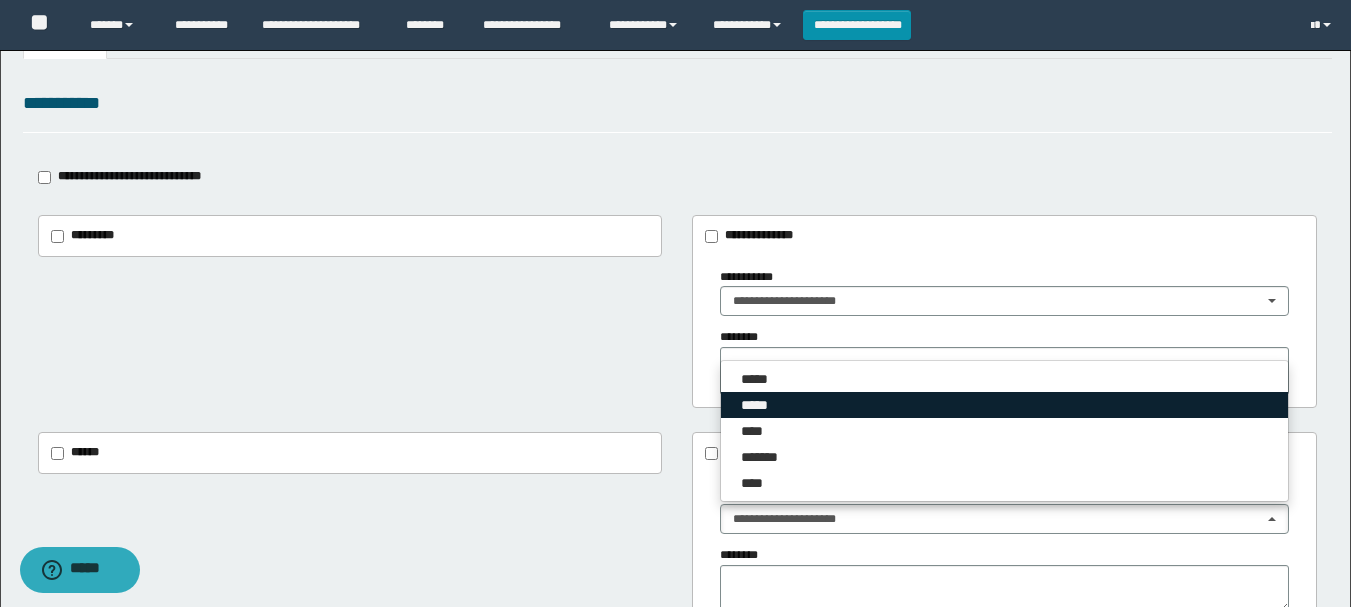drag, startPoint x: 772, startPoint y: 413, endPoint x: 587, endPoint y: 341, distance: 198.517 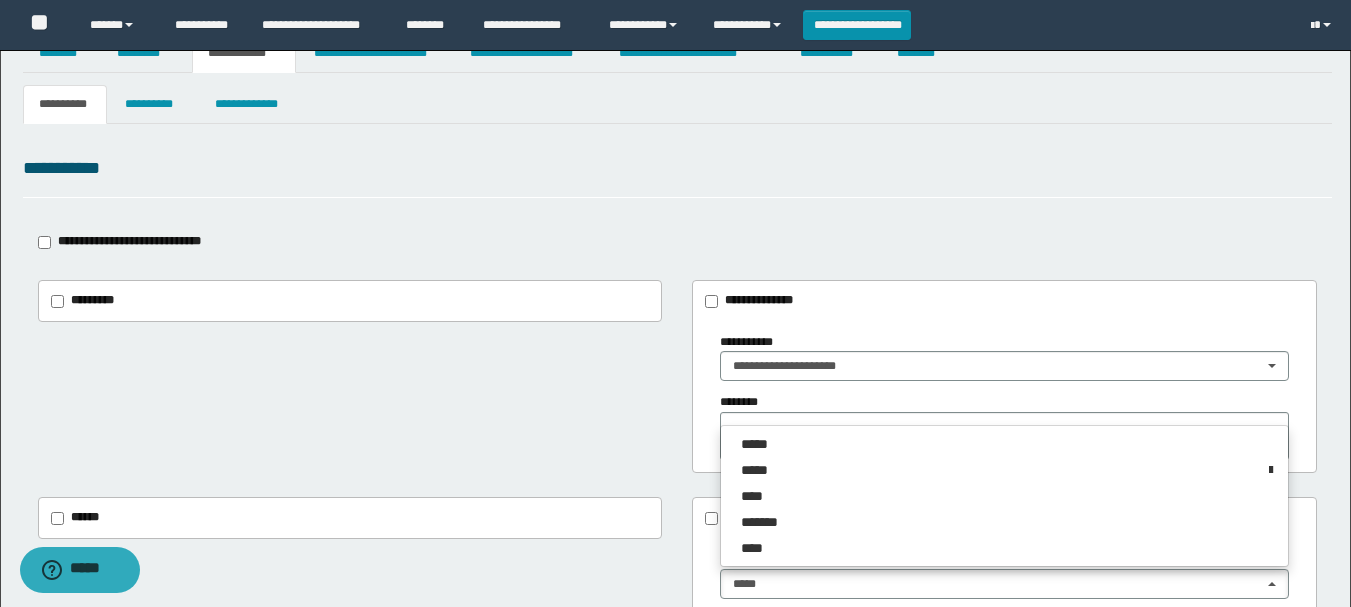 scroll, scrollTop: 0, scrollLeft: 0, axis: both 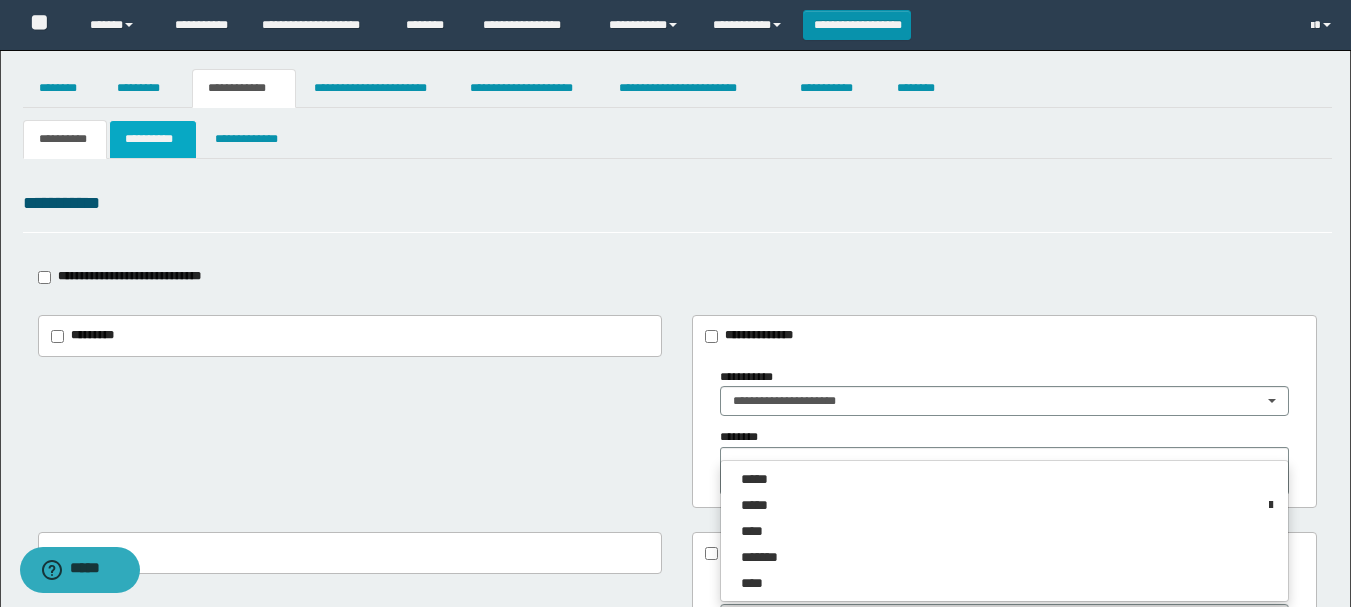 click on "**********" at bounding box center [153, 139] 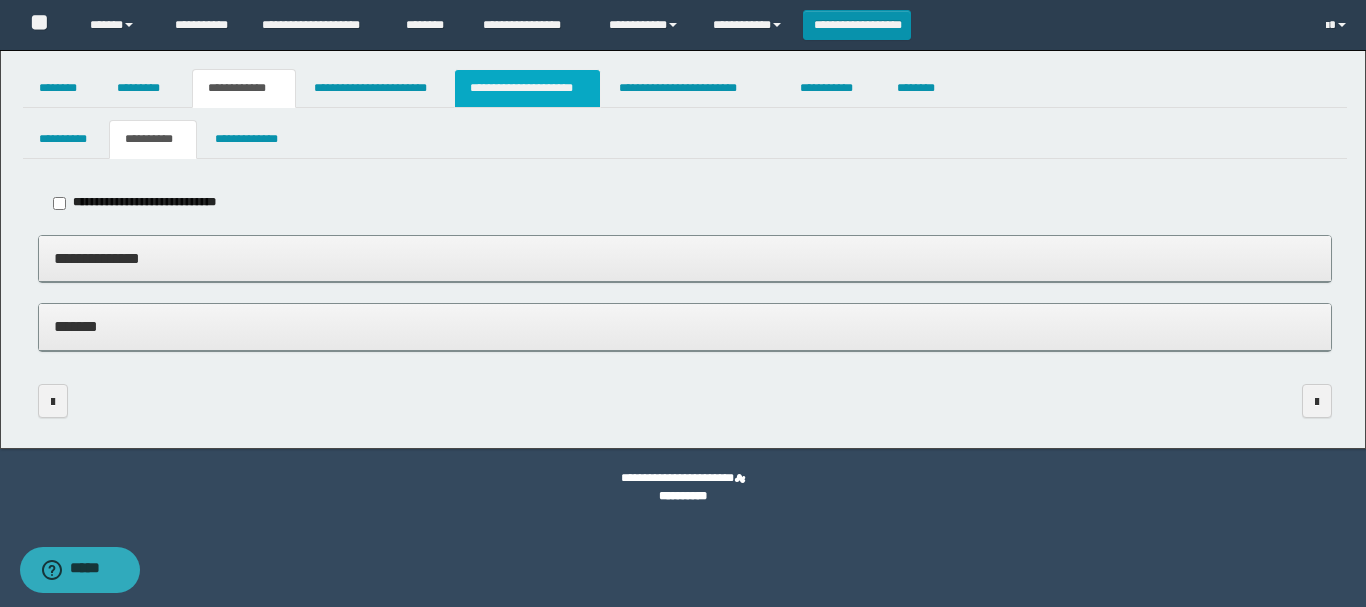 drag, startPoint x: 522, startPoint y: 79, endPoint x: 534, endPoint y: 79, distance: 12 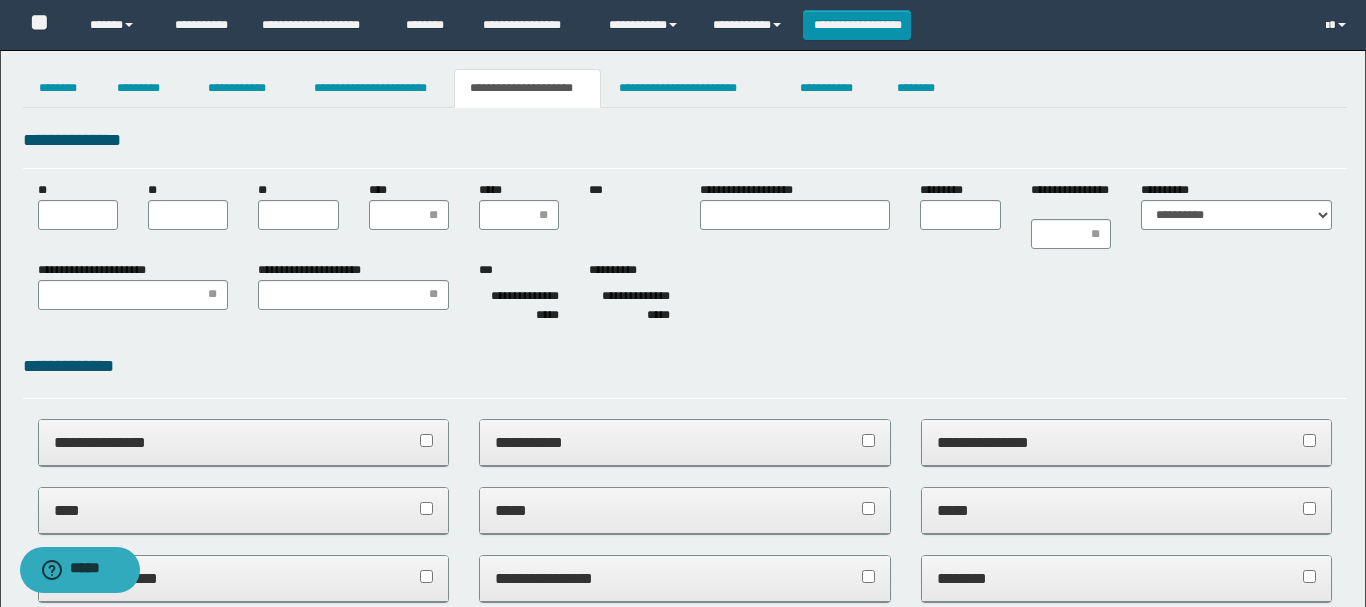 type 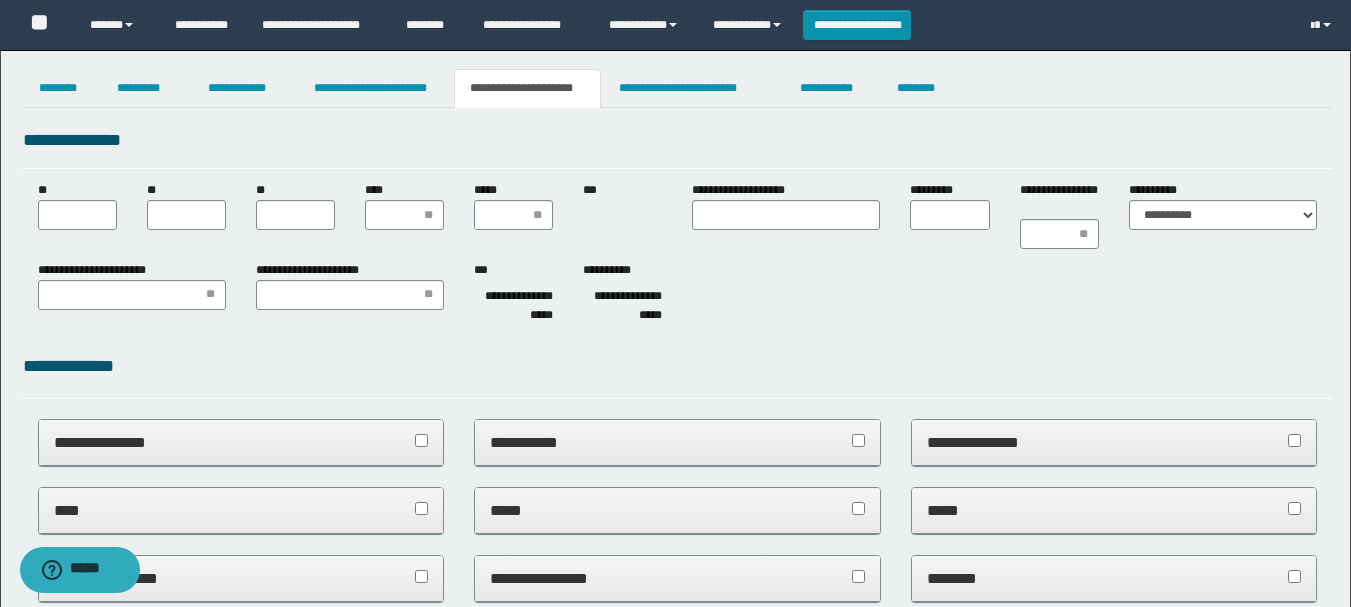 scroll, scrollTop: 0, scrollLeft: 0, axis: both 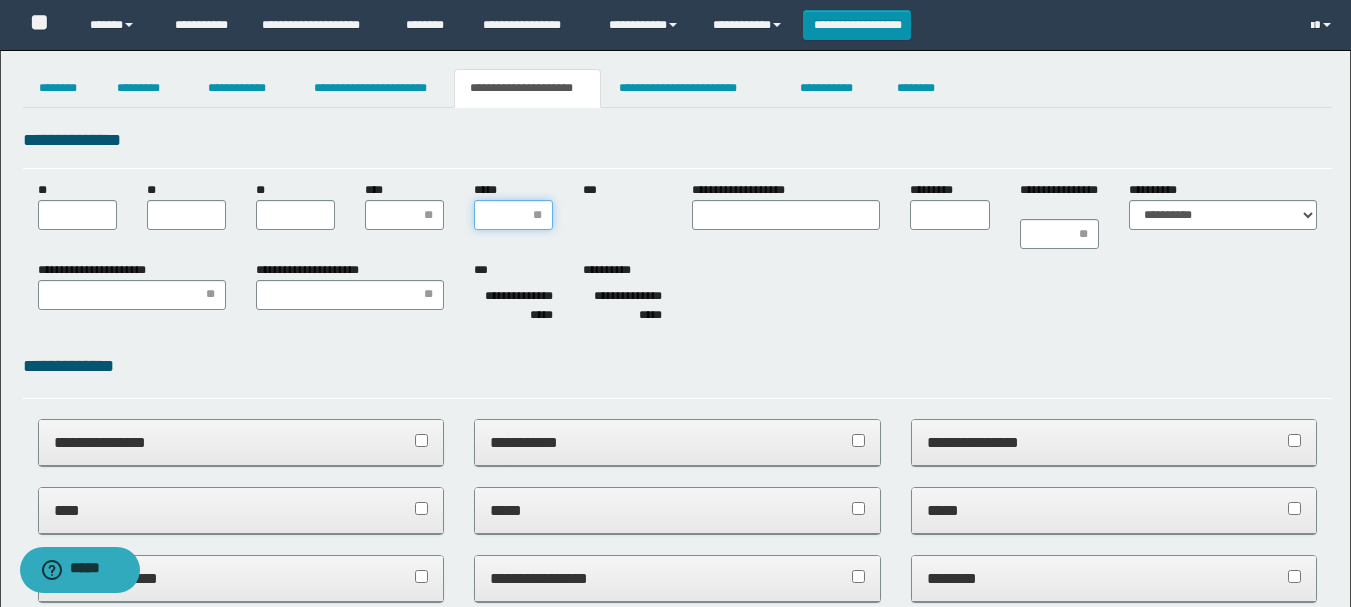 click on "*****" at bounding box center (513, 215) 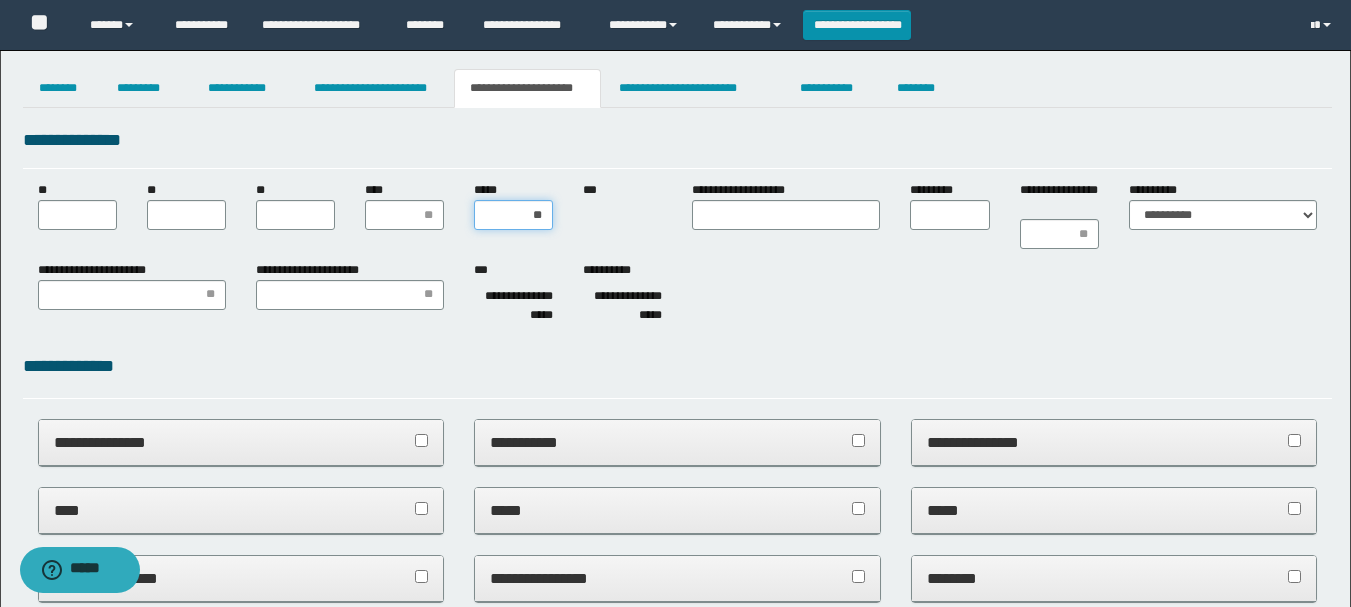 type on "***" 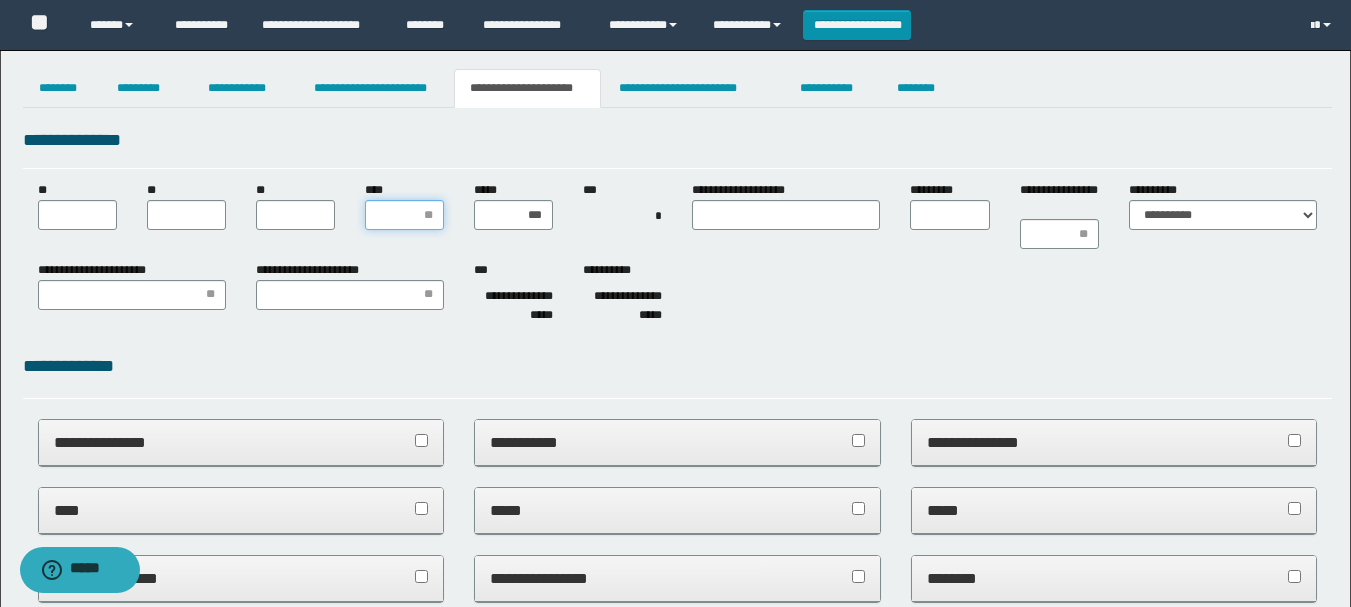 click on "****" at bounding box center (404, 215) 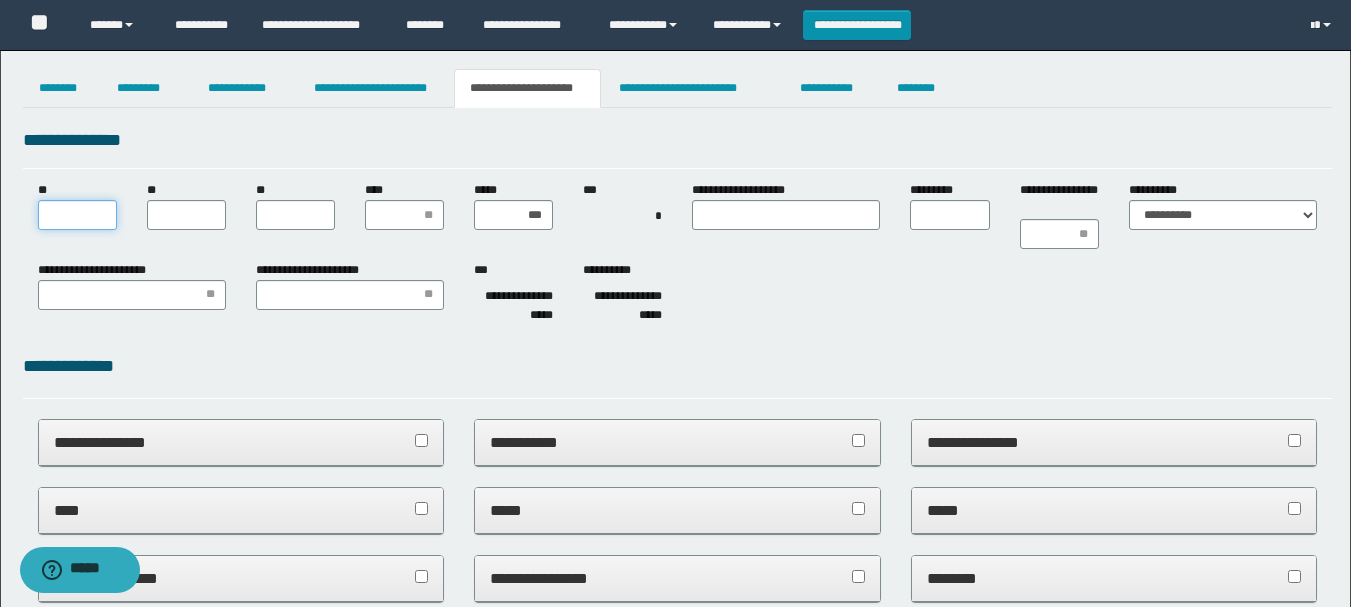 click on "**" at bounding box center [77, 215] 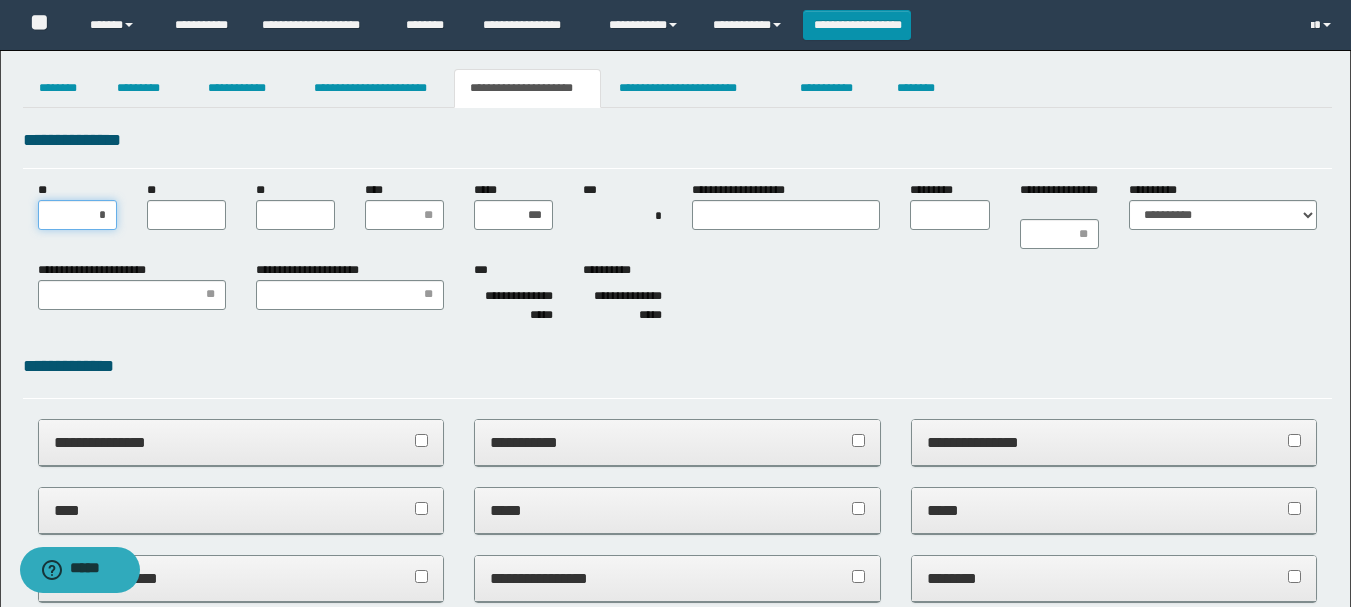 type on "**" 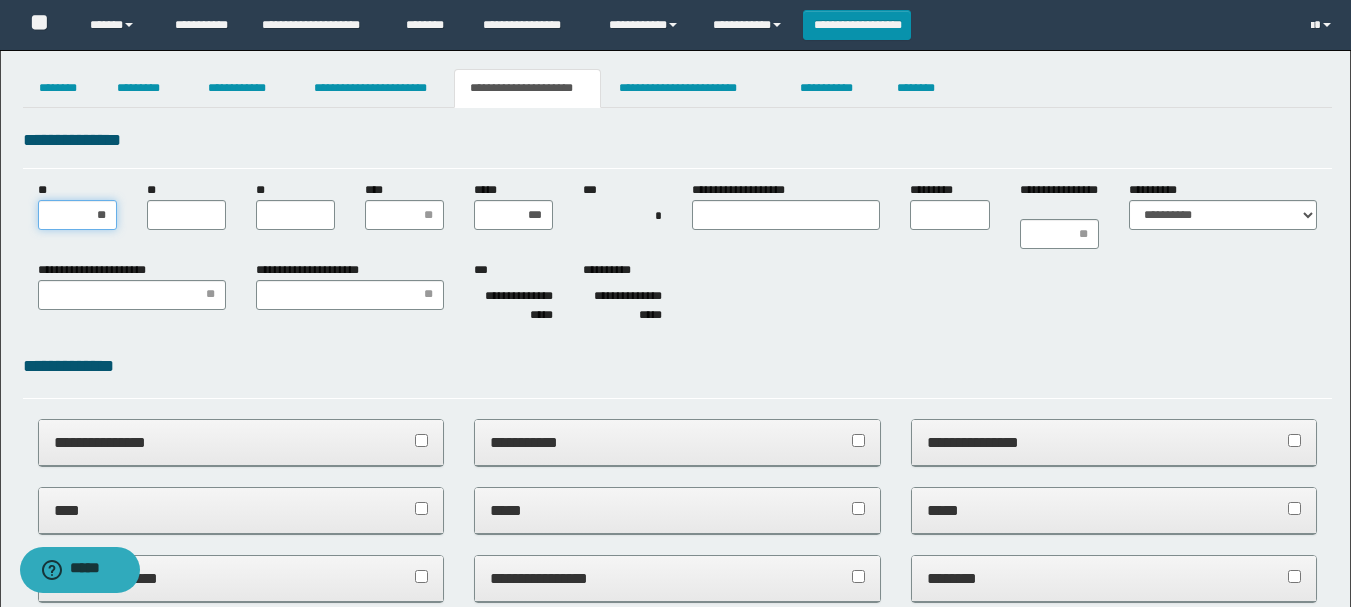 type 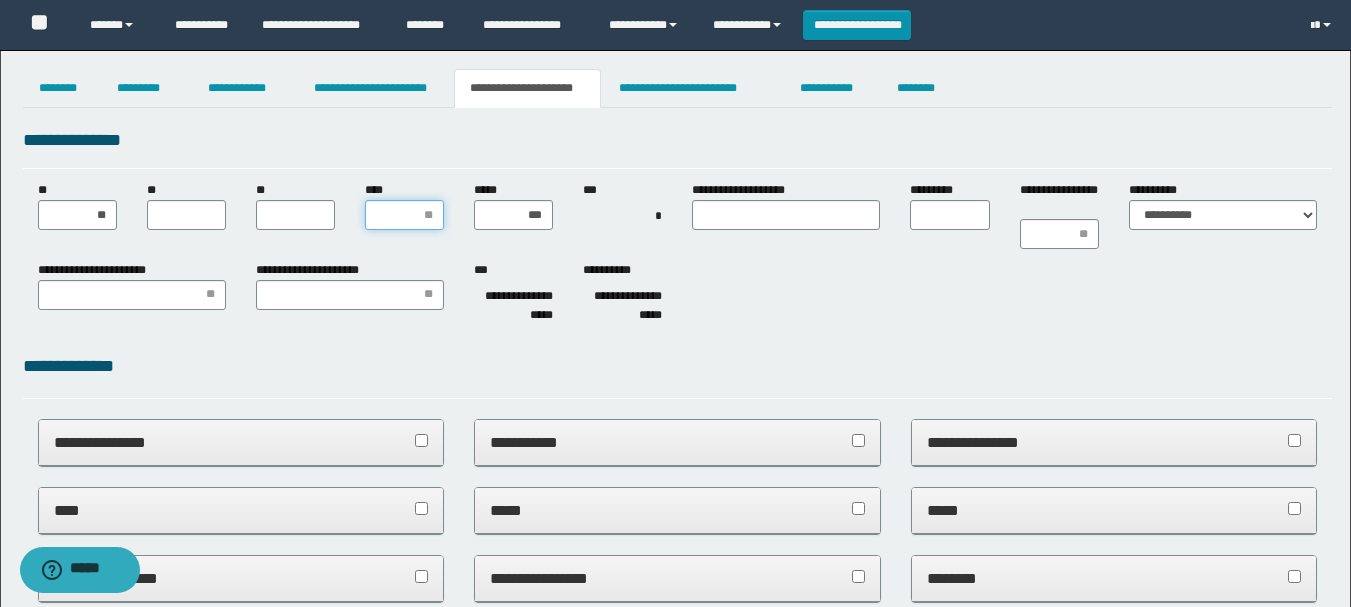 click on "****" at bounding box center [404, 215] 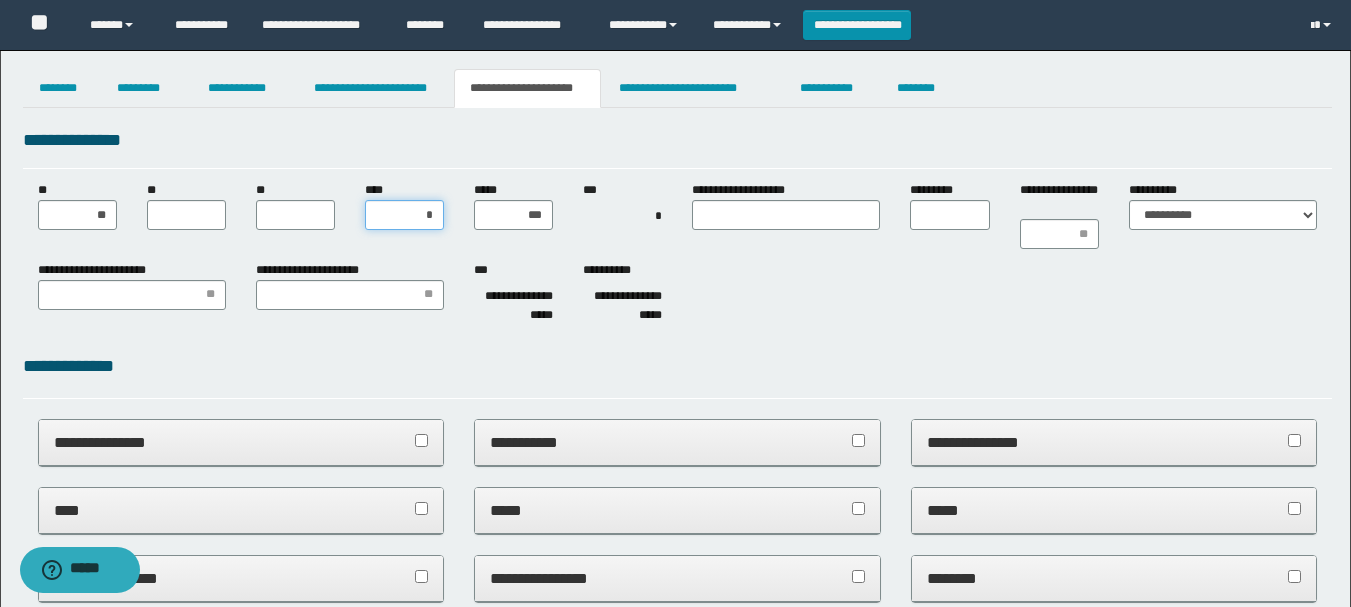type on "**" 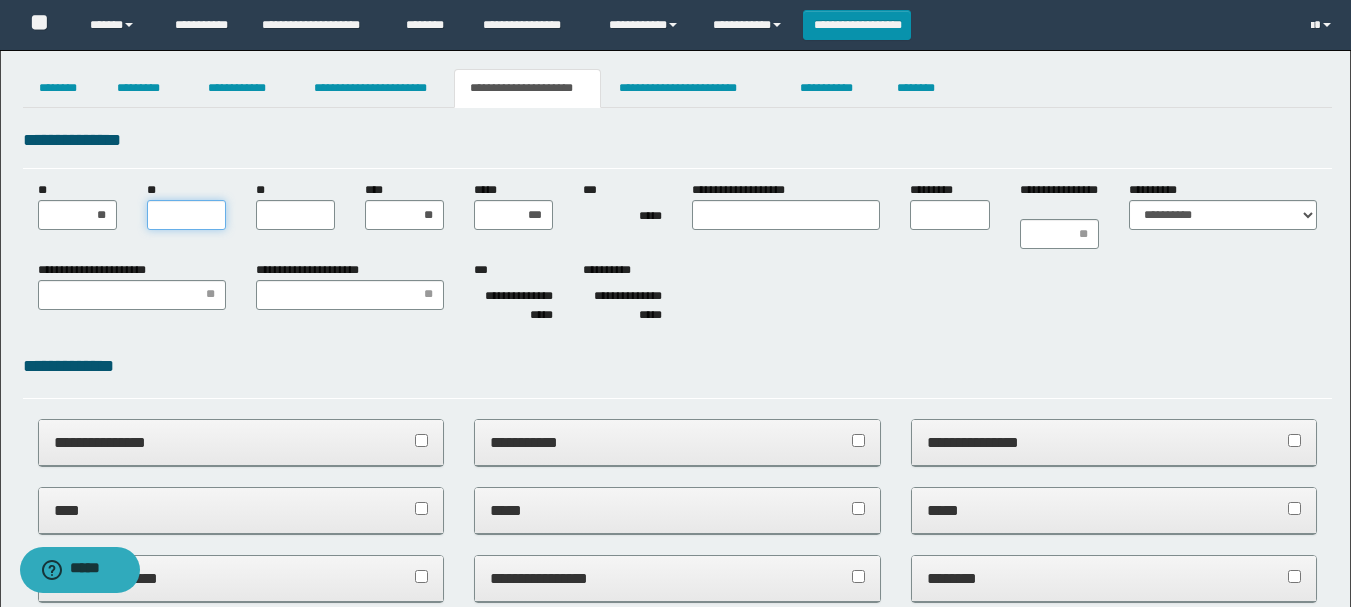 click on "**" at bounding box center [186, 215] 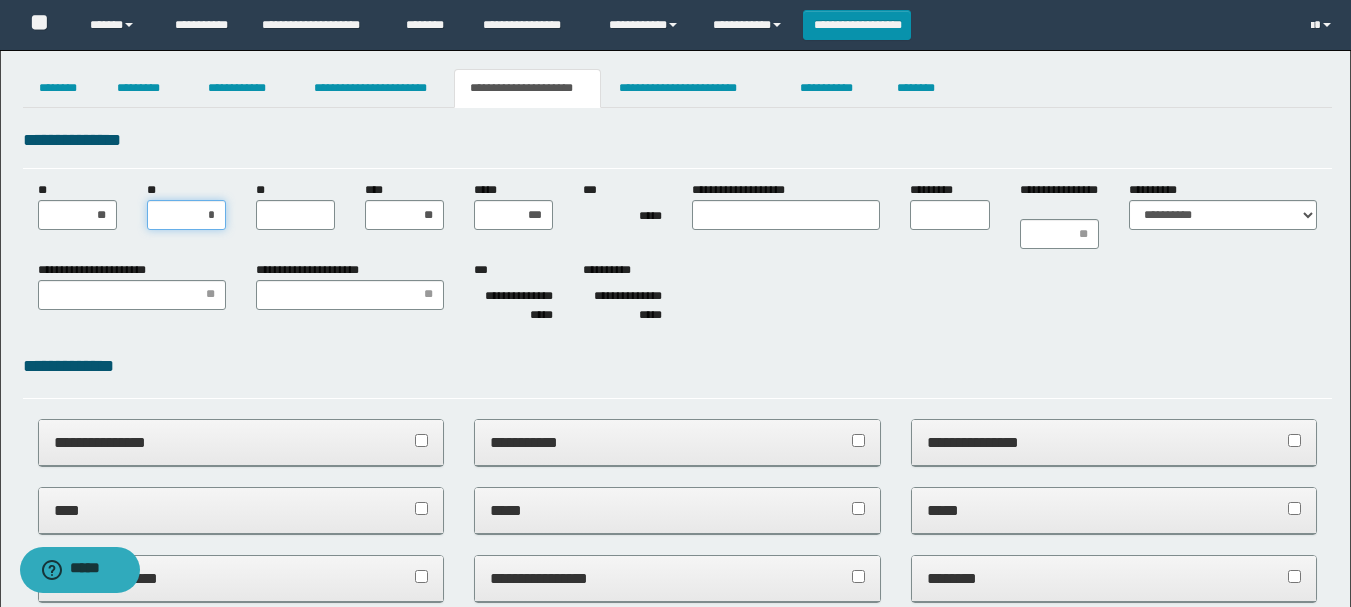 type on "**" 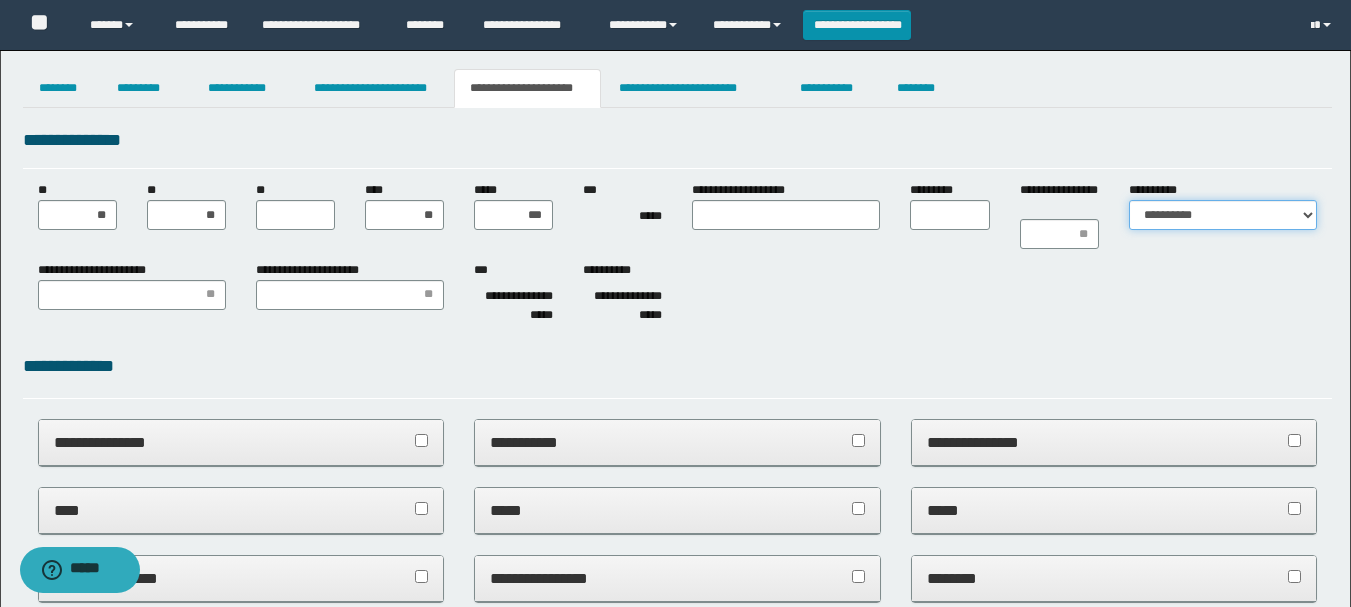 click on "**********" at bounding box center (1223, 215) 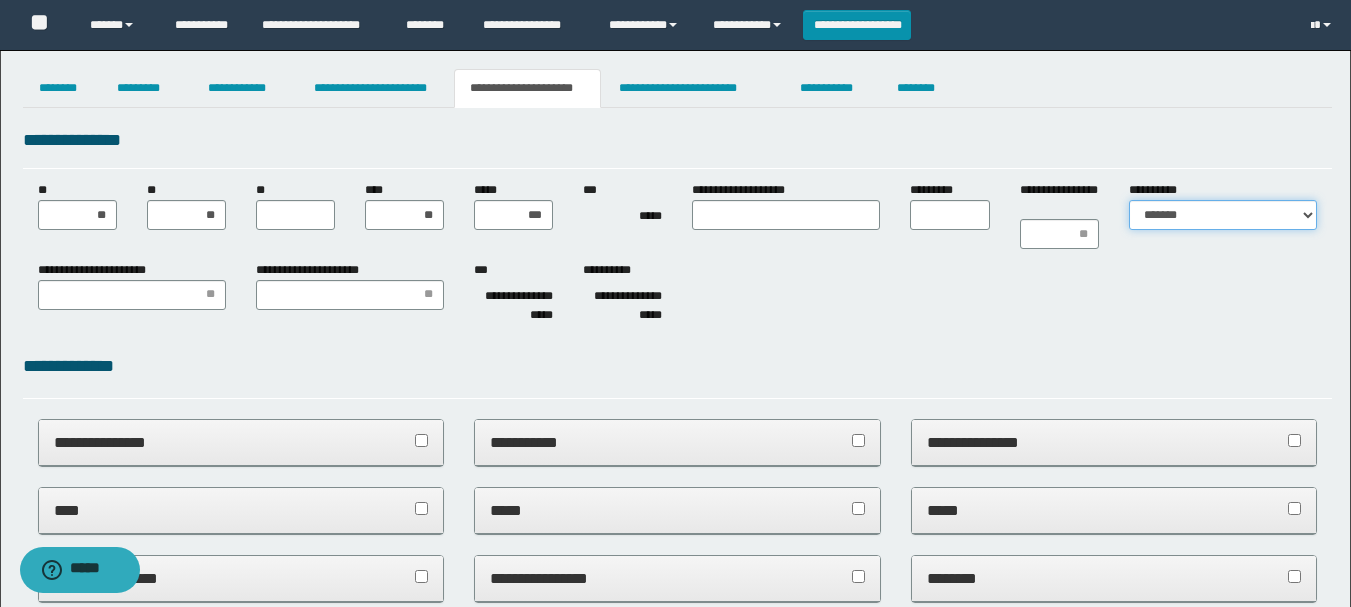 click on "**********" at bounding box center (1223, 215) 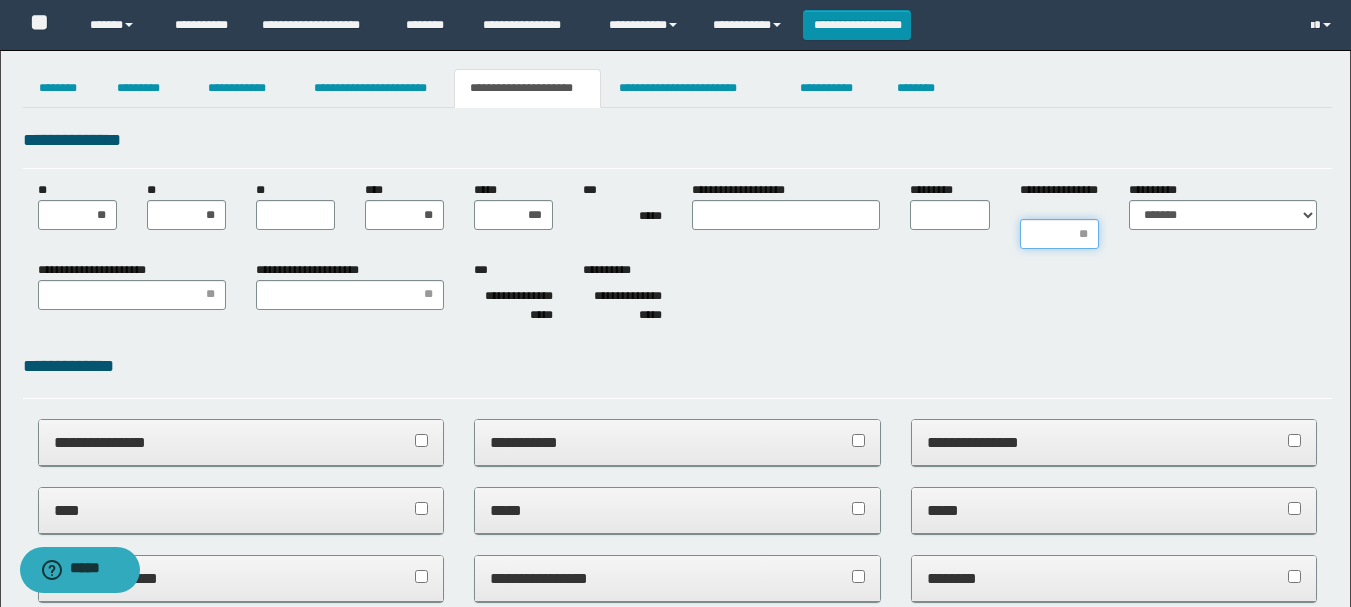 click on "**********" at bounding box center [1059, 234] 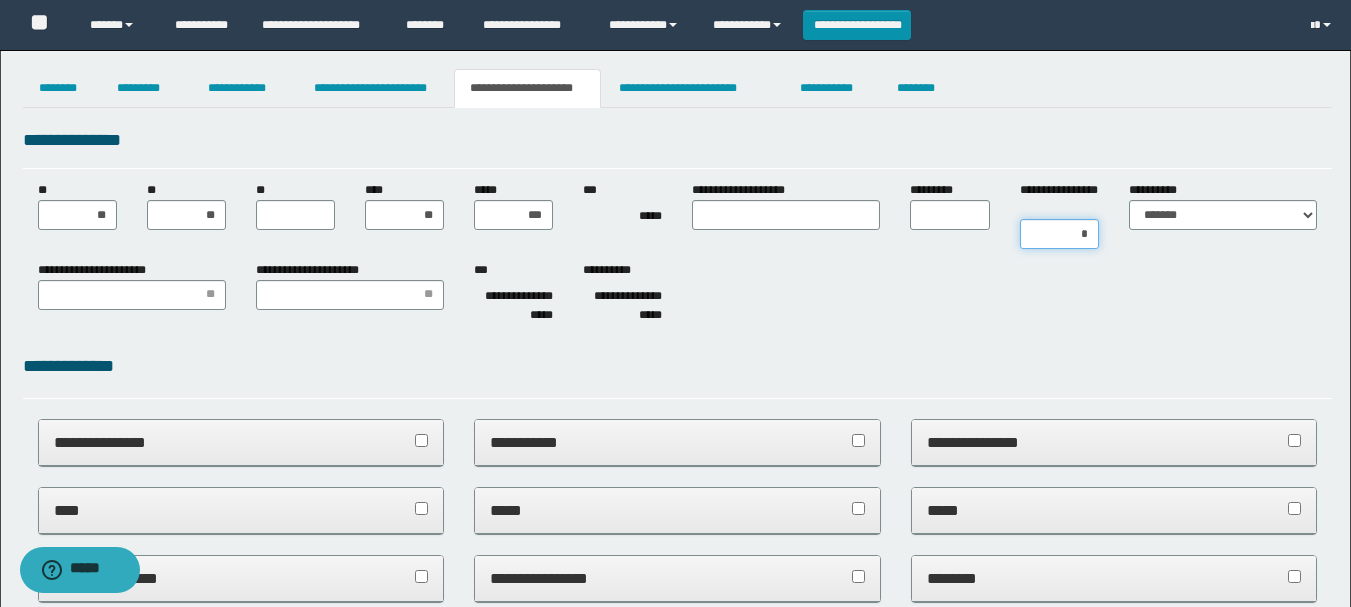 type on "**" 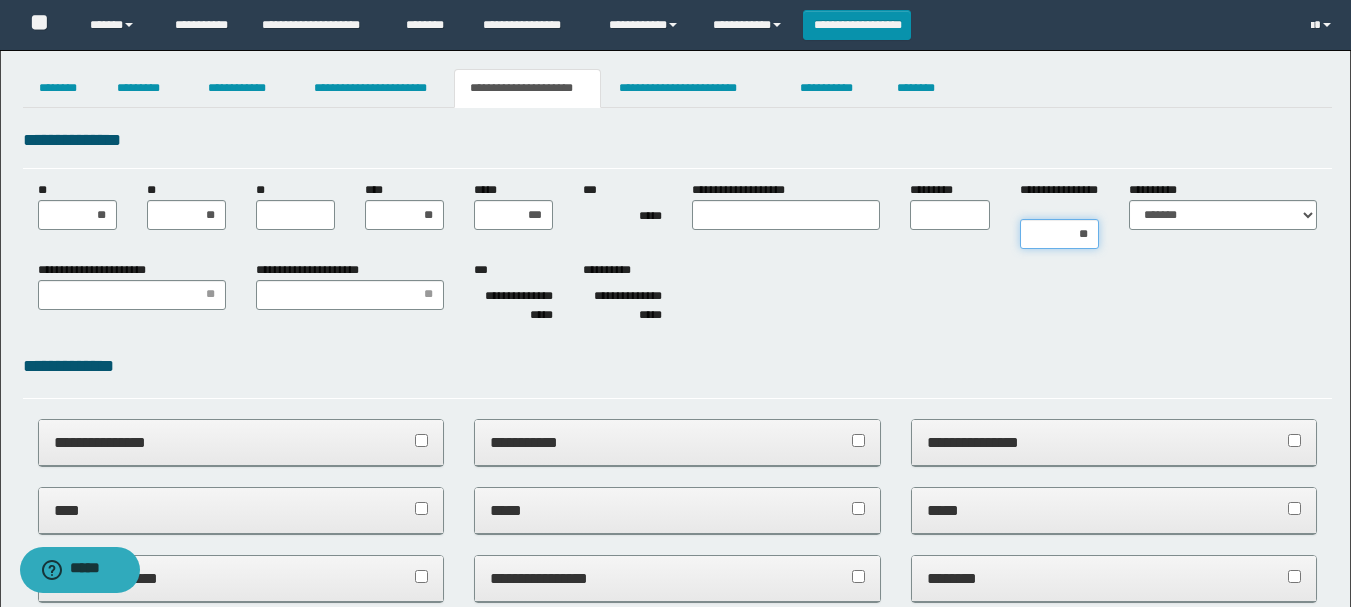 type 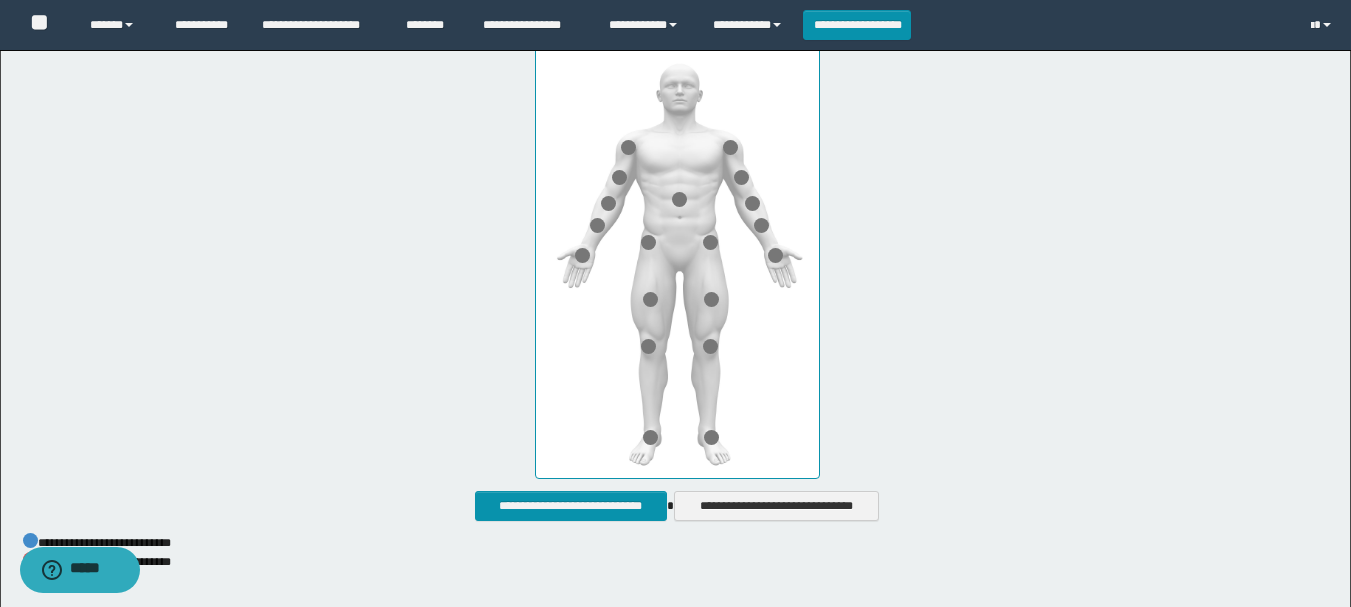 scroll, scrollTop: 900, scrollLeft: 0, axis: vertical 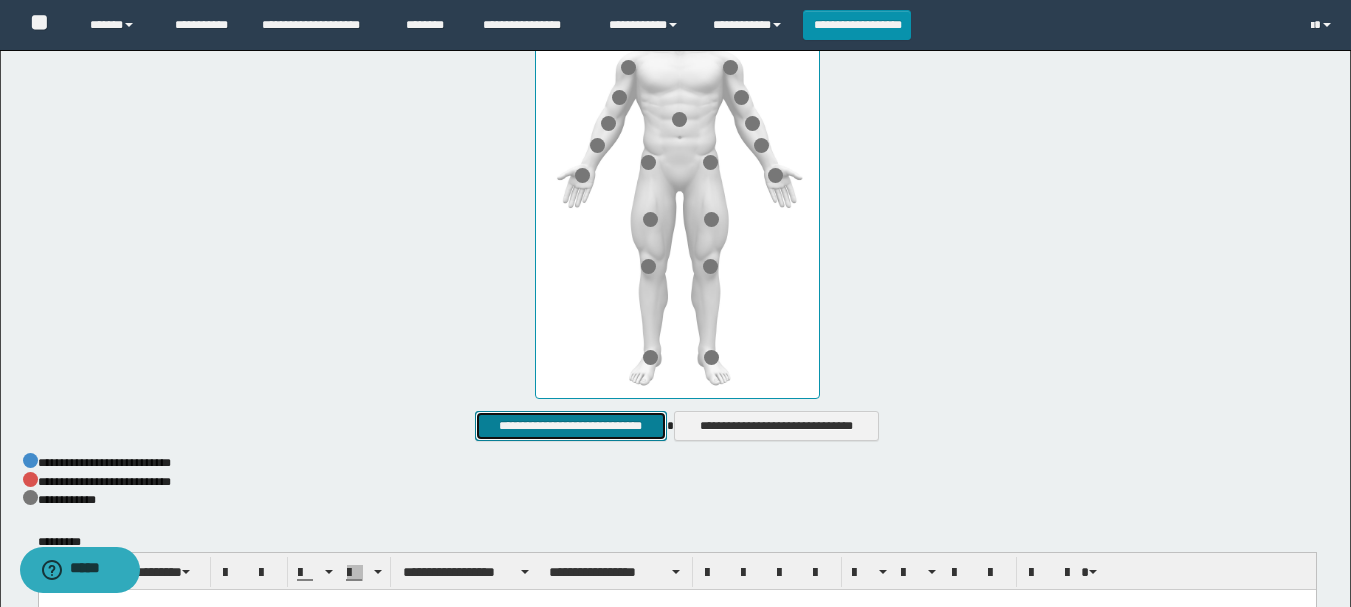 click on "**********" at bounding box center (570, 426) 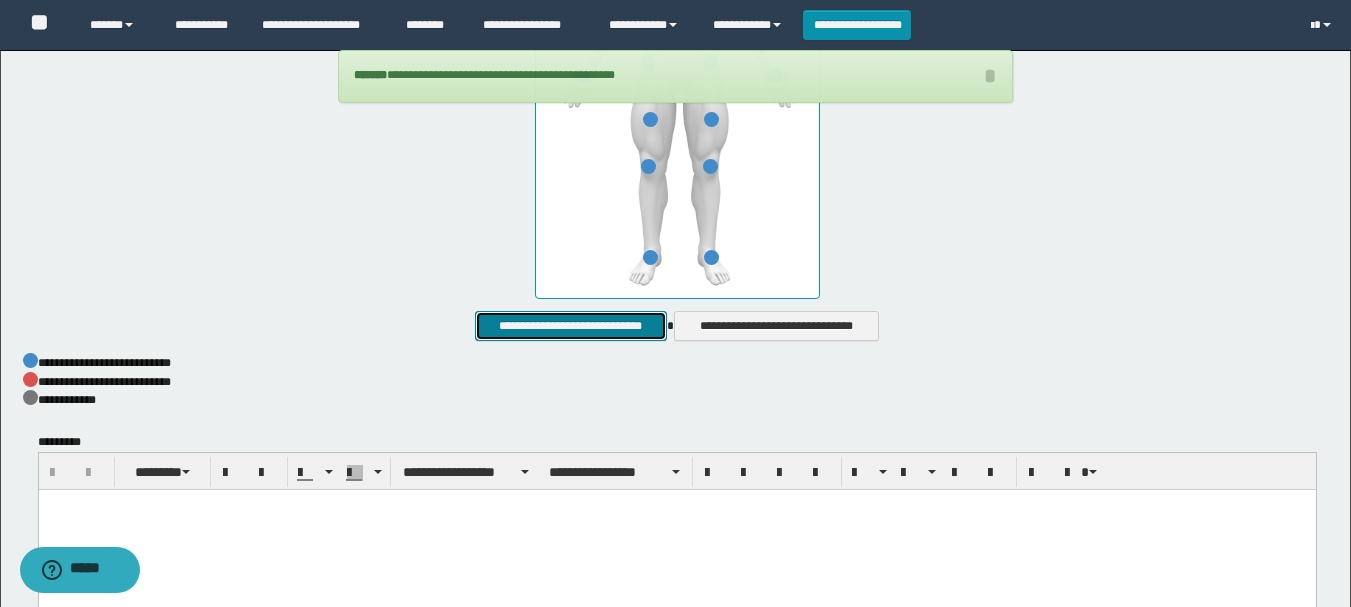 scroll, scrollTop: 1171, scrollLeft: 0, axis: vertical 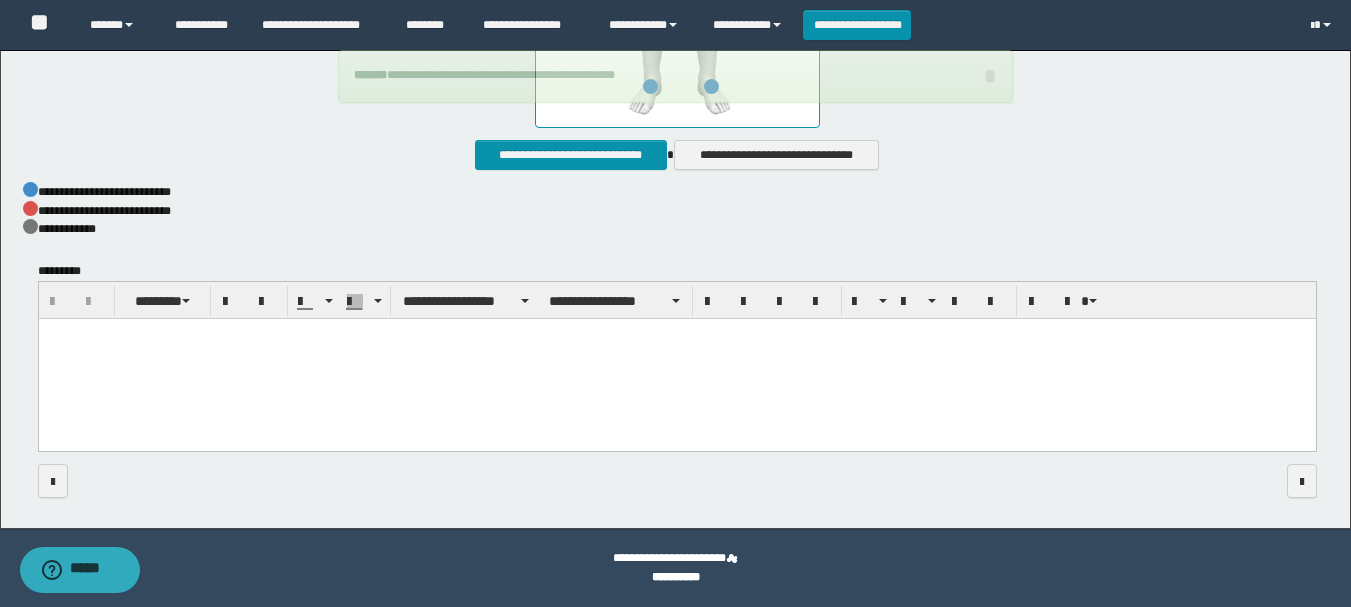 click at bounding box center (676, 360) 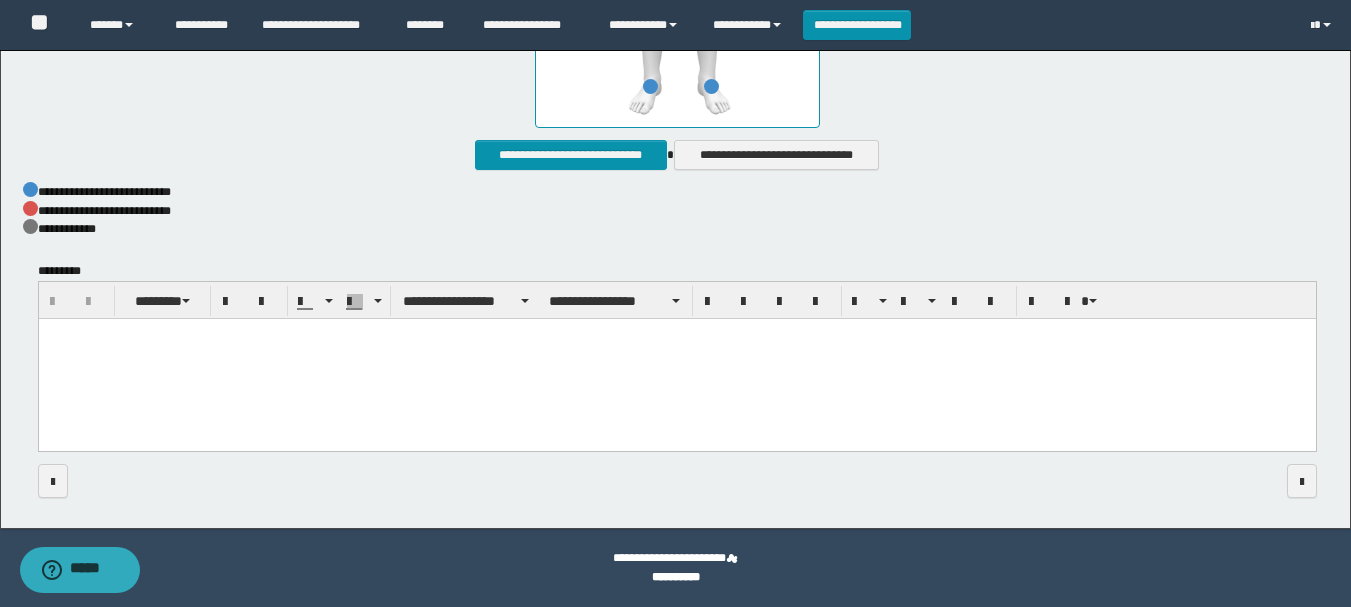 type 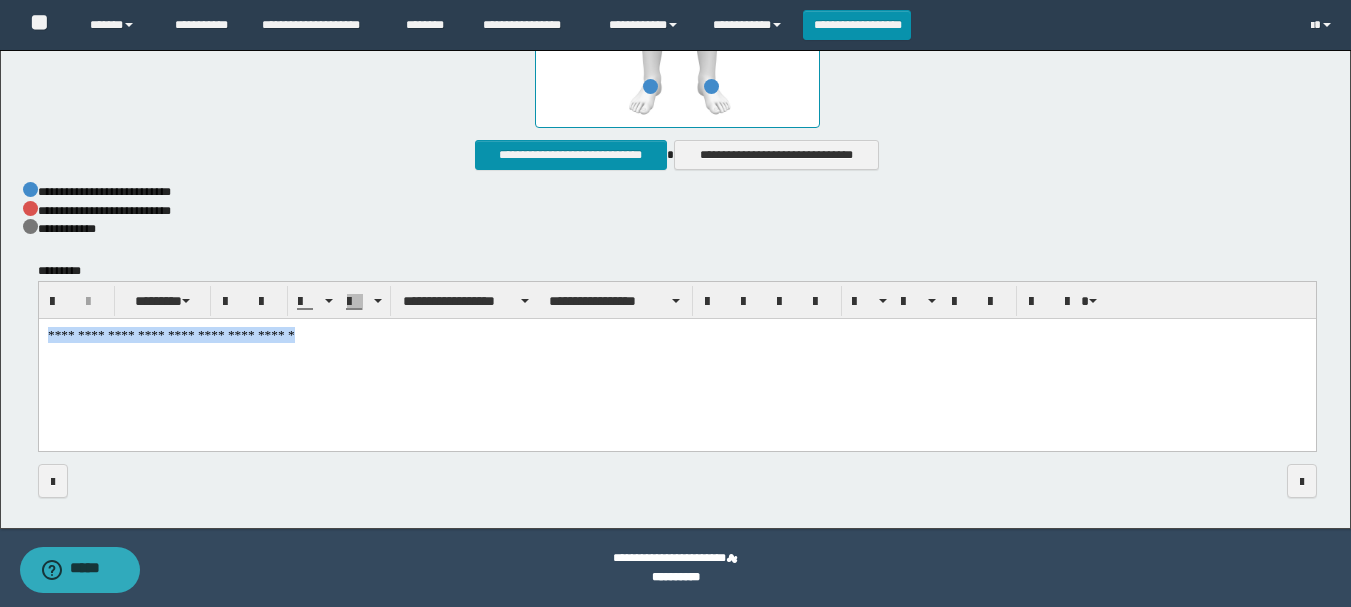 drag, startPoint x: 47, startPoint y: 331, endPoint x: 432, endPoint y: 331, distance: 385 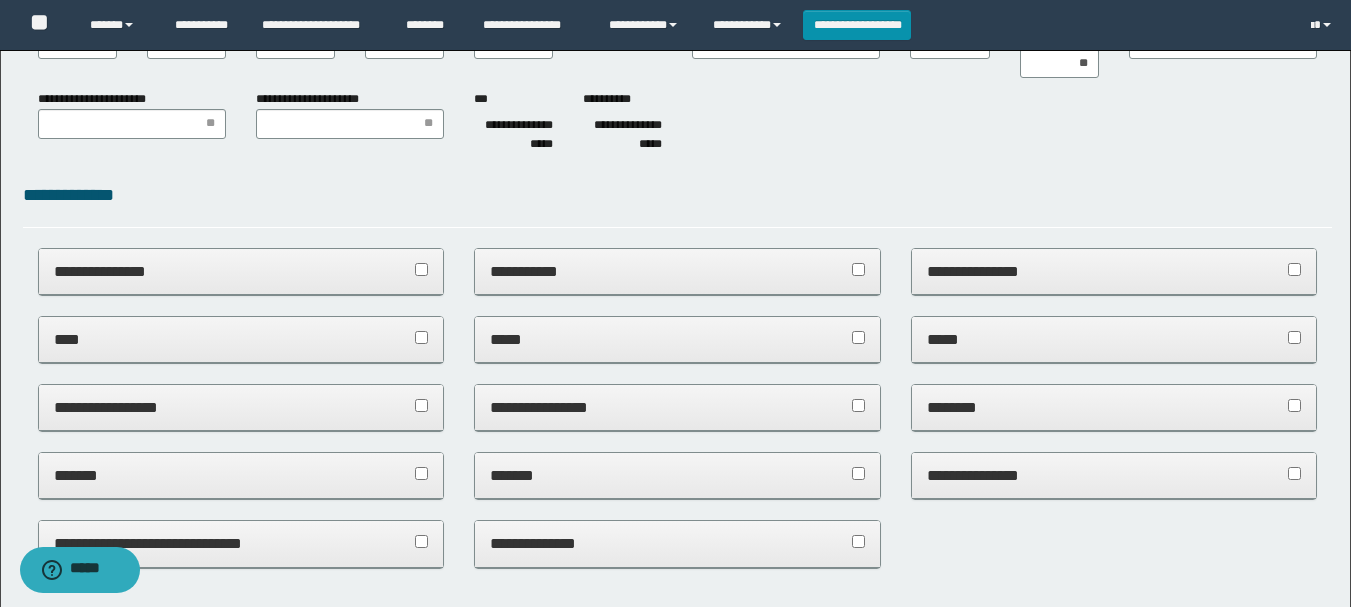 scroll, scrollTop: 0, scrollLeft: 0, axis: both 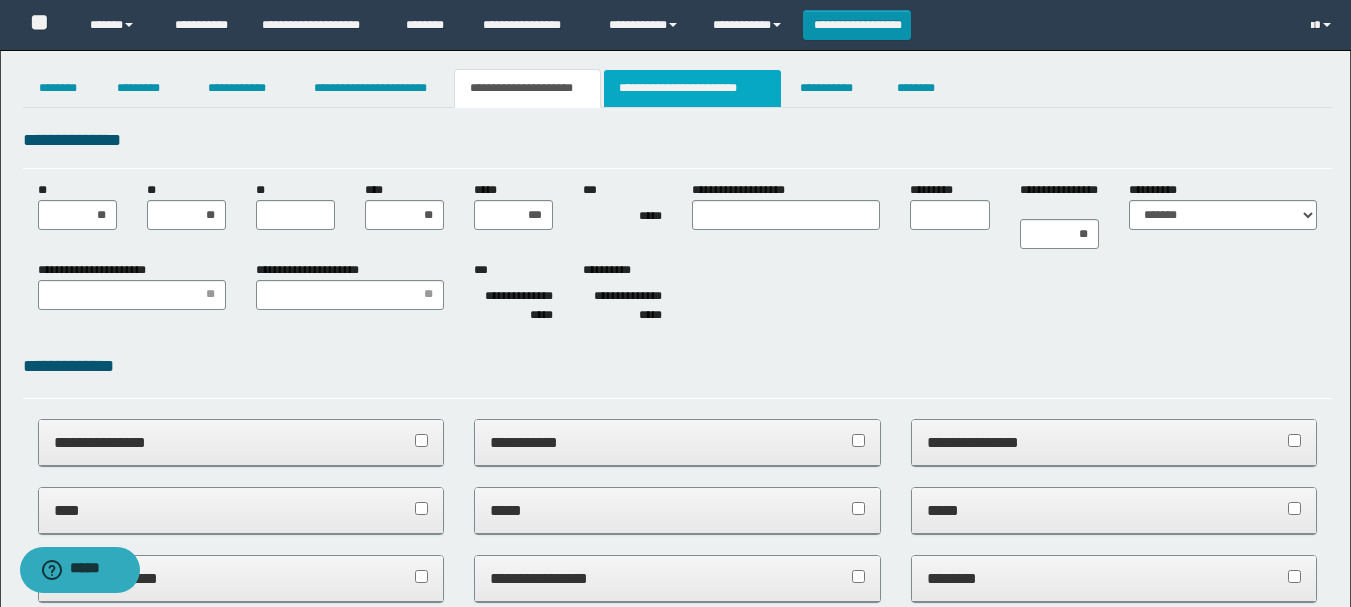 click on "**********" at bounding box center [693, 88] 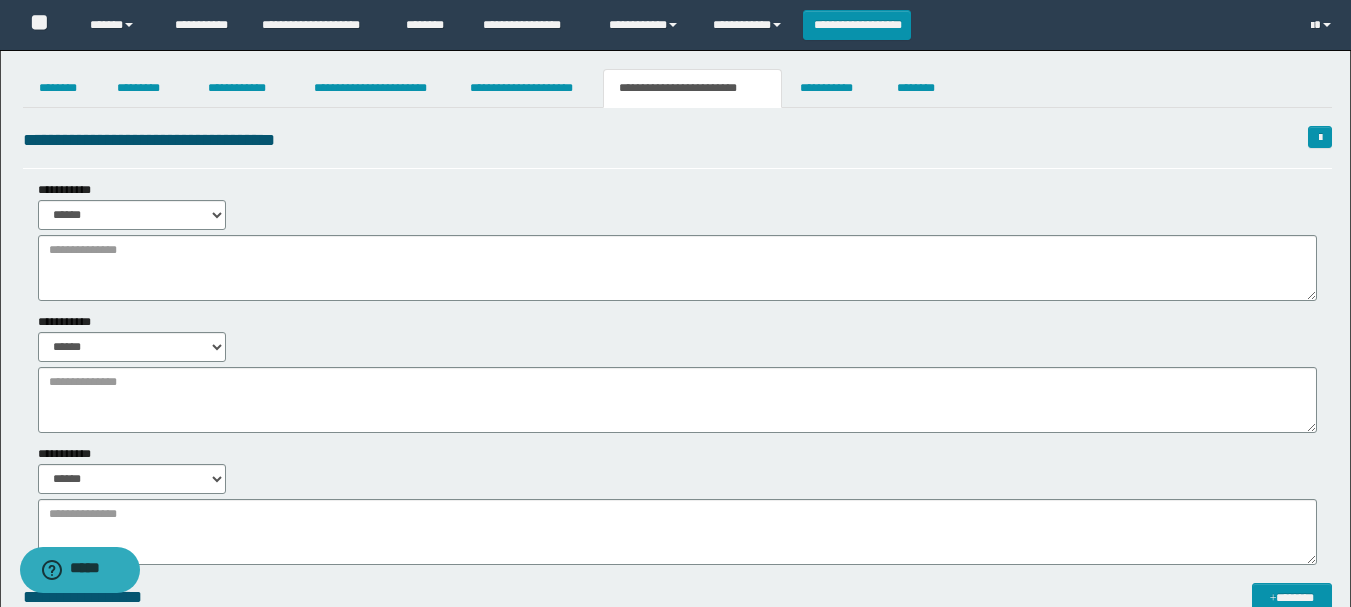 scroll, scrollTop: 300, scrollLeft: 0, axis: vertical 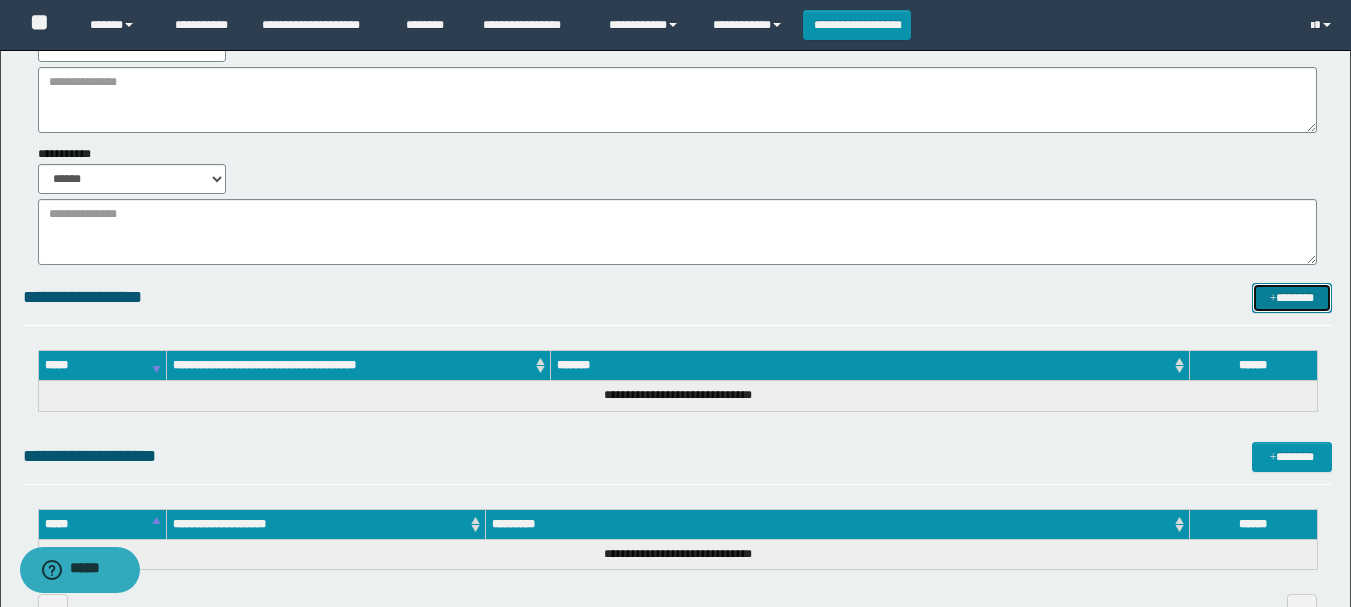click on "*******" at bounding box center (1292, 298) 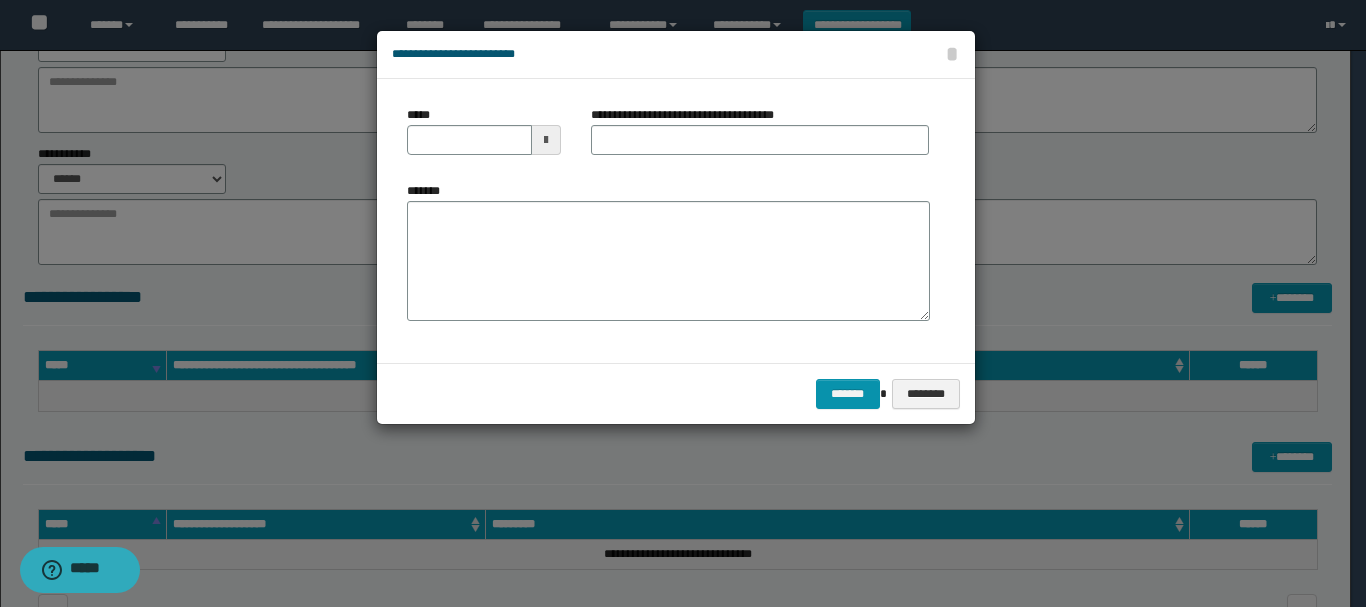 click at bounding box center [546, 140] 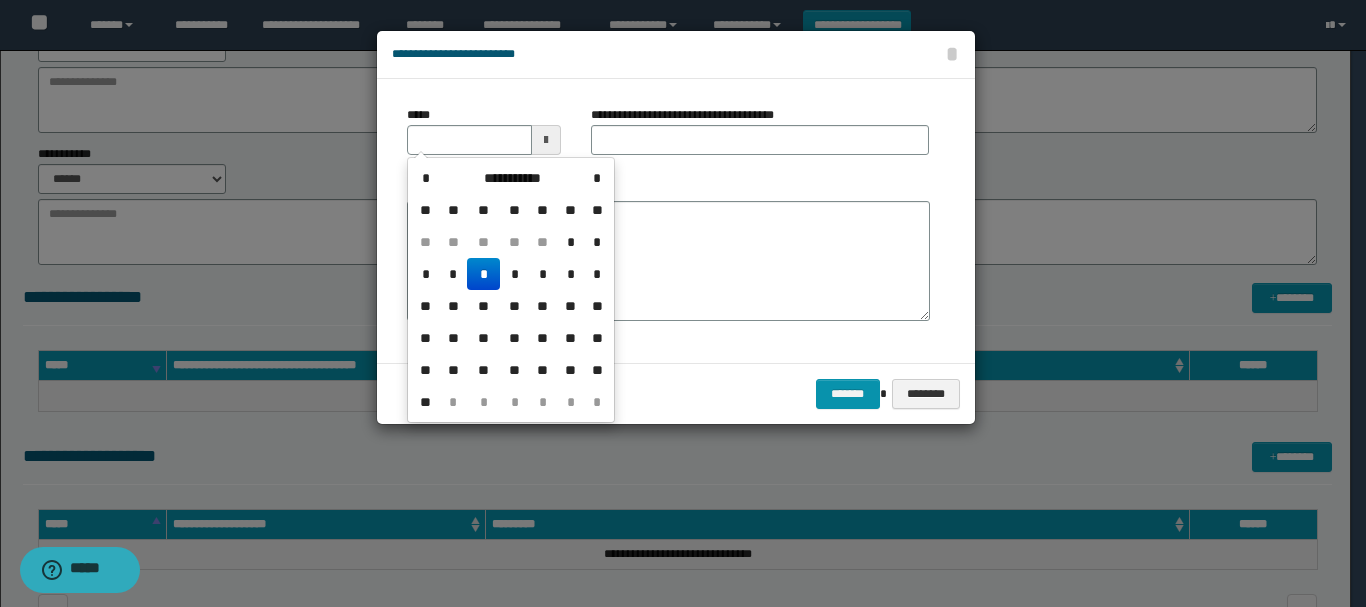 click on "*" at bounding box center (483, 274) 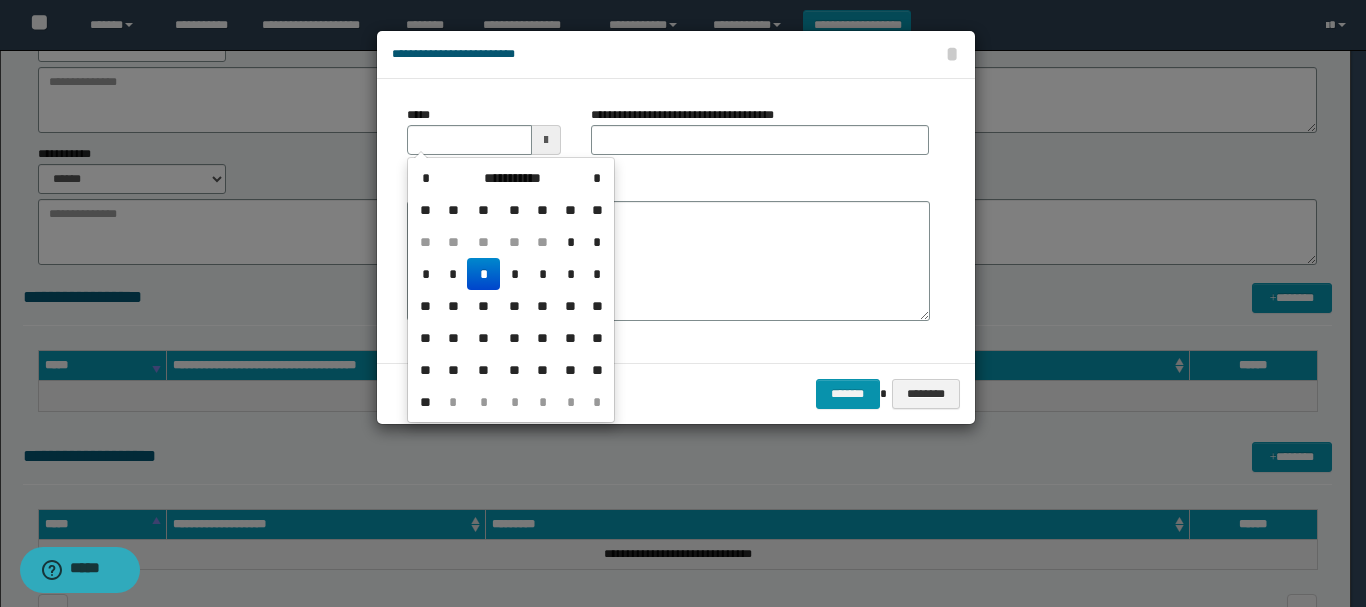 type on "**********" 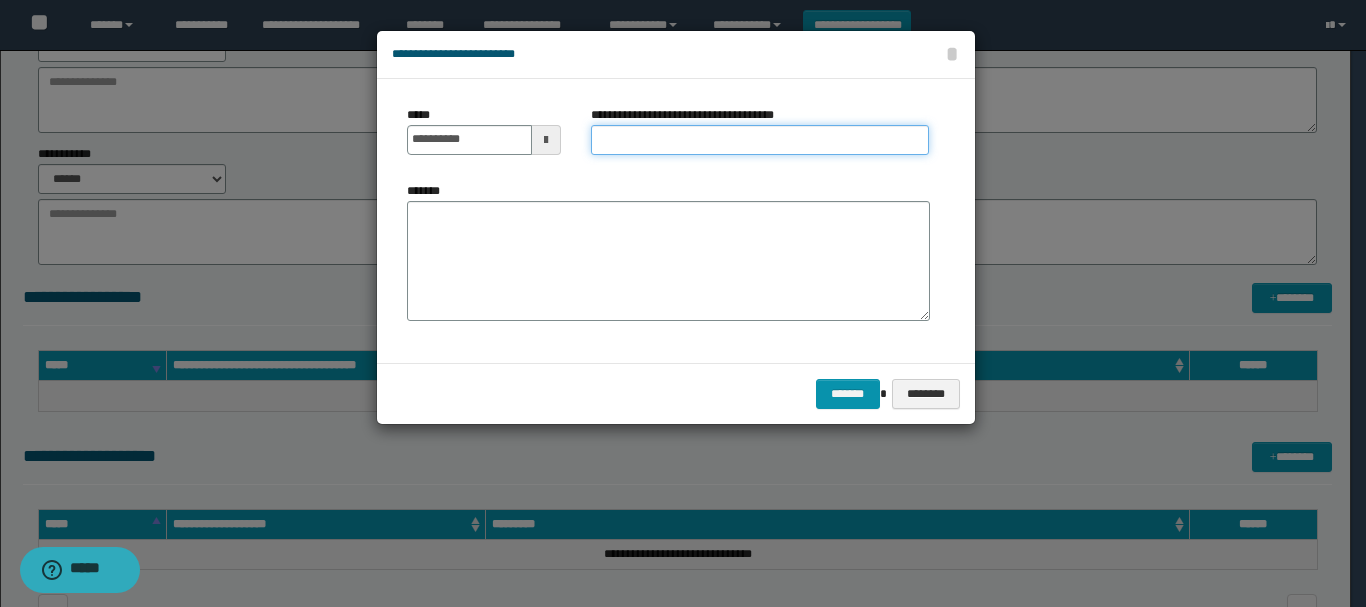 click on "**********" at bounding box center (760, 140) 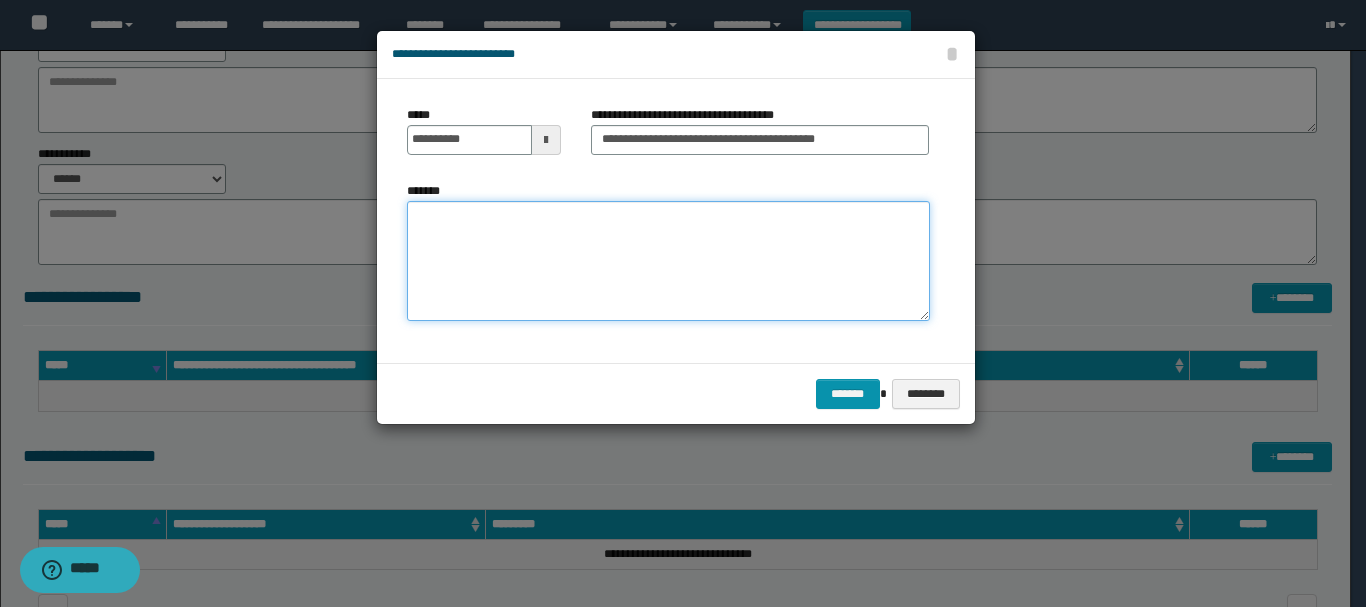 click on "*******" at bounding box center [668, 261] 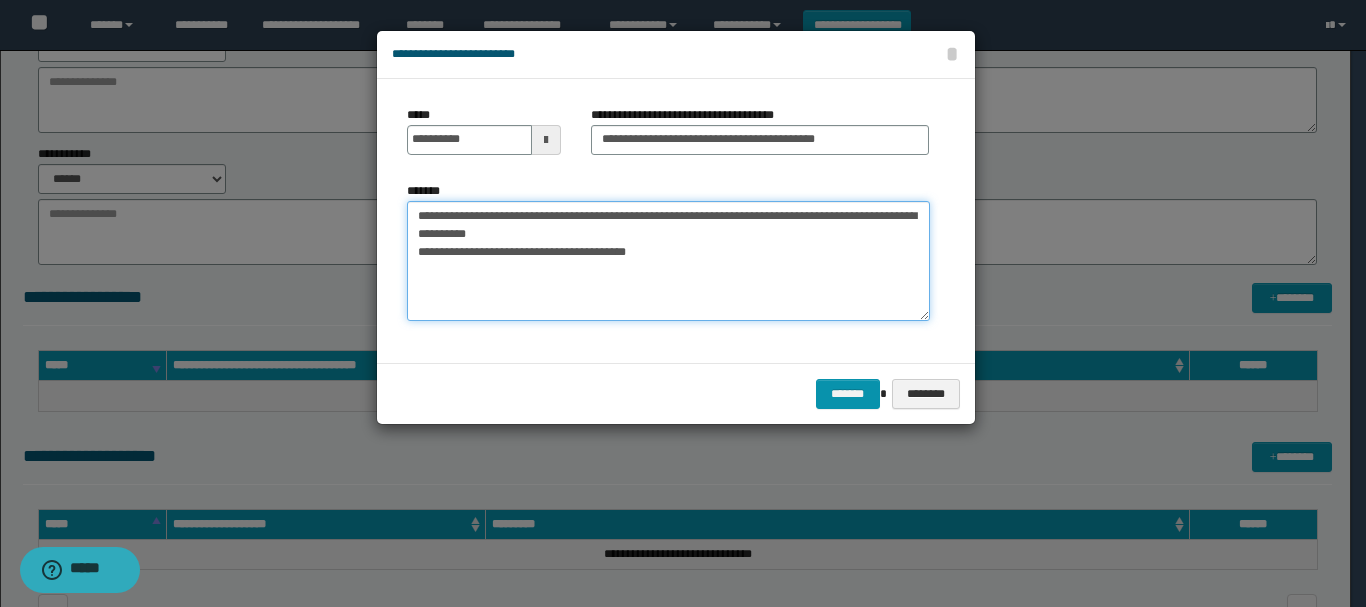 drag, startPoint x: 436, startPoint y: 226, endPoint x: 701, endPoint y: 261, distance: 267.30133 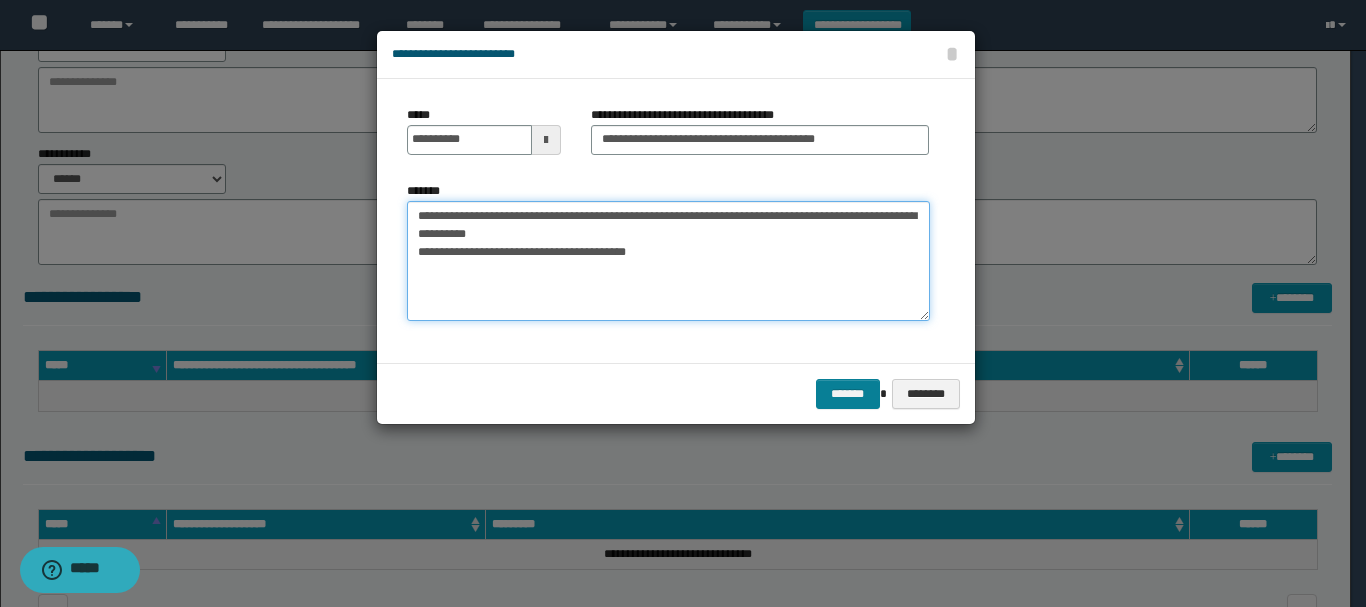 type on "**********" 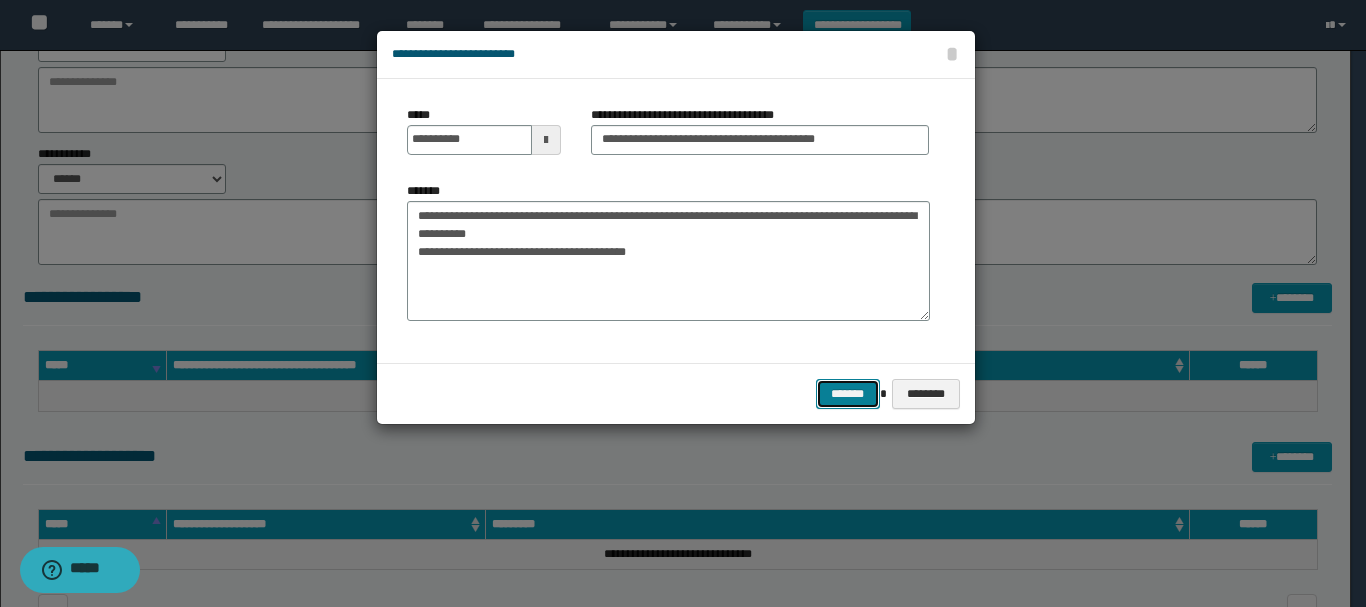 click on "*******" at bounding box center (848, 394) 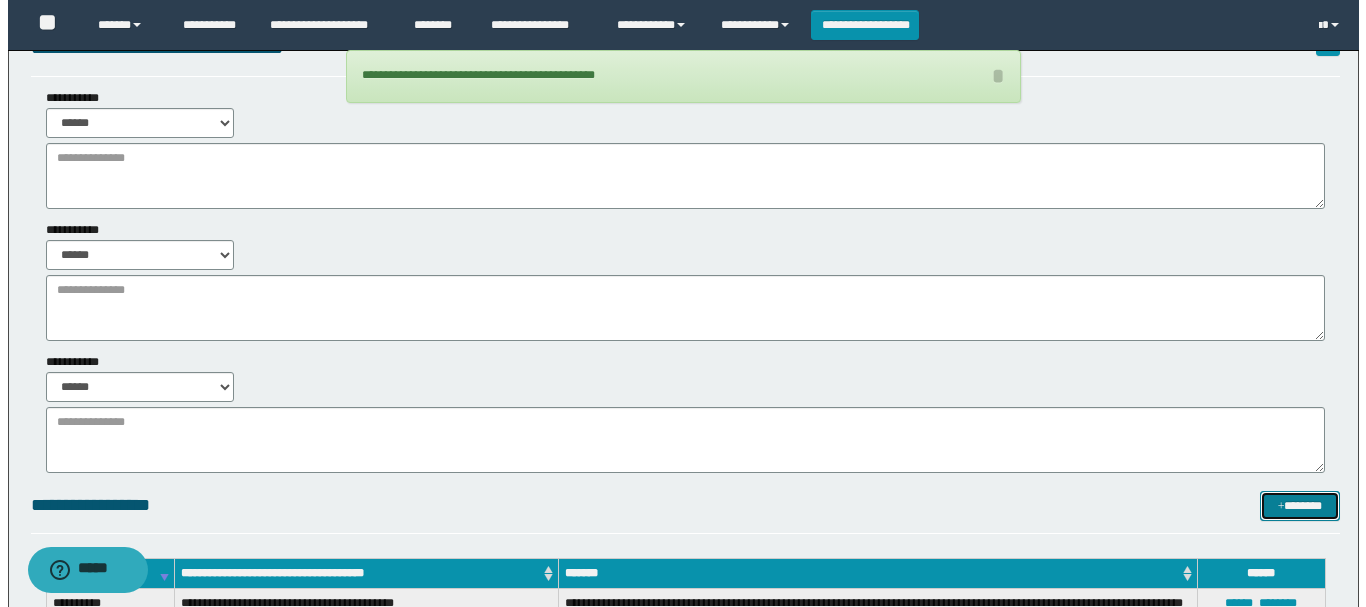 scroll, scrollTop: 0, scrollLeft: 0, axis: both 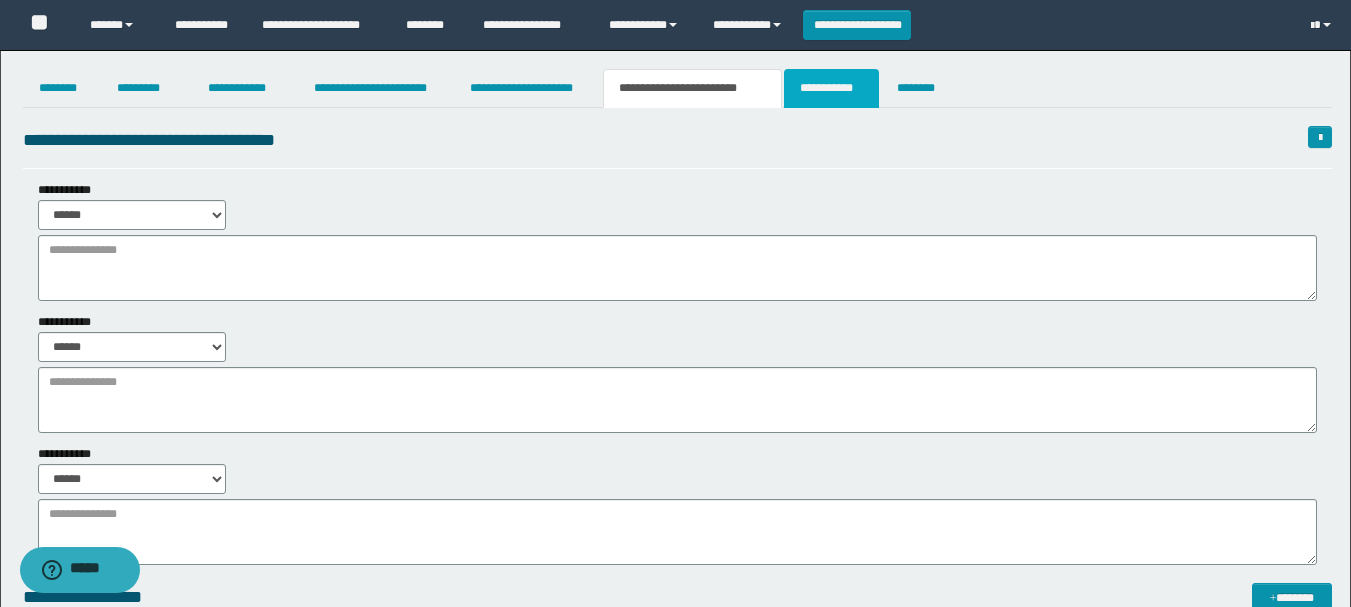 drag, startPoint x: 819, startPoint y: 93, endPoint x: 886, endPoint y: 222, distance: 145.36162 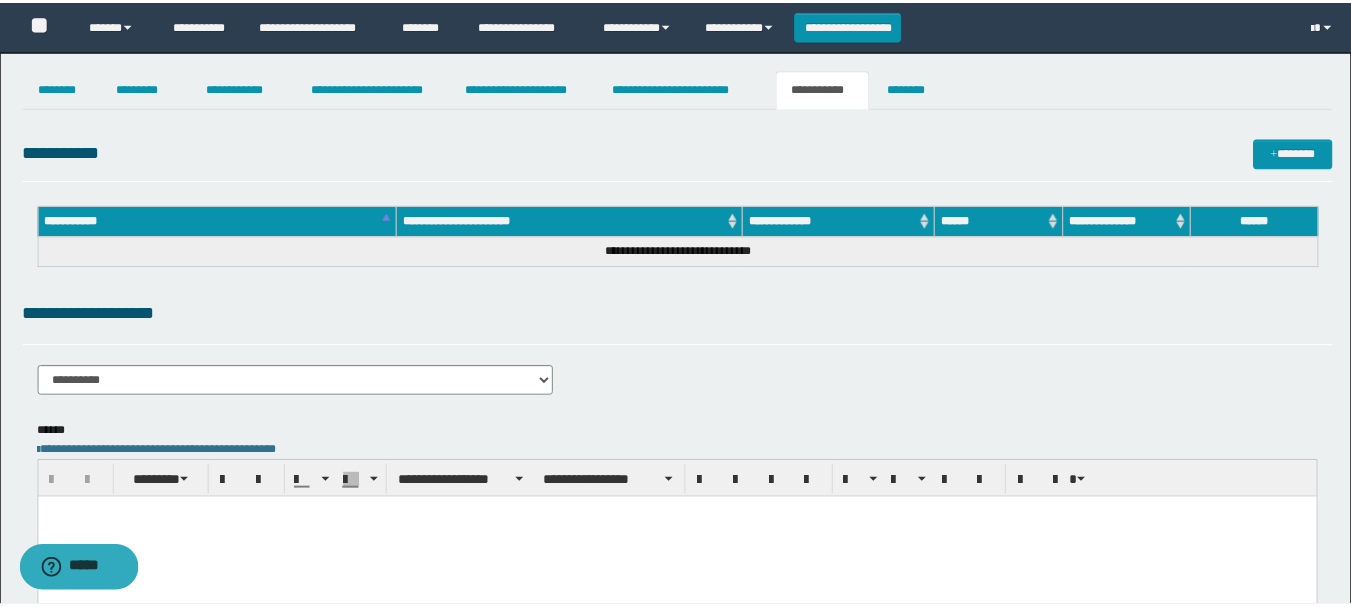 scroll, scrollTop: 0, scrollLeft: 0, axis: both 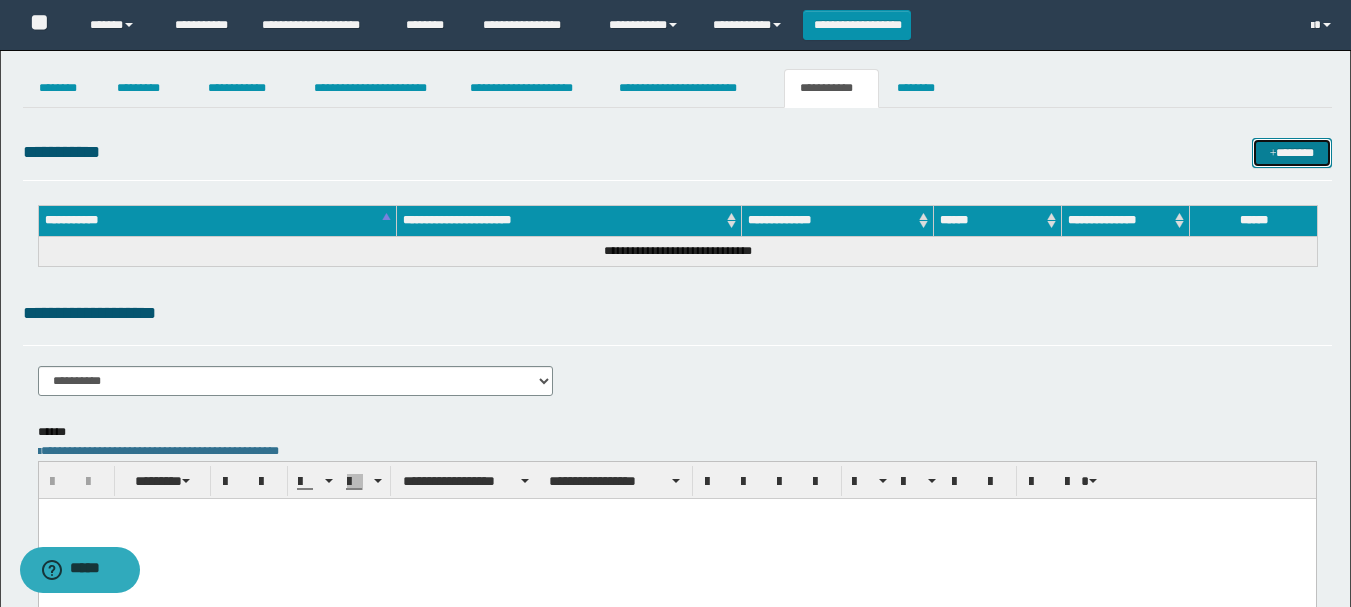 click on "*******" at bounding box center [1292, 153] 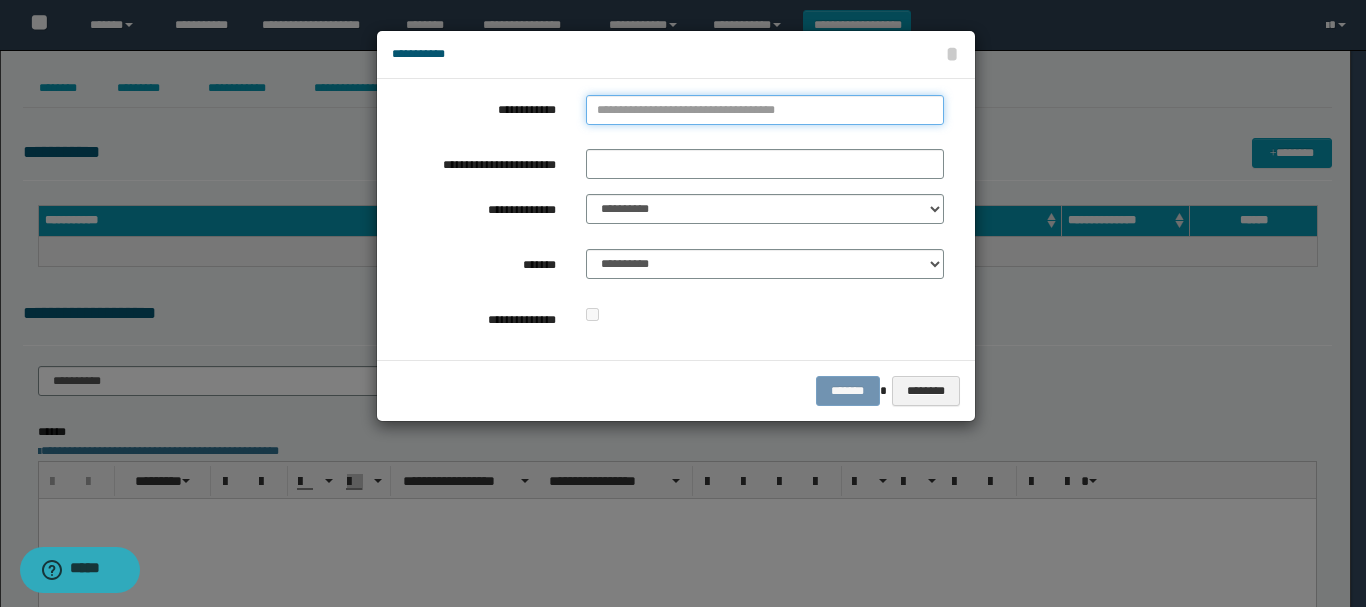 click on "**********" at bounding box center (765, 110) 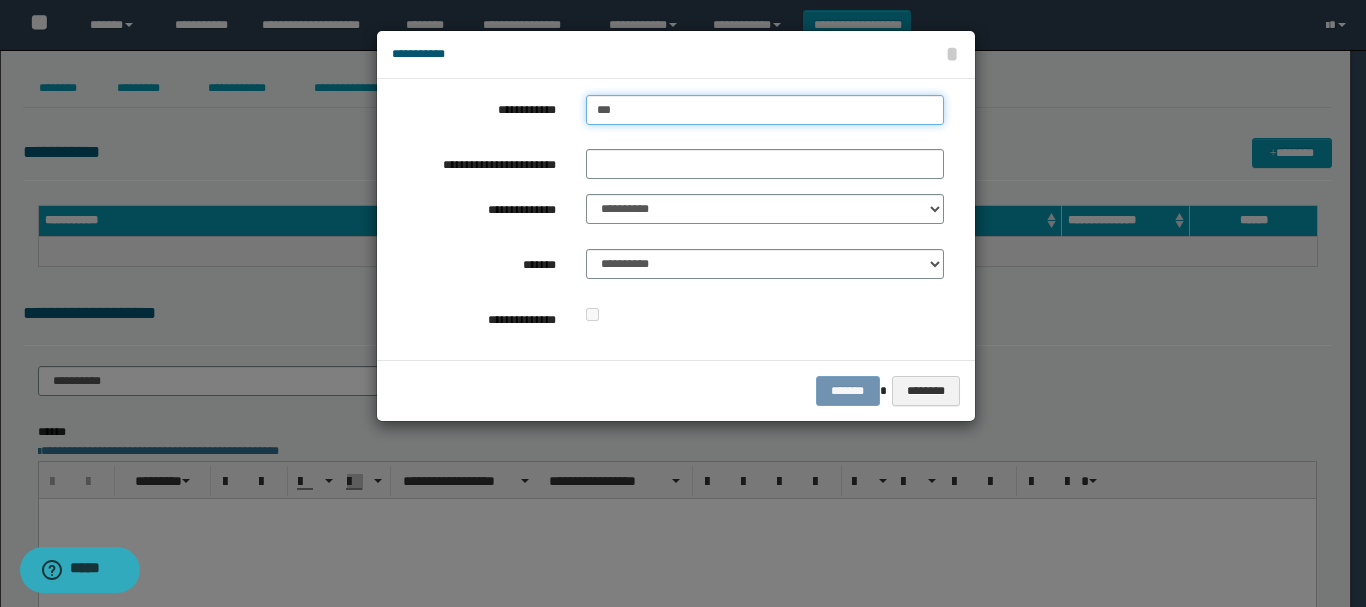 type on "****" 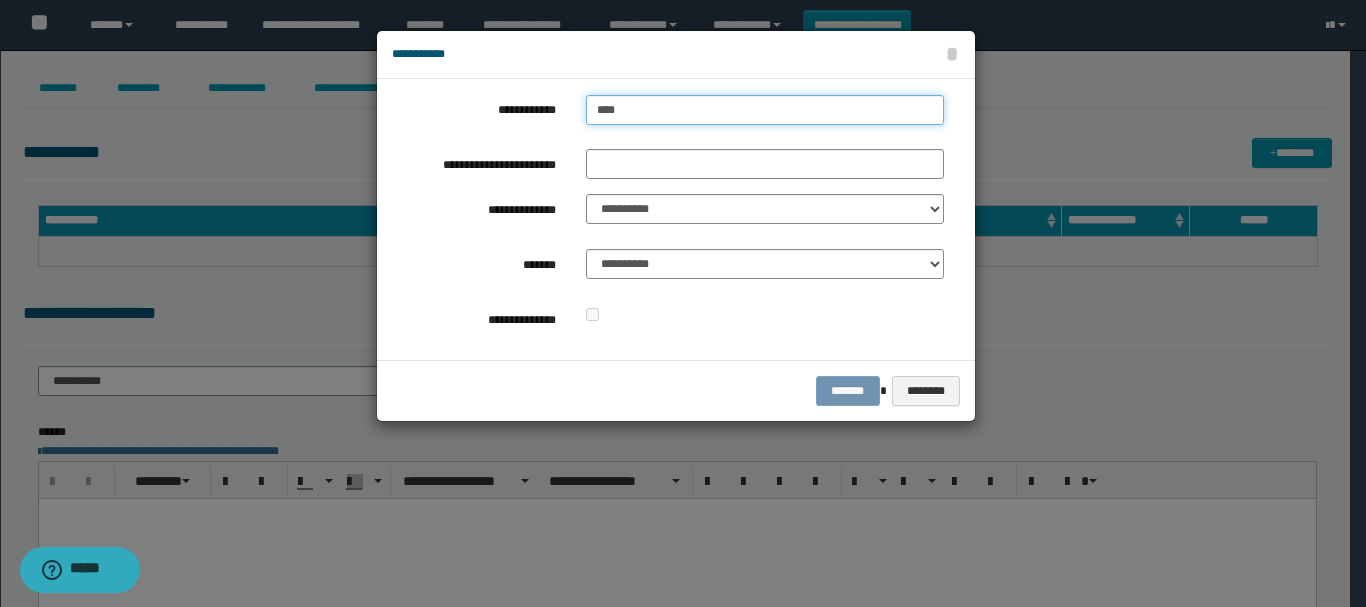 type on "****" 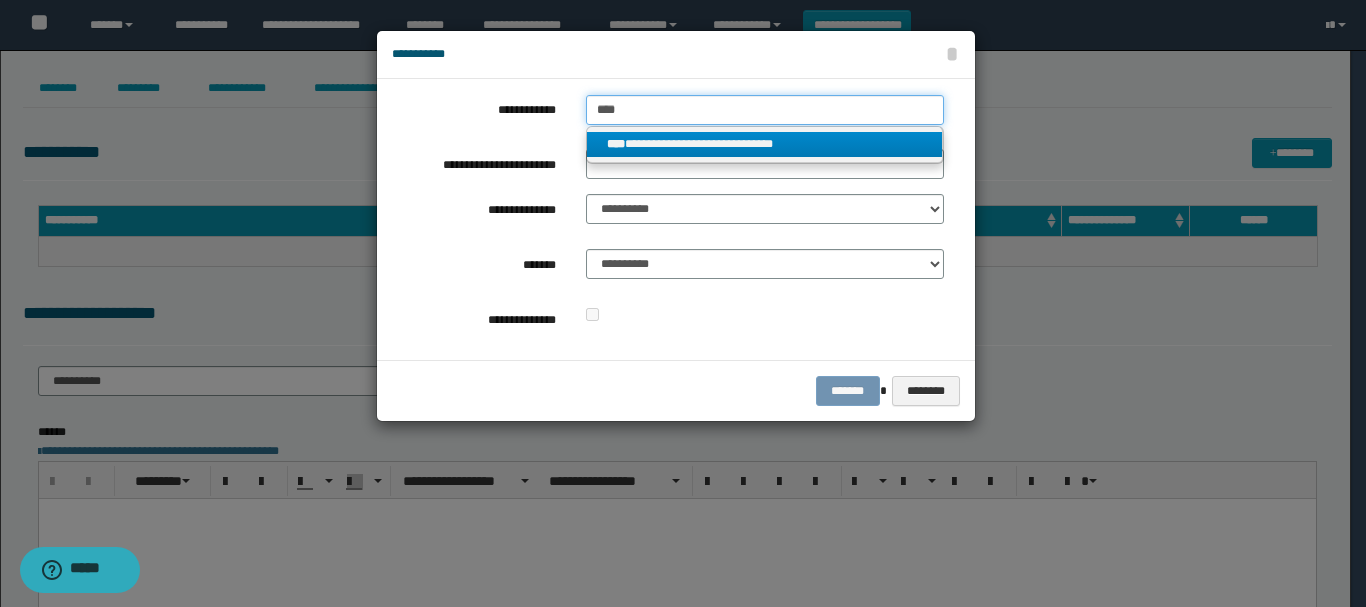 type on "****" 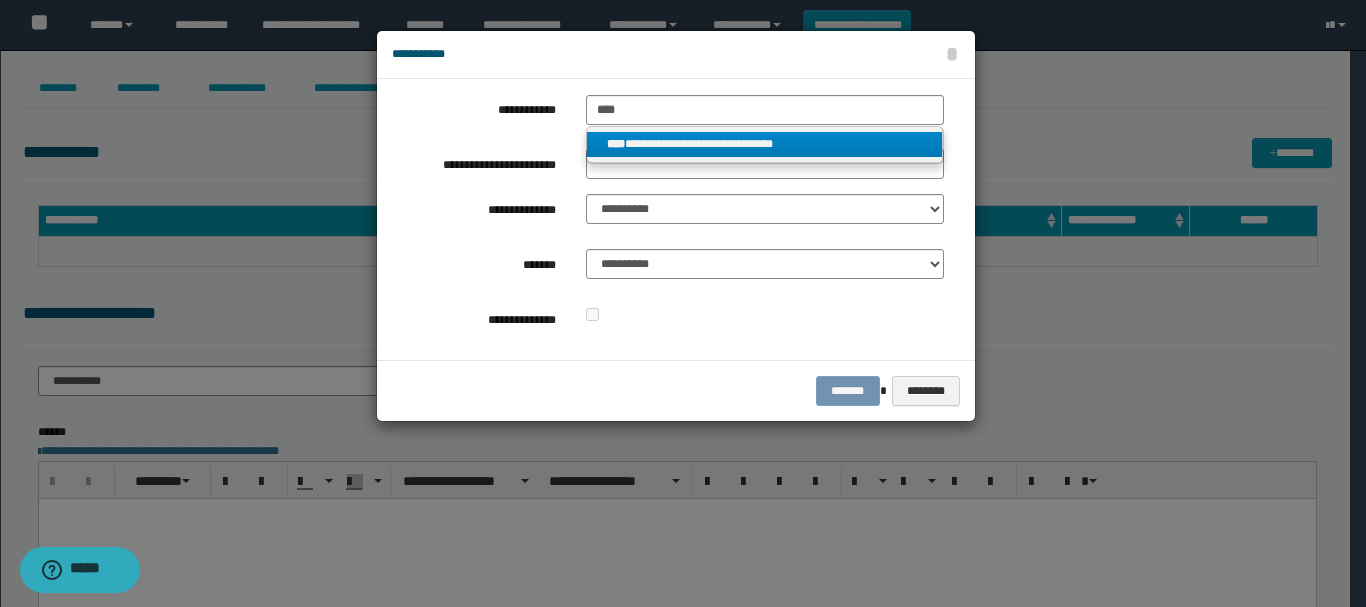 click on "**********" at bounding box center [765, 144] 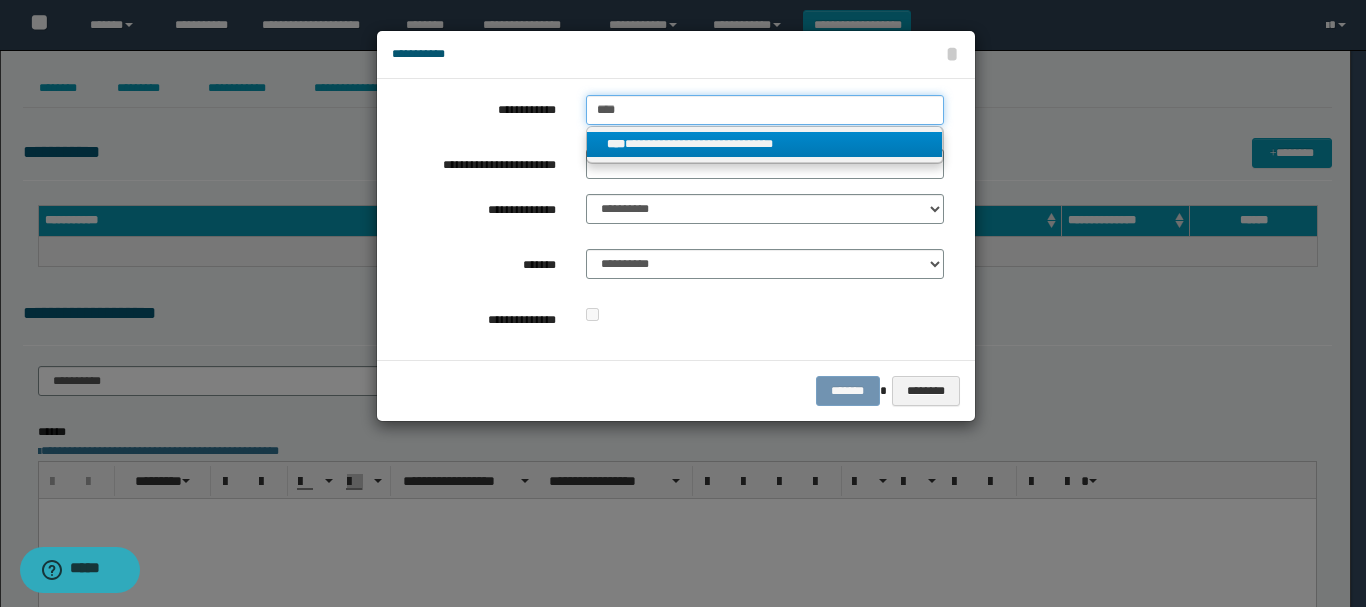 type 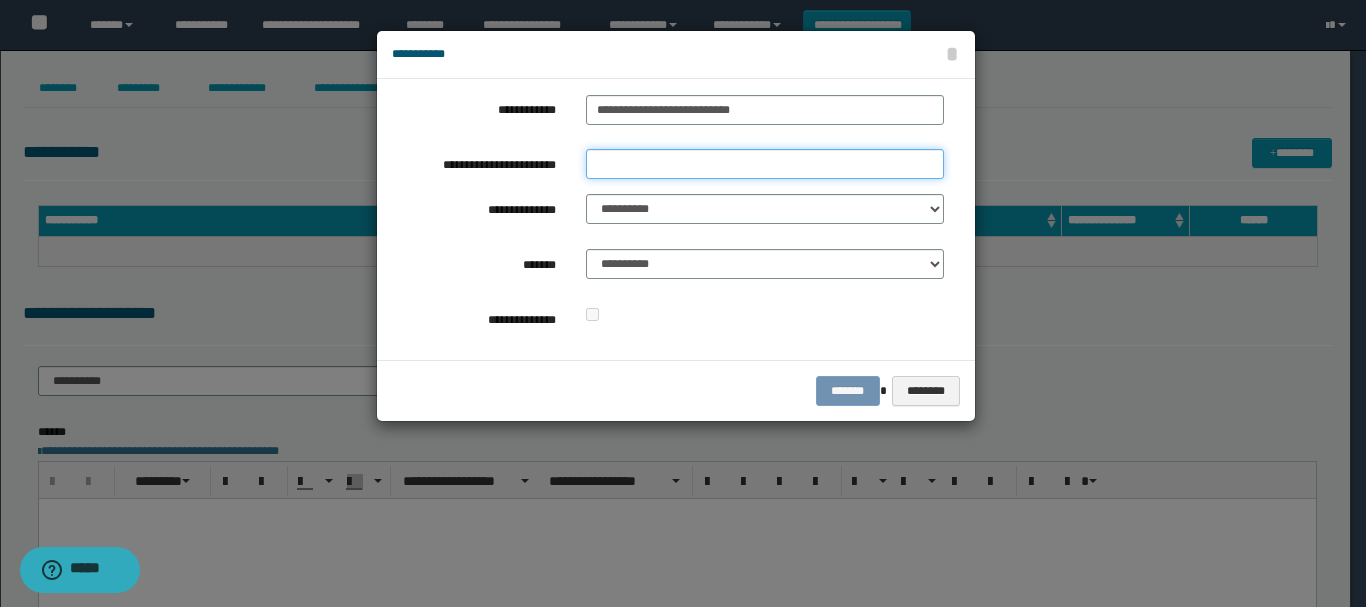 click on "**********" at bounding box center [765, 164] 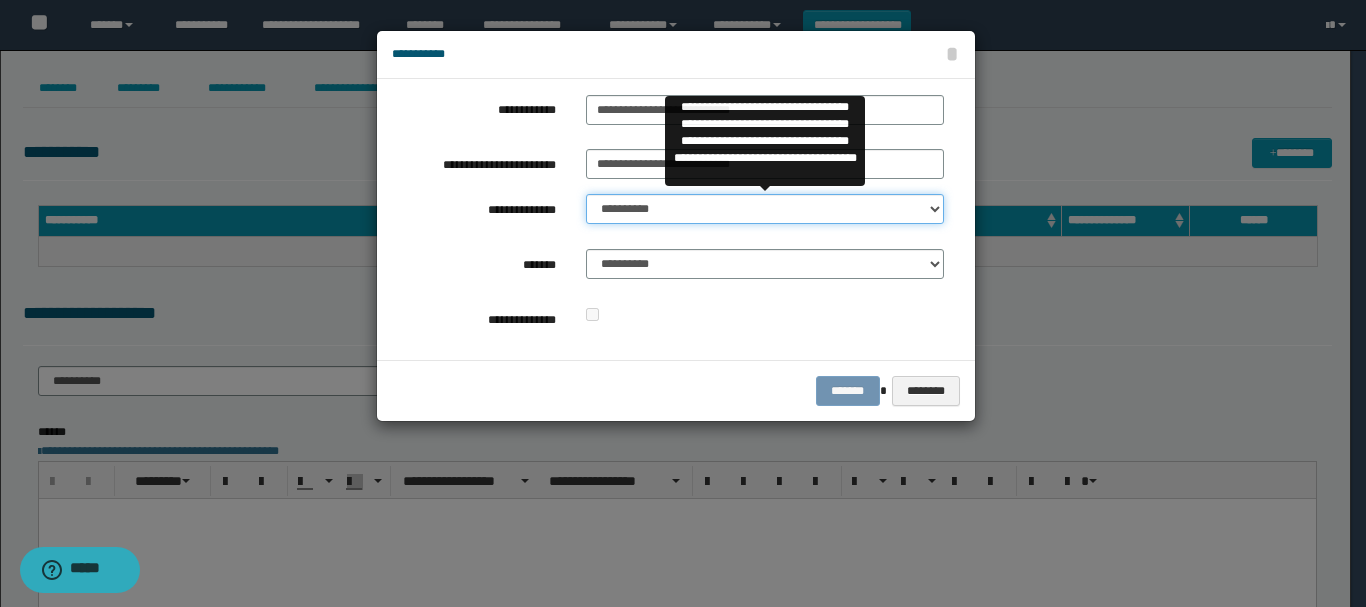 click on "**********" at bounding box center [765, 209] 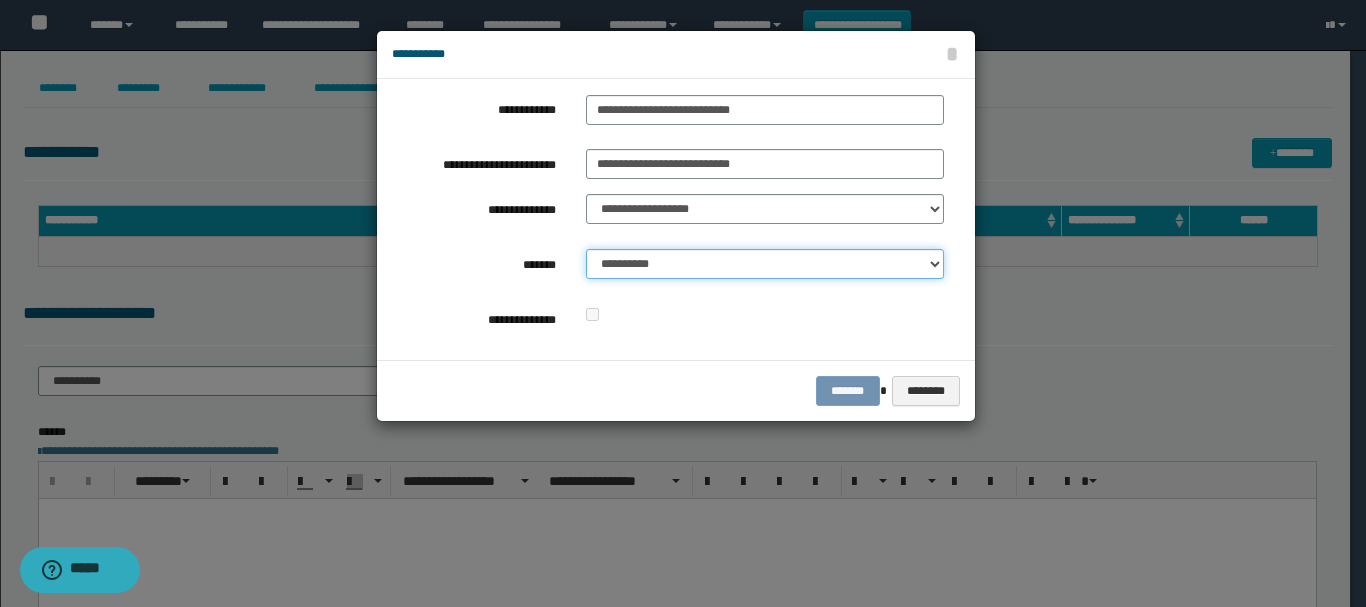 click on "**********" at bounding box center (765, 264) 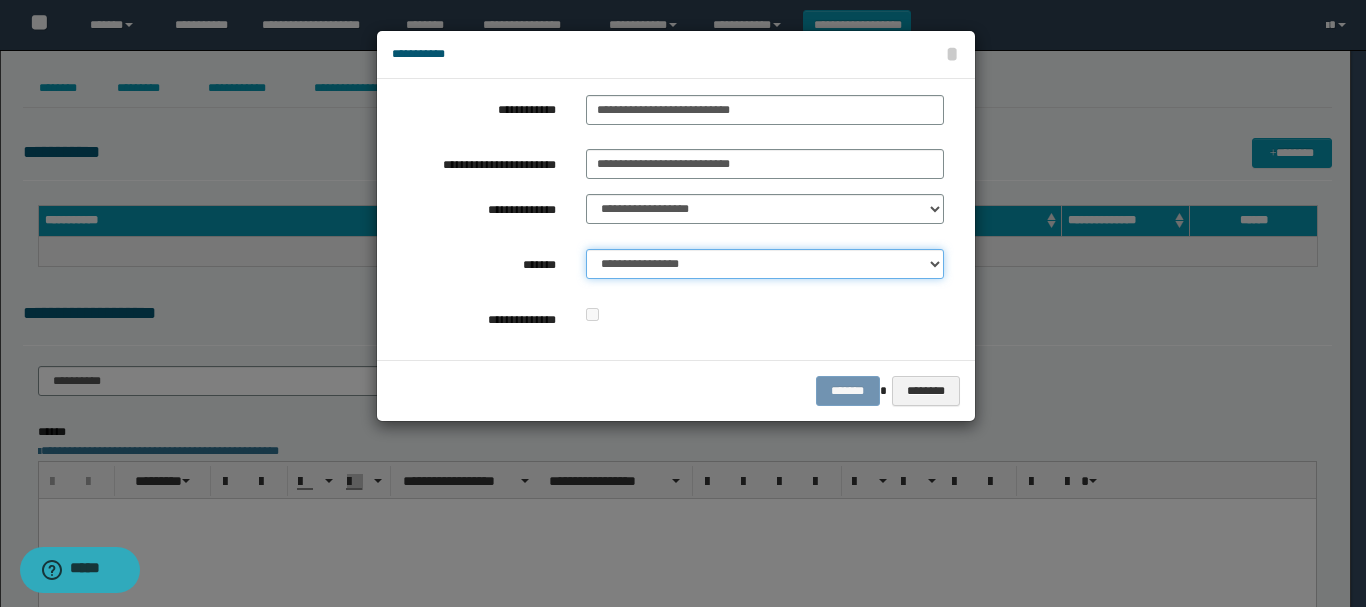 click on "**********" at bounding box center [765, 264] 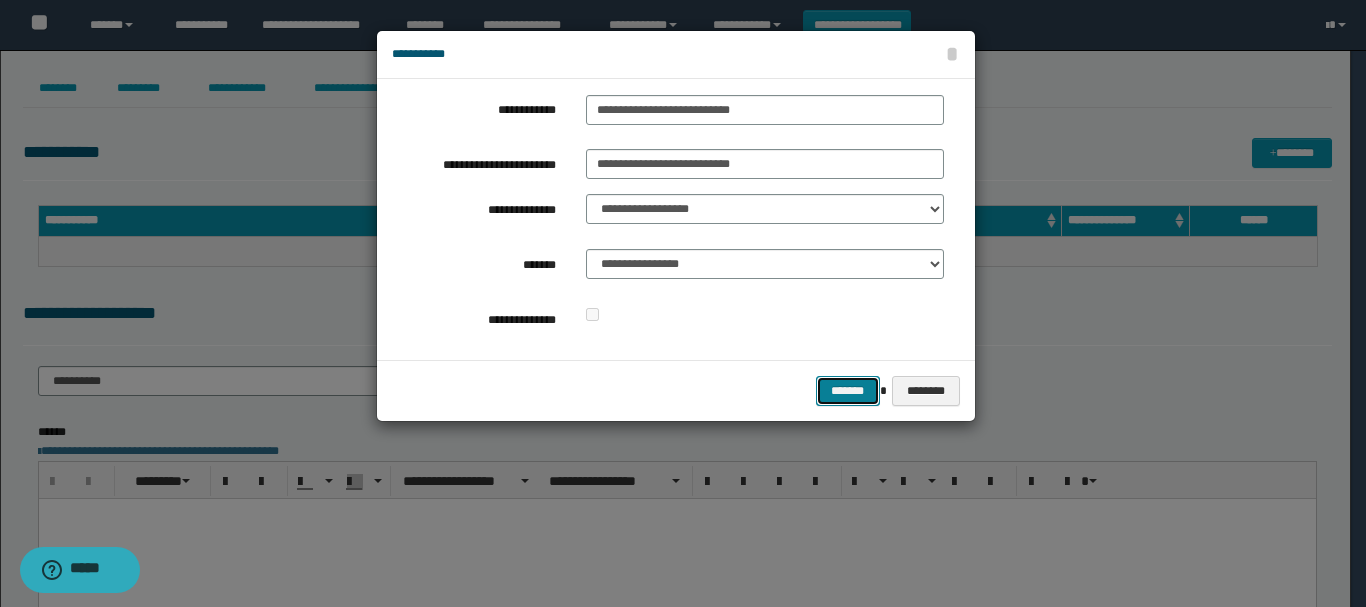 click on "*******" at bounding box center (848, 391) 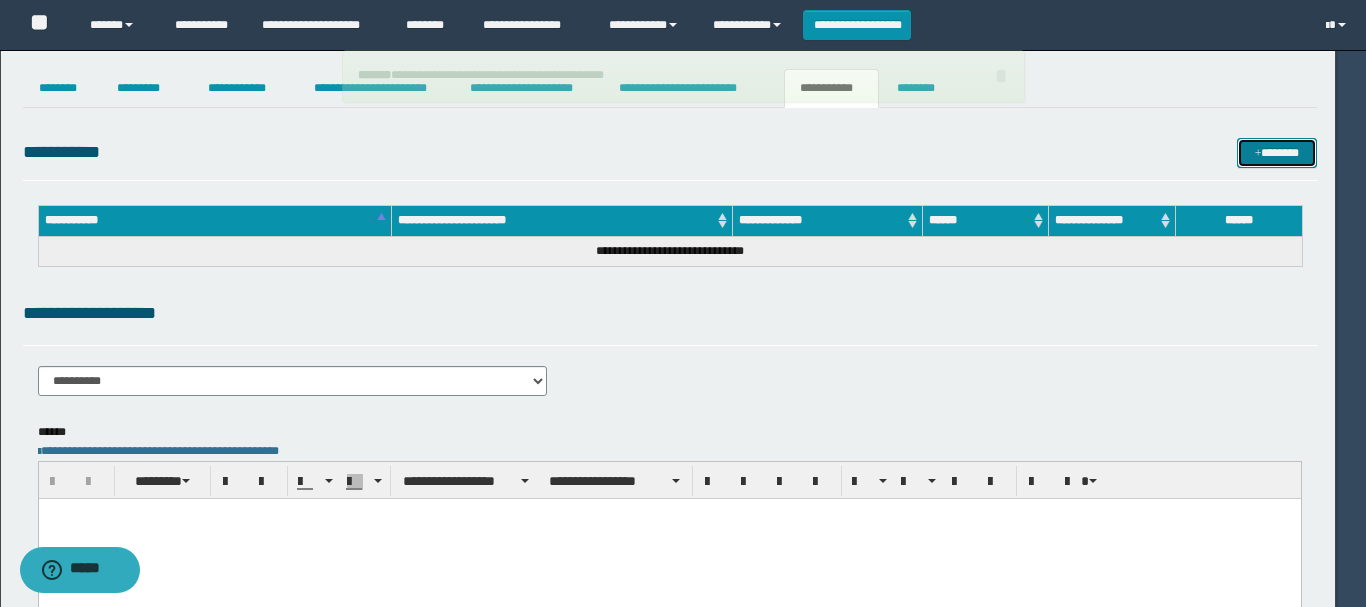 type 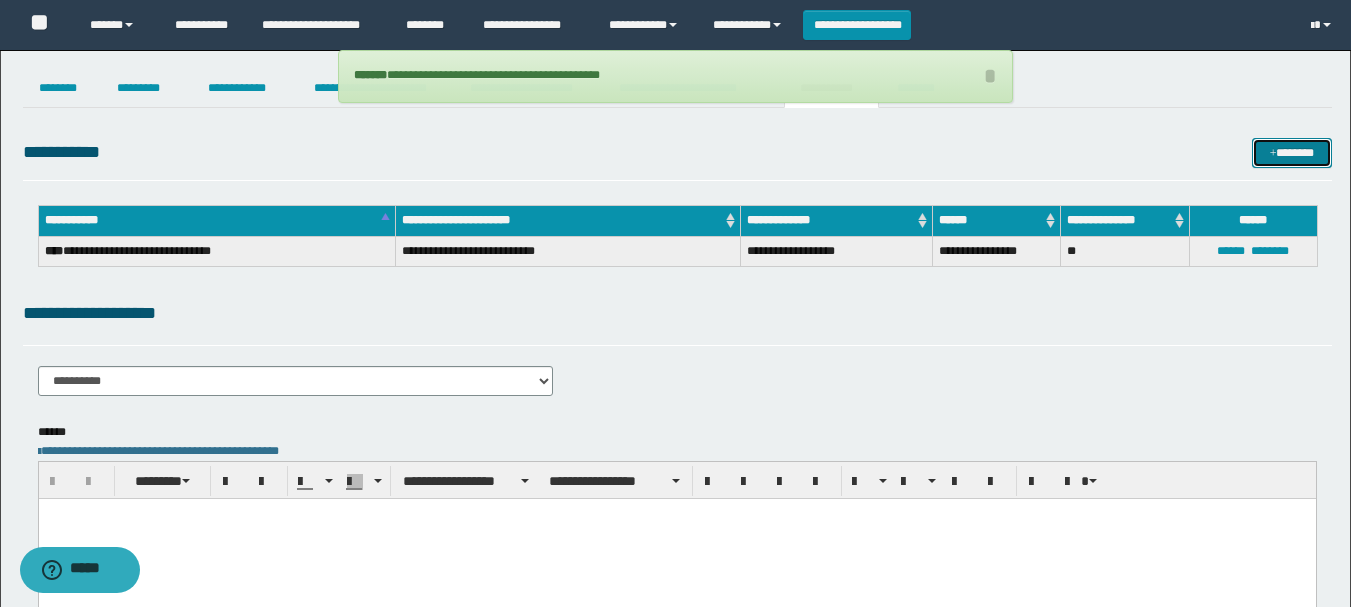 click on "*******" at bounding box center [1292, 153] 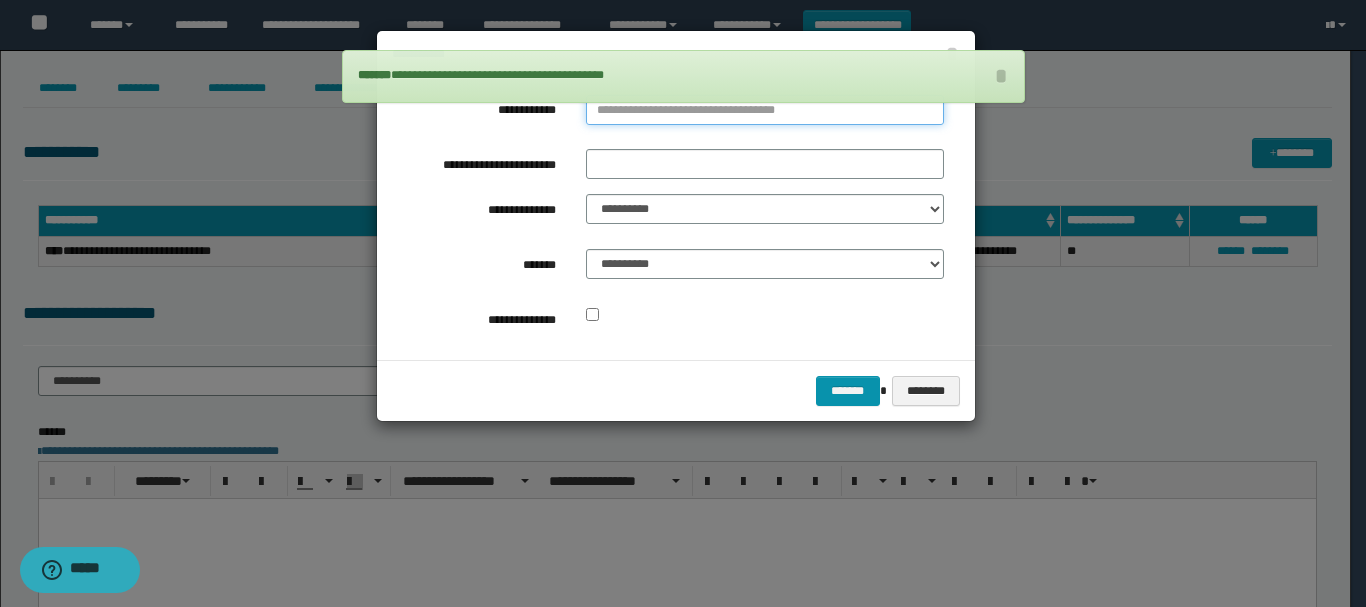 type on "**********" 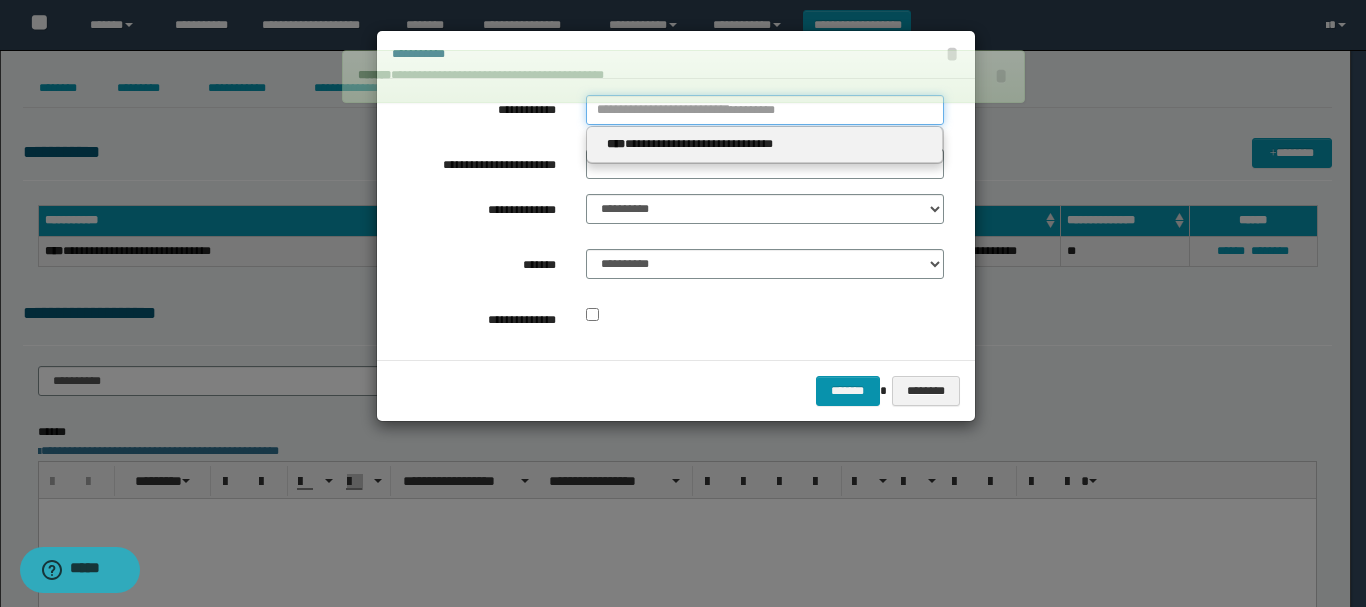 click on "**********" at bounding box center (765, 110) 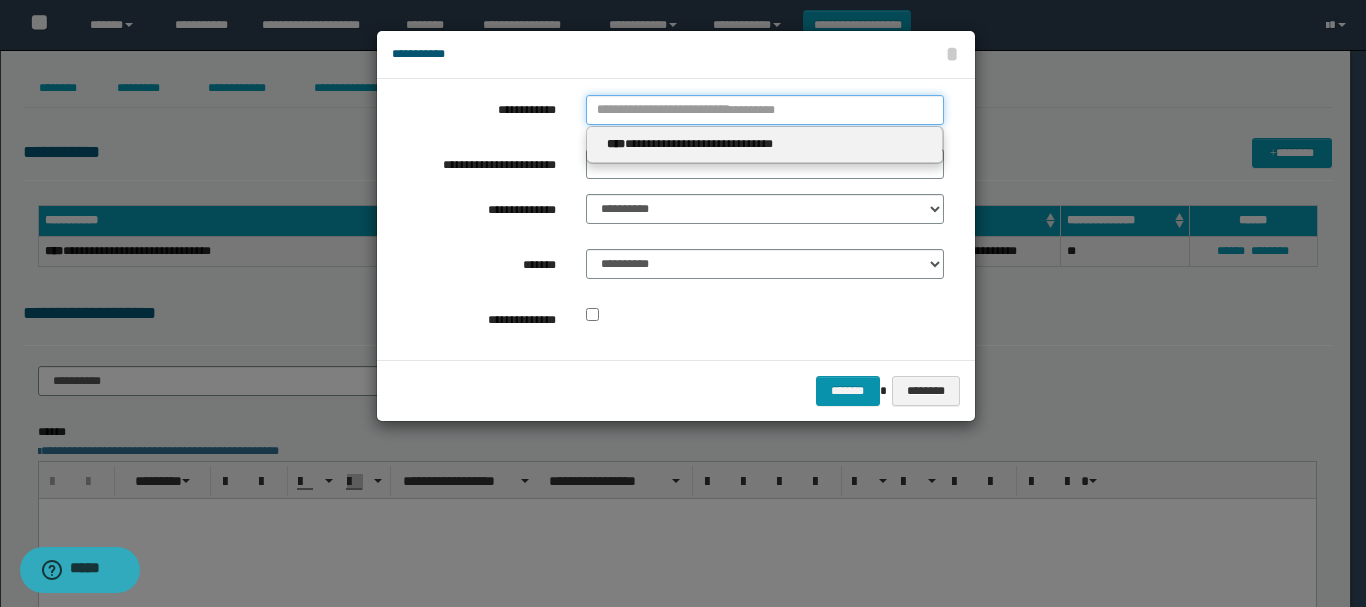 type 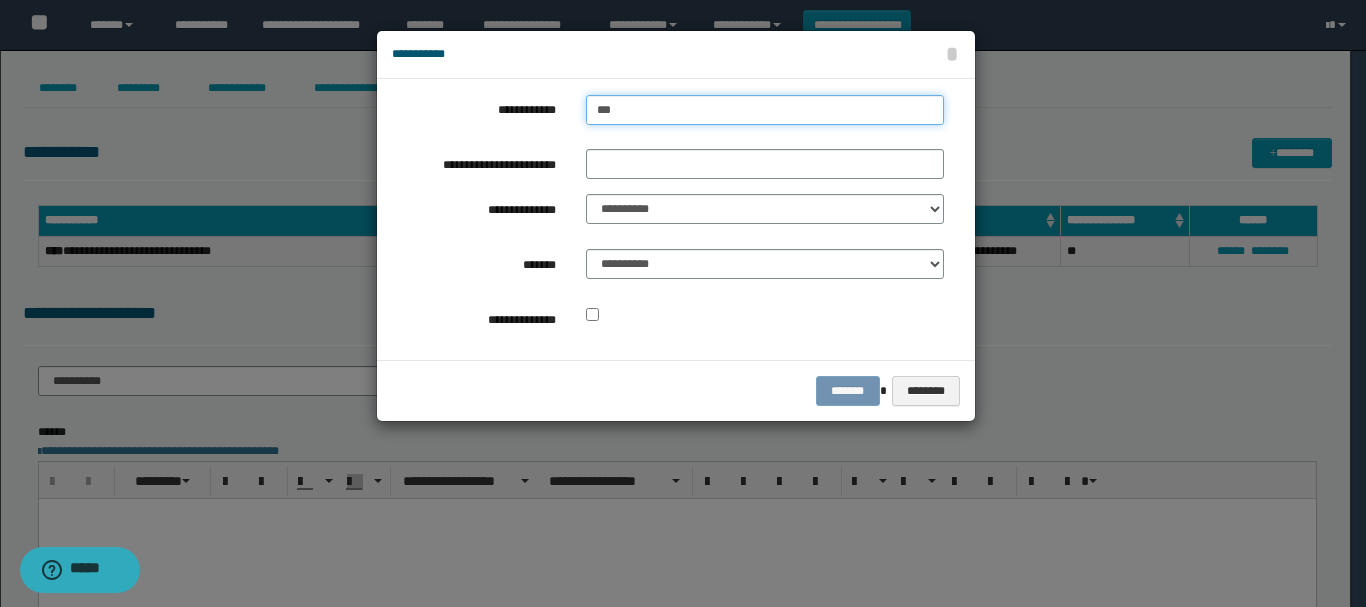 type on "****" 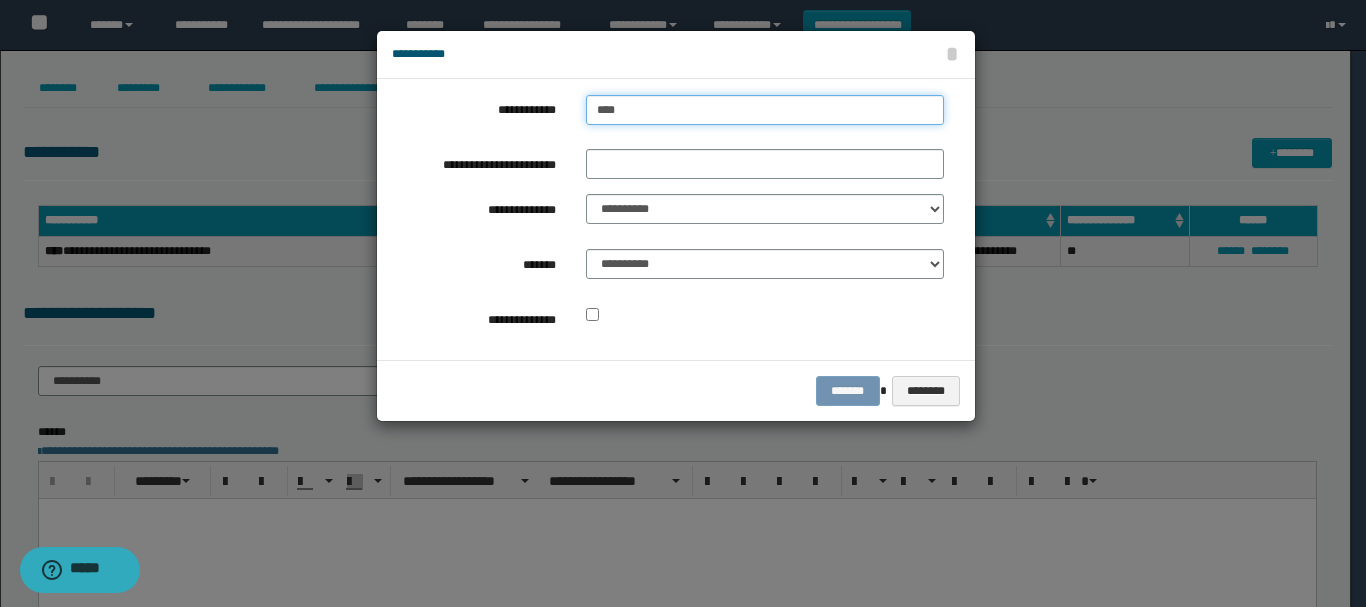 type on "****" 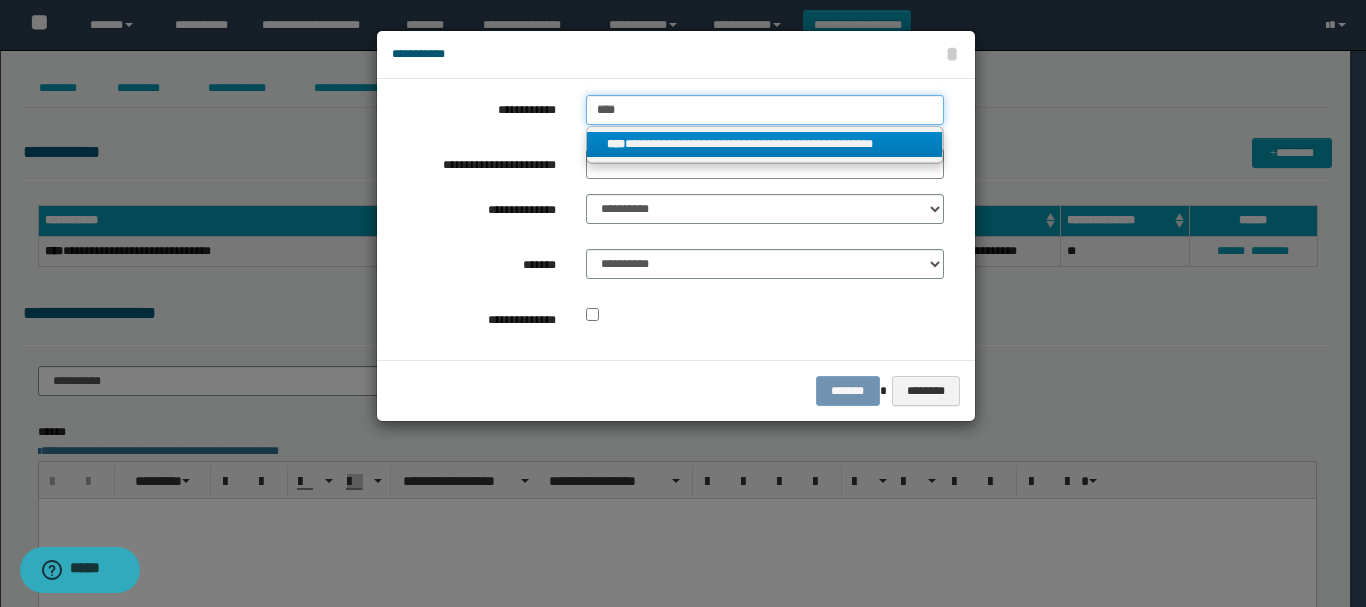 type on "****" 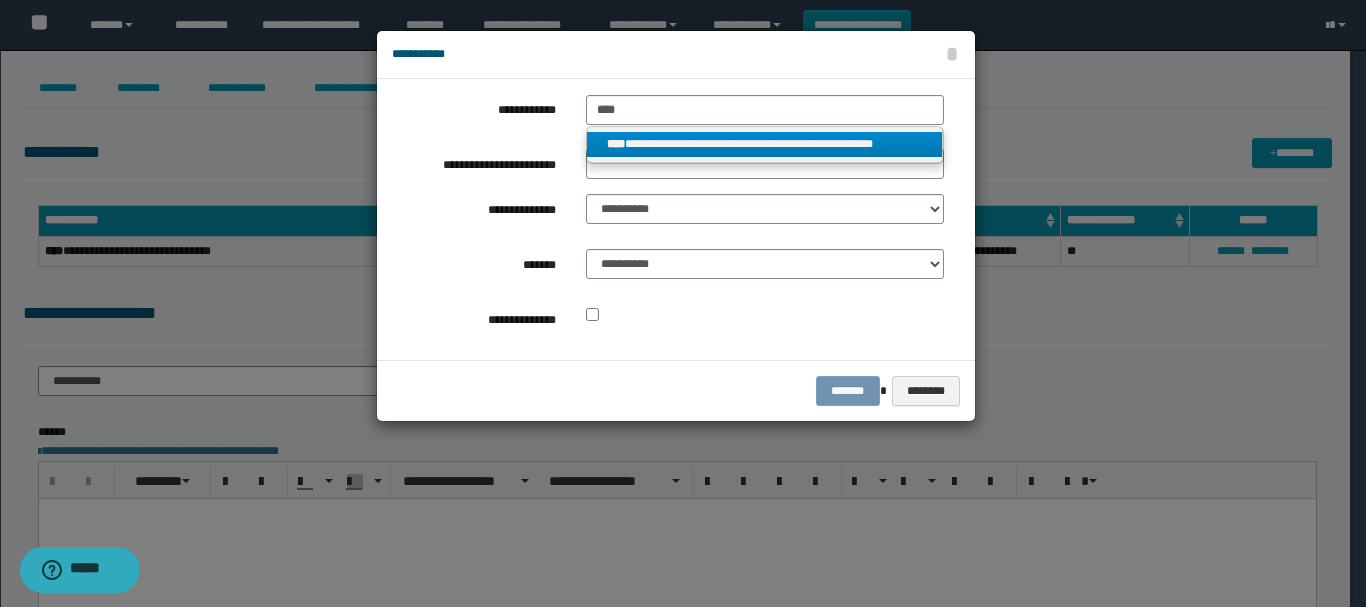 click on "****" at bounding box center (616, 144) 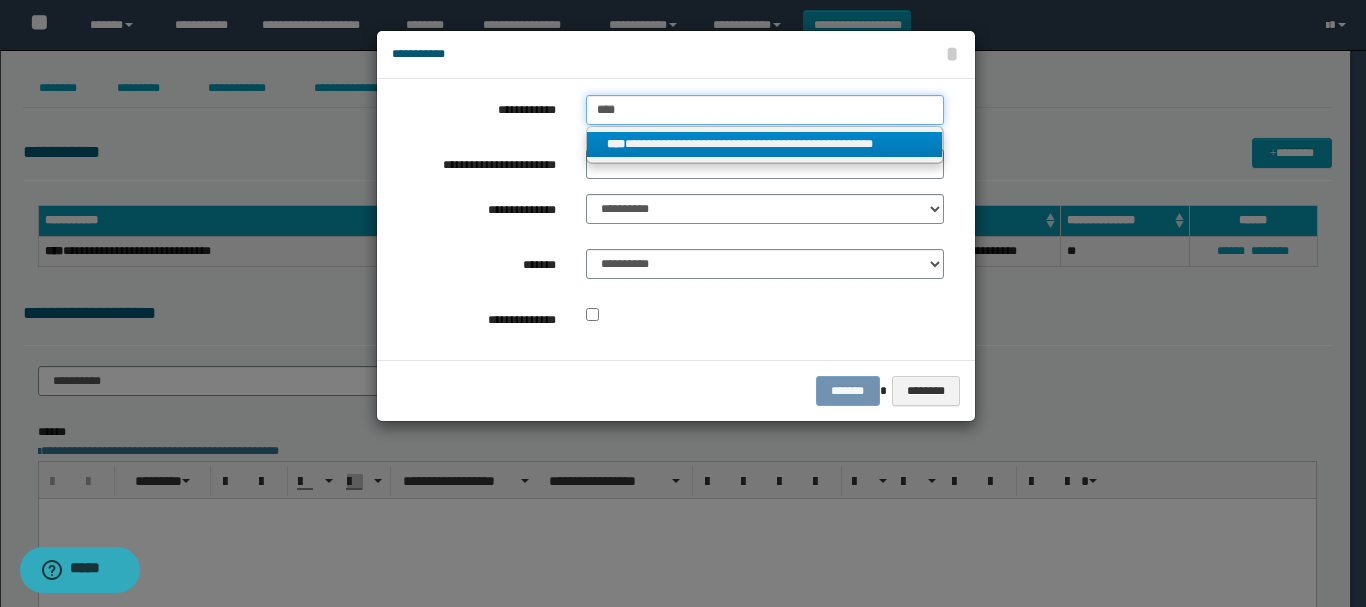 type 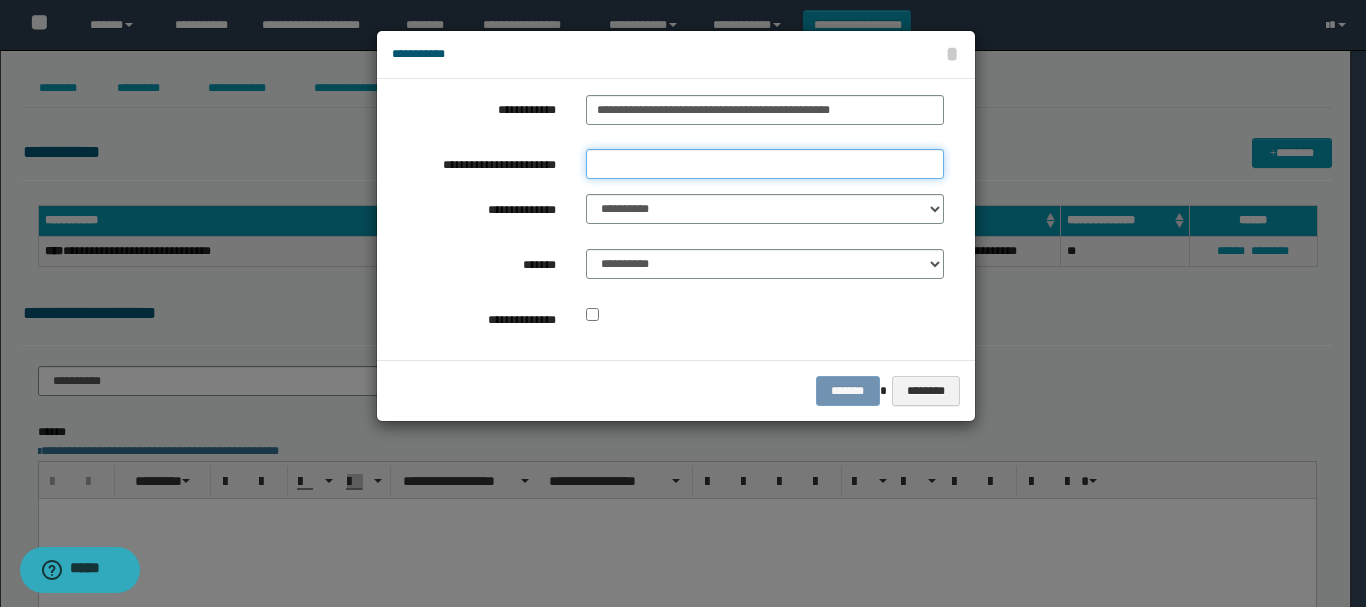 click on "**********" at bounding box center (765, 164) 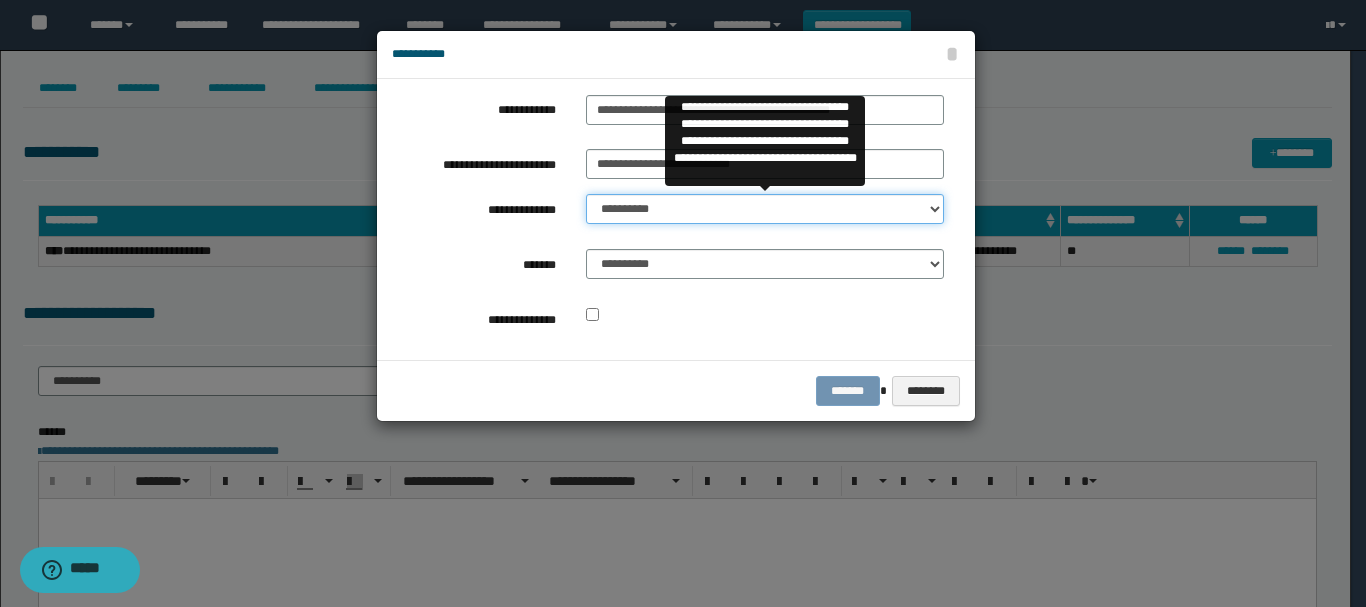 click on "**********" at bounding box center [765, 209] 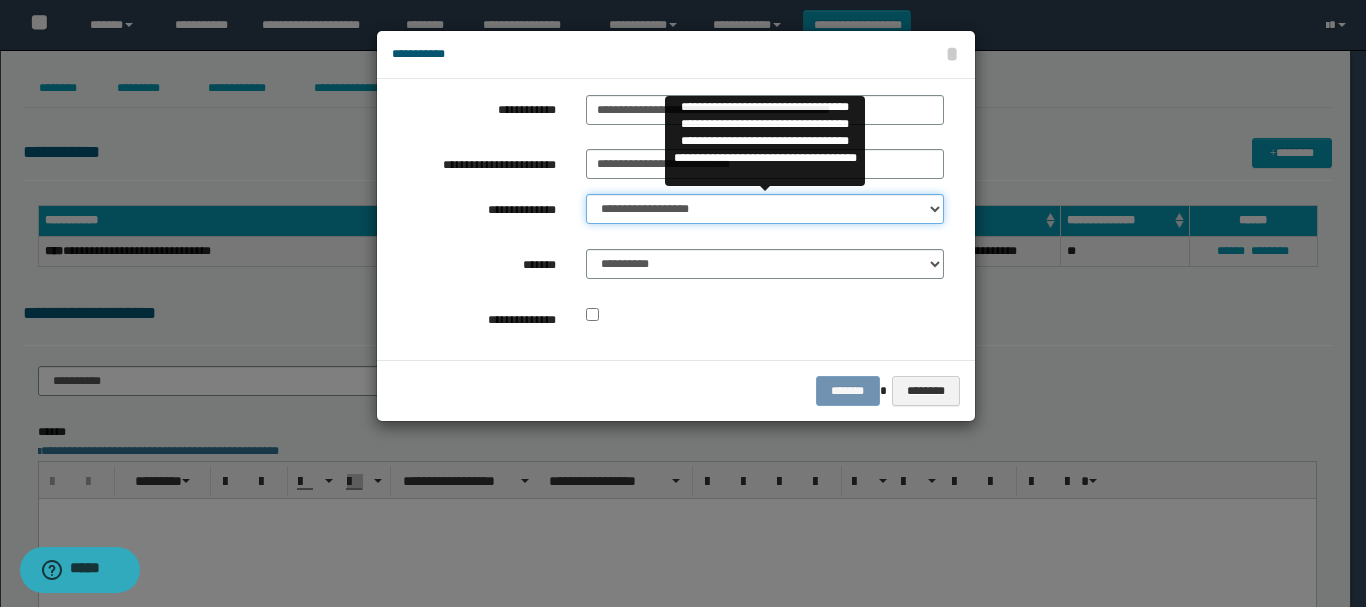 click on "**********" at bounding box center [765, 209] 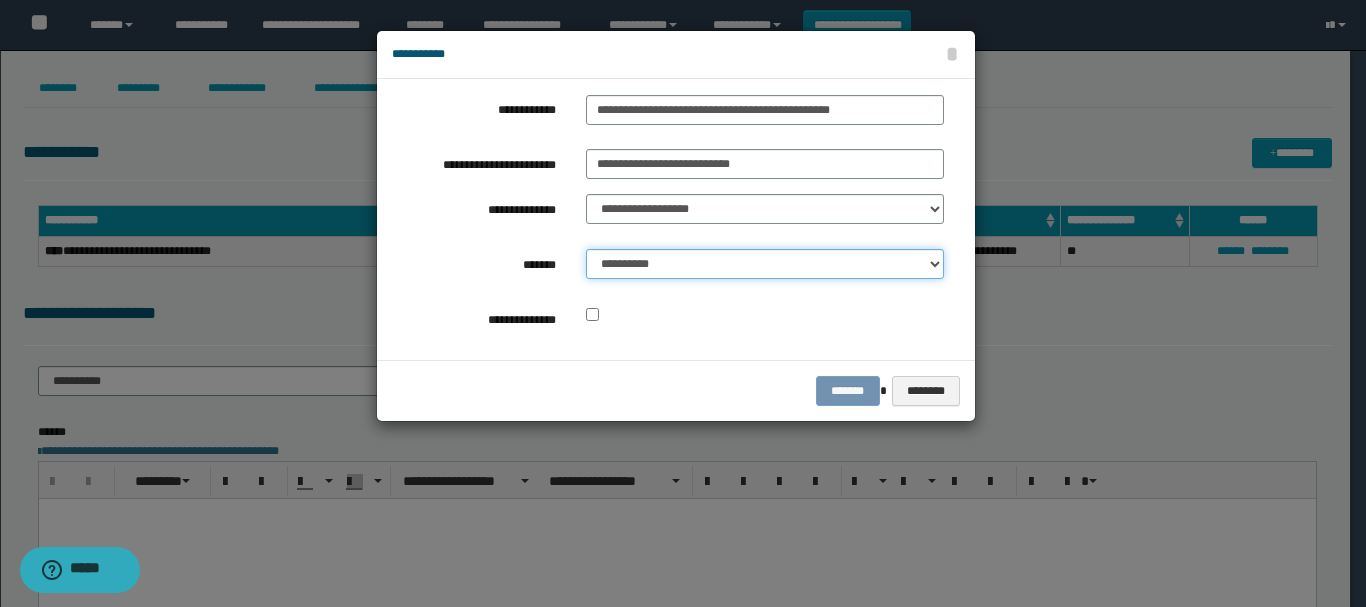 click on "**********" at bounding box center (765, 264) 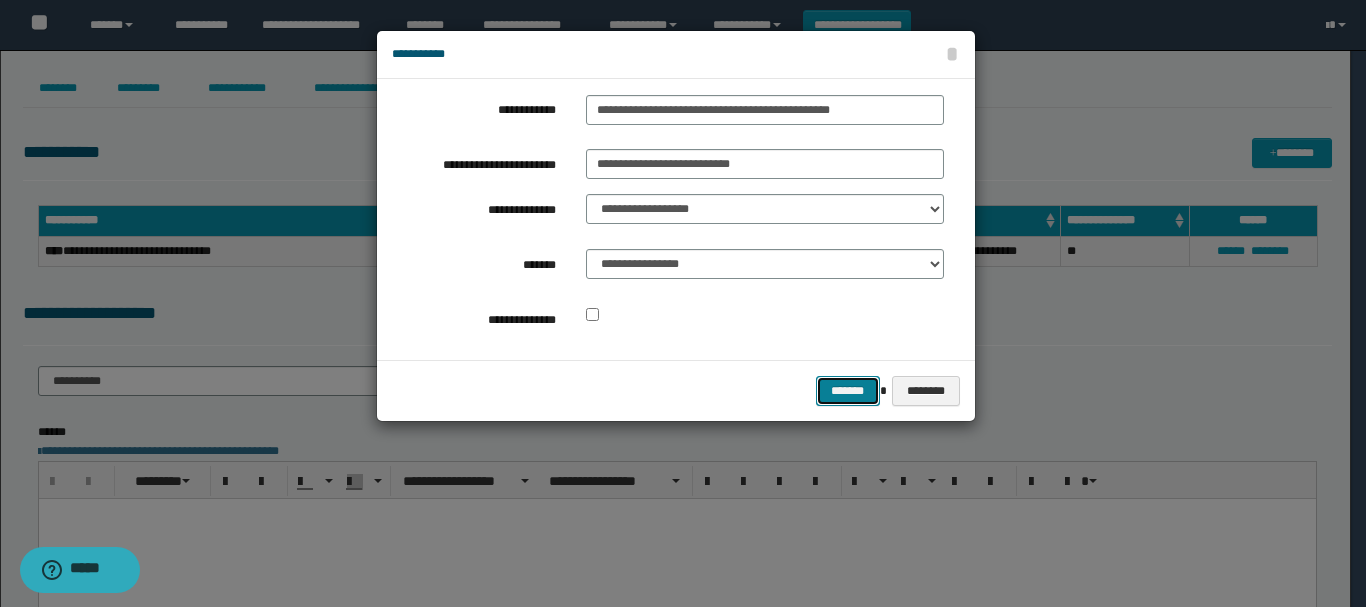 drag, startPoint x: 851, startPoint y: 390, endPoint x: 822, endPoint y: 379, distance: 31.016125 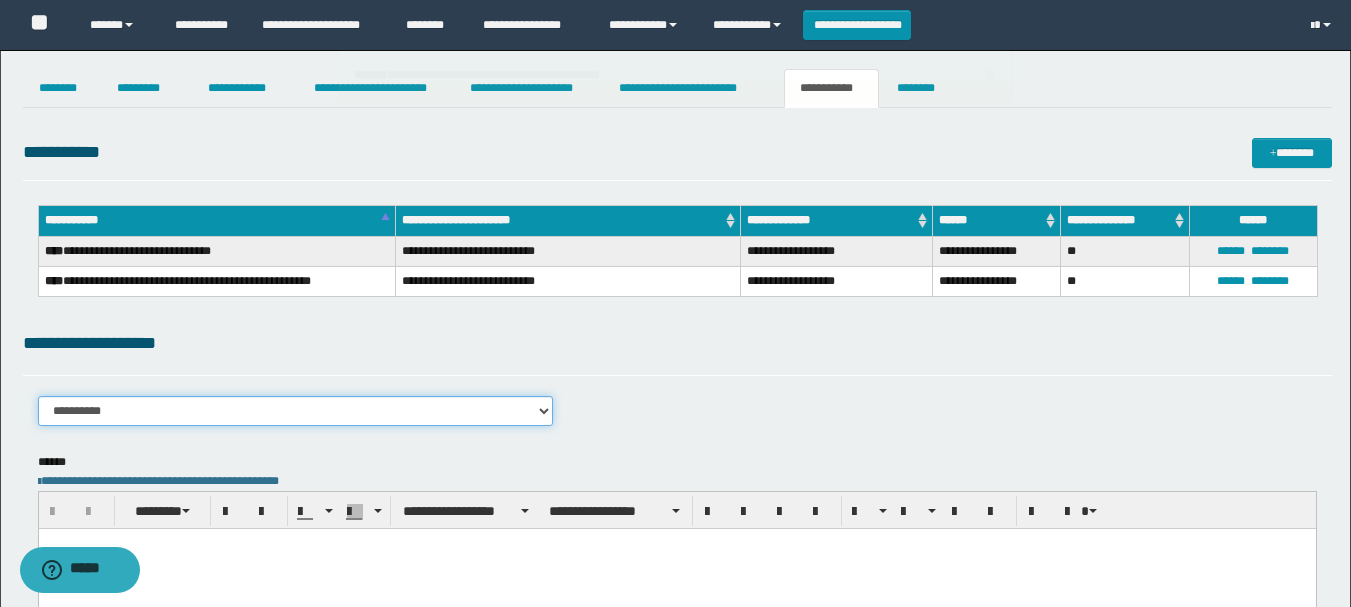 click on "**********" at bounding box center [296, 411] 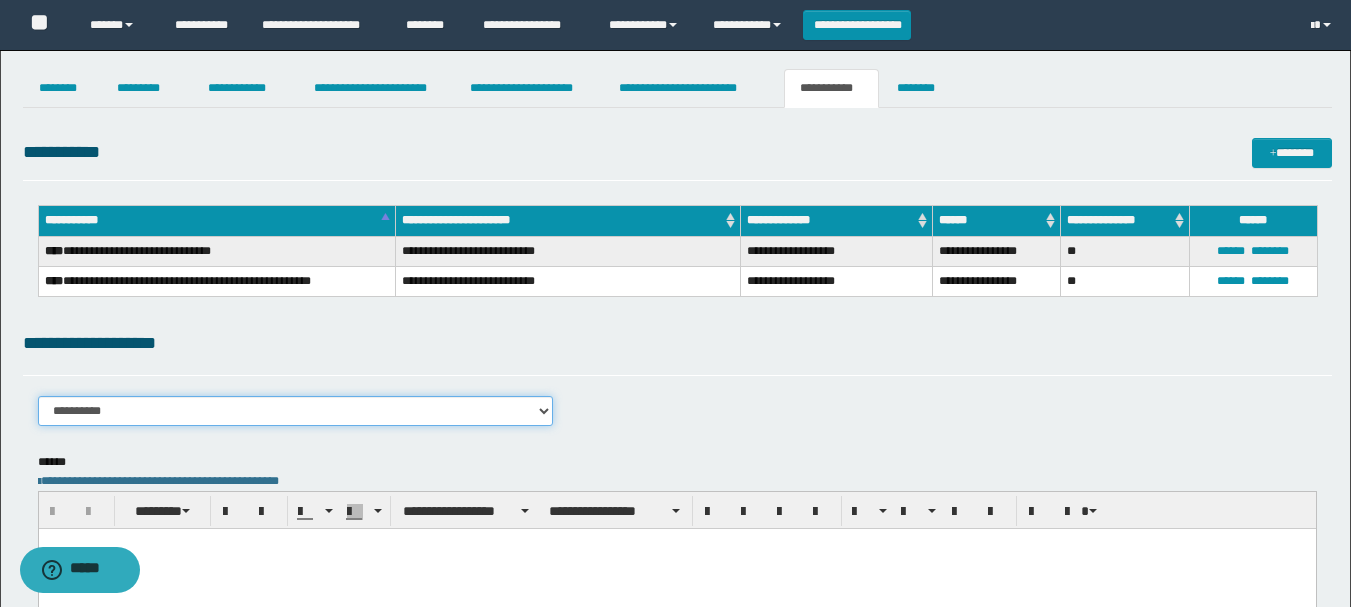 select on "****" 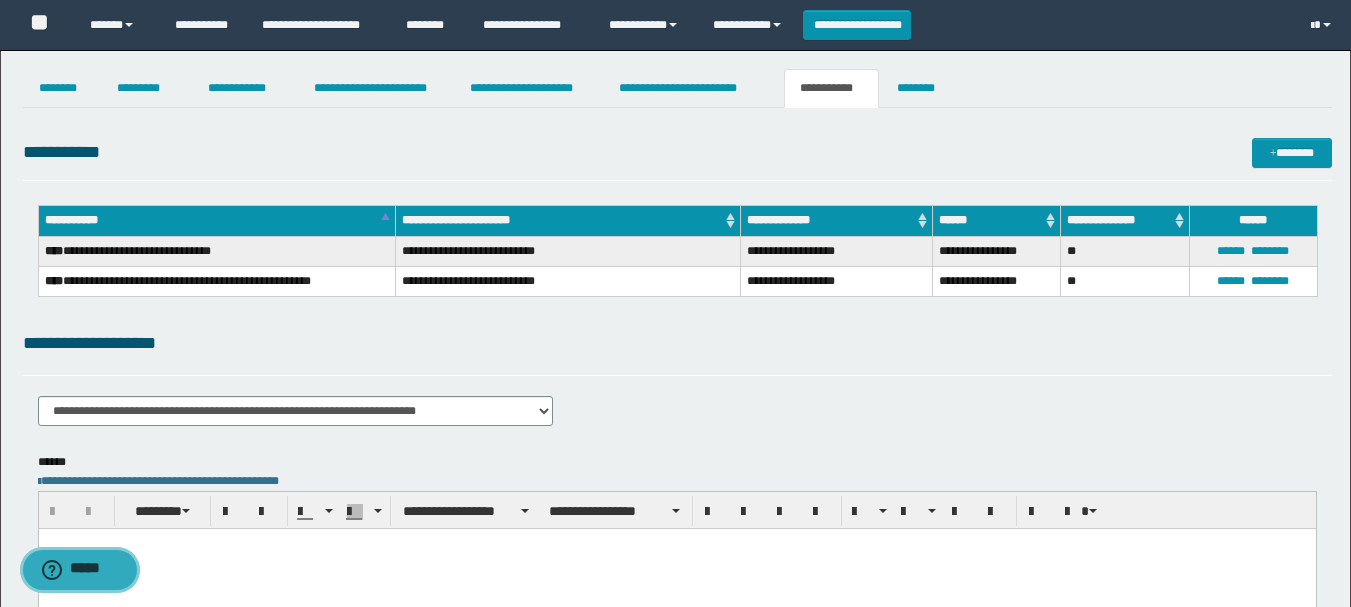 click on "*****" at bounding box center [80, 570] 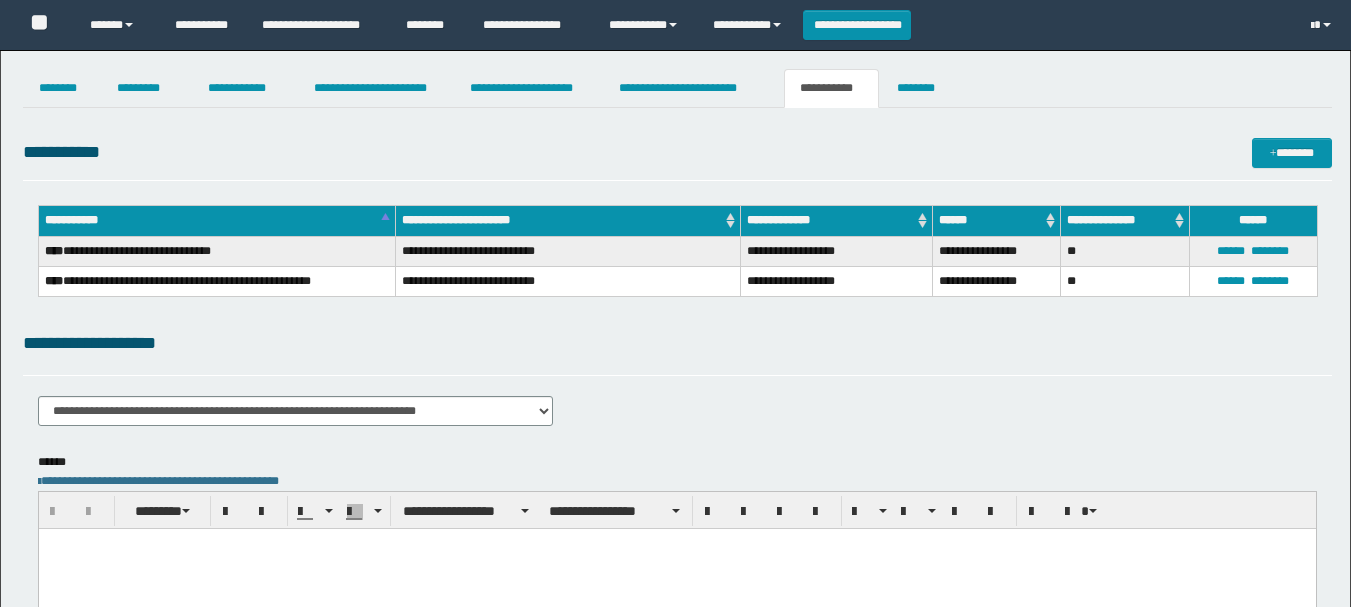 scroll, scrollTop: 0, scrollLeft: 0, axis: both 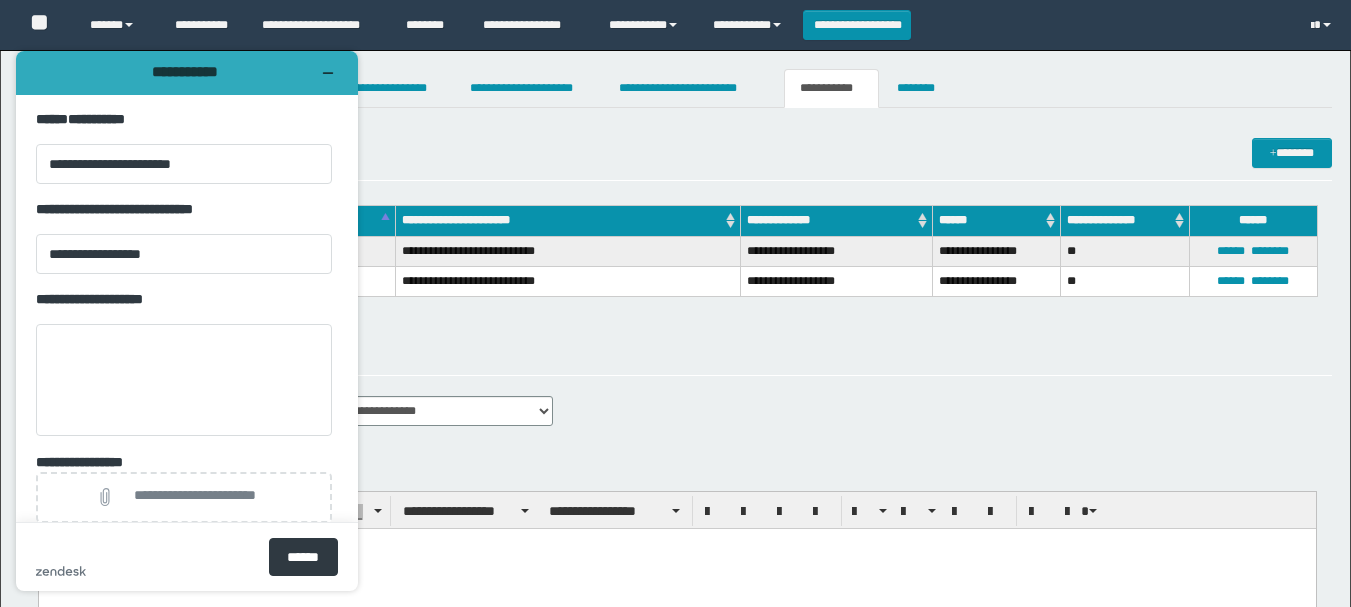click on "**********" at bounding box center [677, 343] 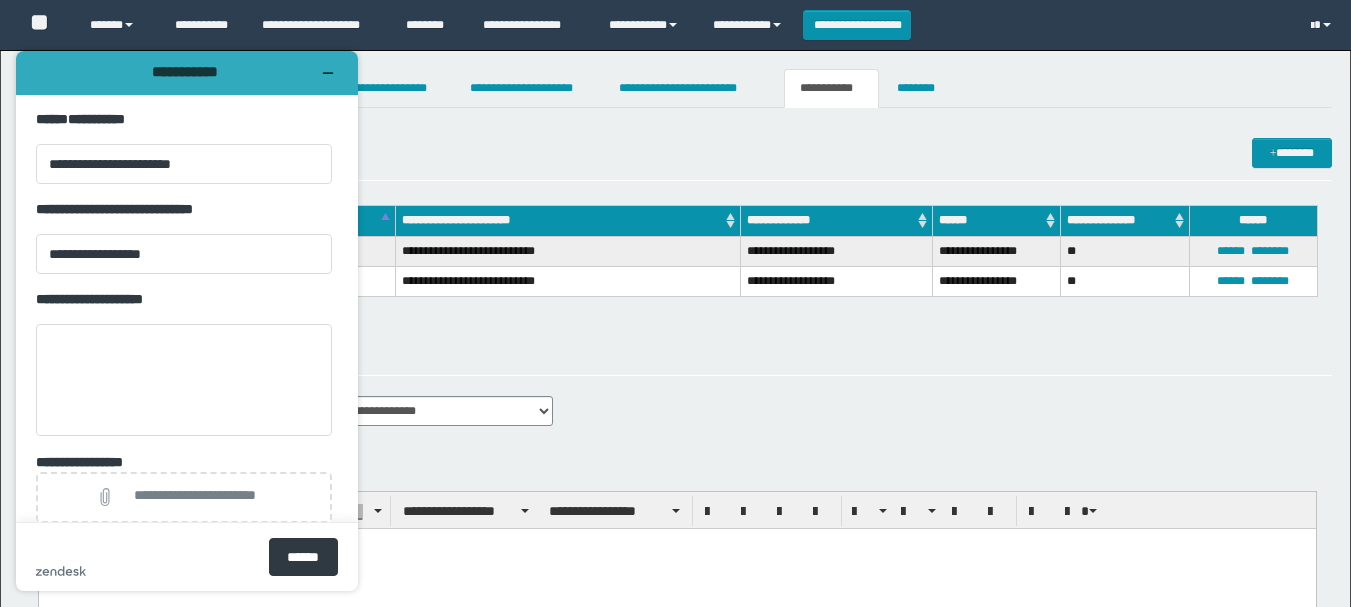 click on "**********" at bounding box center (677, 385) 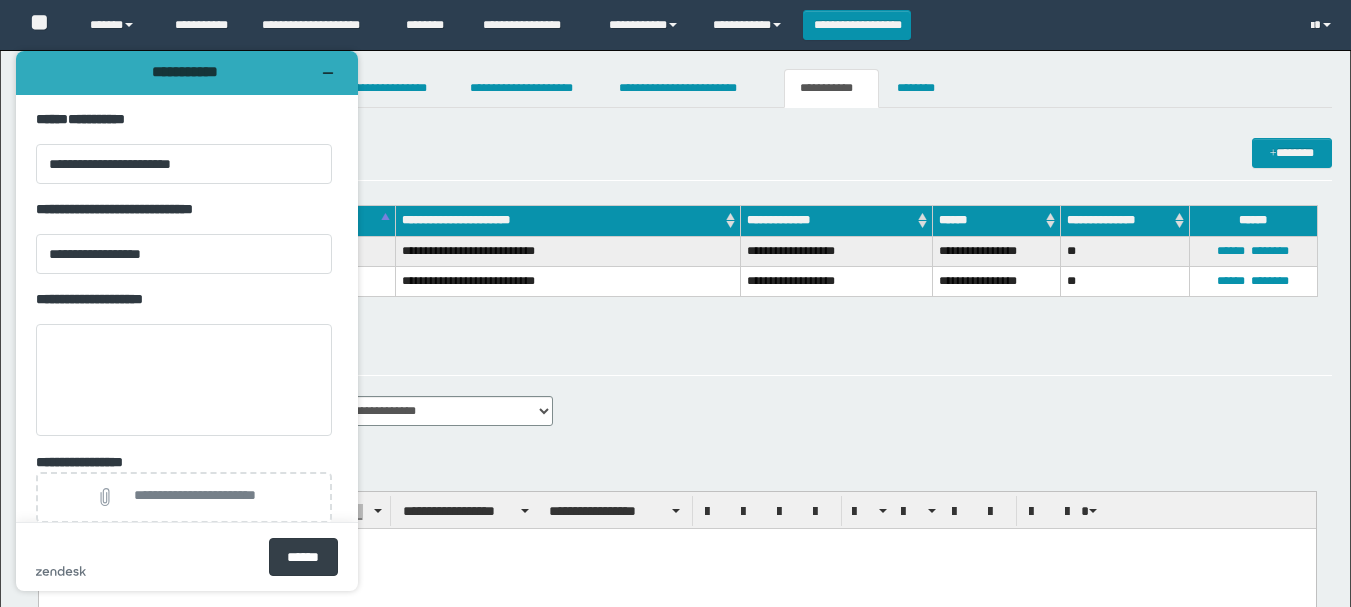 drag, startPoint x: 286, startPoint y: 548, endPoint x: 312, endPoint y: 547, distance: 26.019224 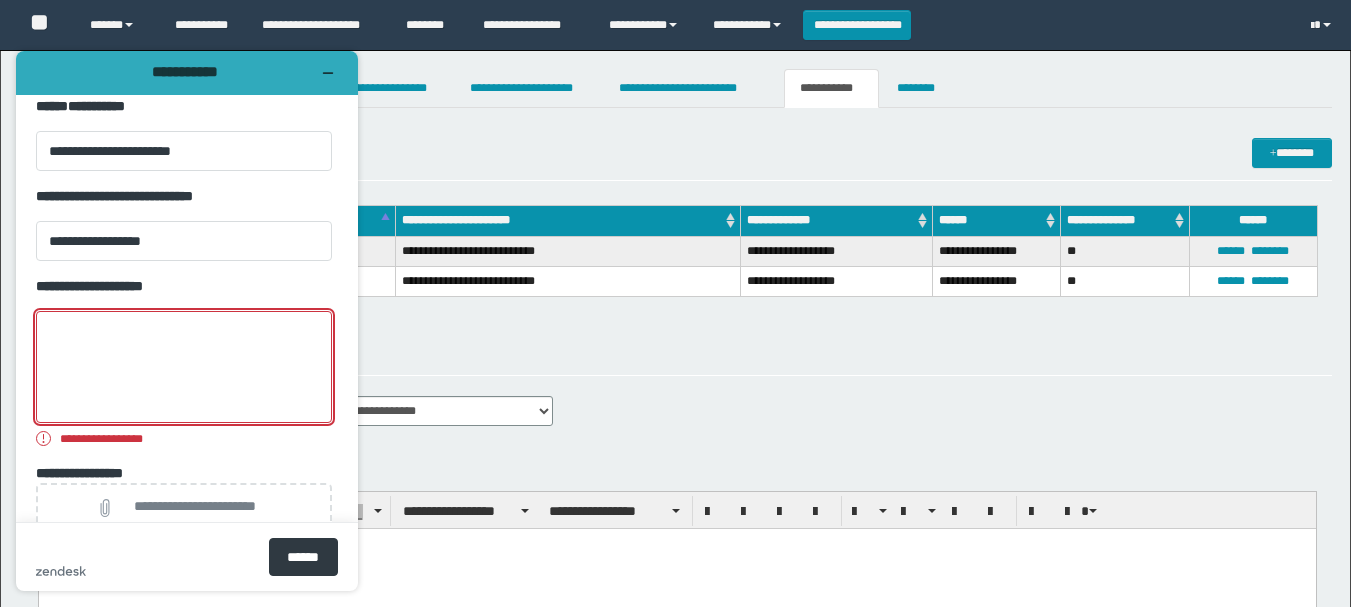 scroll, scrollTop: 0, scrollLeft: 0, axis: both 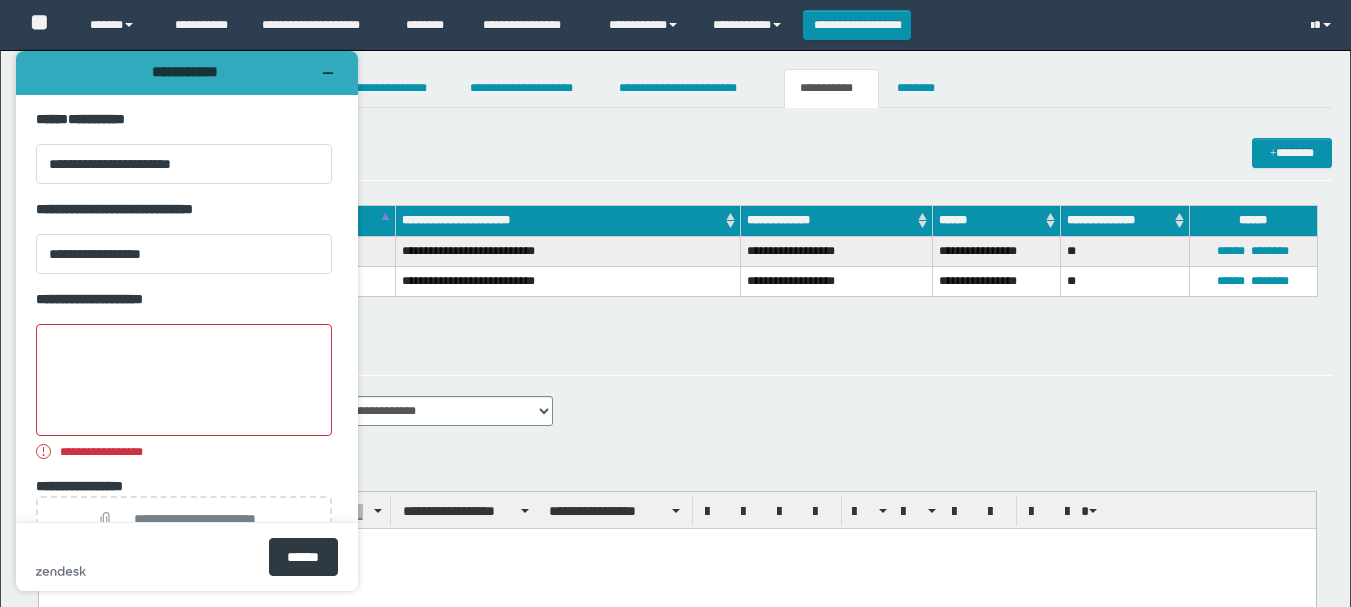 click on "**********" at bounding box center (187, 321) 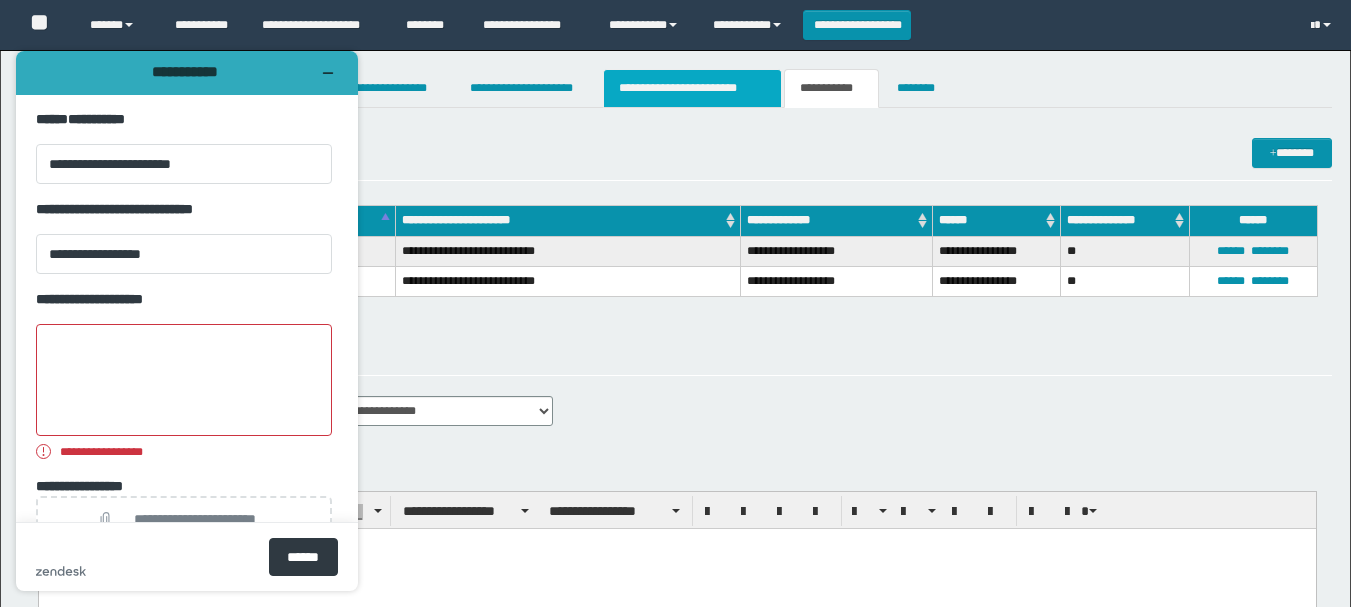 click on "**********" at bounding box center (693, 88) 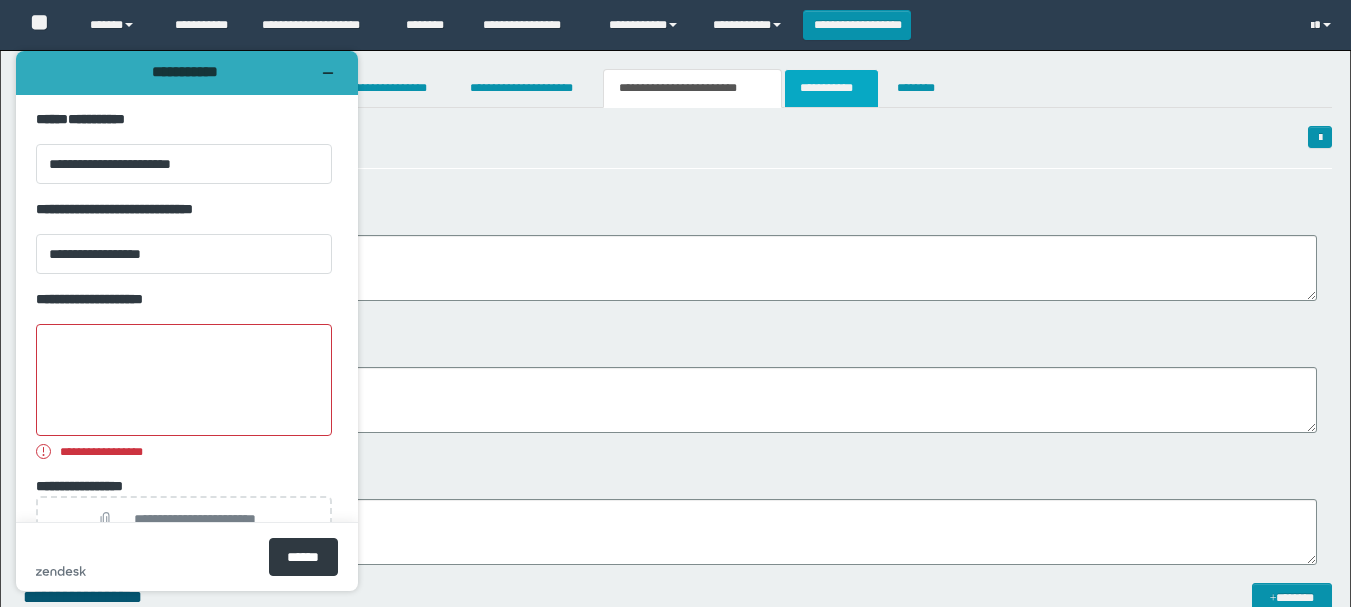 click on "**********" at bounding box center [831, 88] 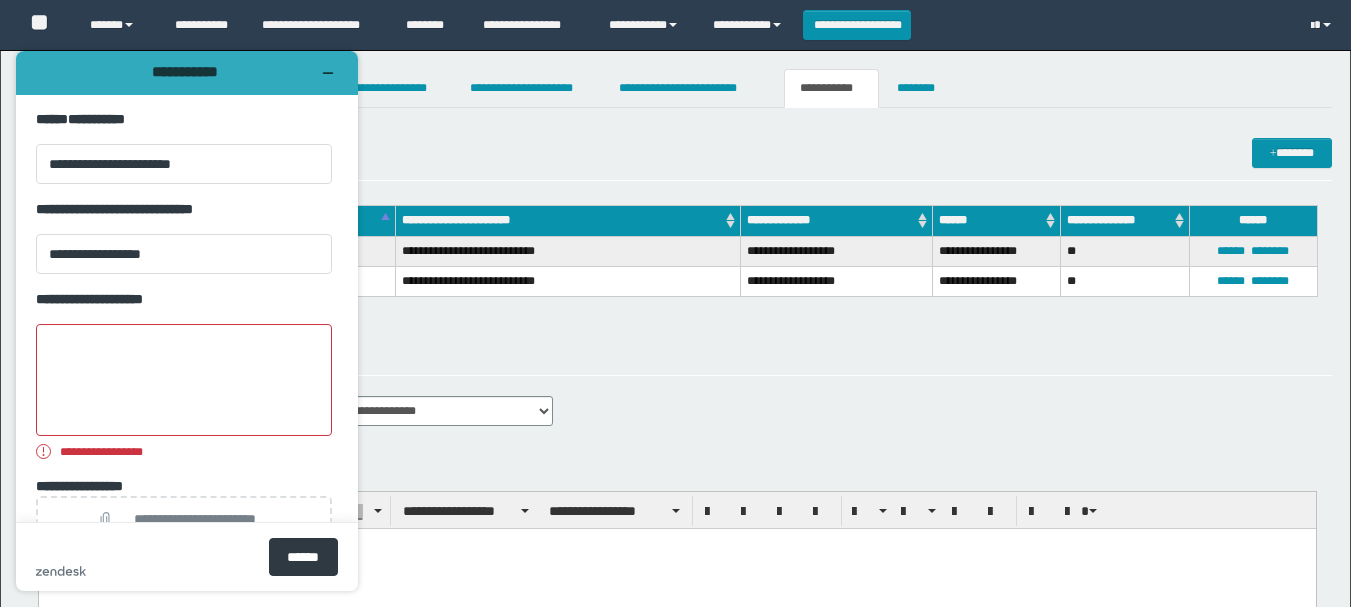 click at bounding box center (676, 543) 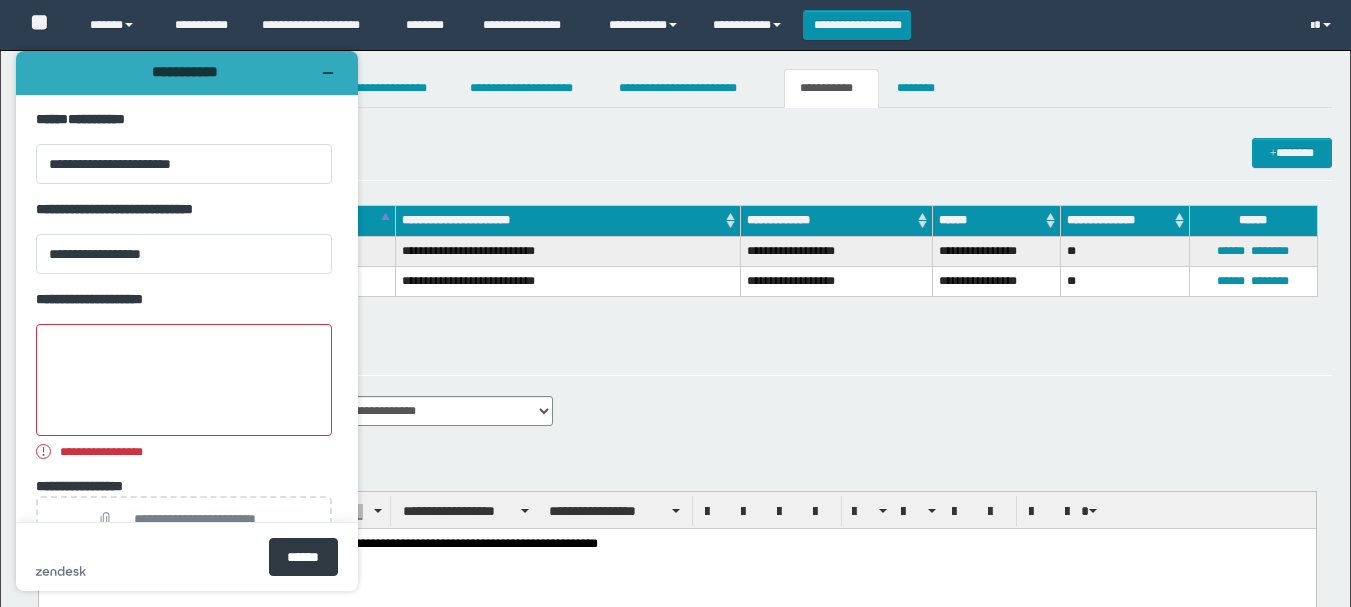 click on "**********" at bounding box center (677, 343) 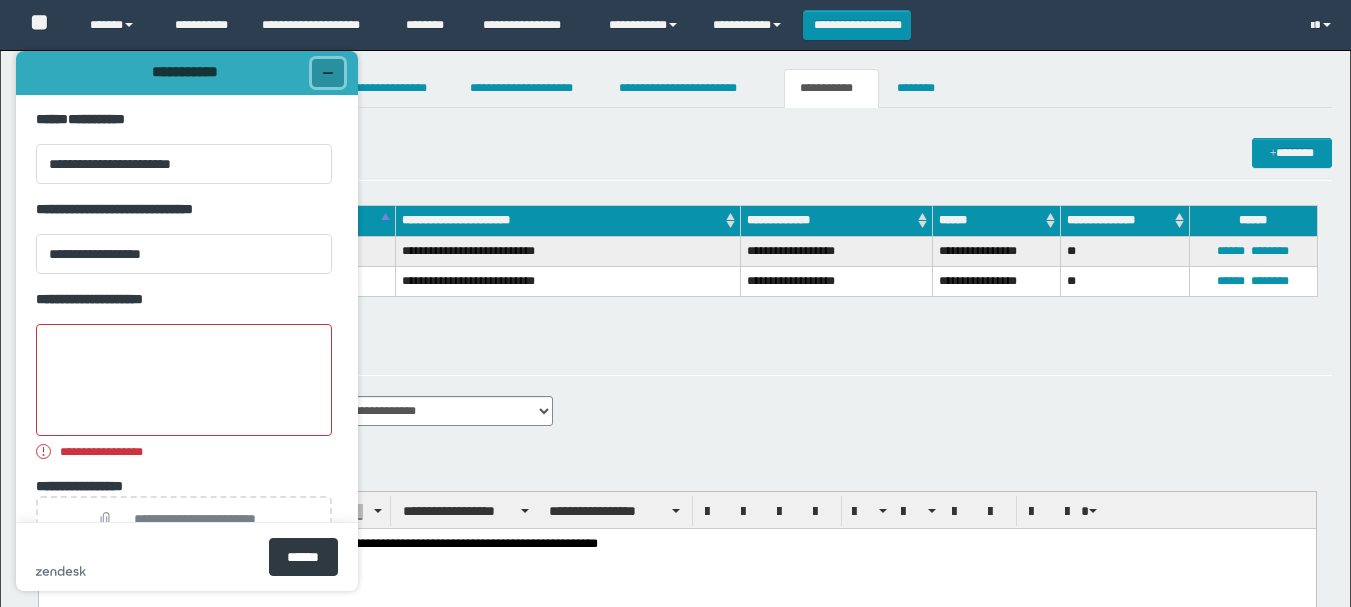 click 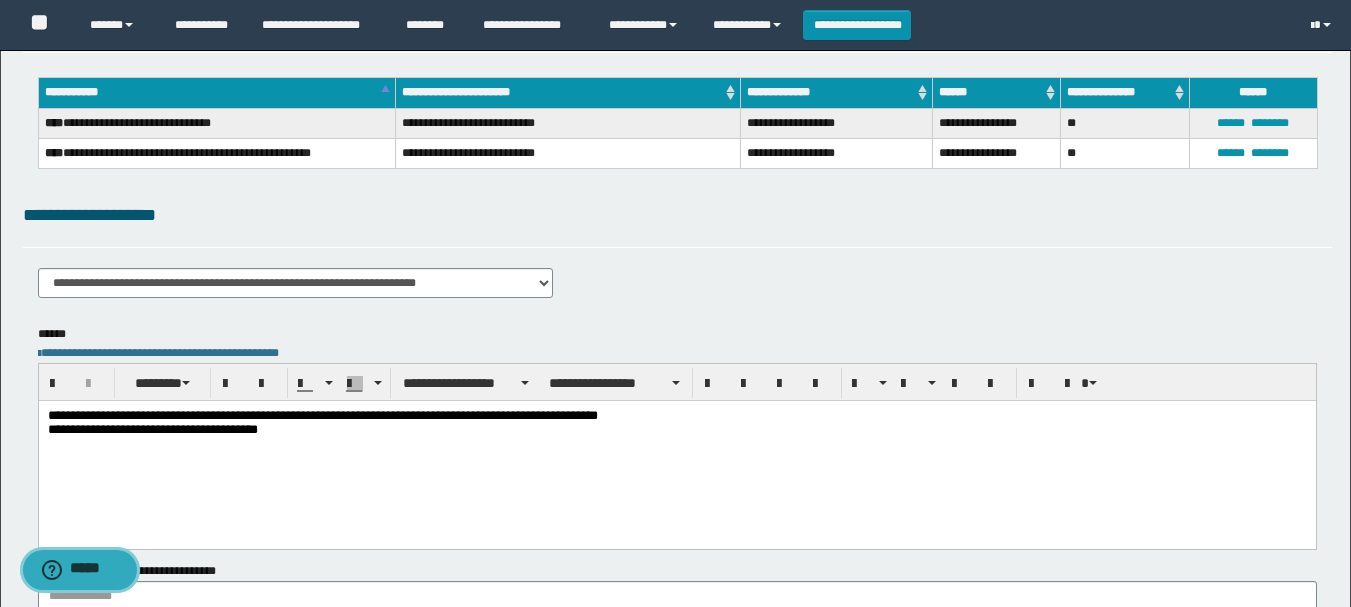 scroll, scrollTop: 300, scrollLeft: 0, axis: vertical 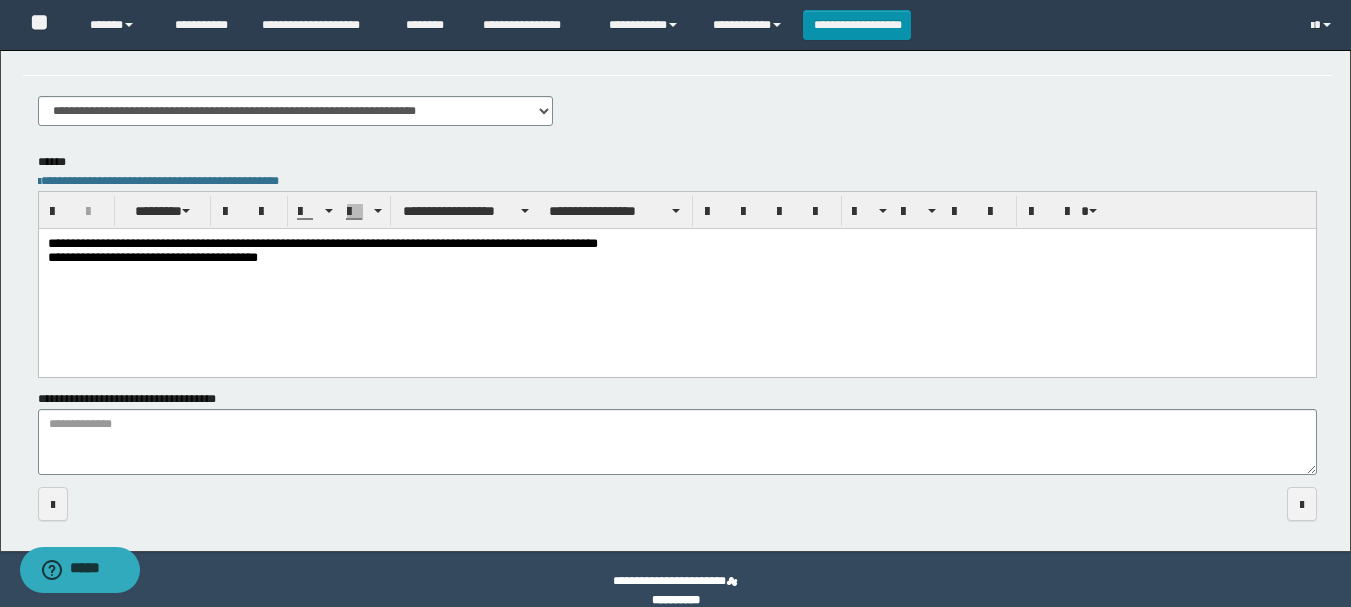 click on "**********" at bounding box center [676, 252] 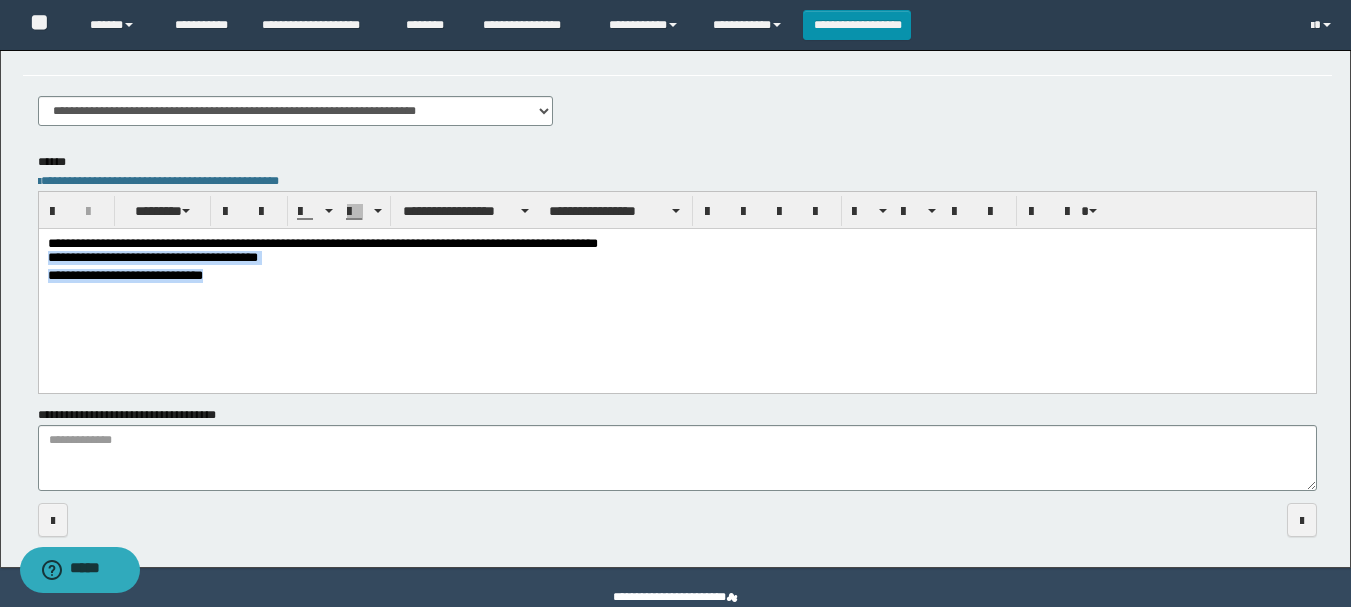 drag, startPoint x: 49, startPoint y: 262, endPoint x: 363, endPoint y: 302, distance: 316.5375 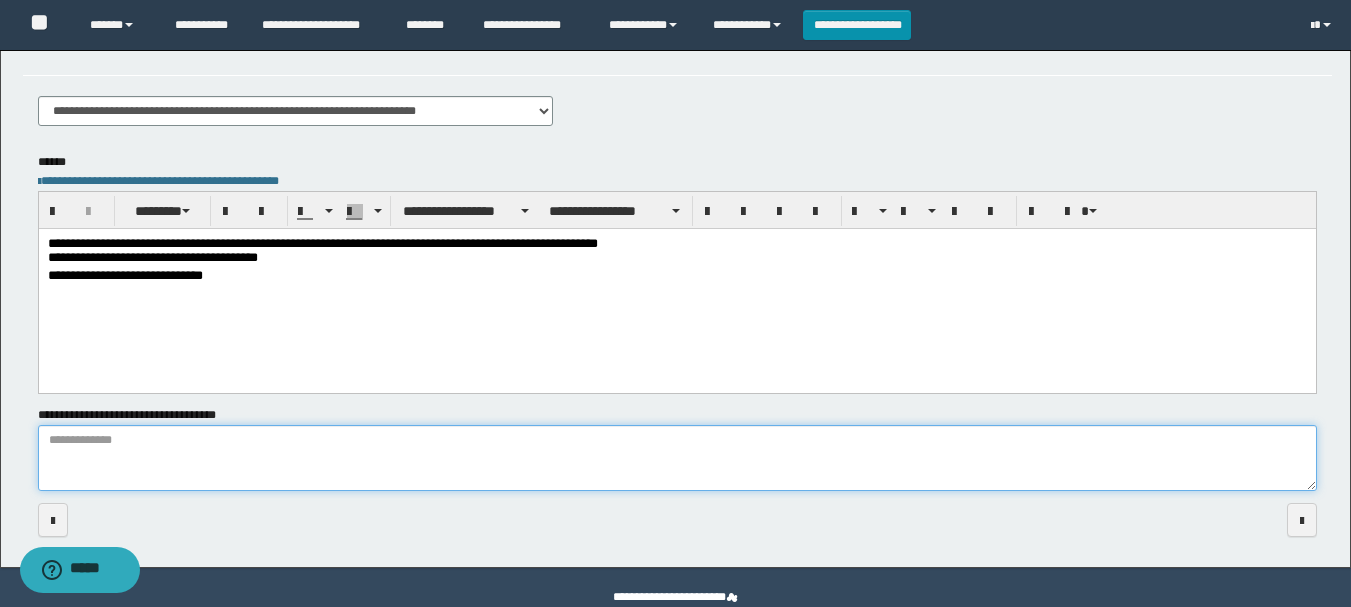 click on "**********" at bounding box center (677, 458) 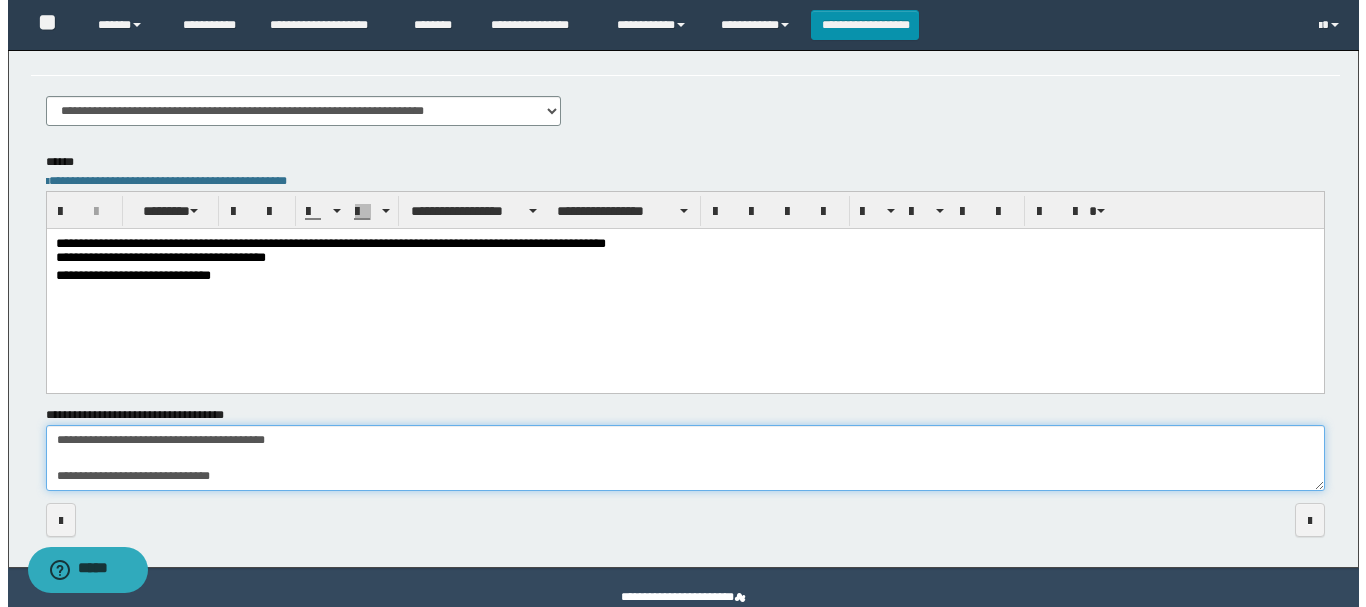 scroll, scrollTop: 0, scrollLeft: 0, axis: both 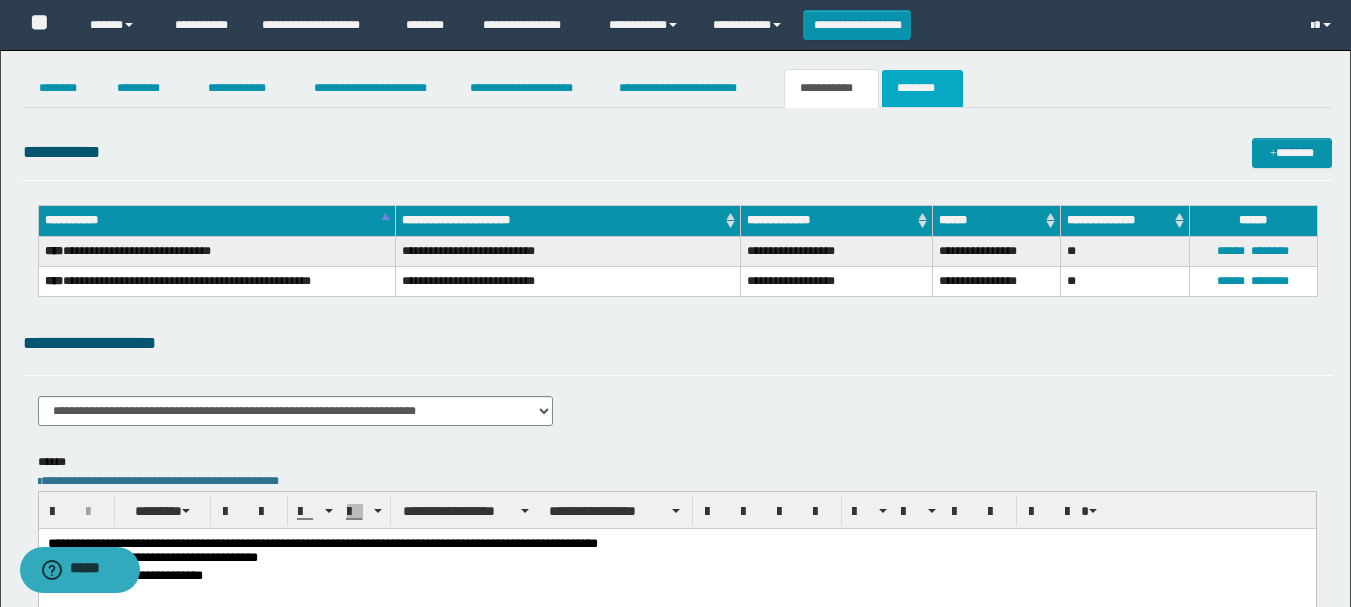 type on "**********" 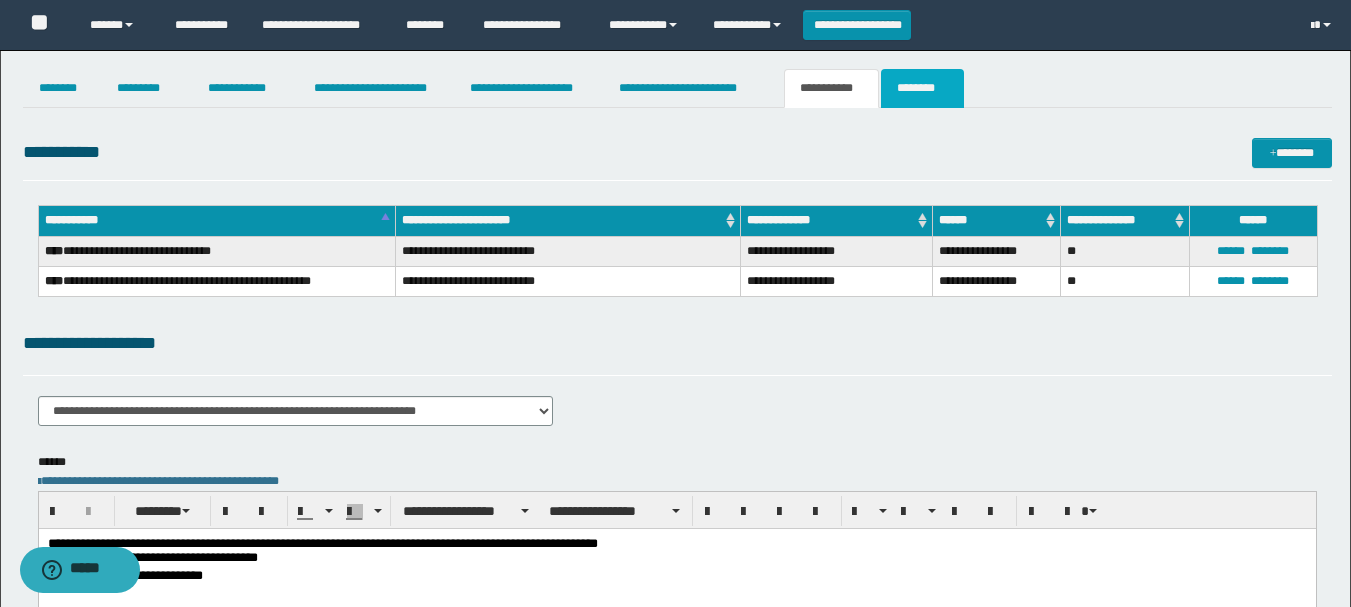 click on "********" at bounding box center (922, 88) 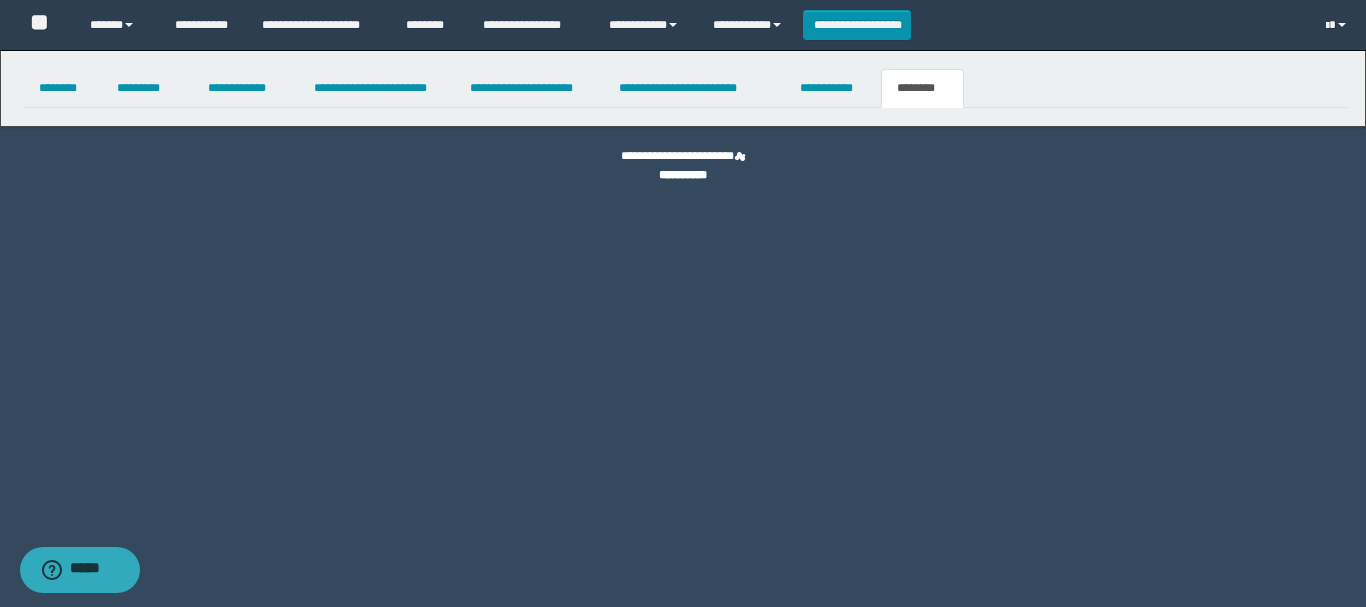 select 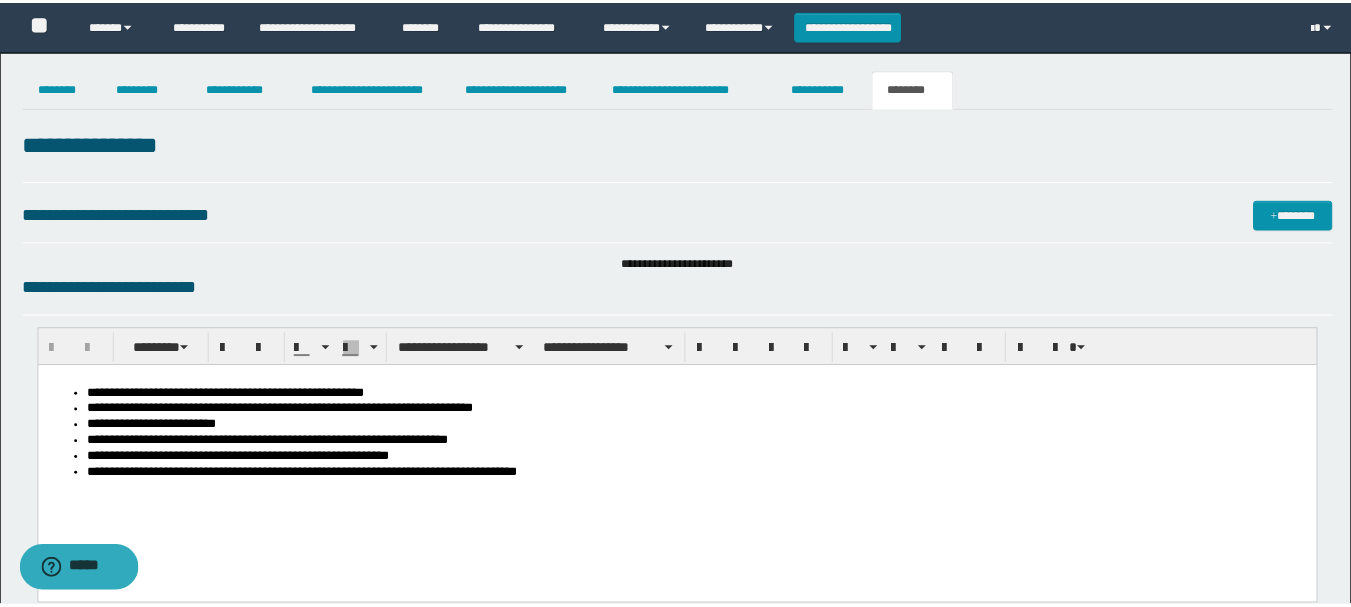 scroll, scrollTop: 0, scrollLeft: 0, axis: both 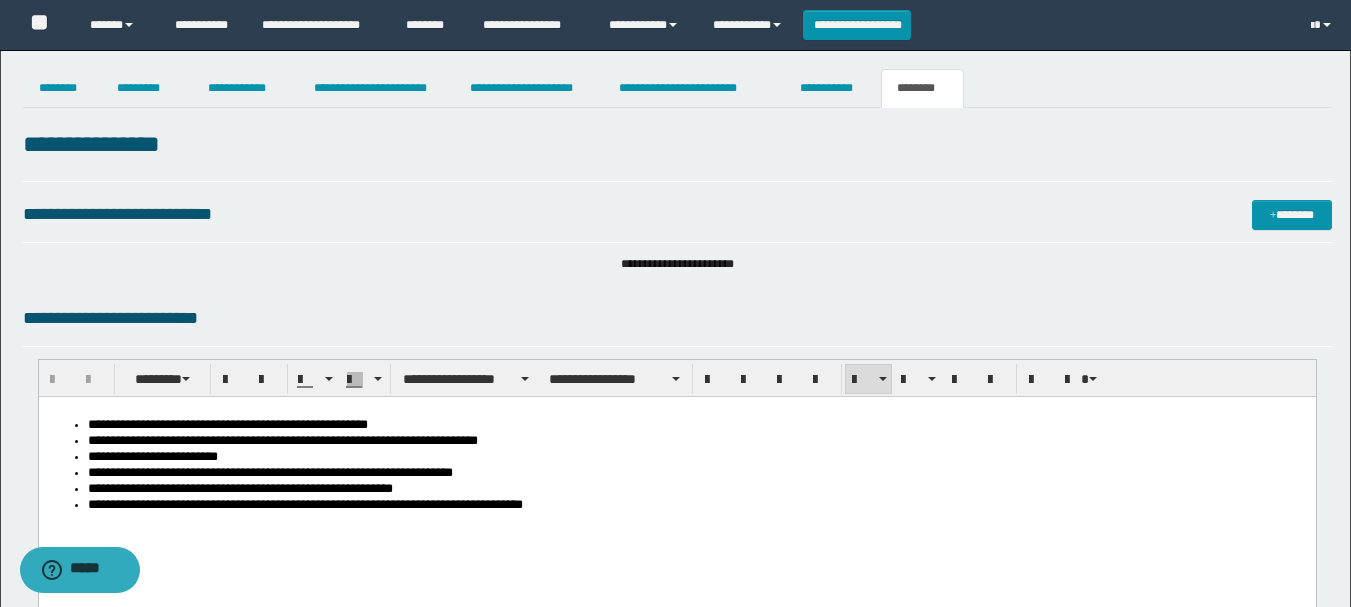 click on "**********" at bounding box center [696, 506] 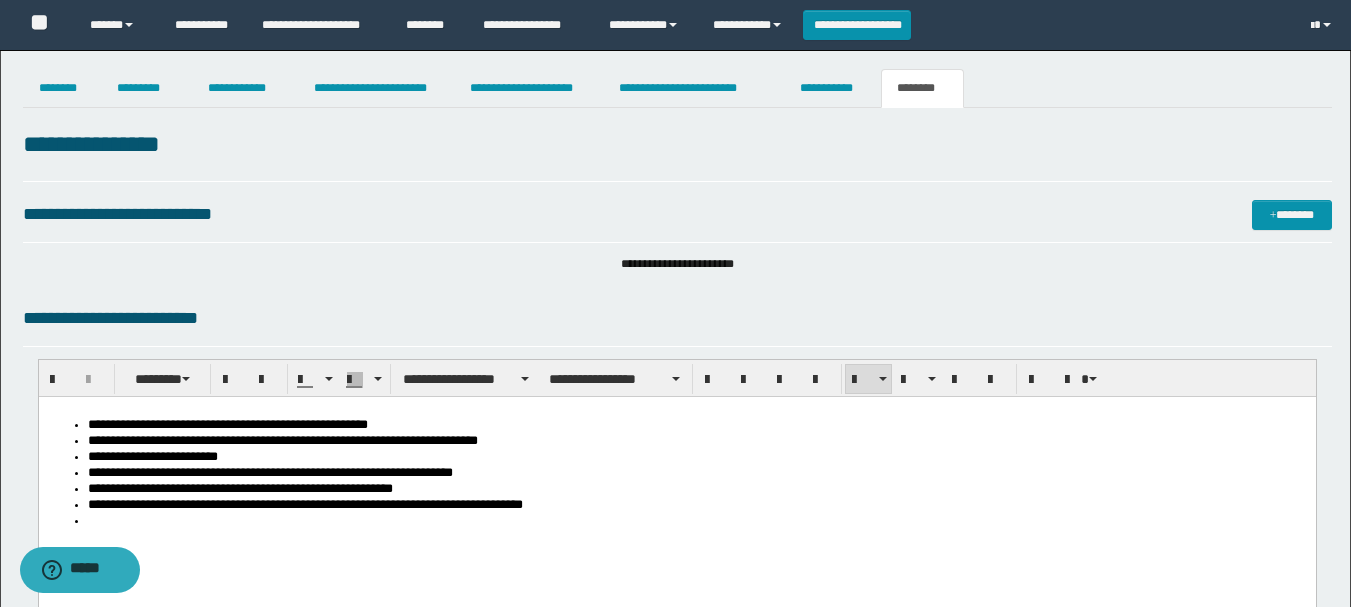 paste 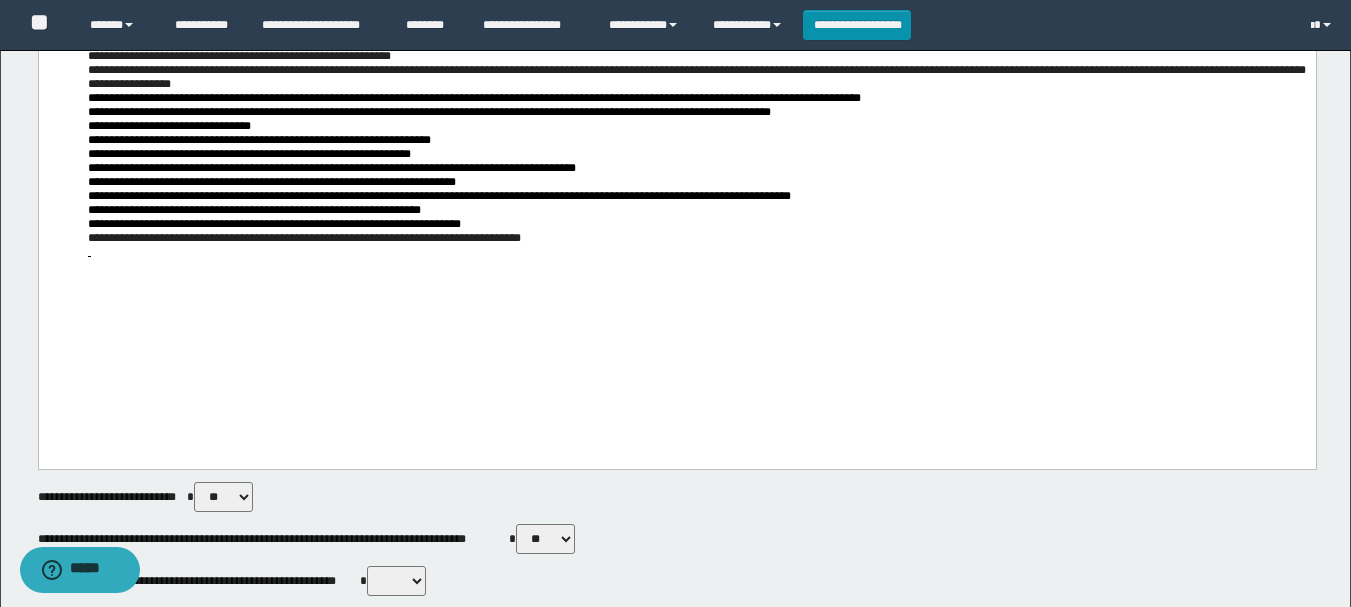 scroll, scrollTop: 500, scrollLeft: 0, axis: vertical 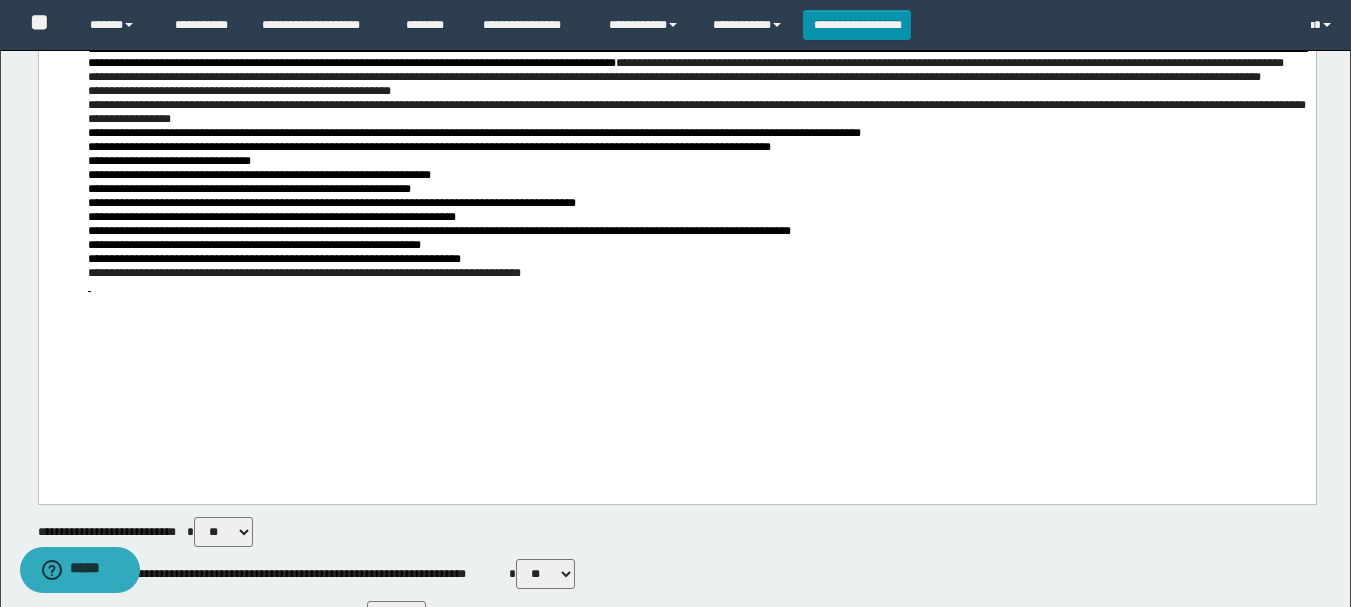 drag, startPoint x: 727, startPoint y: 387, endPoint x: 765, endPoint y: 384, distance: 38.118237 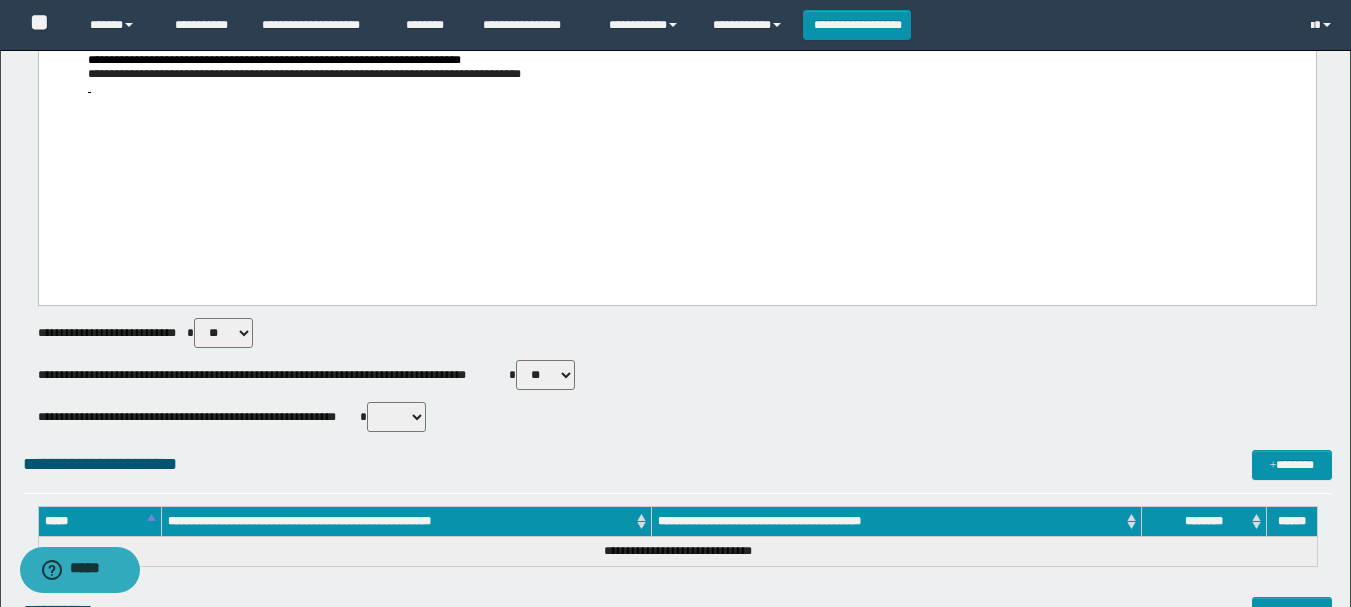 scroll, scrollTop: 700, scrollLeft: 0, axis: vertical 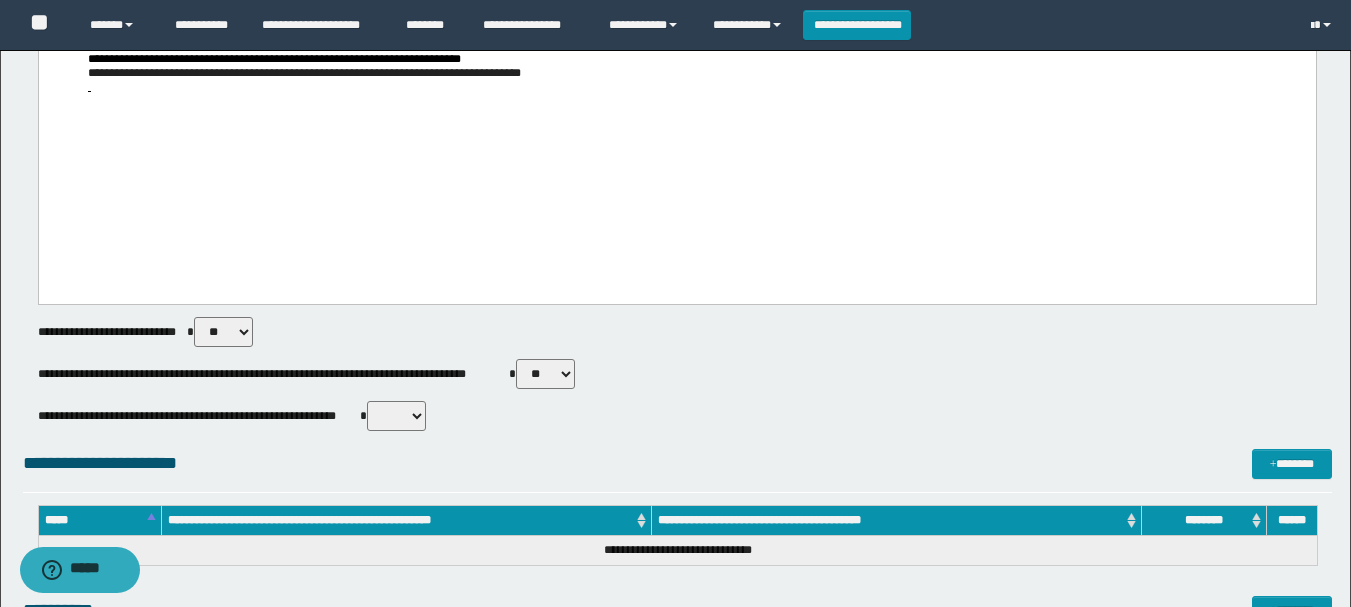 click on "**
**" at bounding box center [396, 416] 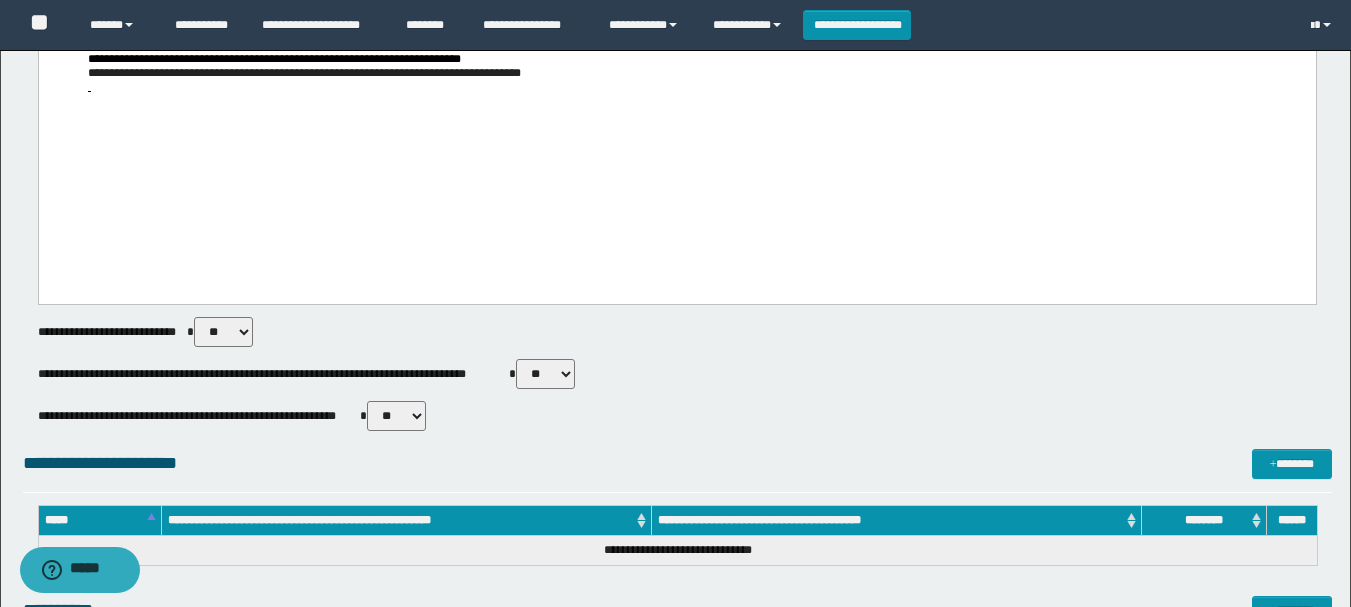 click on "**
**" at bounding box center (396, 416) 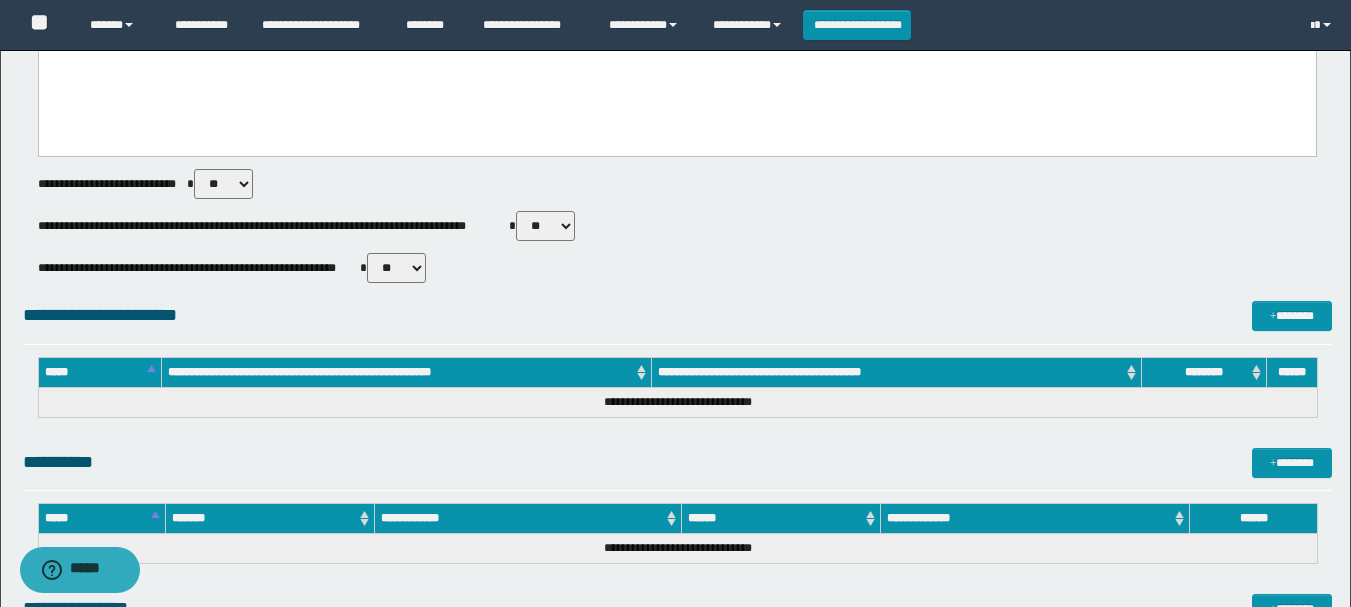 scroll, scrollTop: 1000, scrollLeft: 0, axis: vertical 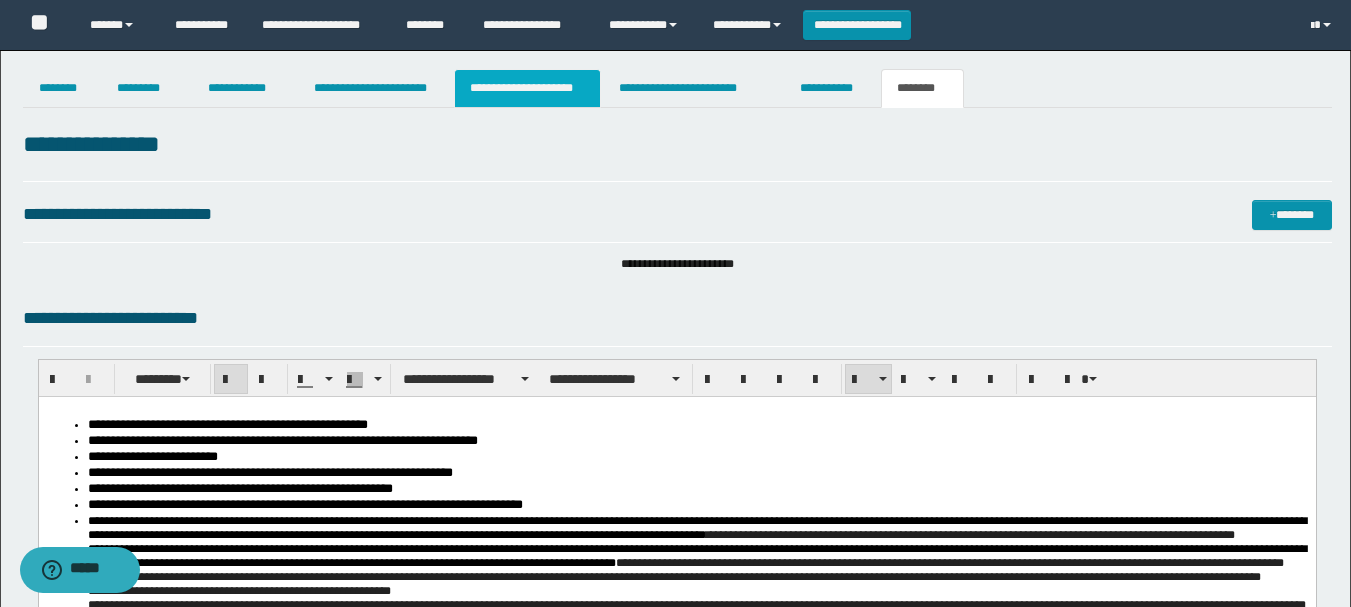 click on "**********" at bounding box center [527, 88] 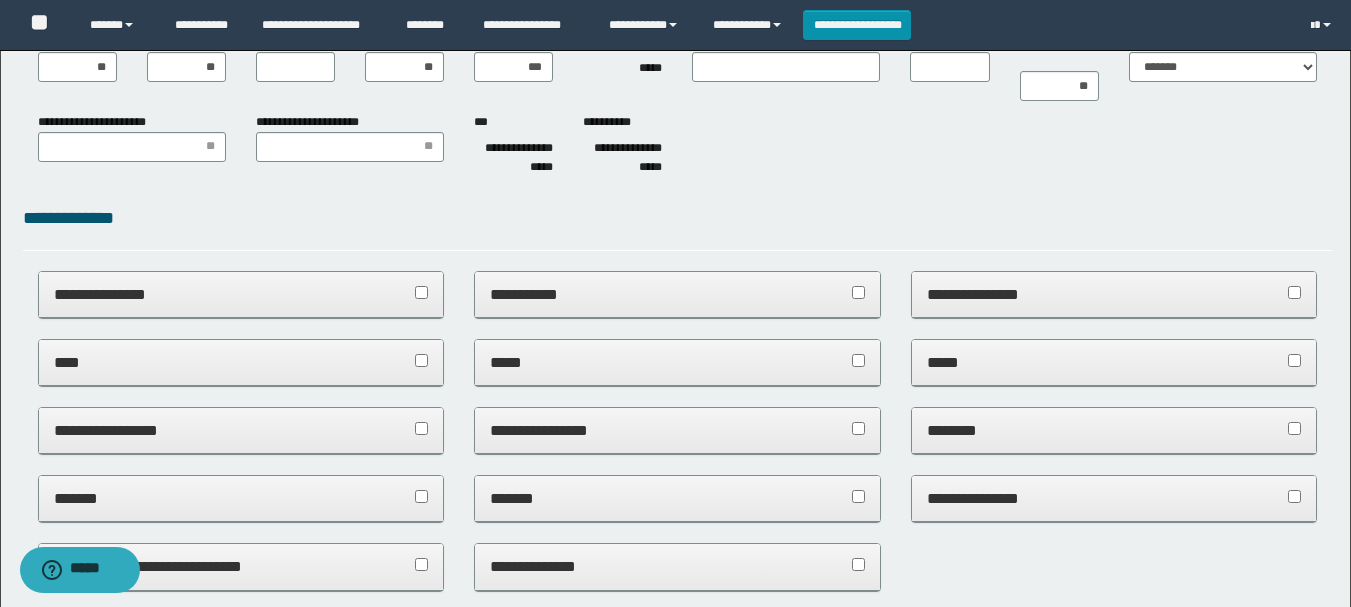 scroll, scrollTop: 300, scrollLeft: 0, axis: vertical 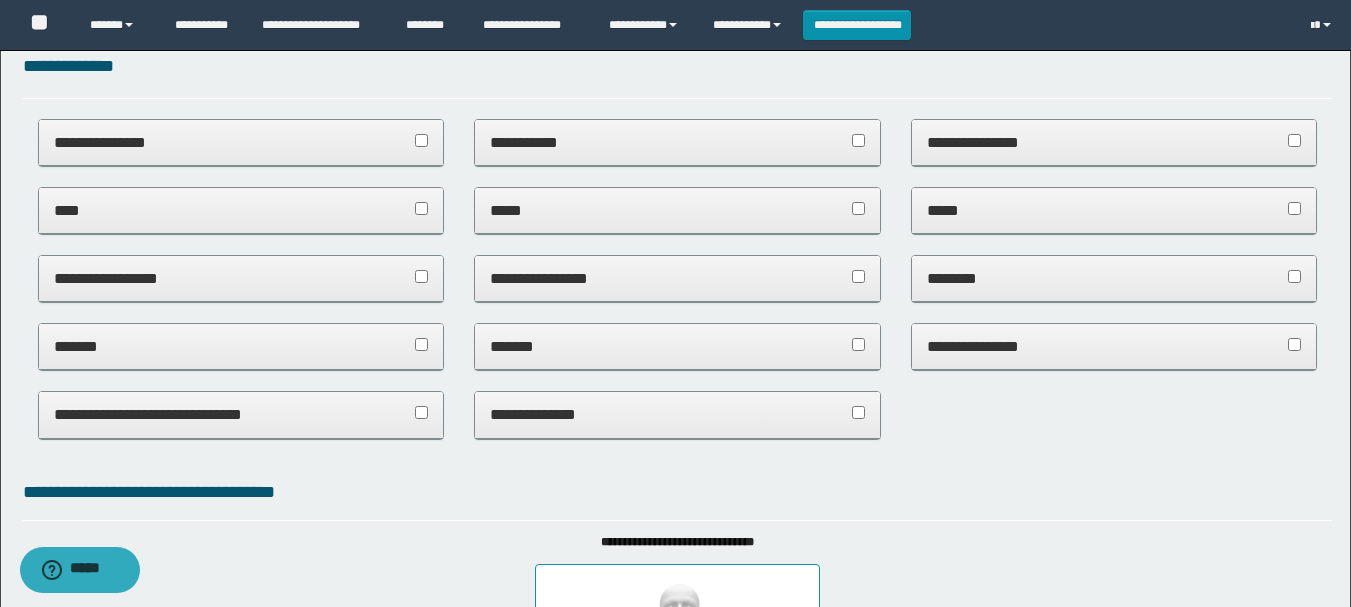 click on "*******" at bounding box center (677, 346) 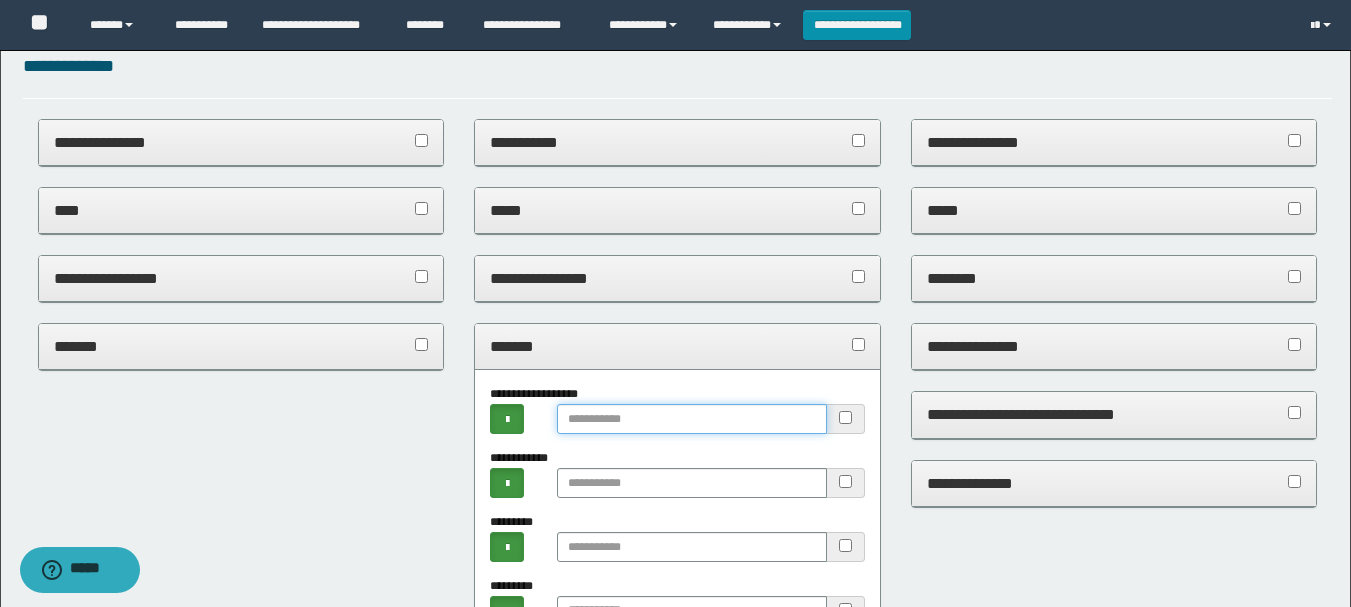 click at bounding box center [691, 419] 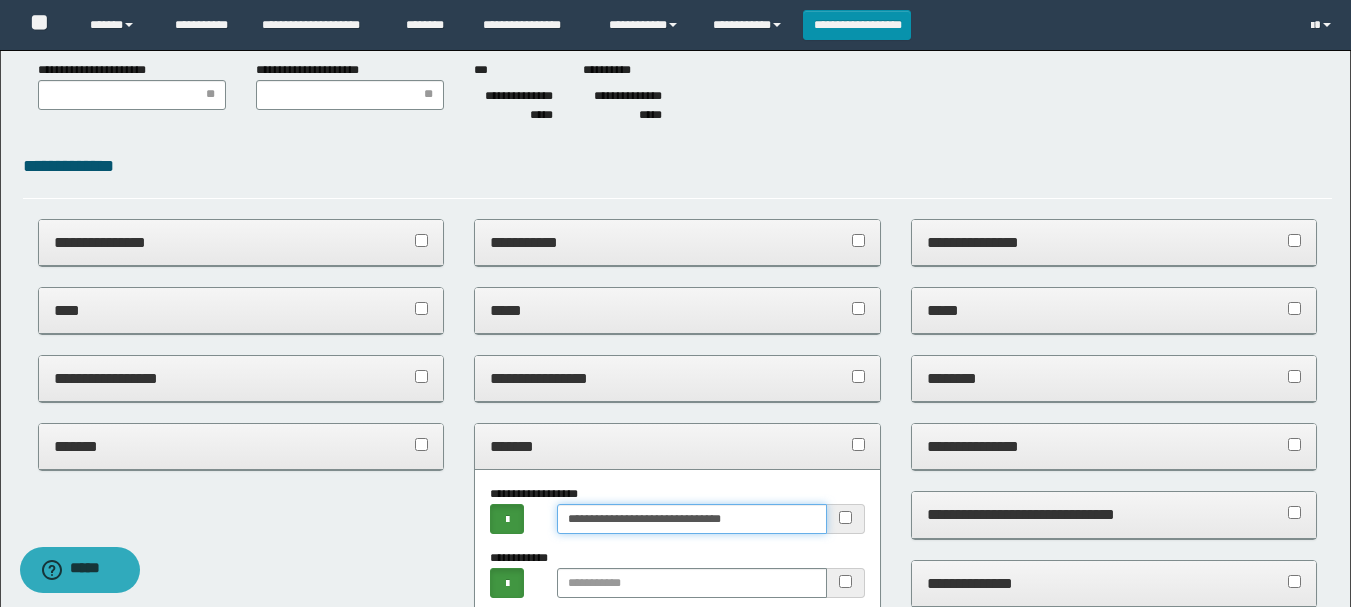 scroll, scrollTop: 0, scrollLeft: 0, axis: both 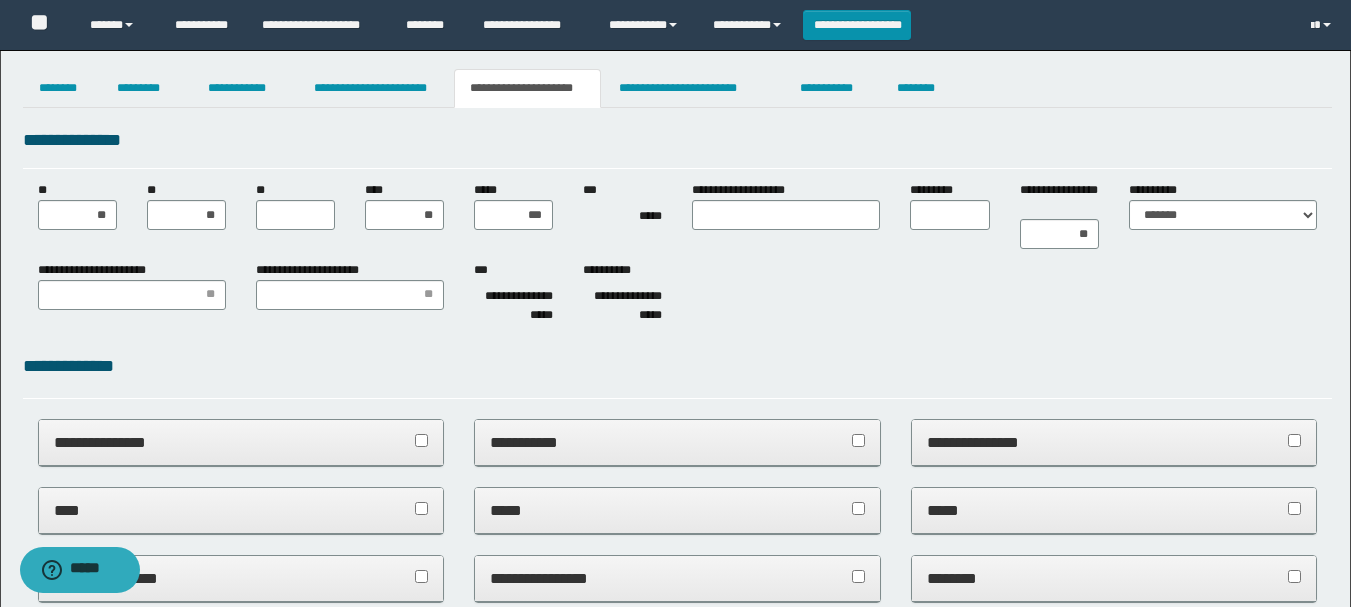 type on "**********" 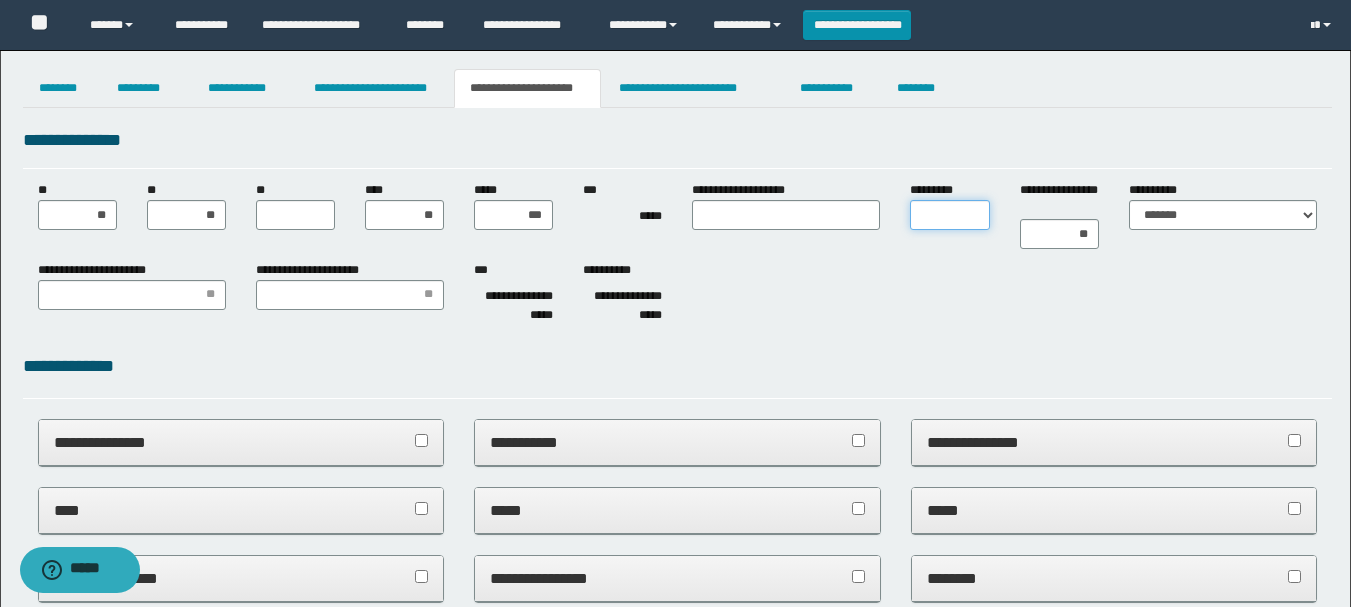 click on "*********" at bounding box center [949, 215] 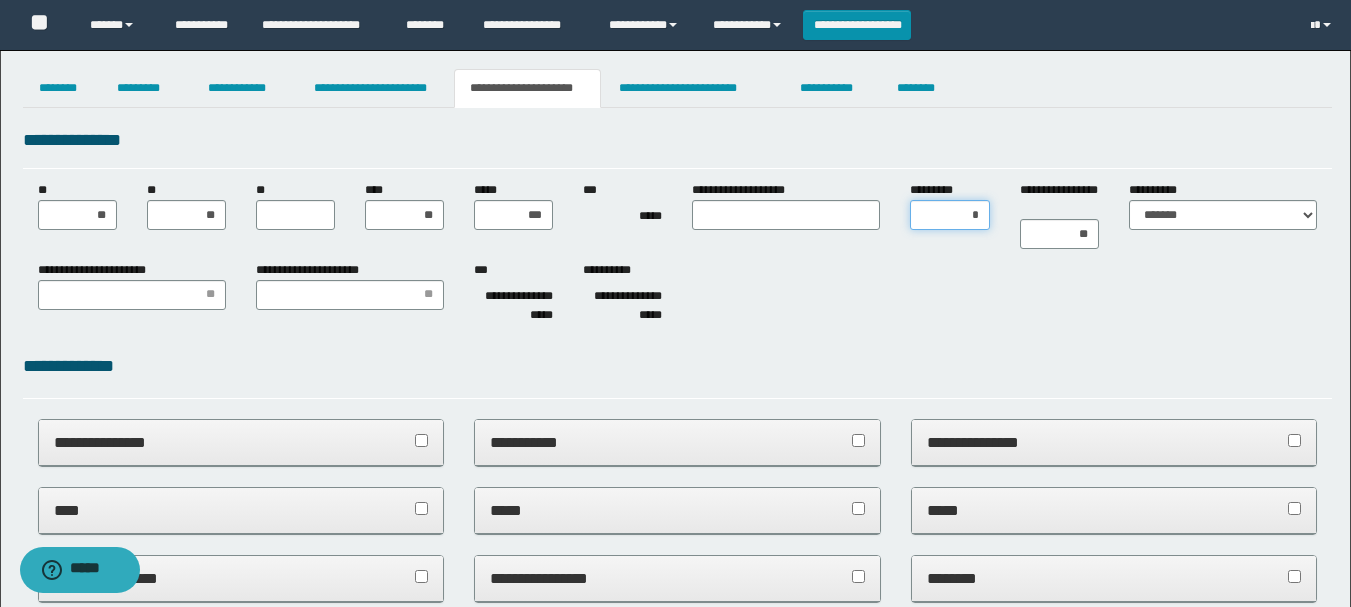 type on "**" 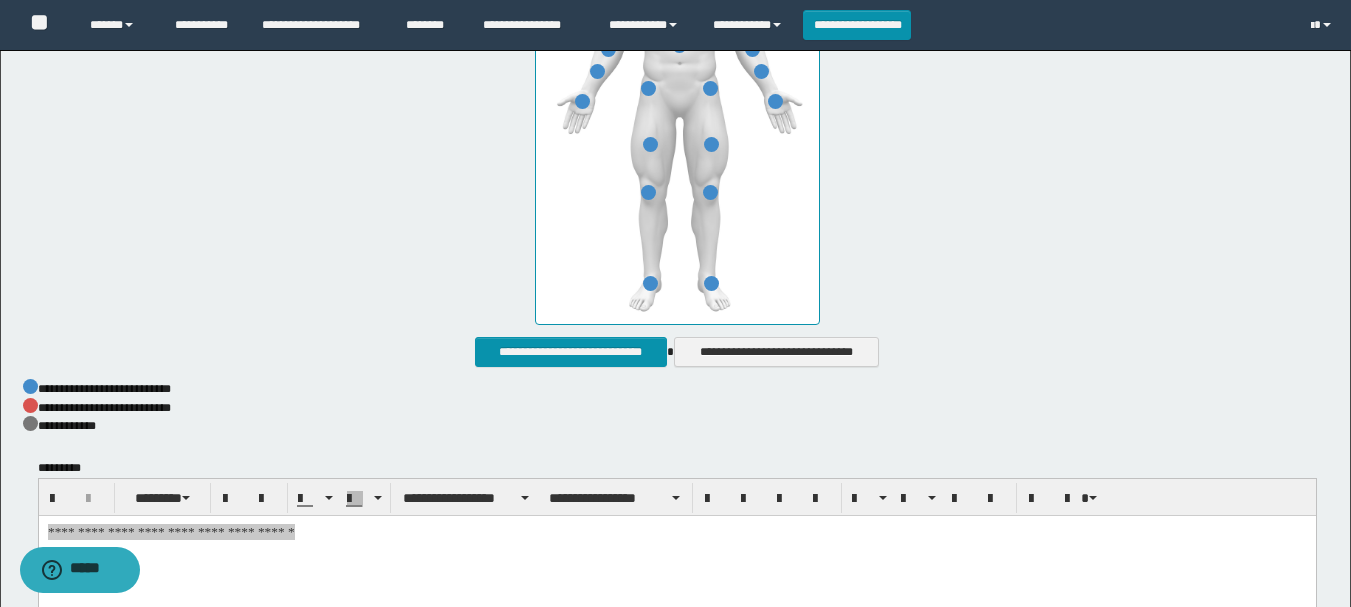 scroll, scrollTop: 1516, scrollLeft: 0, axis: vertical 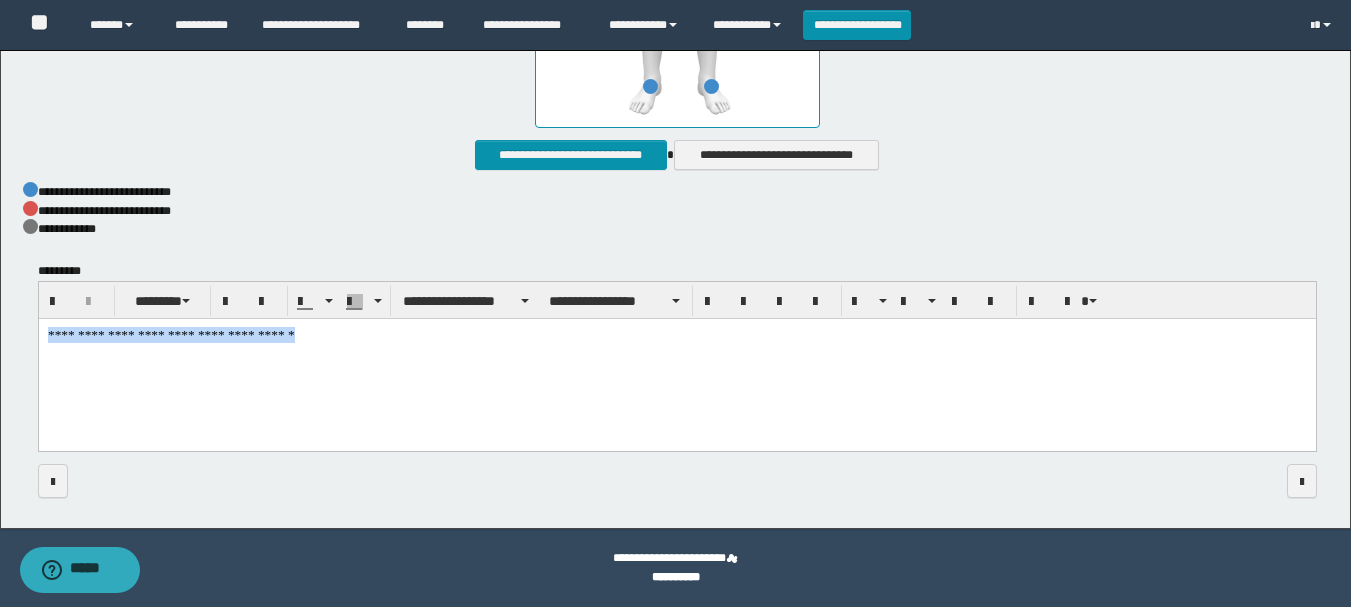 click on "**********" at bounding box center [676, 360] 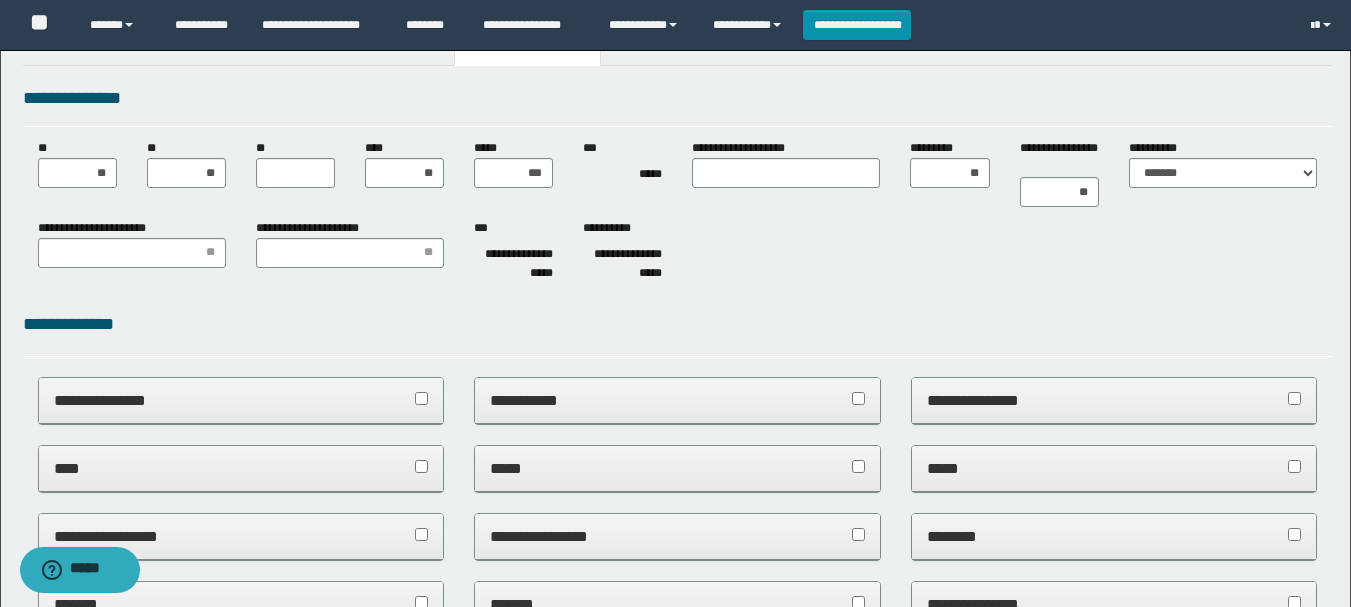 scroll, scrollTop: 0, scrollLeft: 0, axis: both 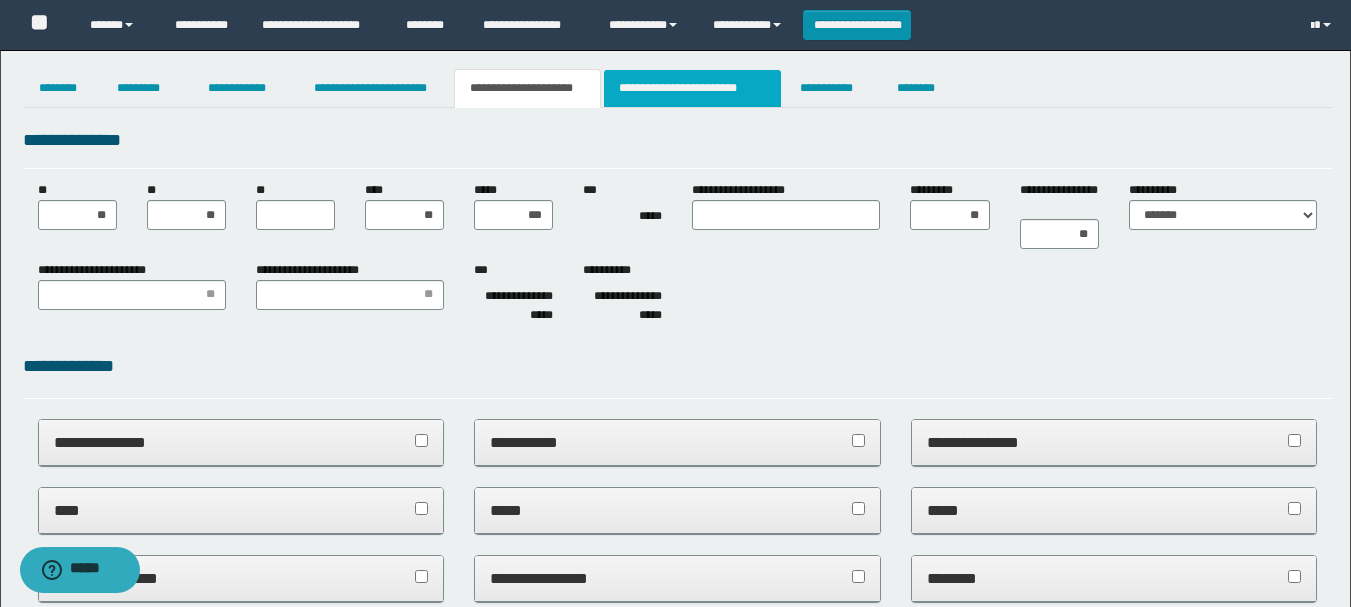 click on "**********" at bounding box center [693, 88] 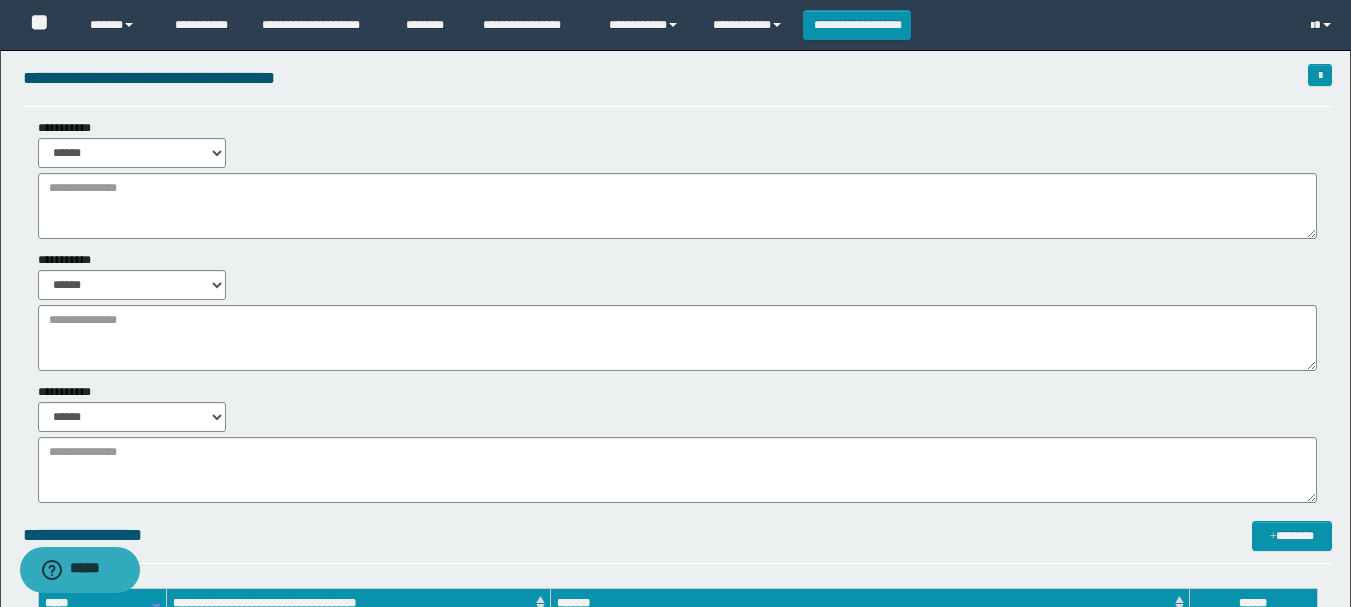 scroll, scrollTop: 300, scrollLeft: 0, axis: vertical 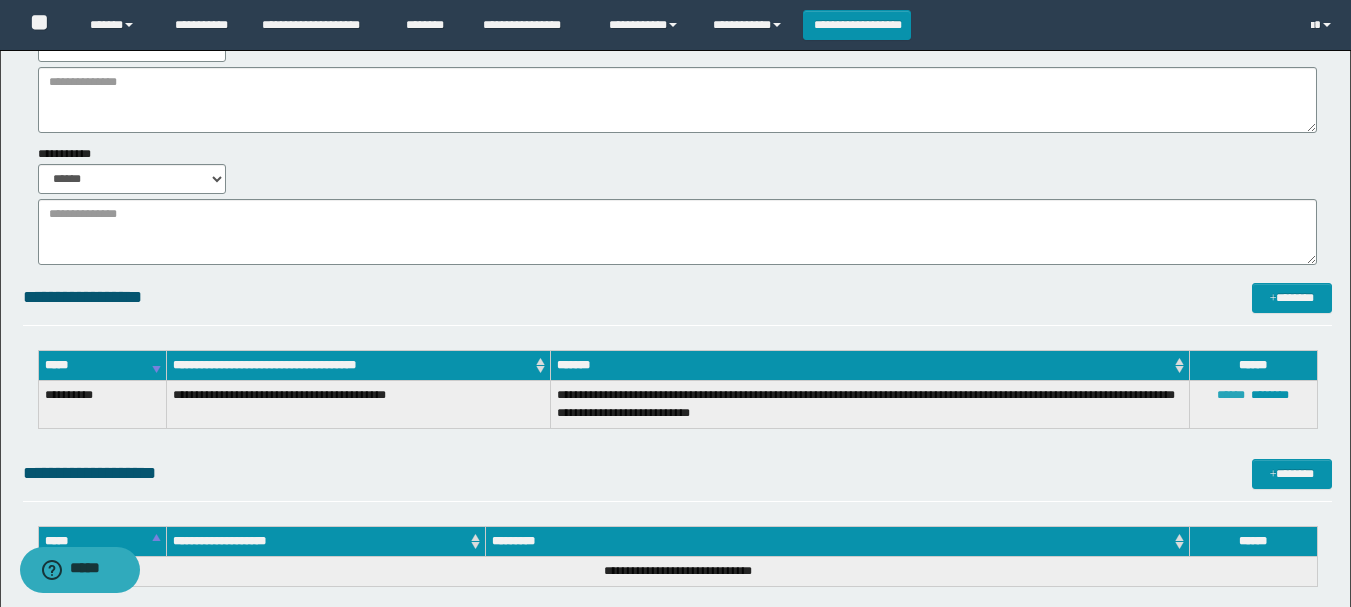click on "******" at bounding box center (1231, 395) 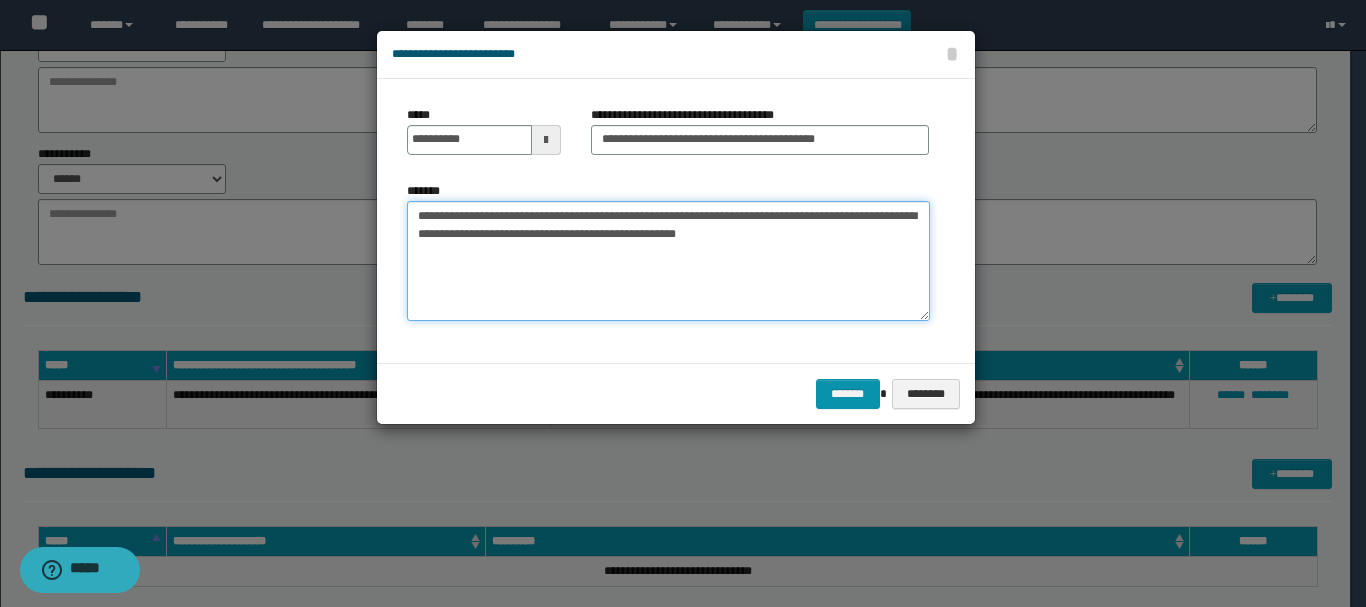 click on "**********" at bounding box center [668, 261] 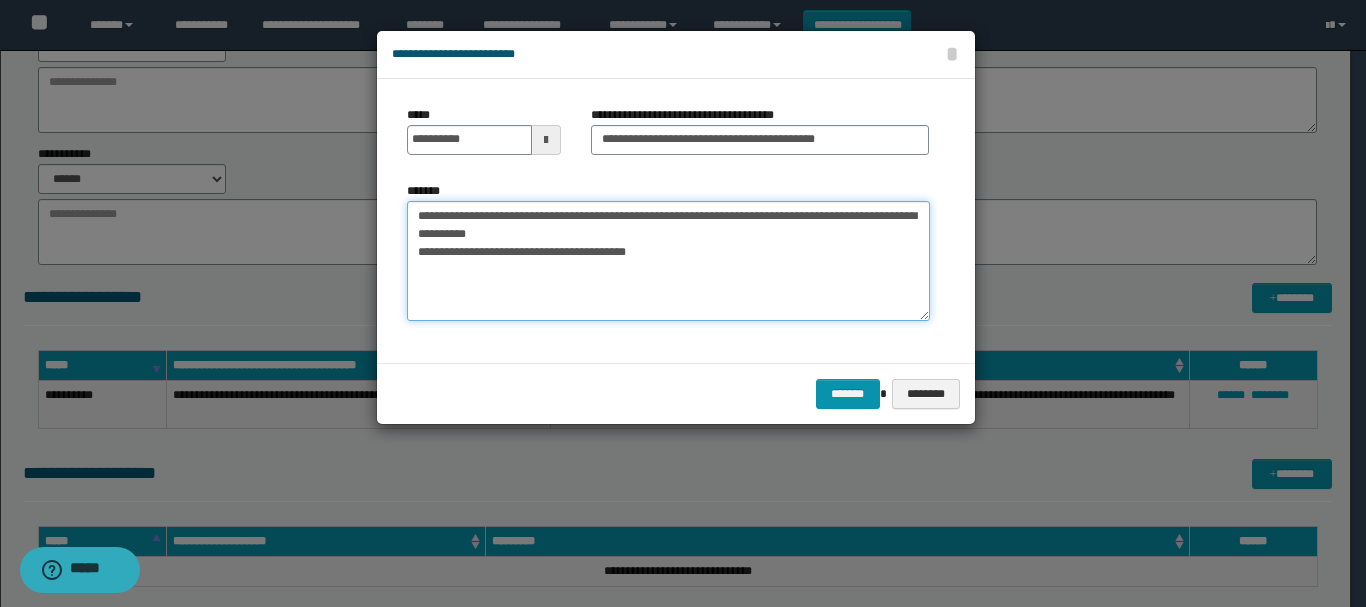 click on "**********" at bounding box center [668, 261] 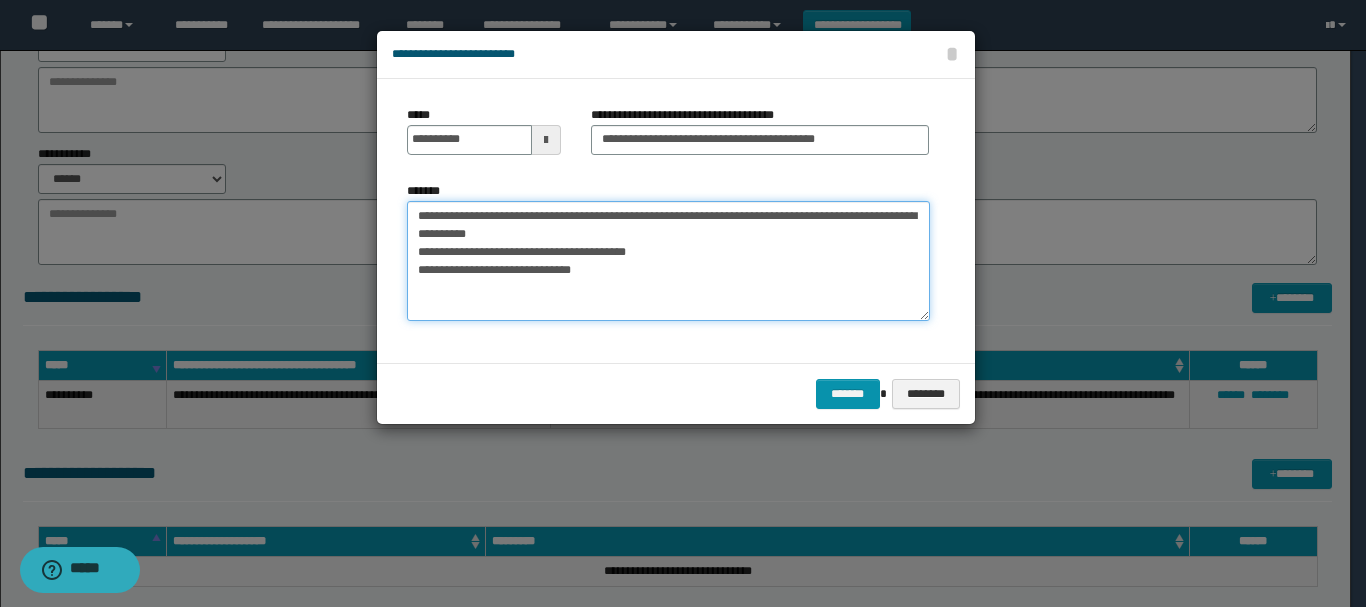 drag, startPoint x: 416, startPoint y: 216, endPoint x: 623, endPoint y: 270, distance: 213.92755 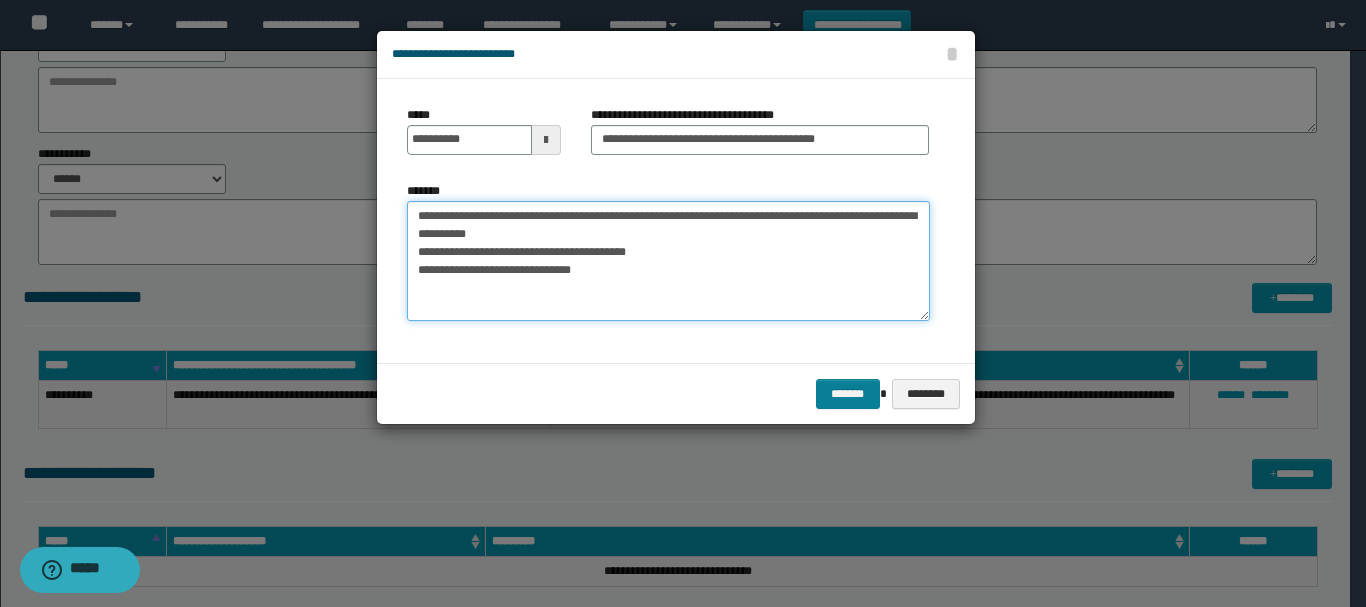 type on "**********" 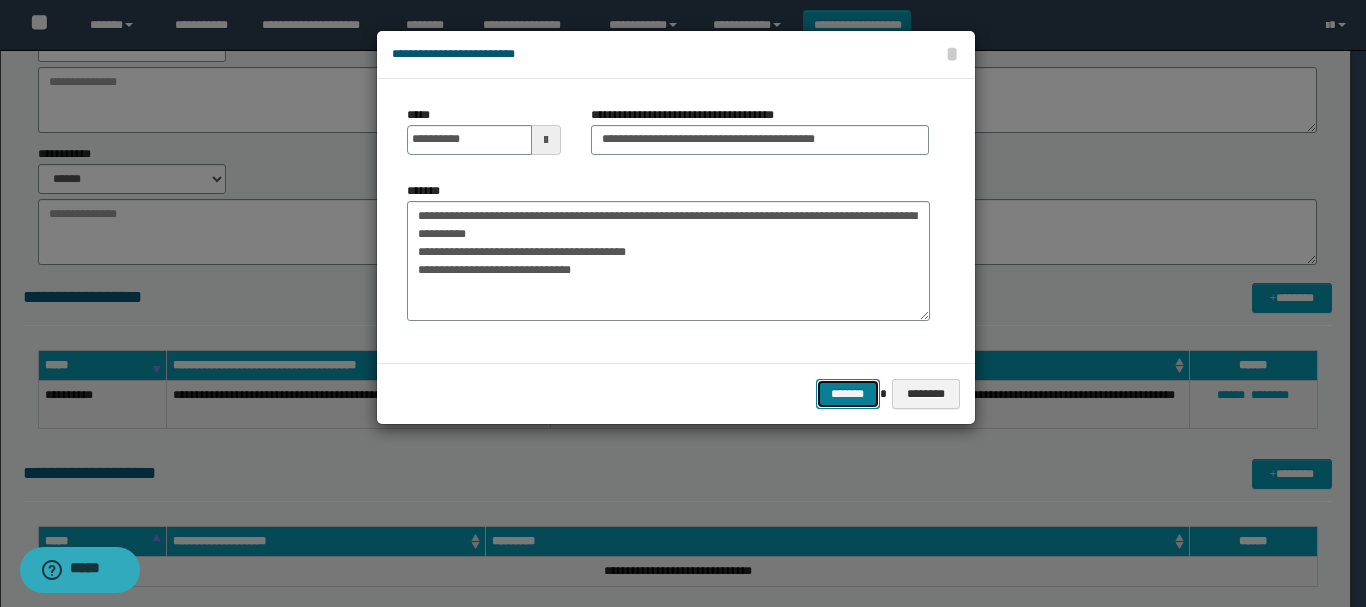 click on "*******" at bounding box center (848, 394) 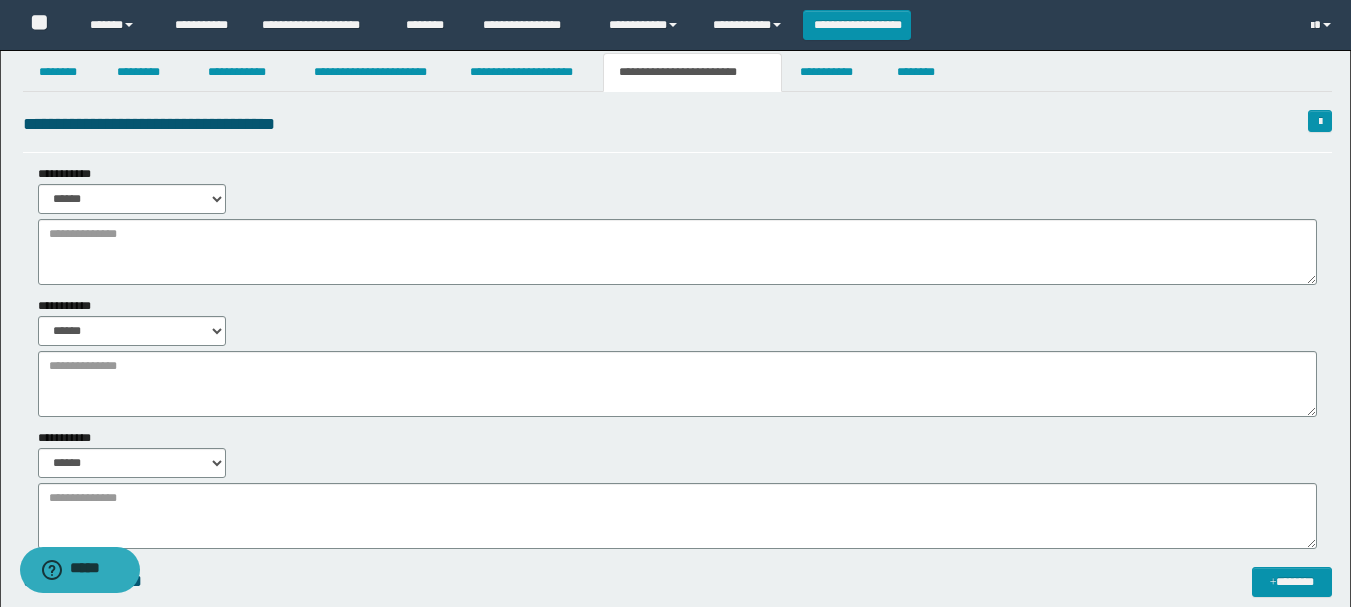 scroll, scrollTop: 0, scrollLeft: 0, axis: both 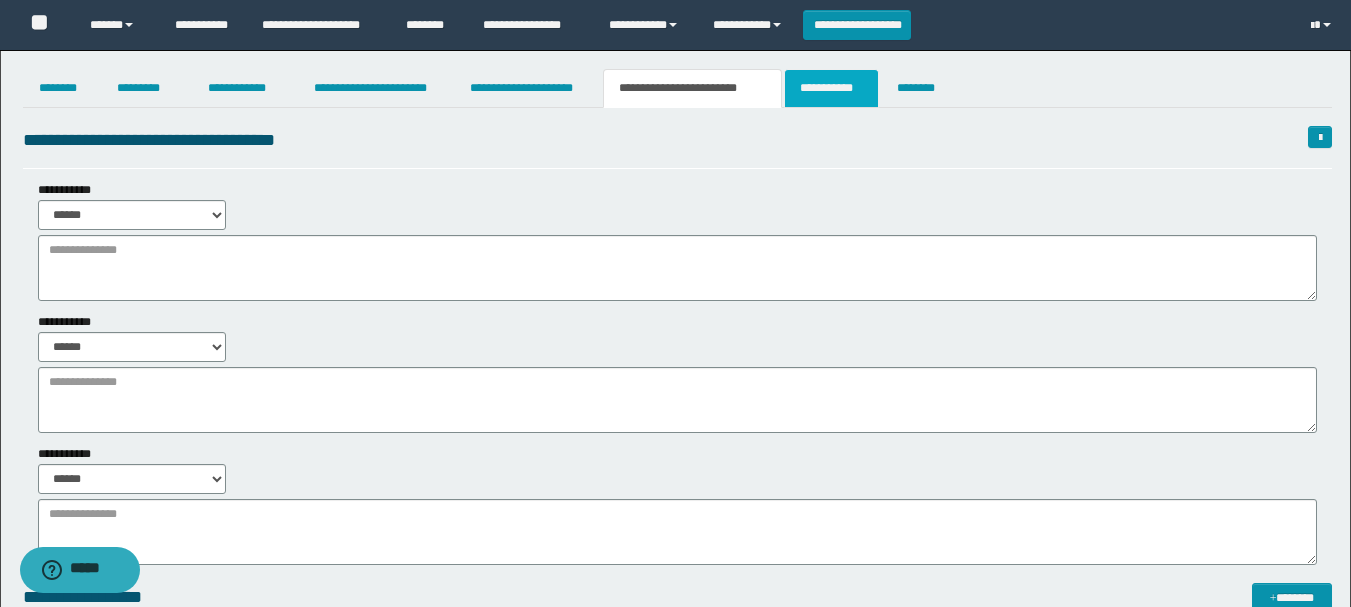 click on "**********" at bounding box center [831, 88] 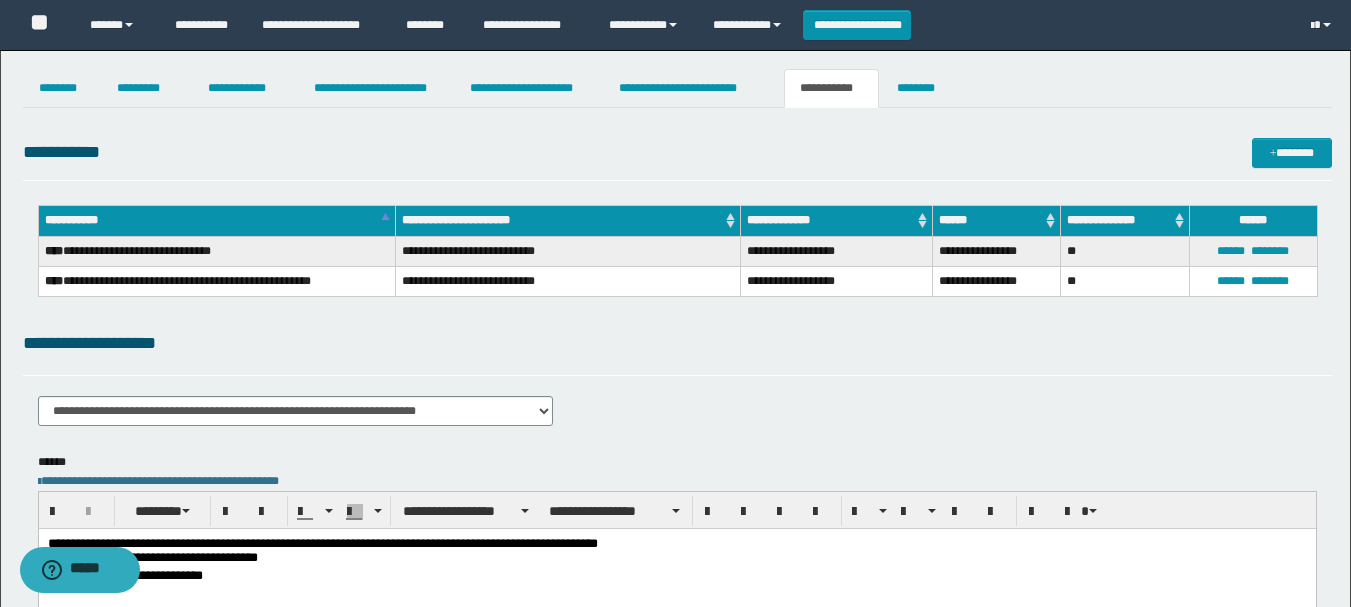 scroll, scrollTop: 300, scrollLeft: 0, axis: vertical 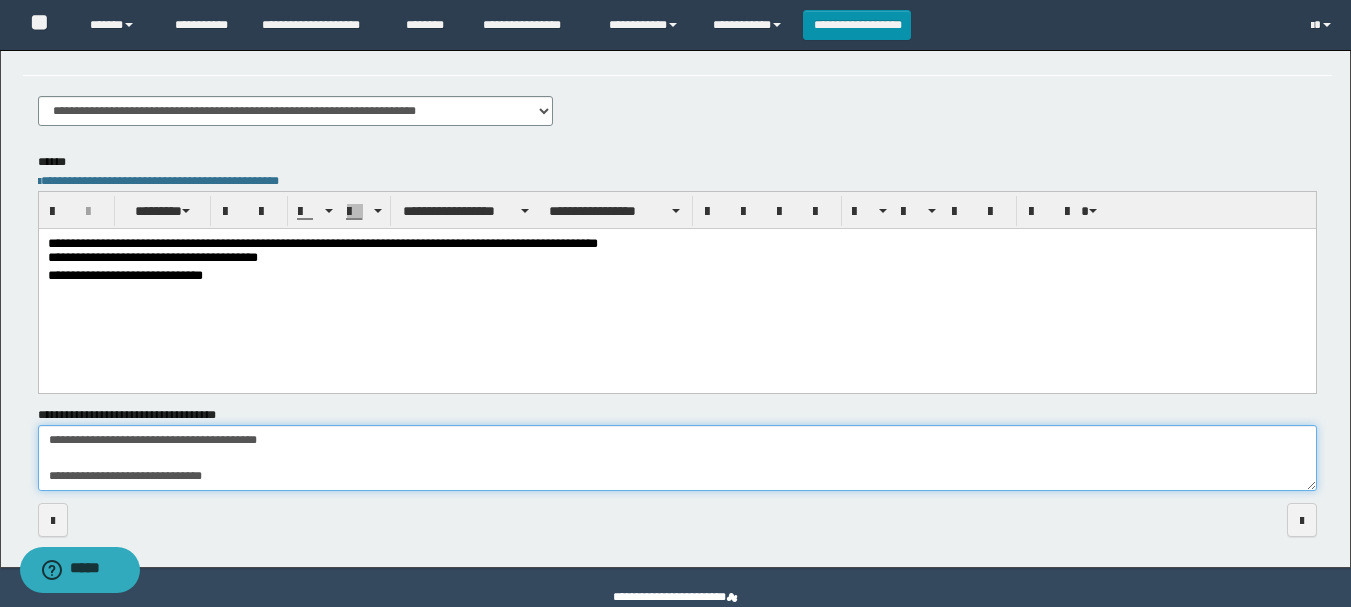 click on "**********" at bounding box center [677, 458] 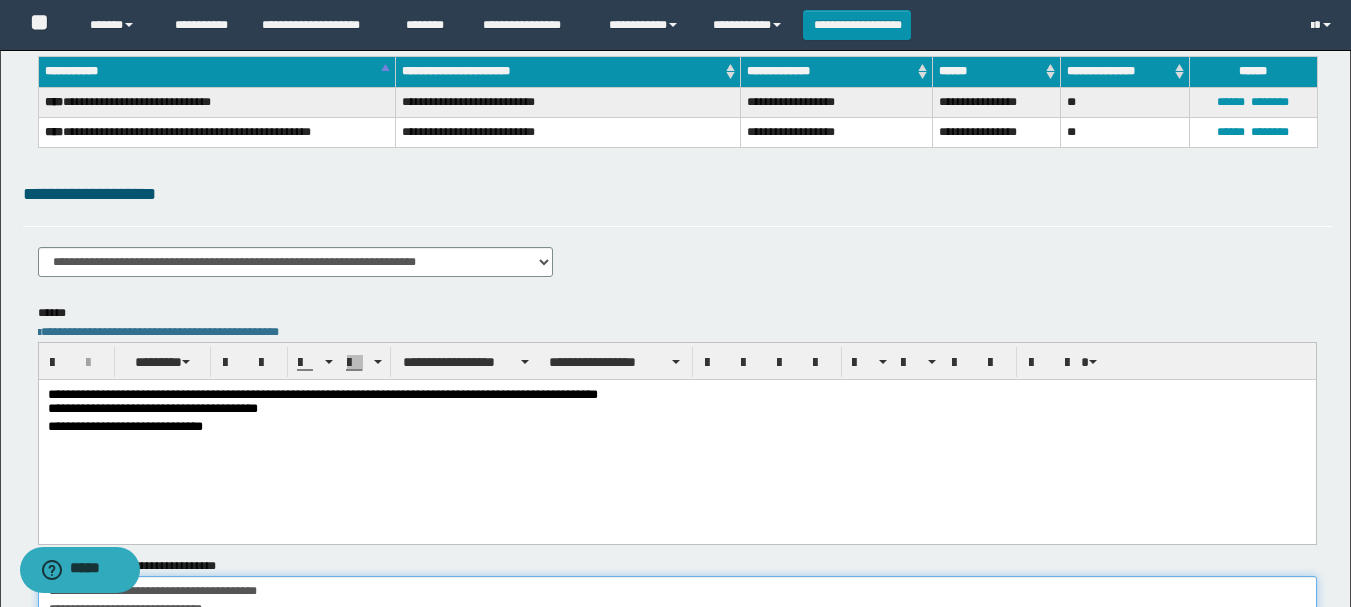 scroll, scrollTop: 0, scrollLeft: 0, axis: both 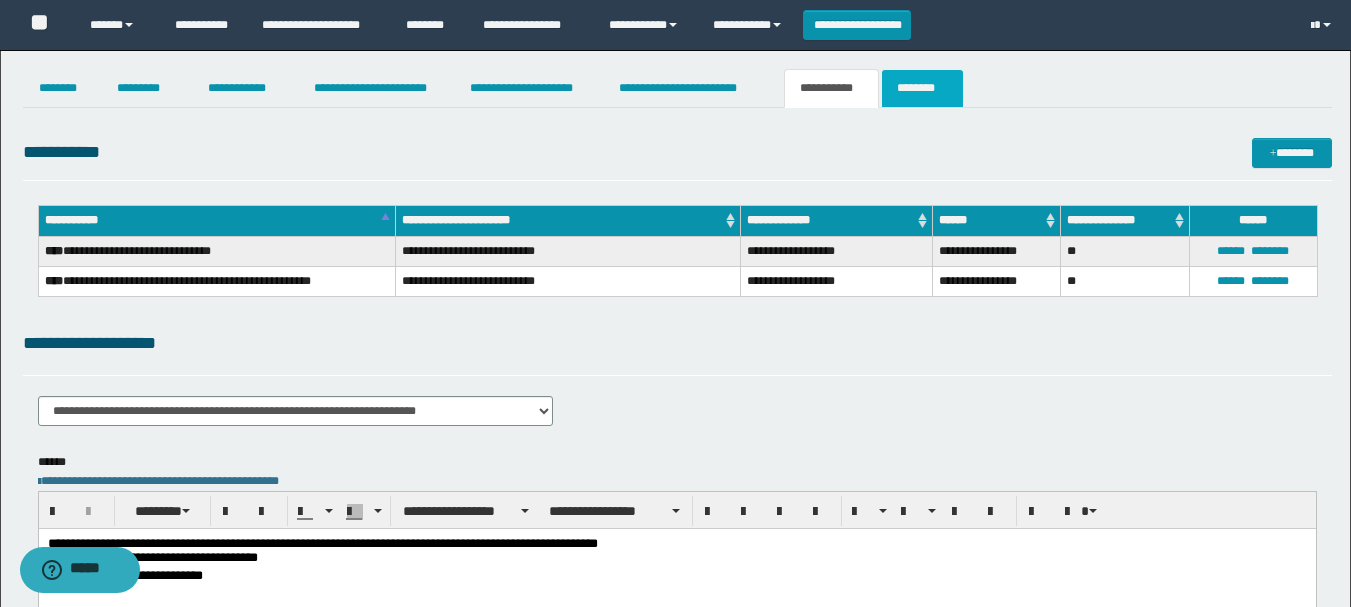 type on "**********" 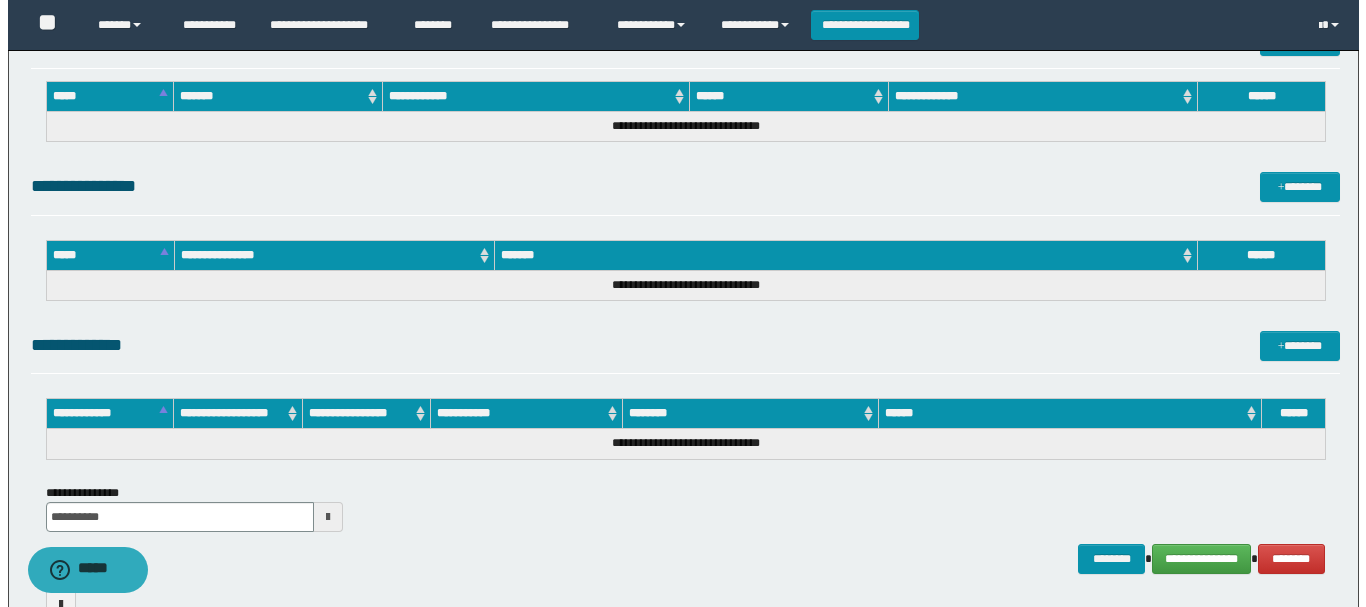 scroll, scrollTop: 1266, scrollLeft: 0, axis: vertical 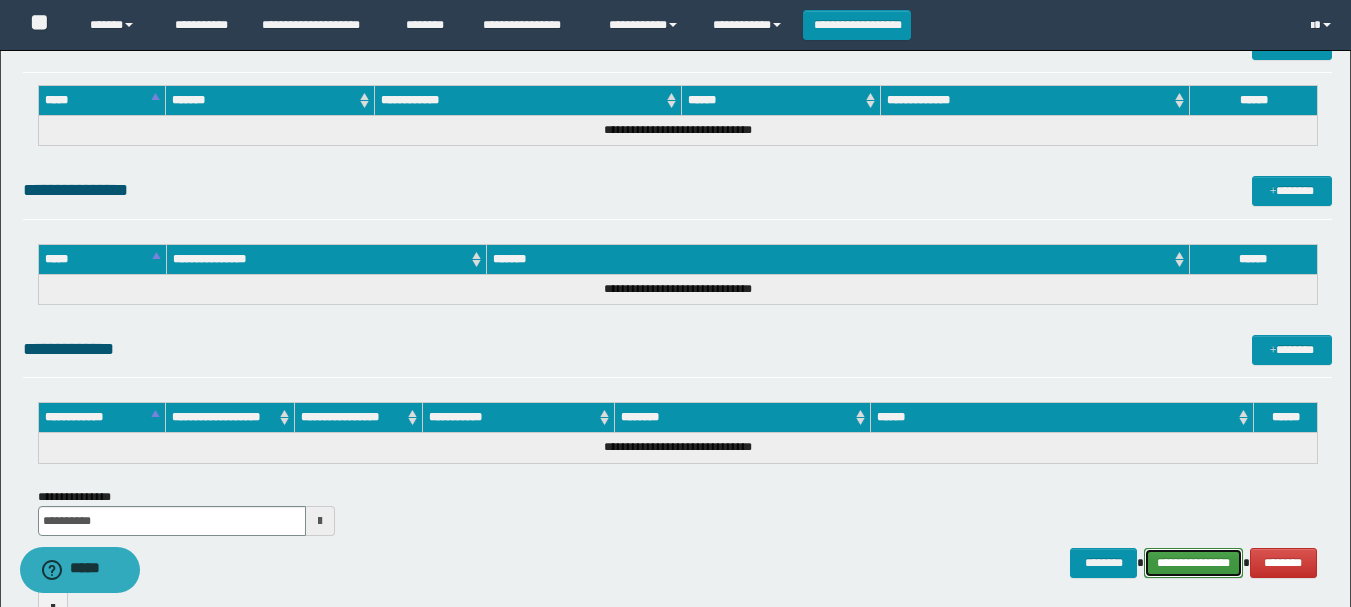 click on "**********" at bounding box center [1193, 563] 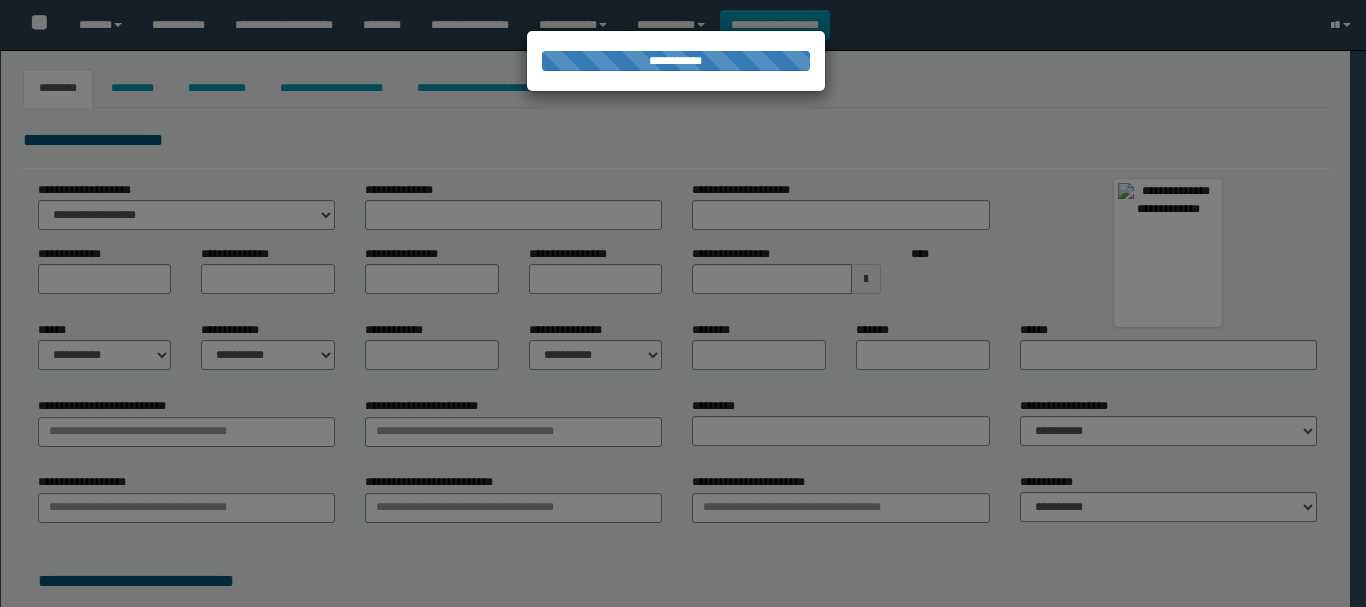 type on "******" 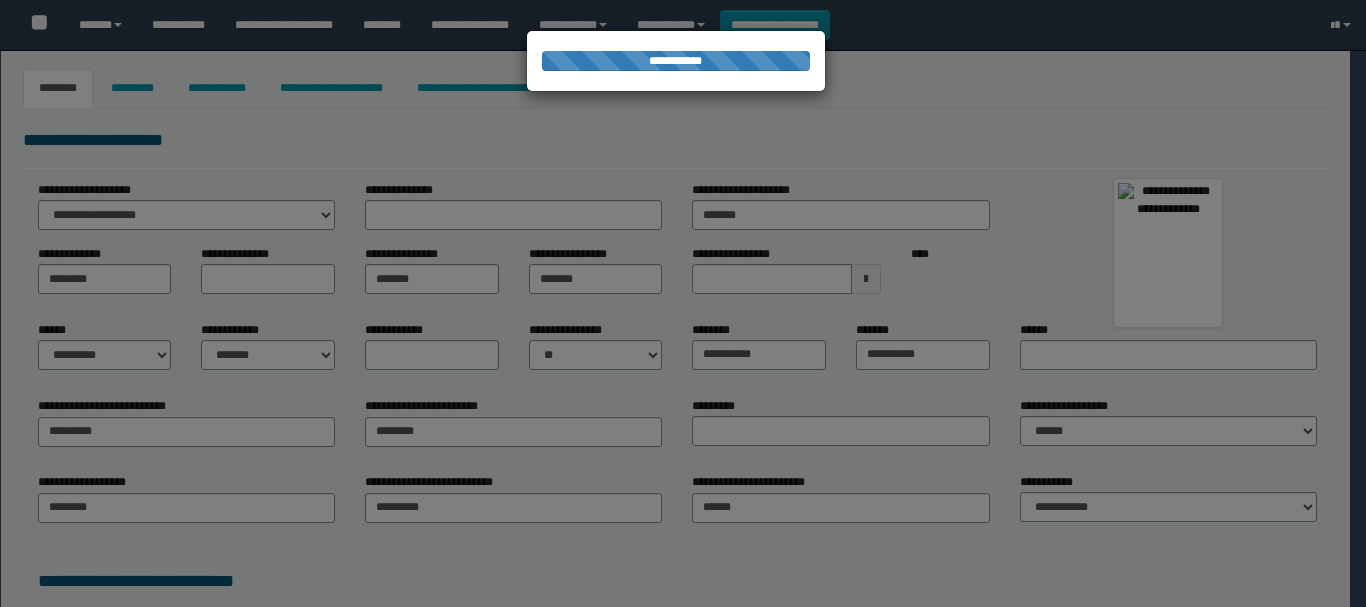 select on "**" 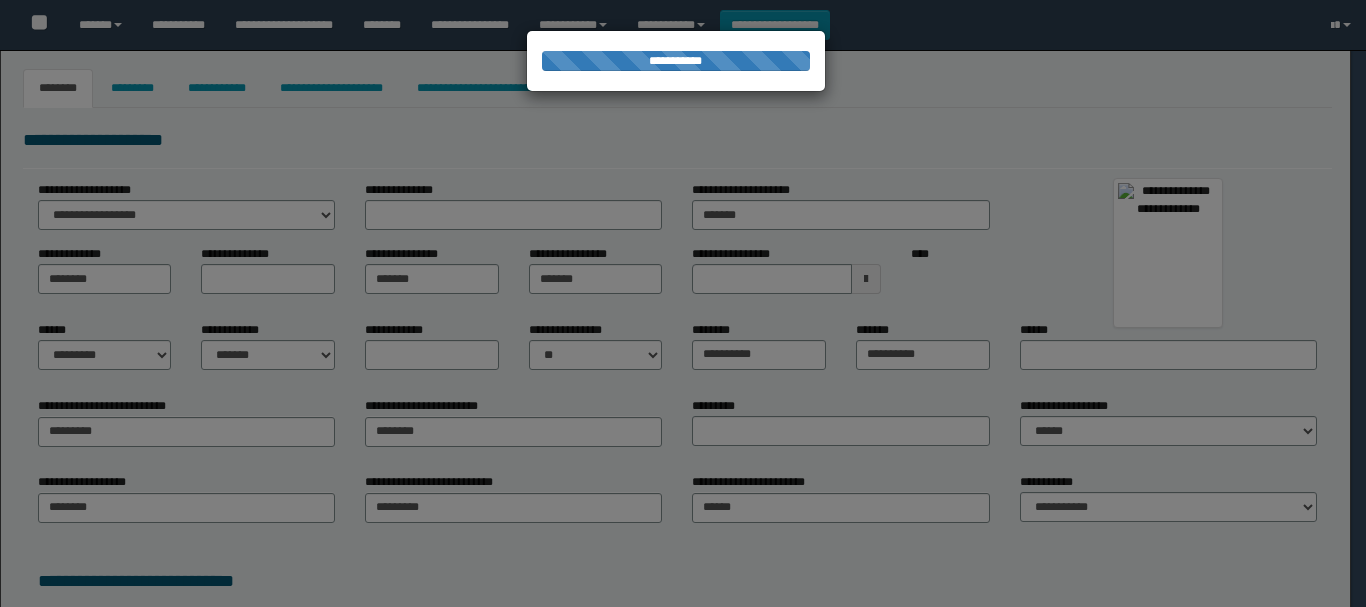 type on "**********" 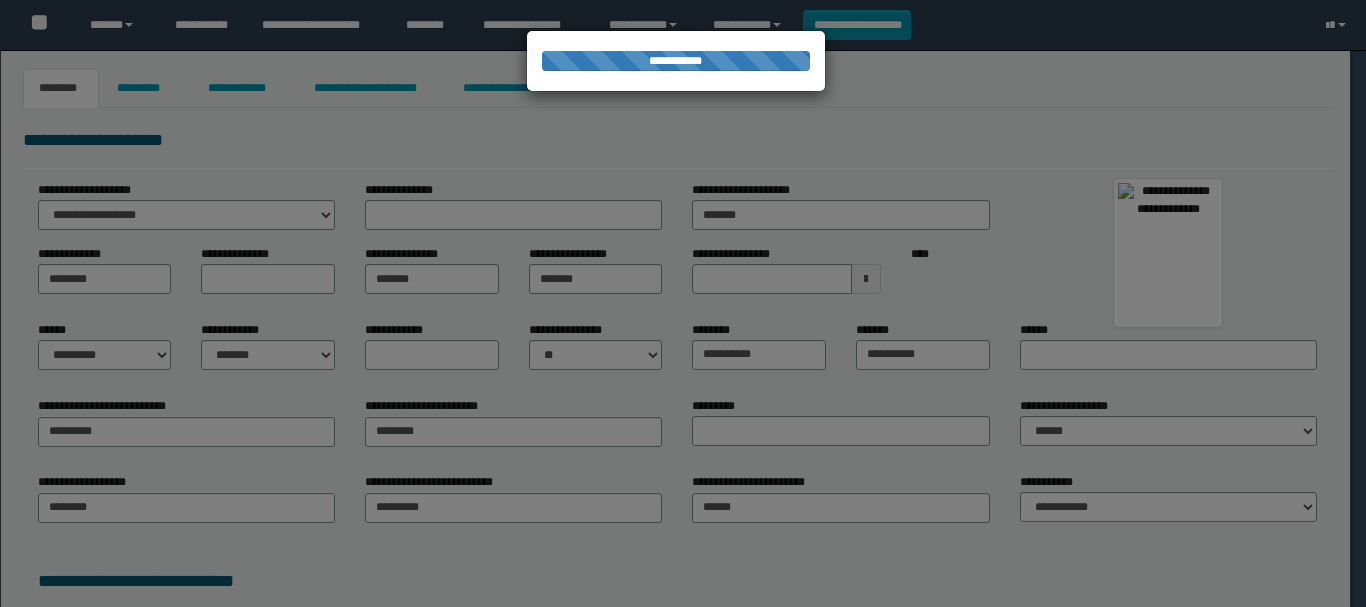 scroll, scrollTop: 0, scrollLeft: 0, axis: both 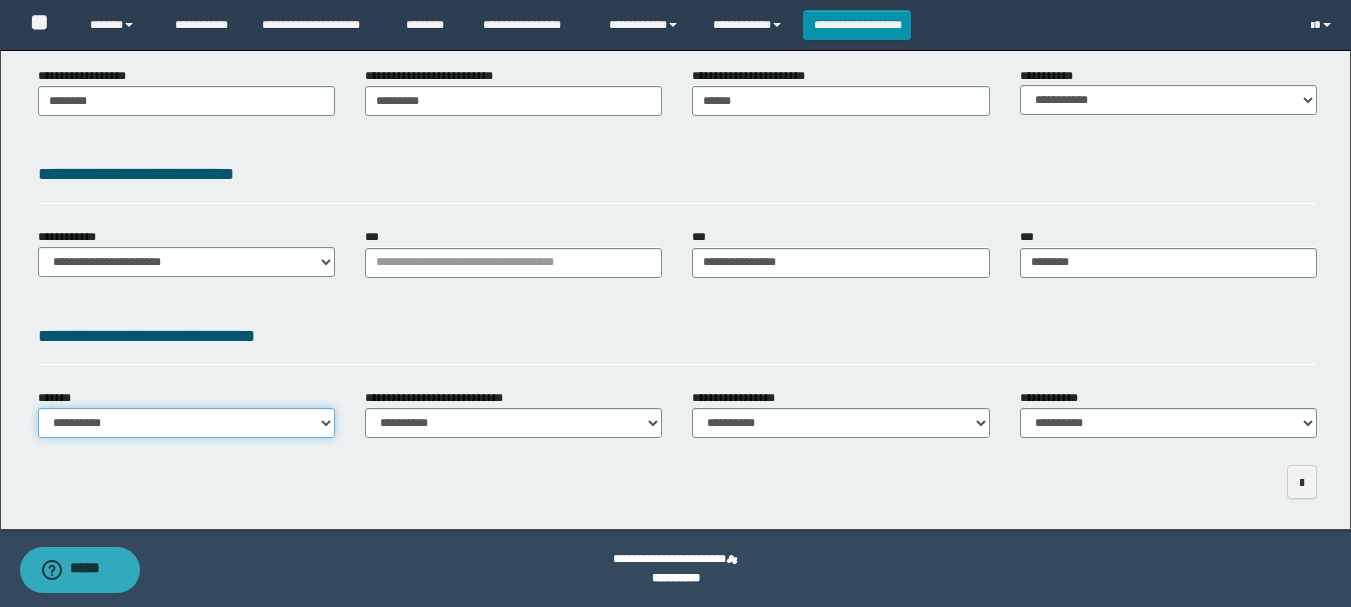 click on "**********" at bounding box center (186, 423) 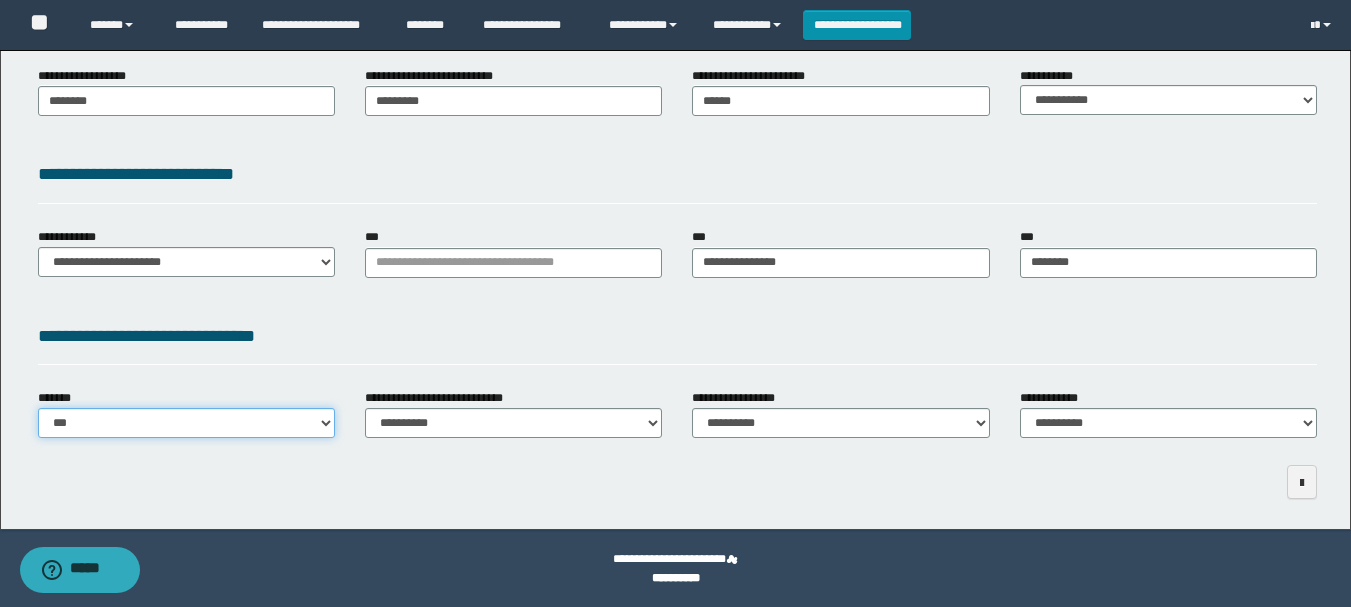 click on "**********" at bounding box center (186, 423) 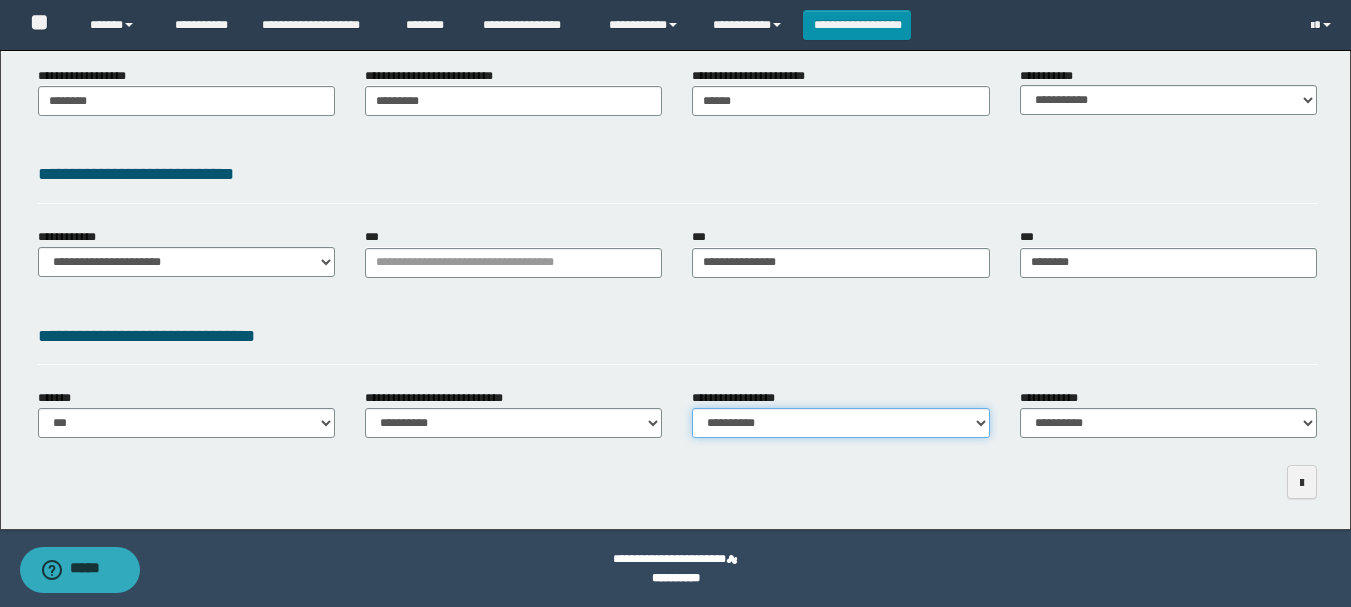 click on "**********" at bounding box center (840, 423) 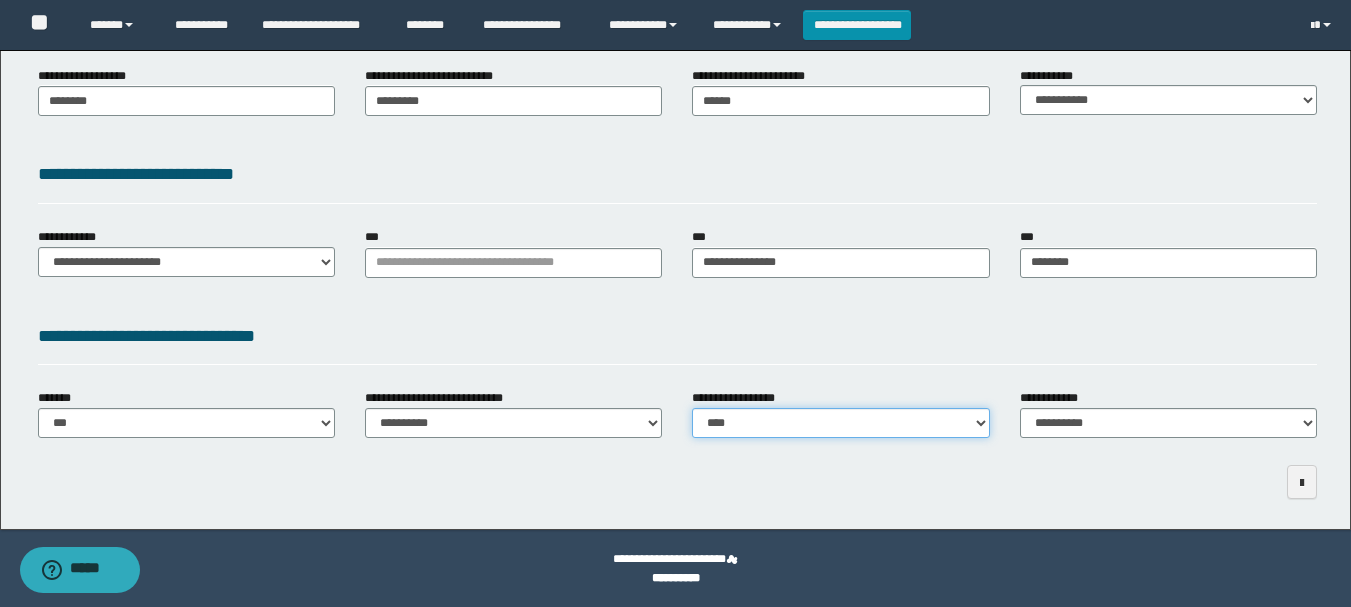 click on "**********" at bounding box center (840, 423) 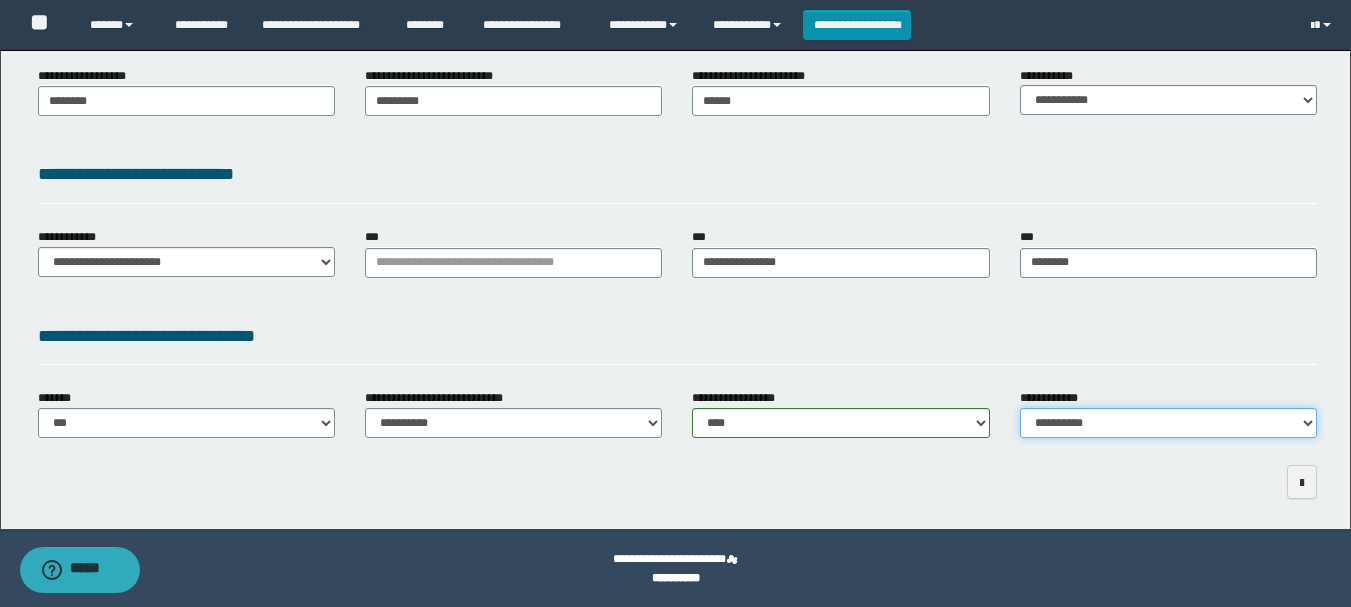 click on "**********" at bounding box center [1168, 423] 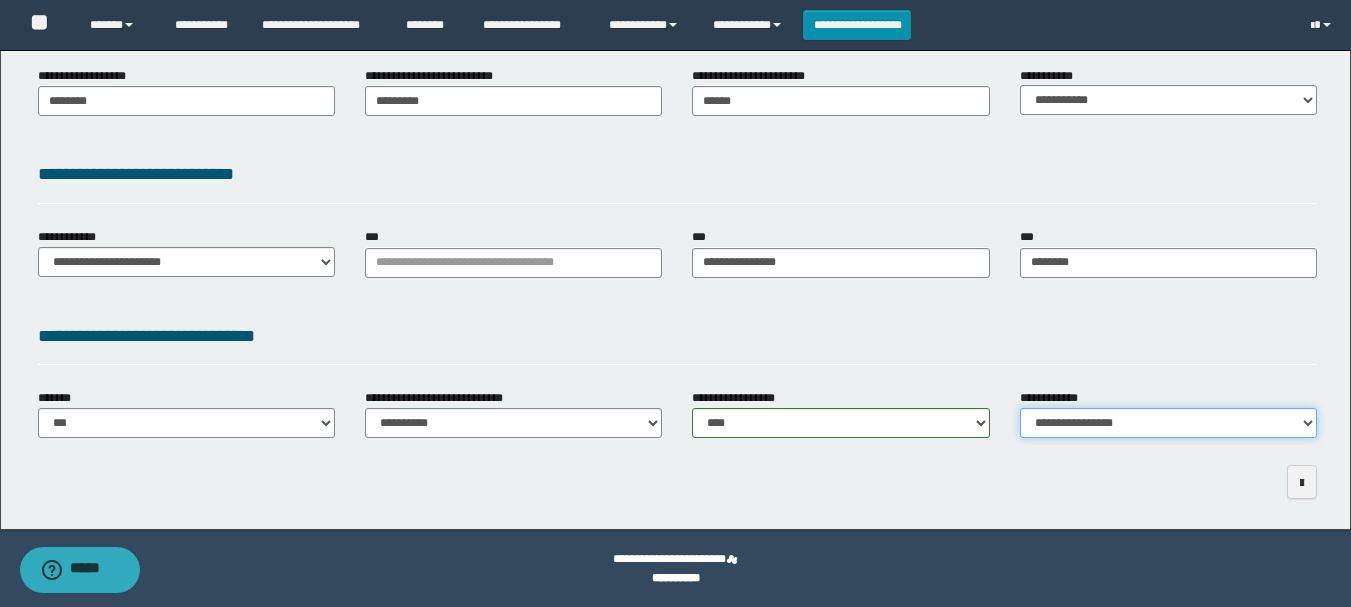 click on "**********" at bounding box center [1168, 423] 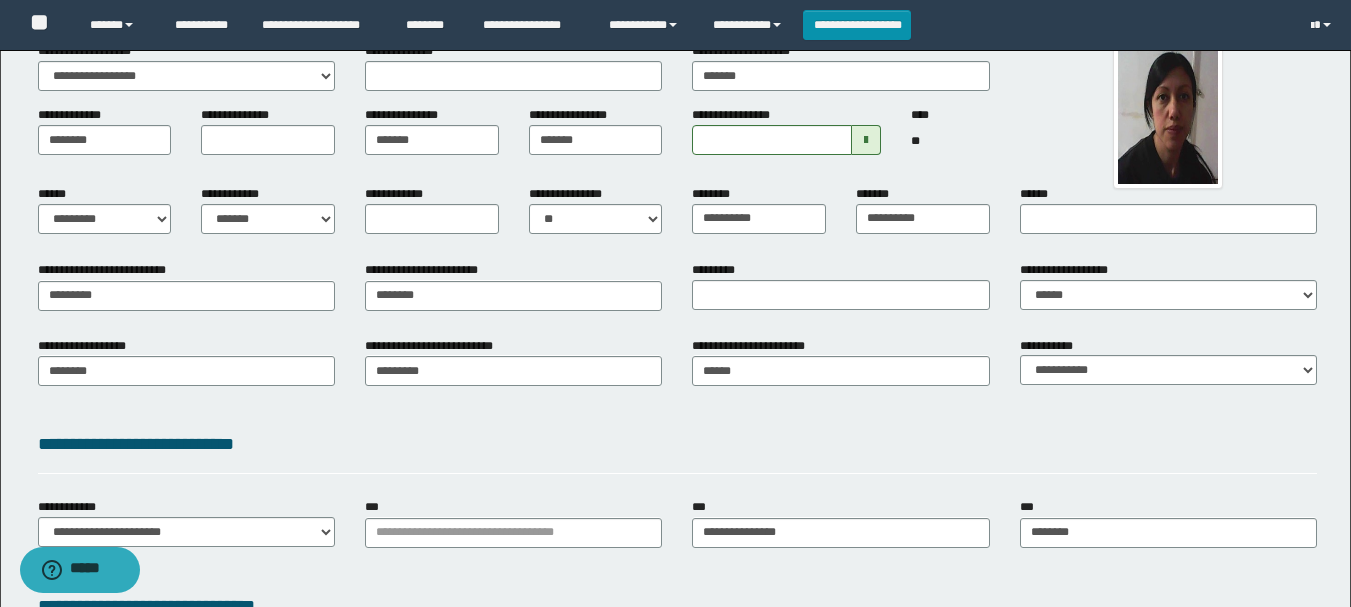 scroll, scrollTop: 0, scrollLeft: 0, axis: both 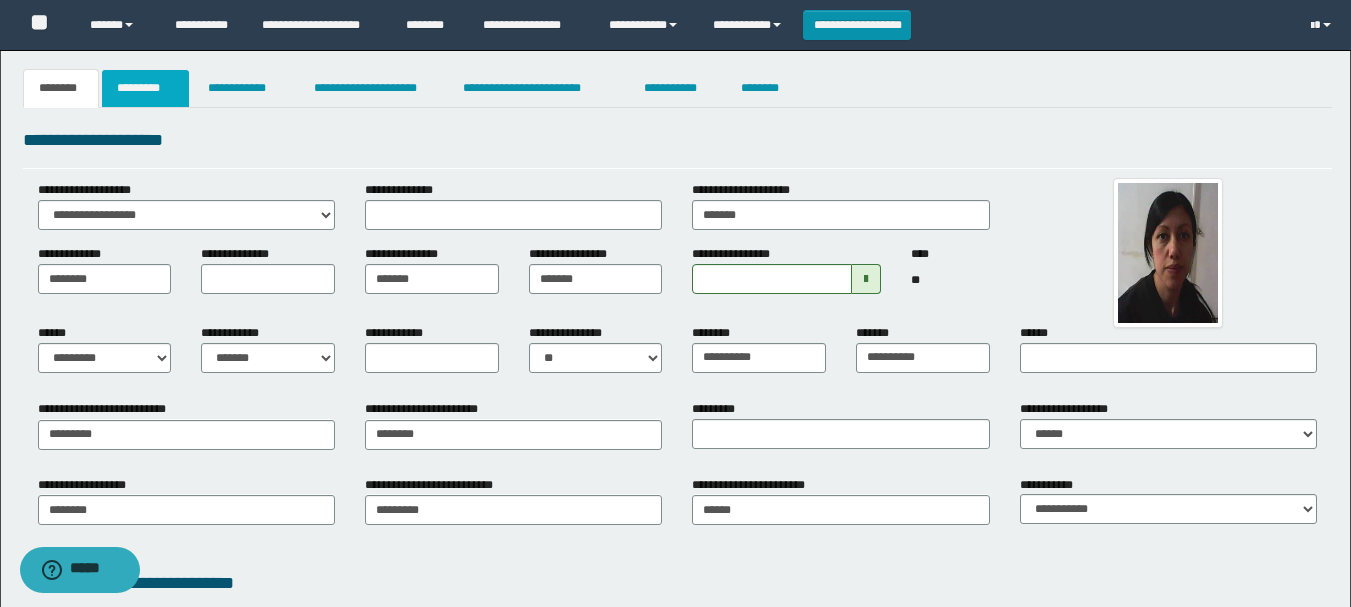 click on "*********" at bounding box center [145, 88] 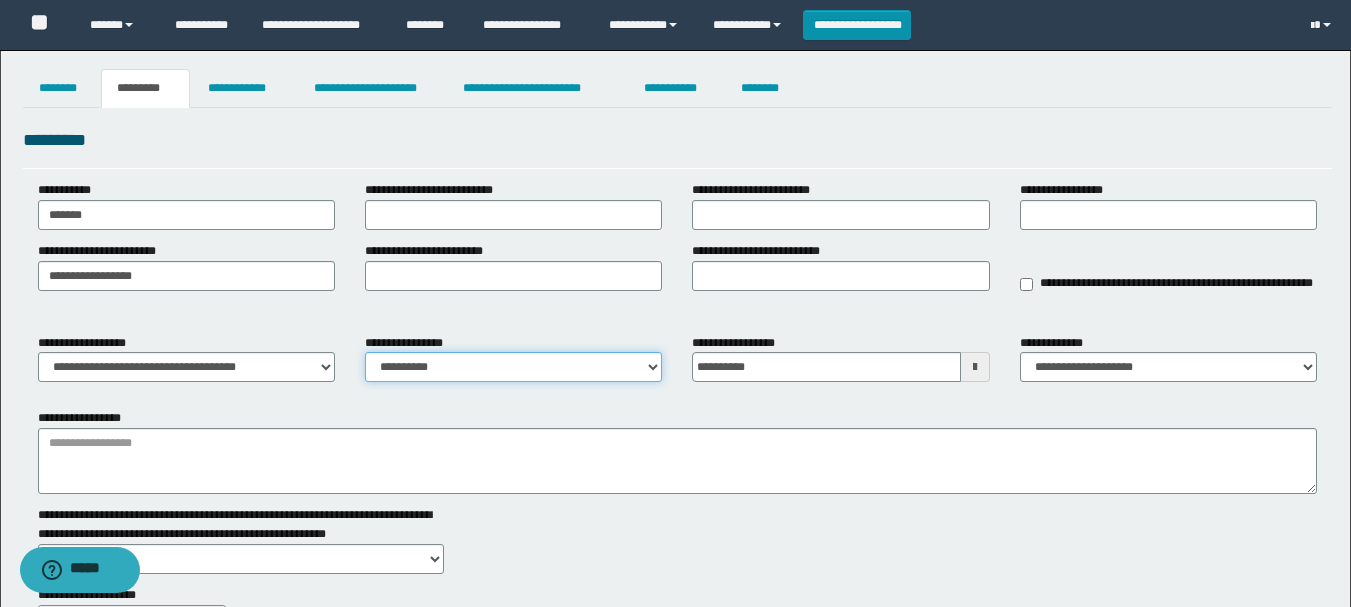 click on "**********" at bounding box center [513, 367] 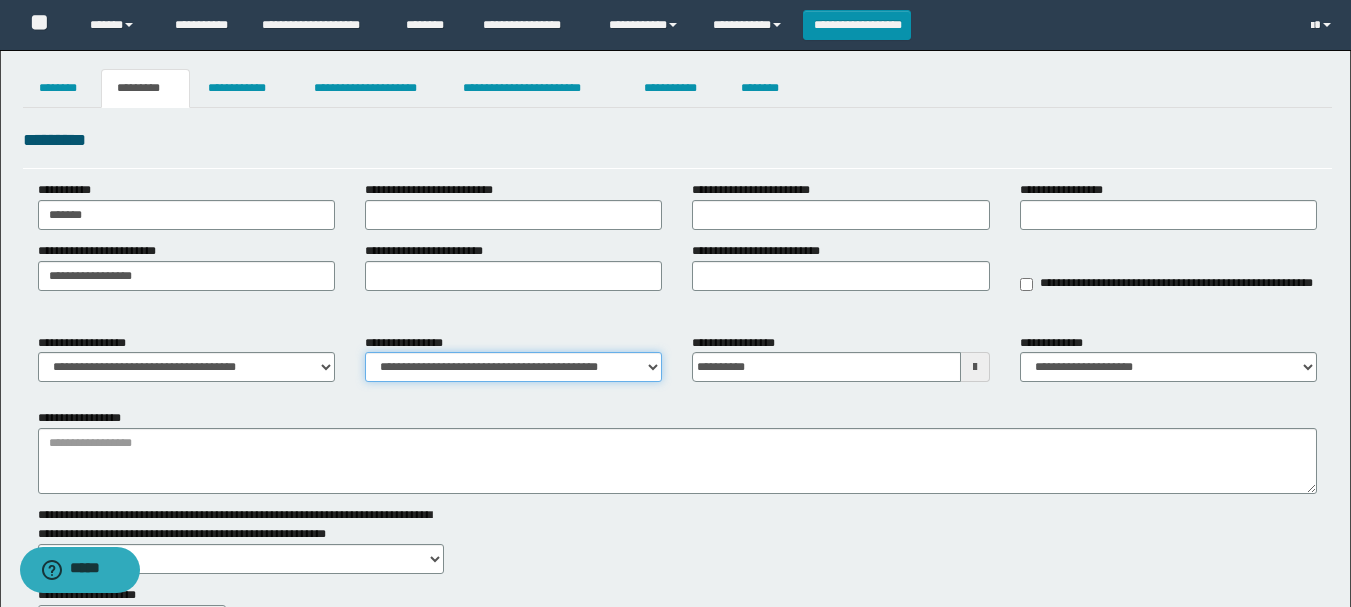 click on "**********" at bounding box center [513, 367] 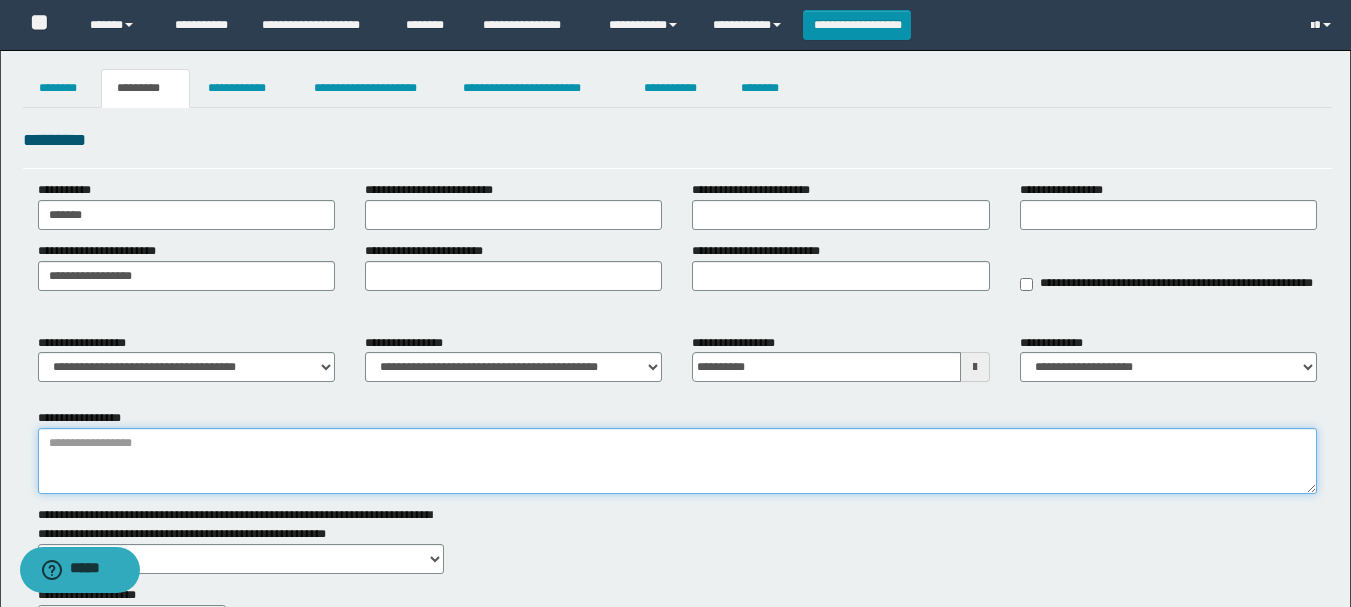 click on "**********" at bounding box center (677, 461) 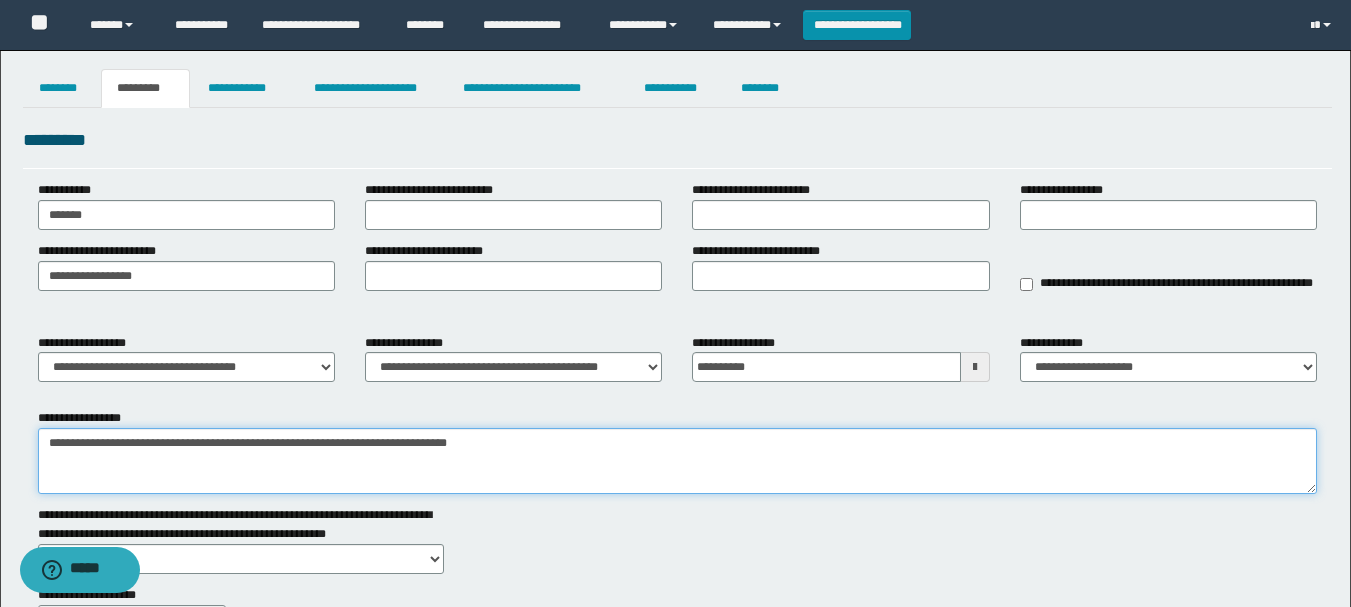 click on "**********" at bounding box center (677, 461) 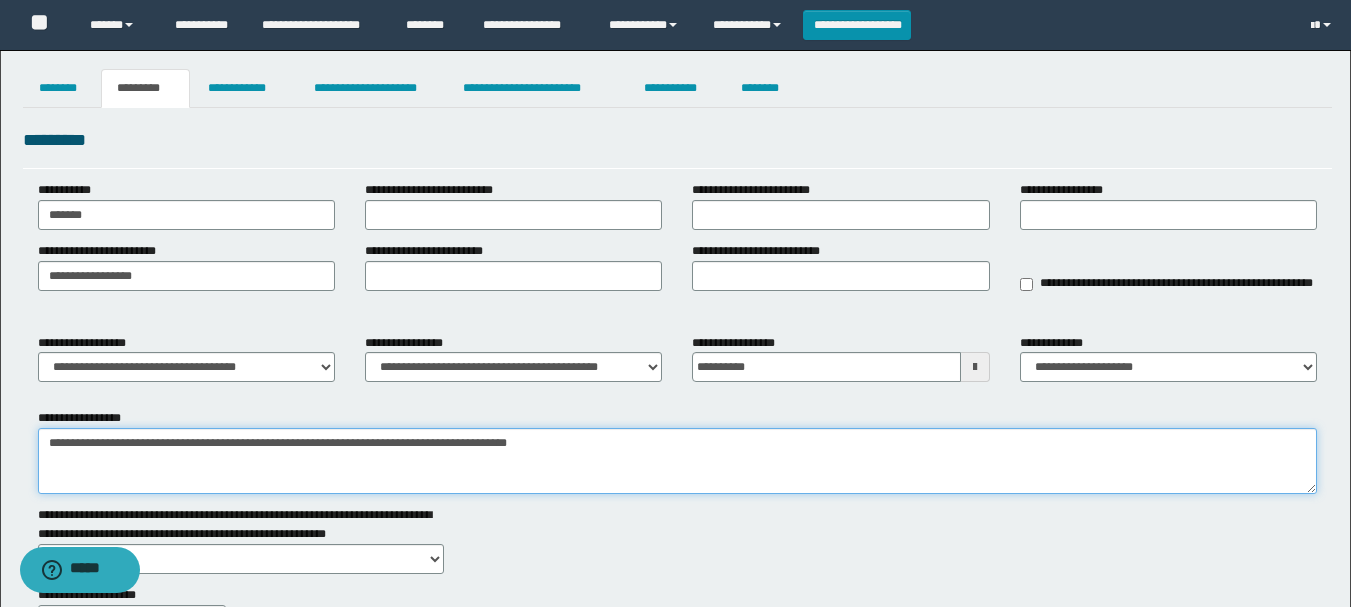 click on "**********" at bounding box center [677, 461] 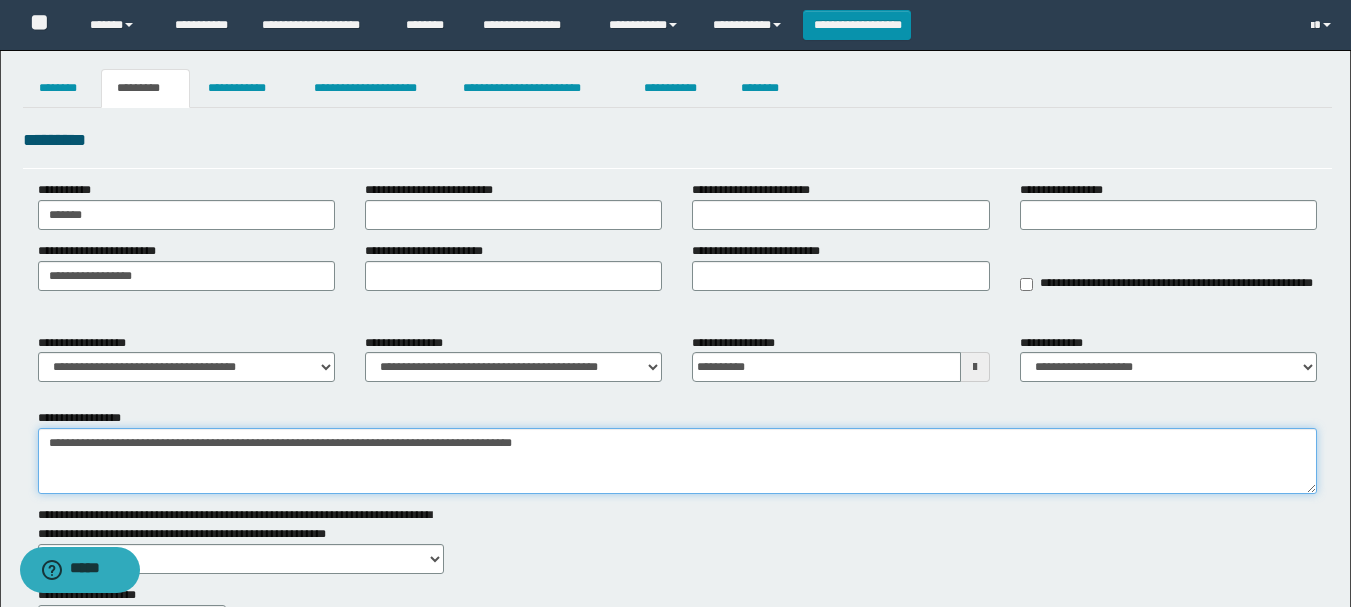 drag, startPoint x: 52, startPoint y: 438, endPoint x: 142, endPoint y: 454, distance: 91.411156 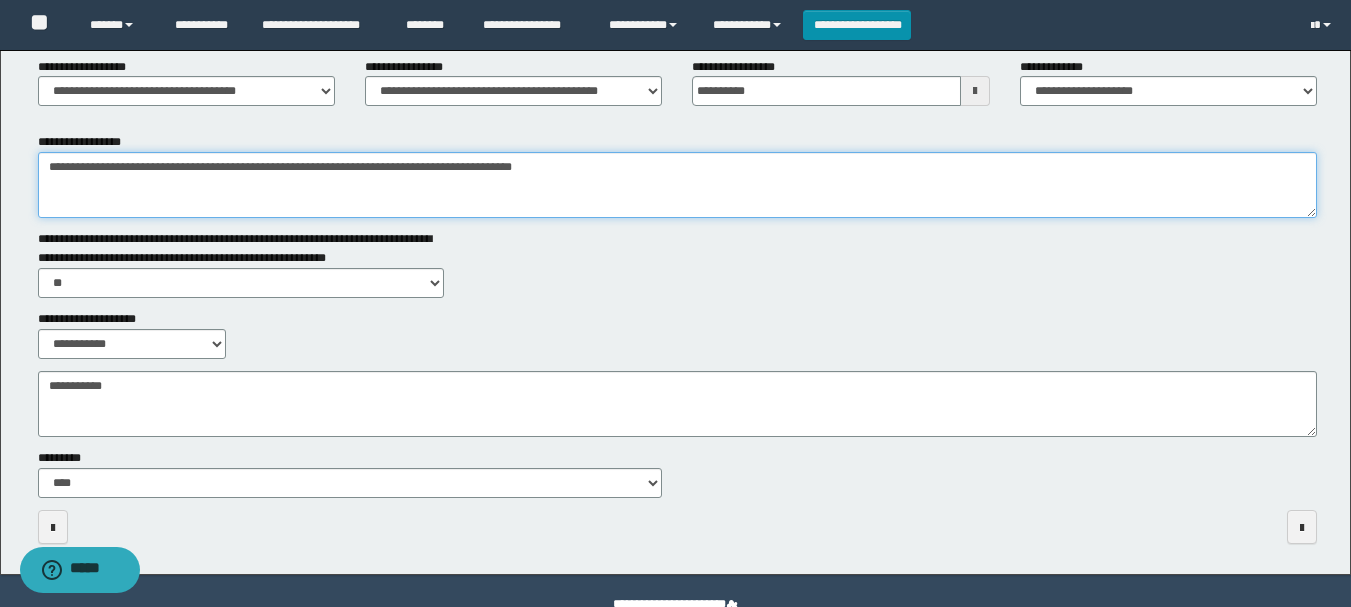 scroll, scrollTop: 321, scrollLeft: 0, axis: vertical 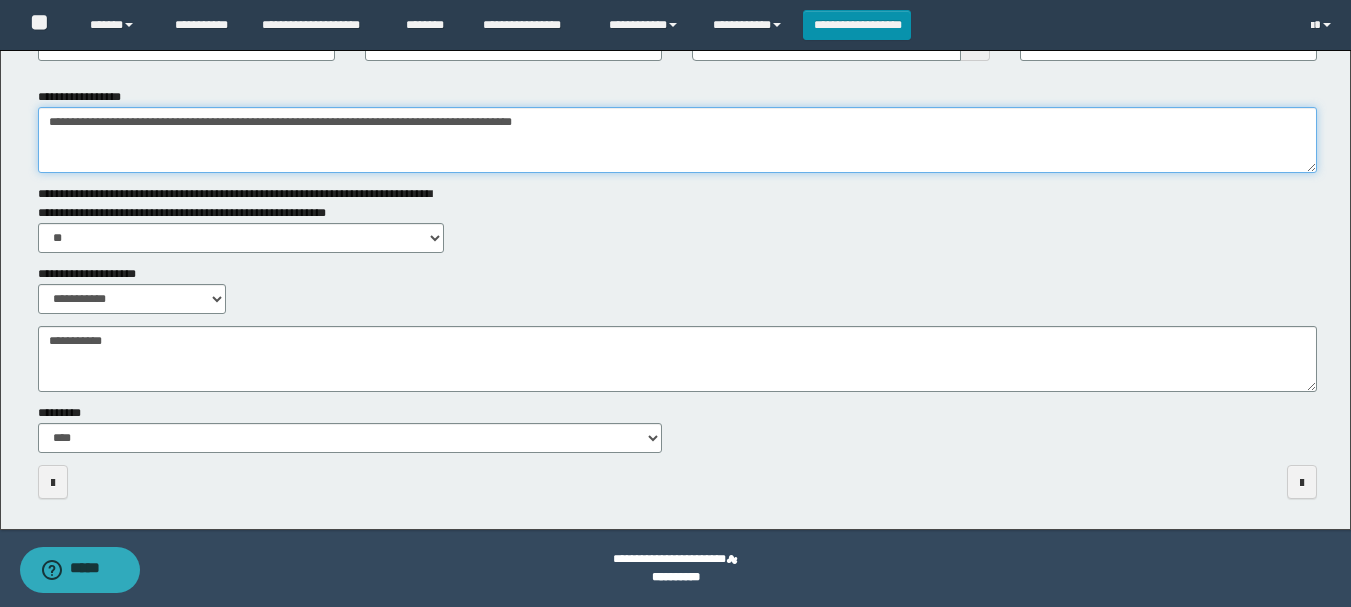 type on "**********" 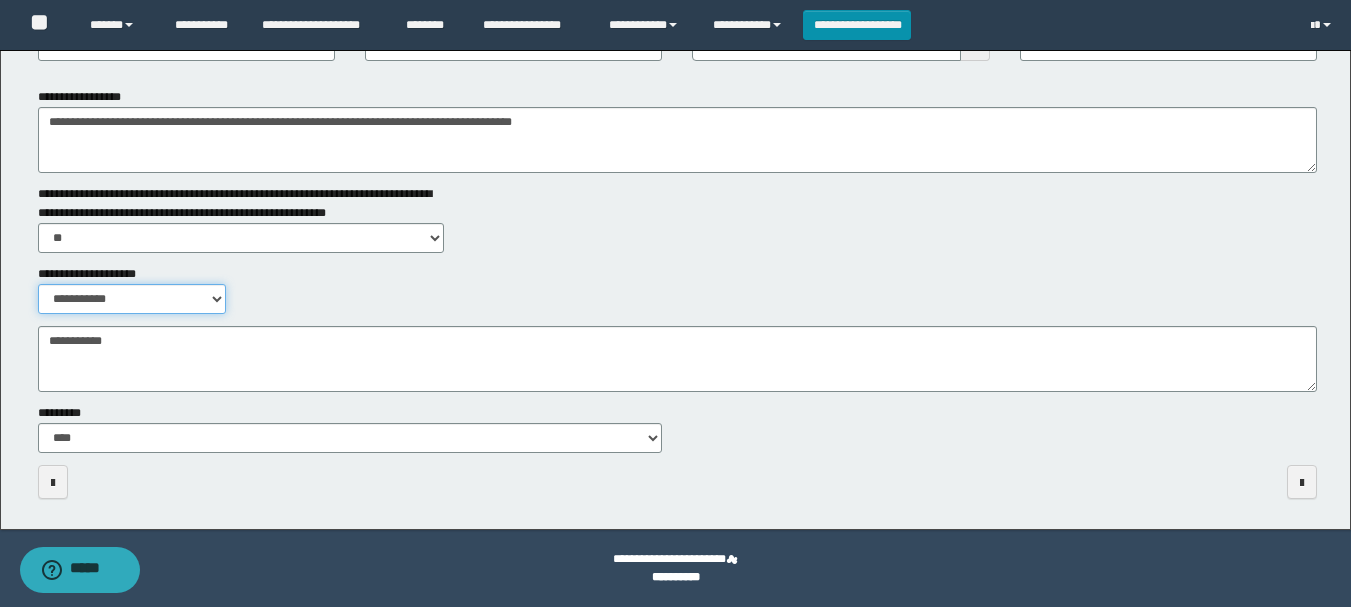 click on "**********" at bounding box center (132, 299) 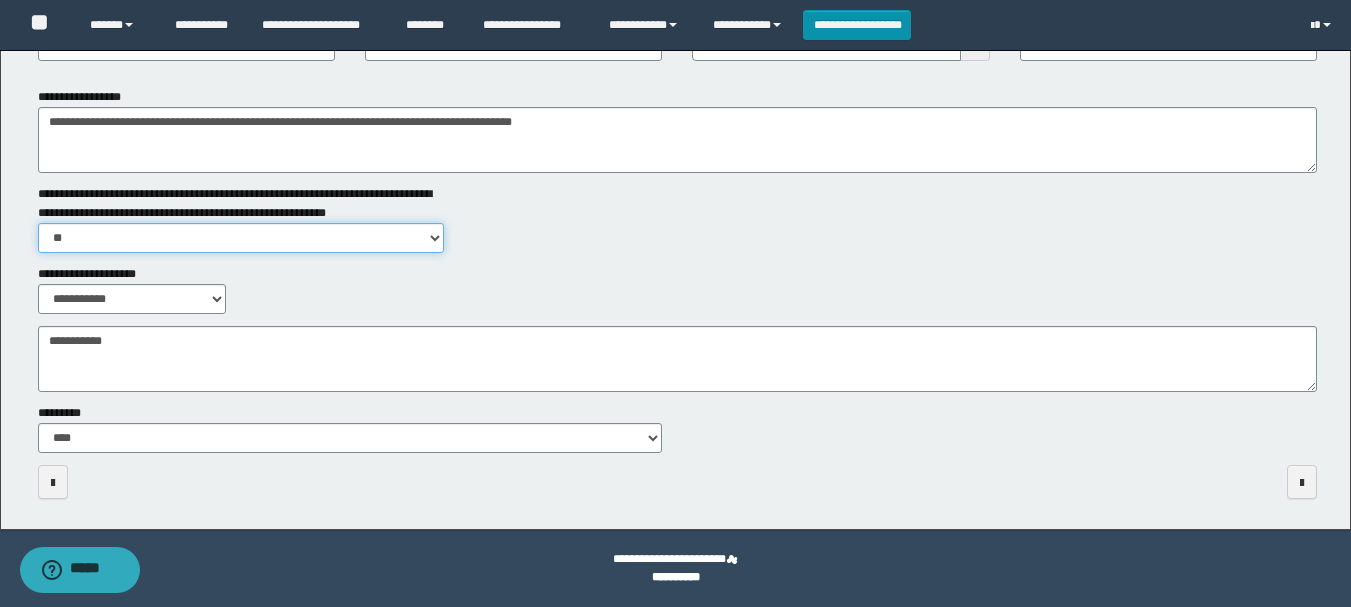 click on "**
**" at bounding box center [241, 238] 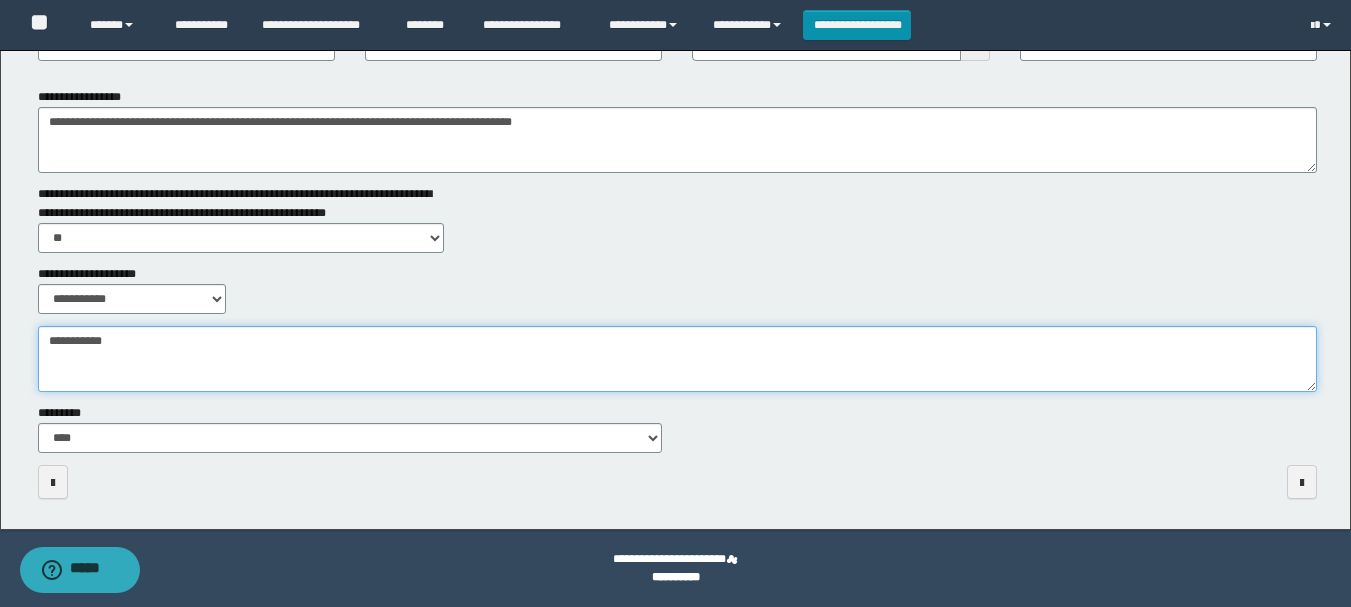 click on "**********" at bounding box center (677, 359) 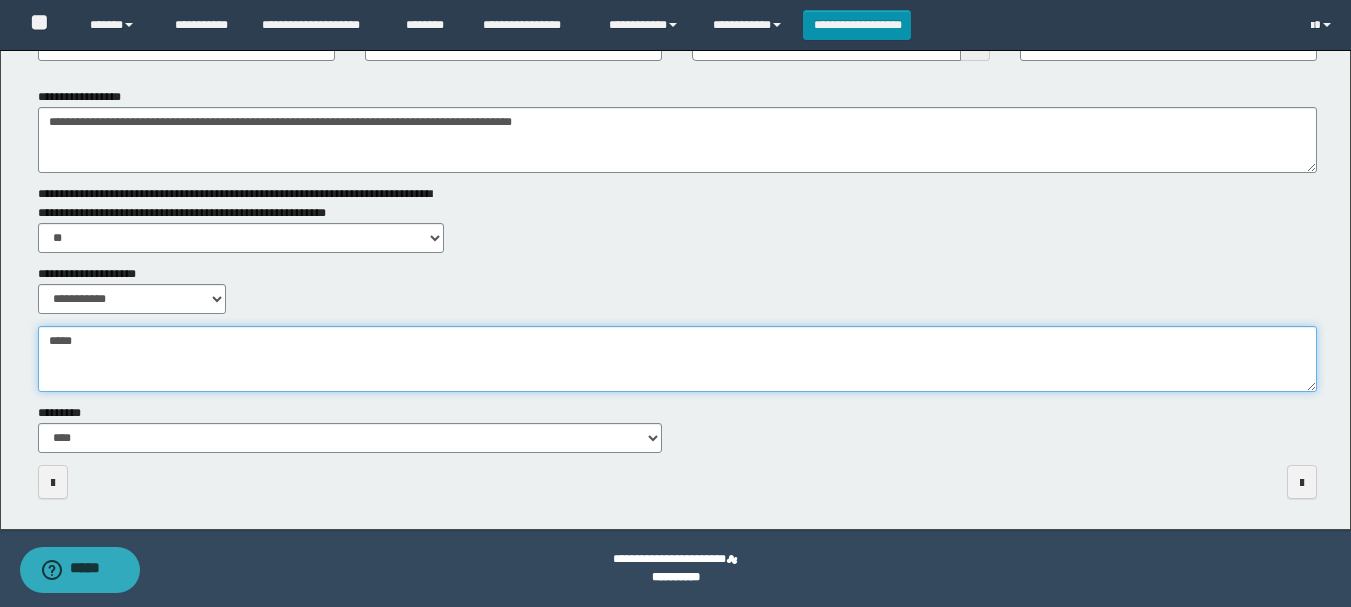 type on "*****" 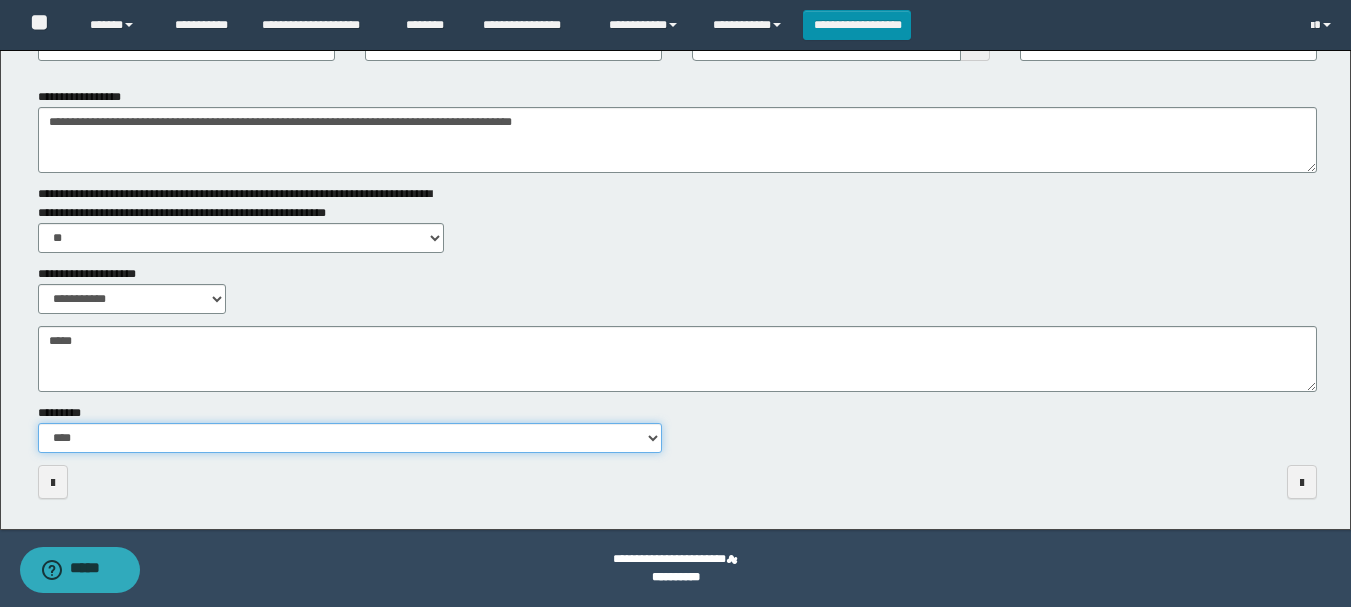 click on "**********" at bounding box center [350, 438] 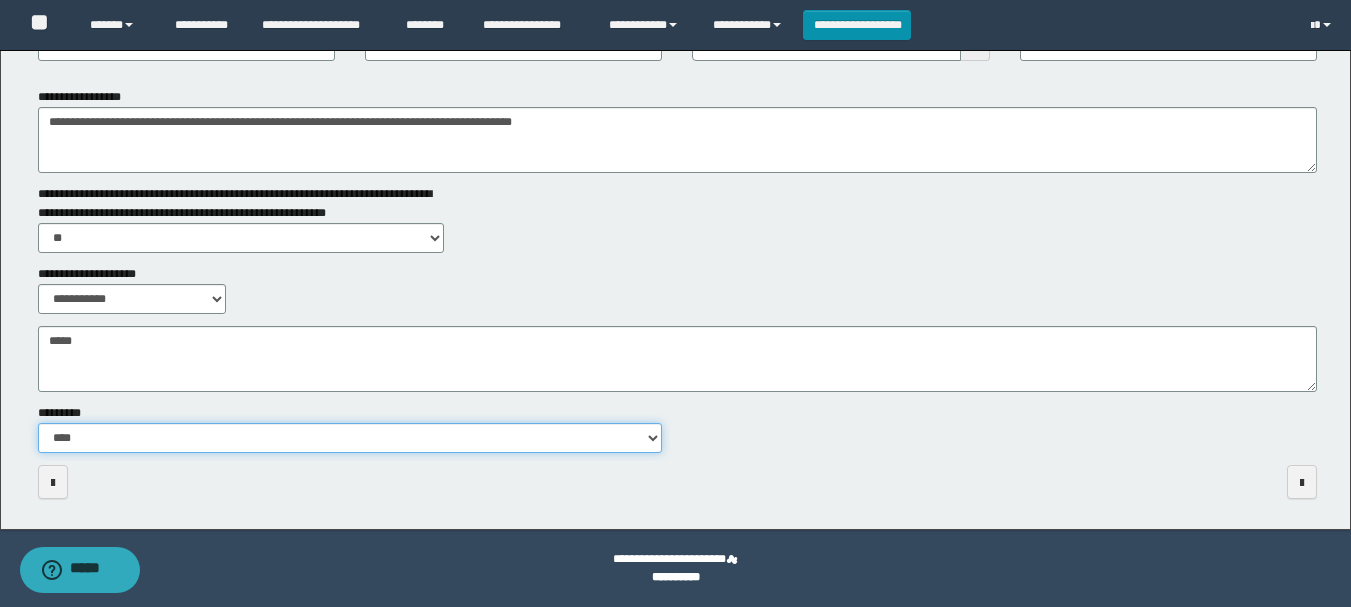 select on "**" 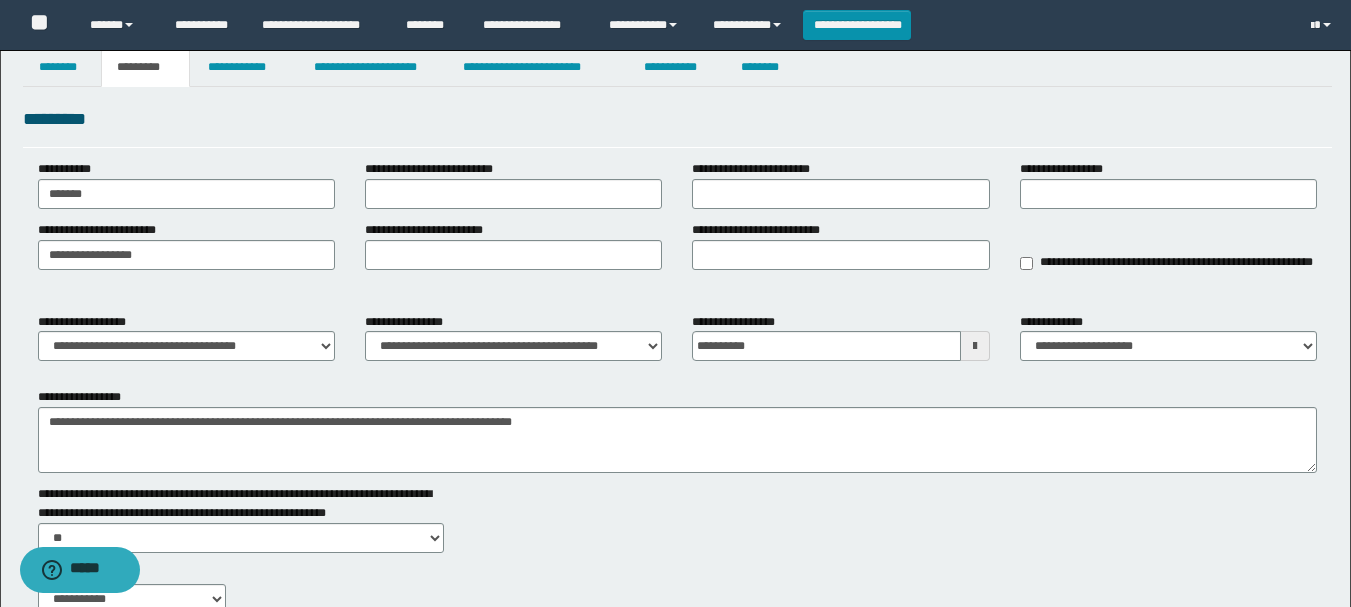 scroll, scrollTop: 0, scrollLeft: 0, axis: both 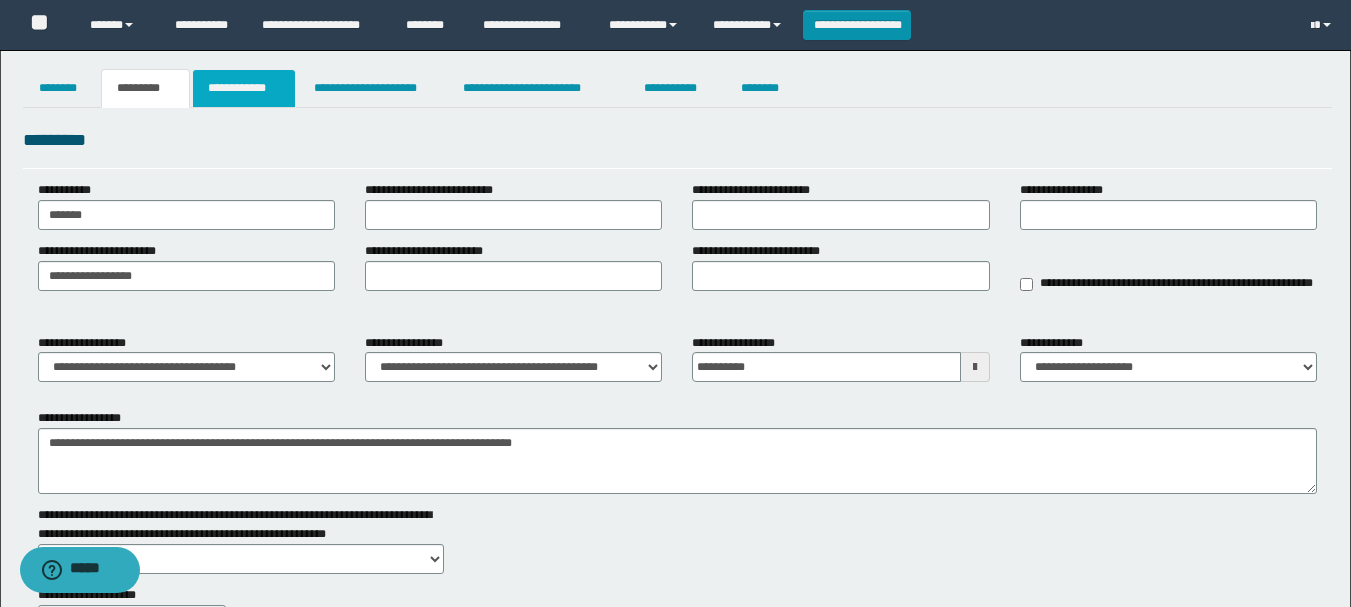 click on "**********" at bounding box center (244, 88) 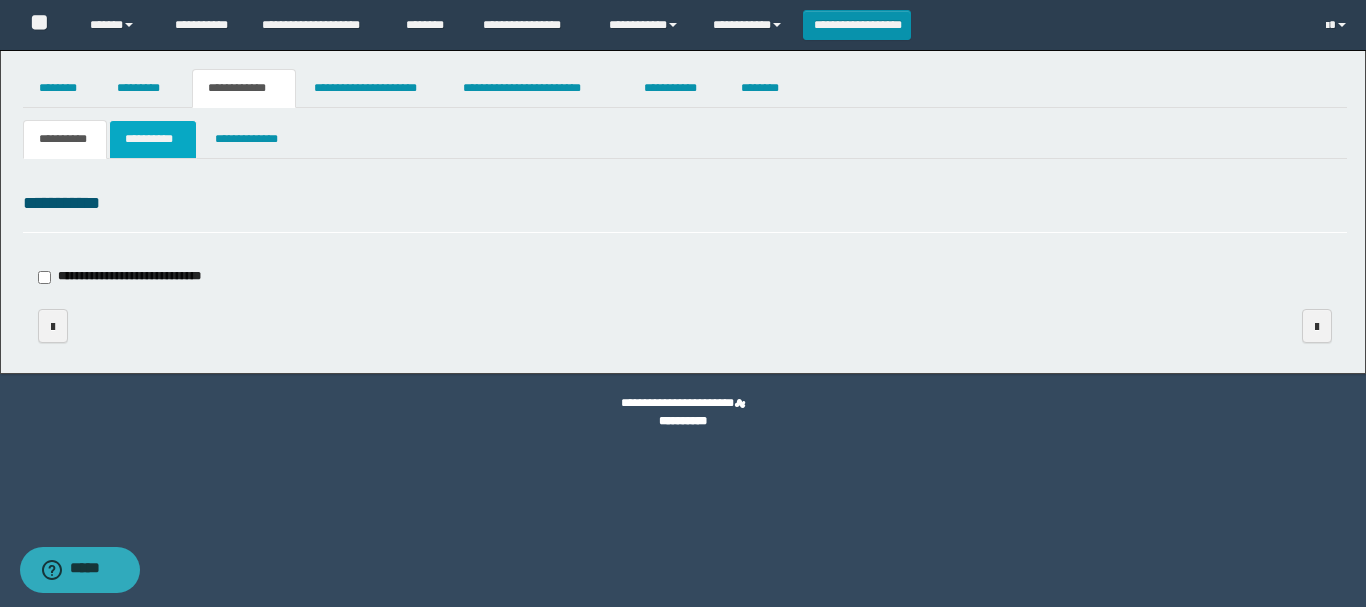 click on "**********" at bounding box center [153, 139] 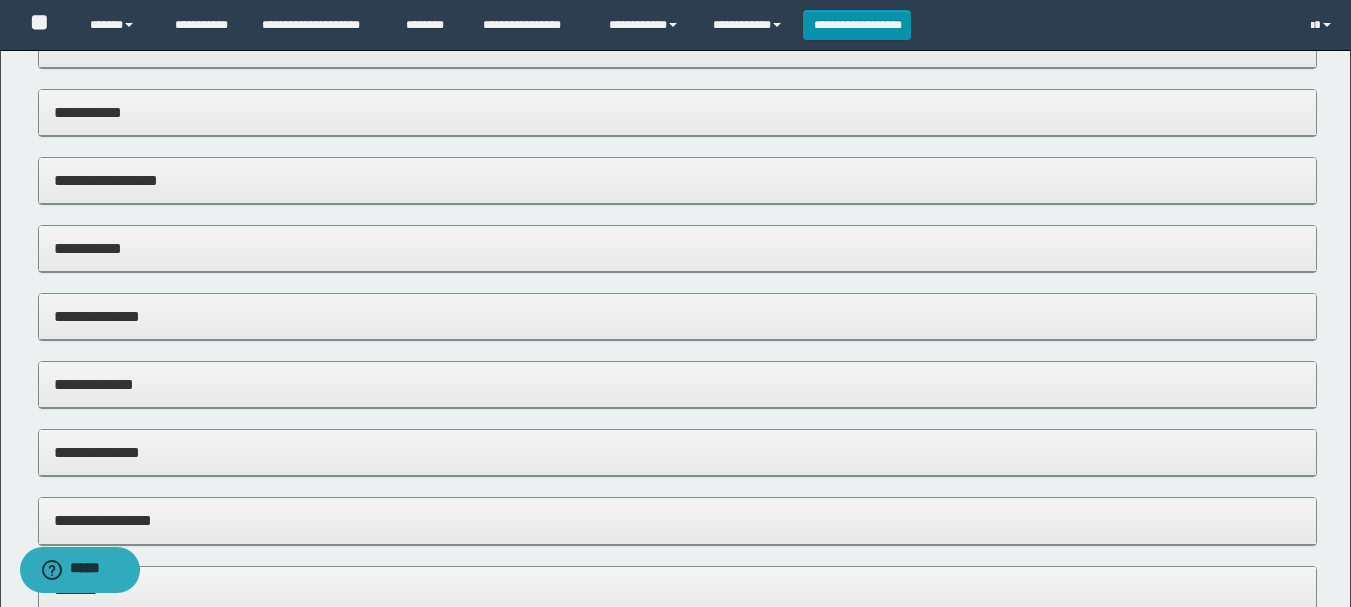 scroll, scrollTop: 100, scrollLeft: 0, axis: vertical 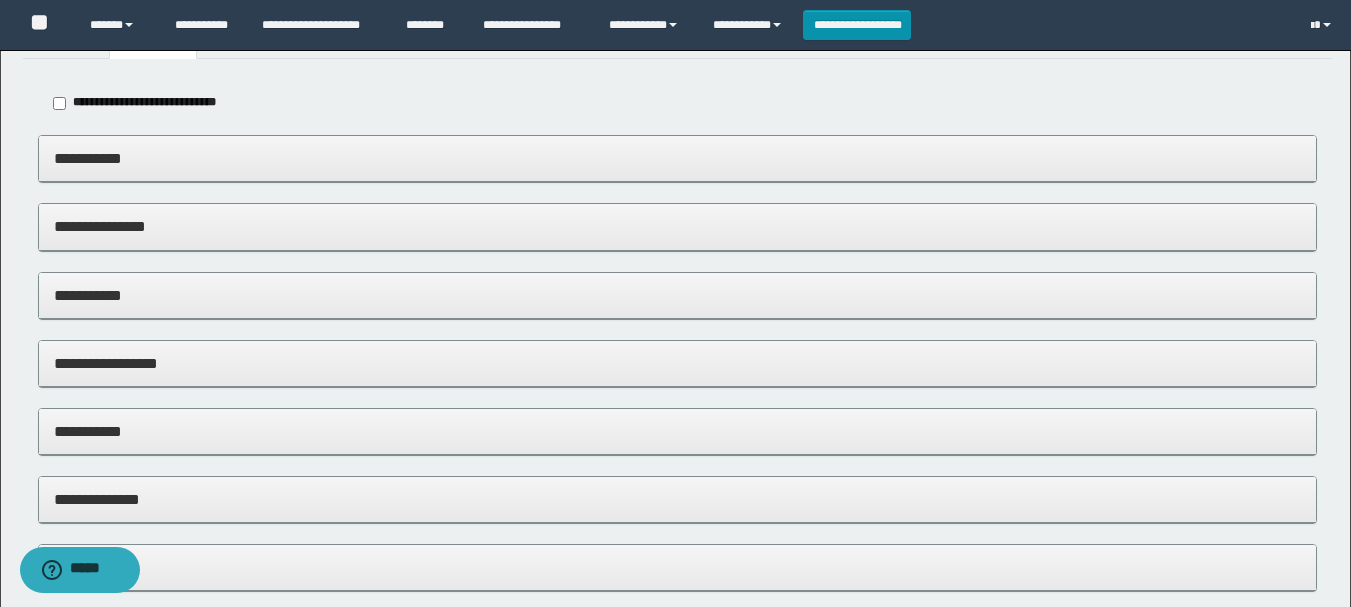 click on "**********" at bounding box center (677, 158) 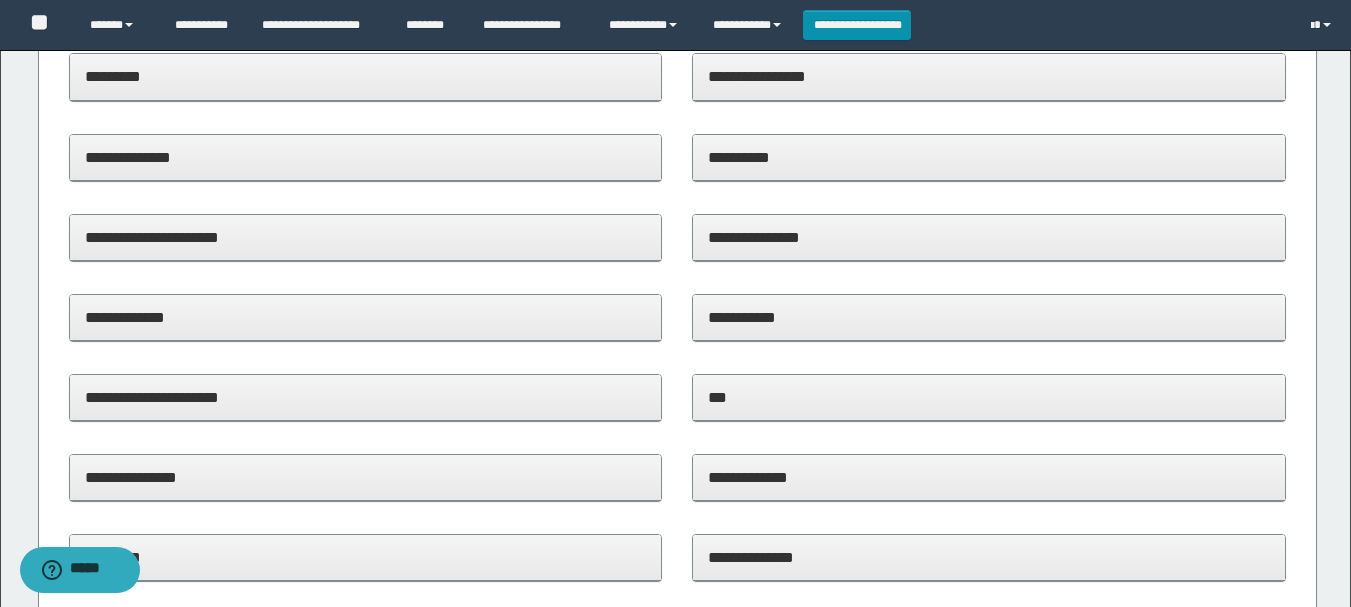 scroll, scrollTop: 300, scrollLeft: 0, axis: vertical 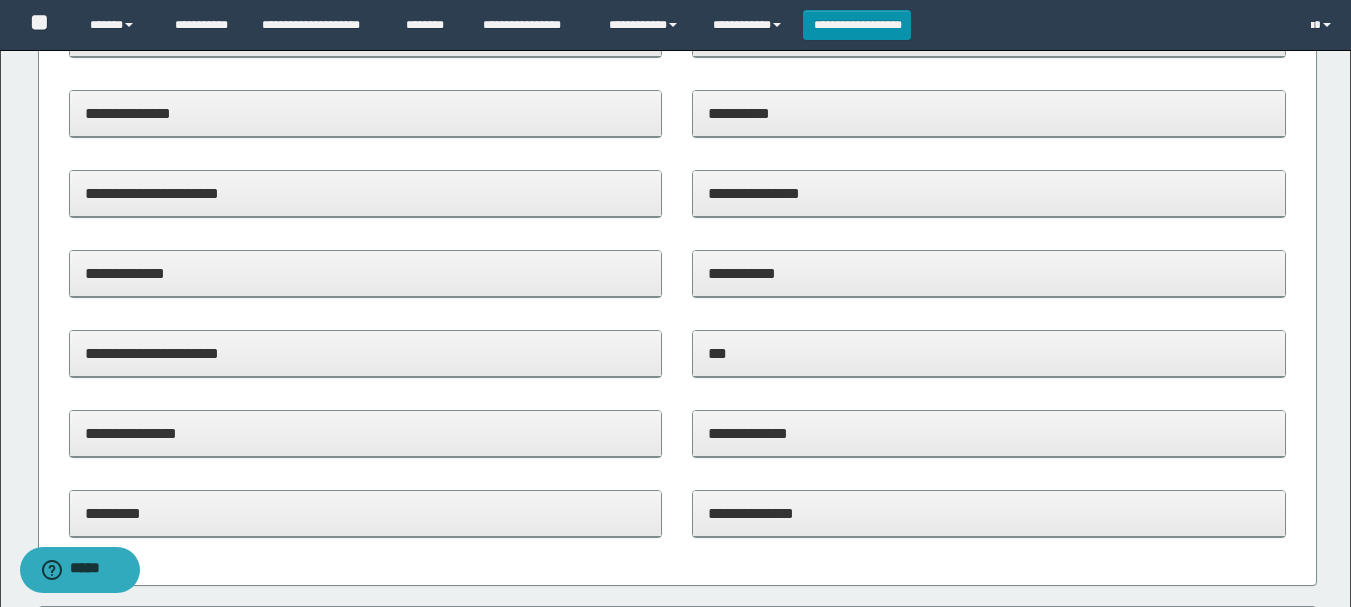 click on "**********" at bounding box center [366, 433] 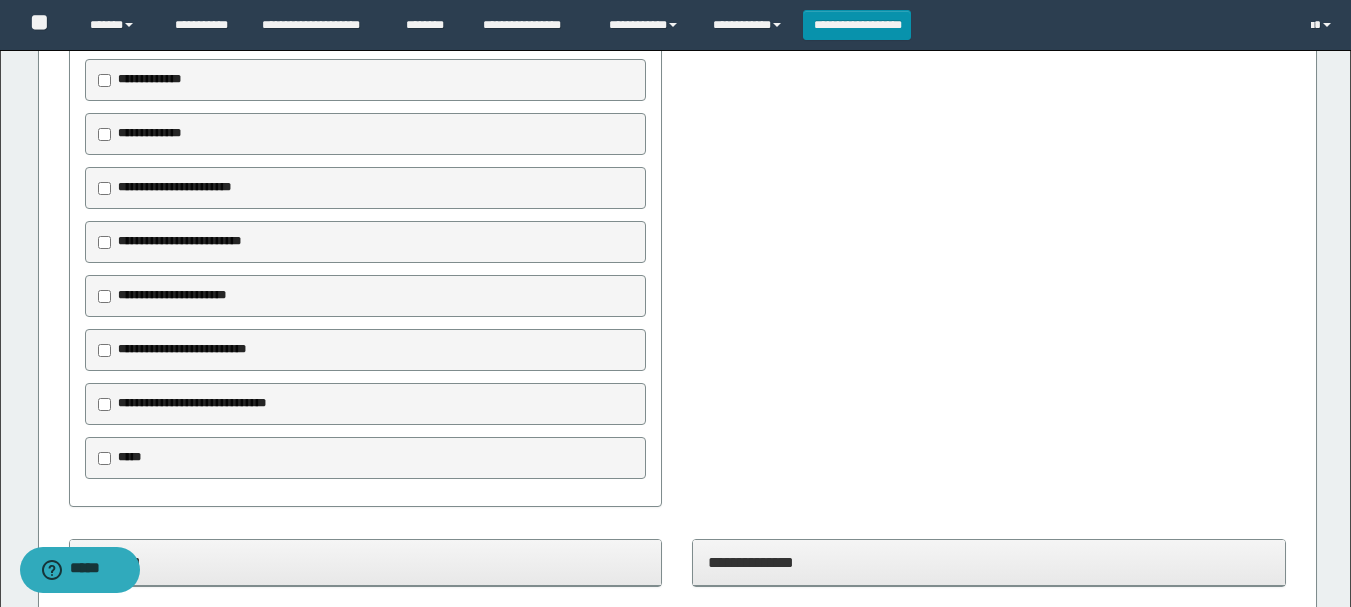 scroll, scrollTop: 900, scrollLeft: 0, axis: vertical 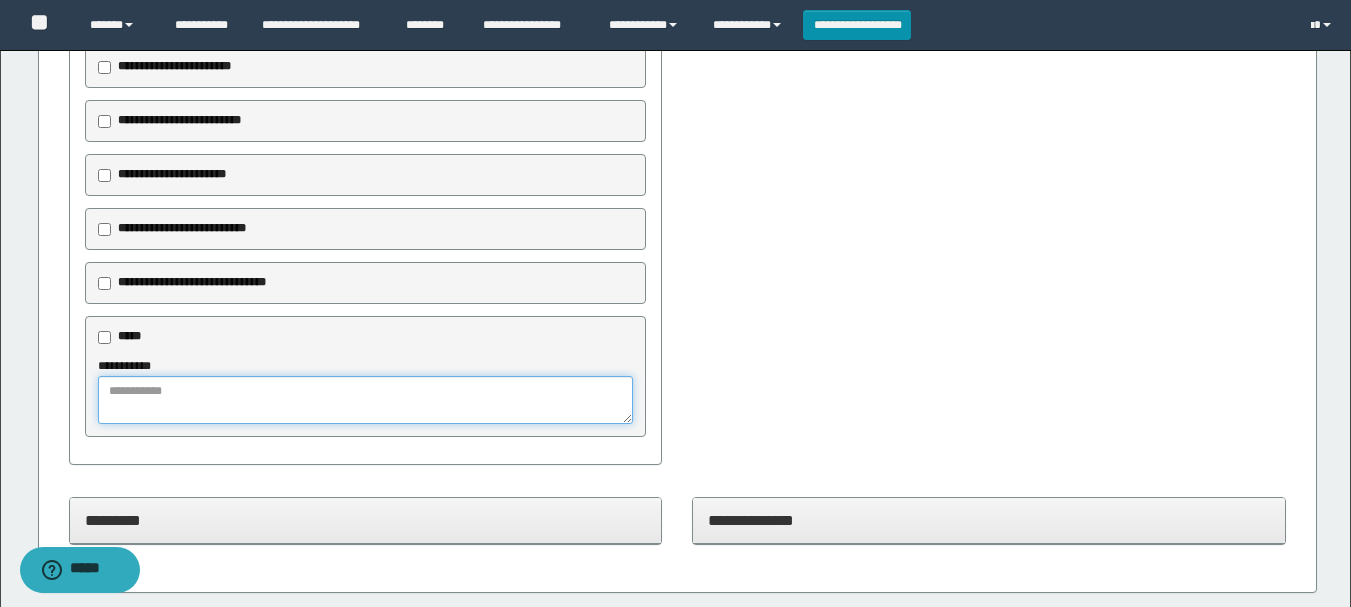 click at bounding box center [366, 400] 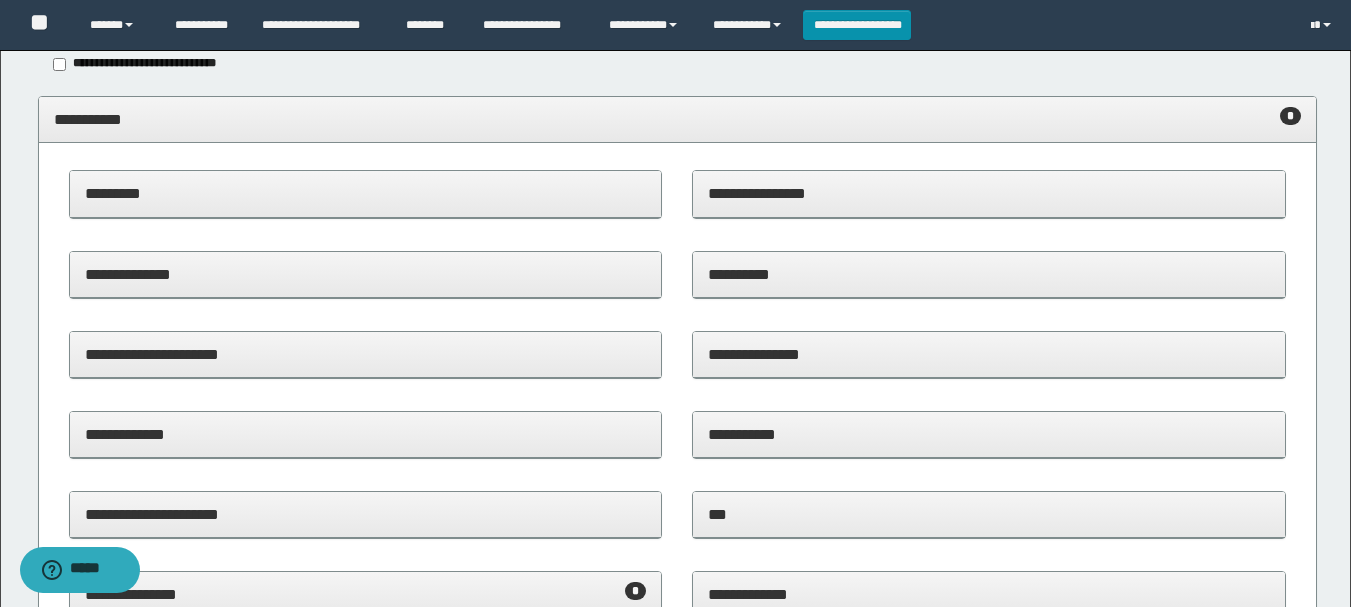 scroll, scrollTop: 0, scrollLeft: 0, axis: both 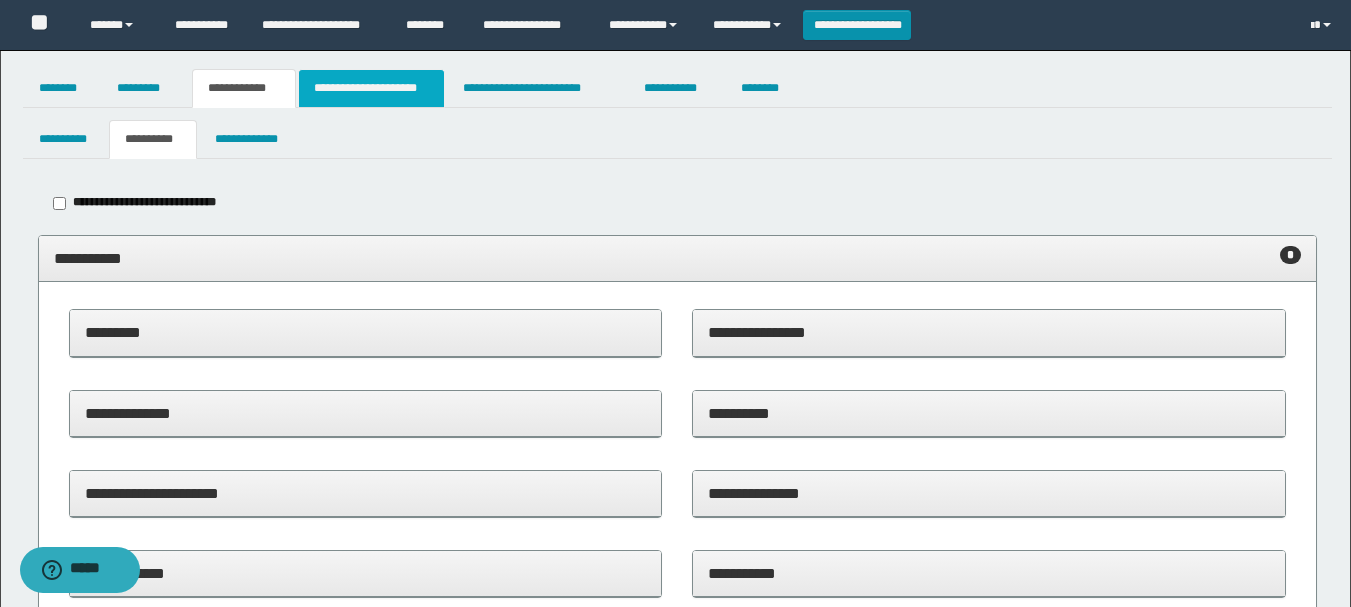 type on "**********" 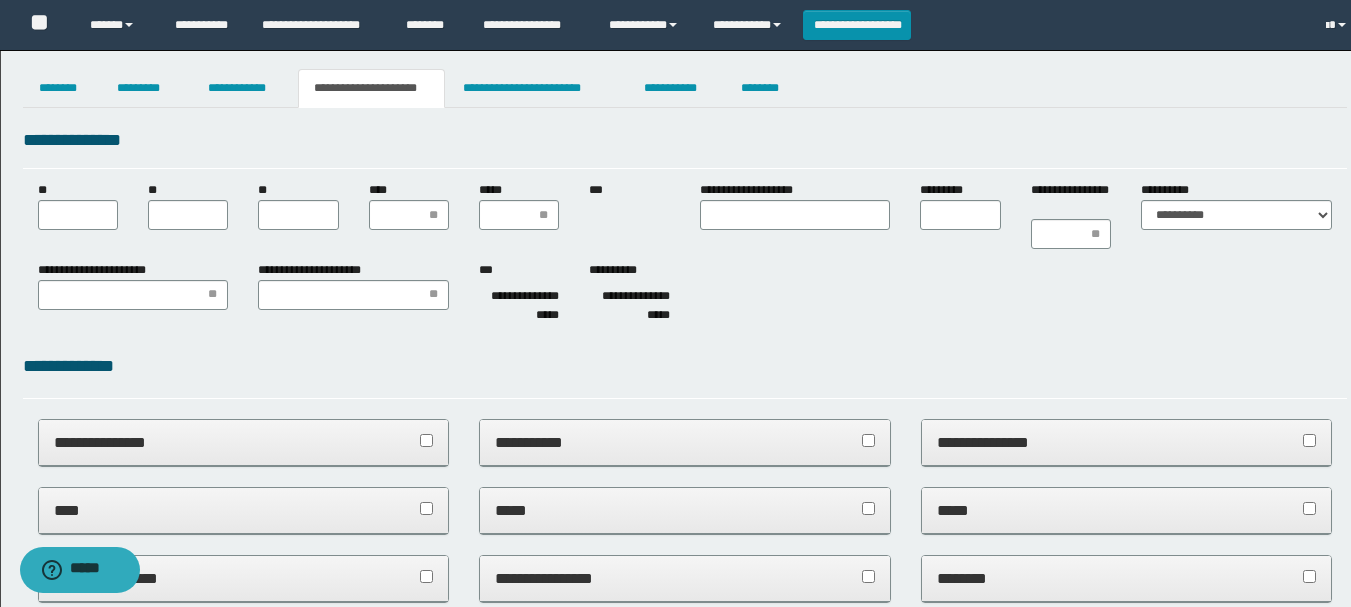 scroll, scrollTop: 0, scrollLeft: 0, axis: both 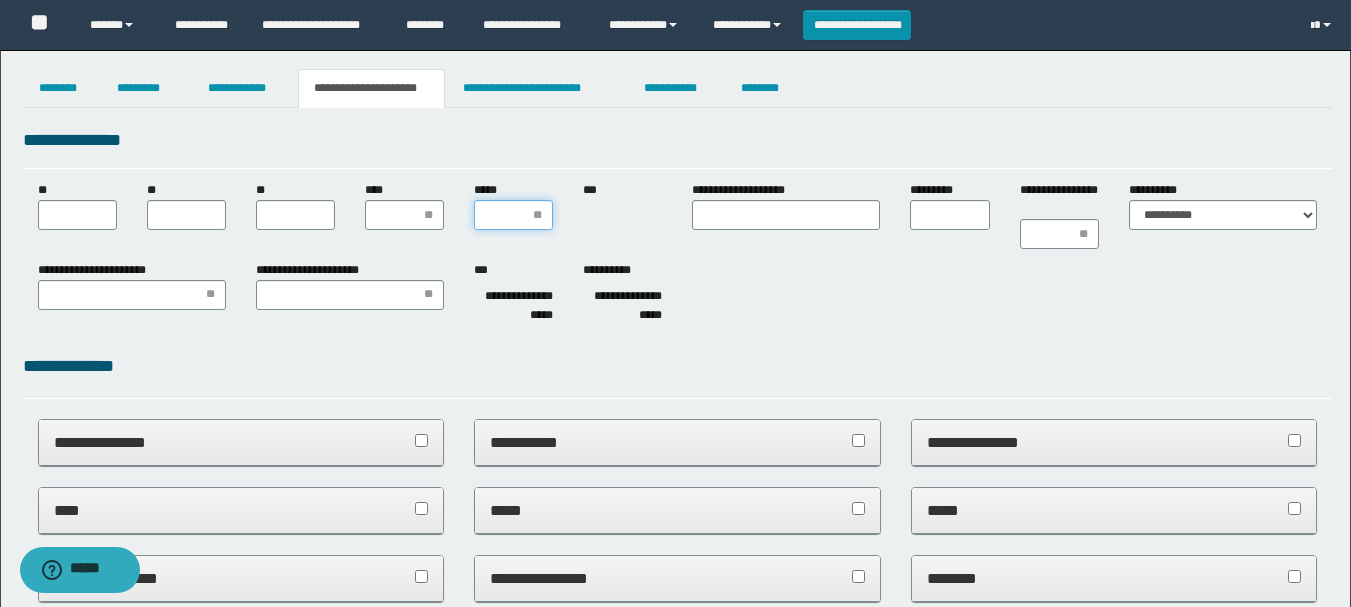 click on "*****" at bounding box center (513, 215) 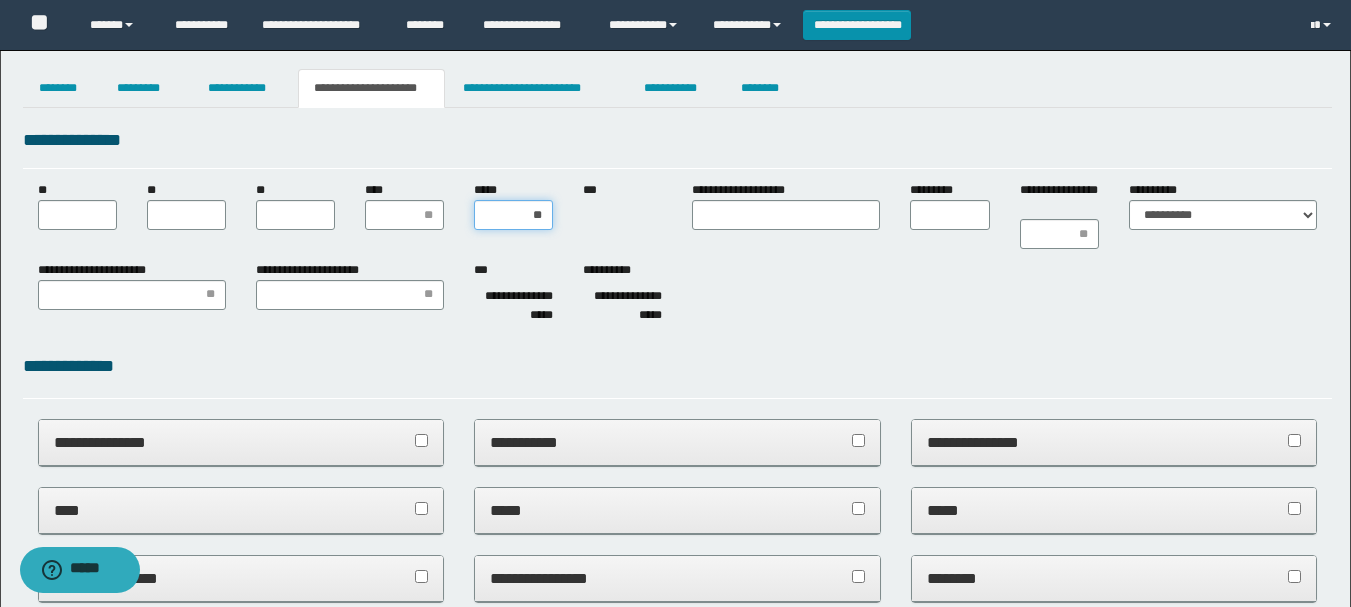 type on "***" 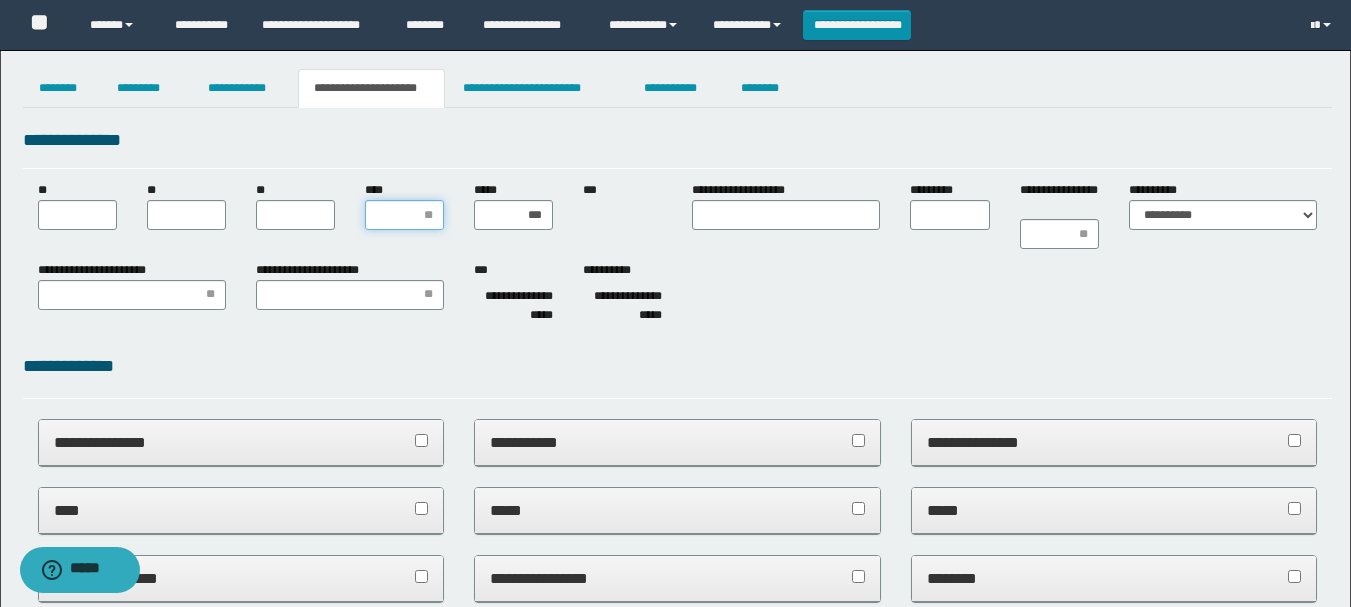 click on "****" at bounding box center (404, 215) 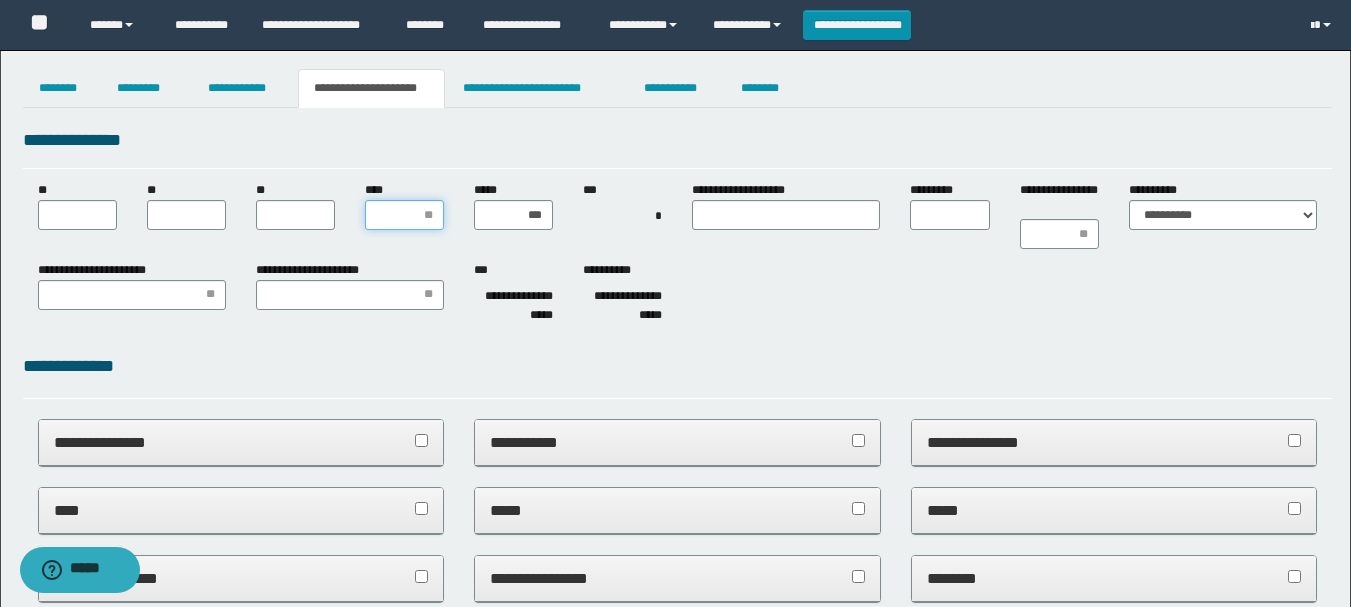 type 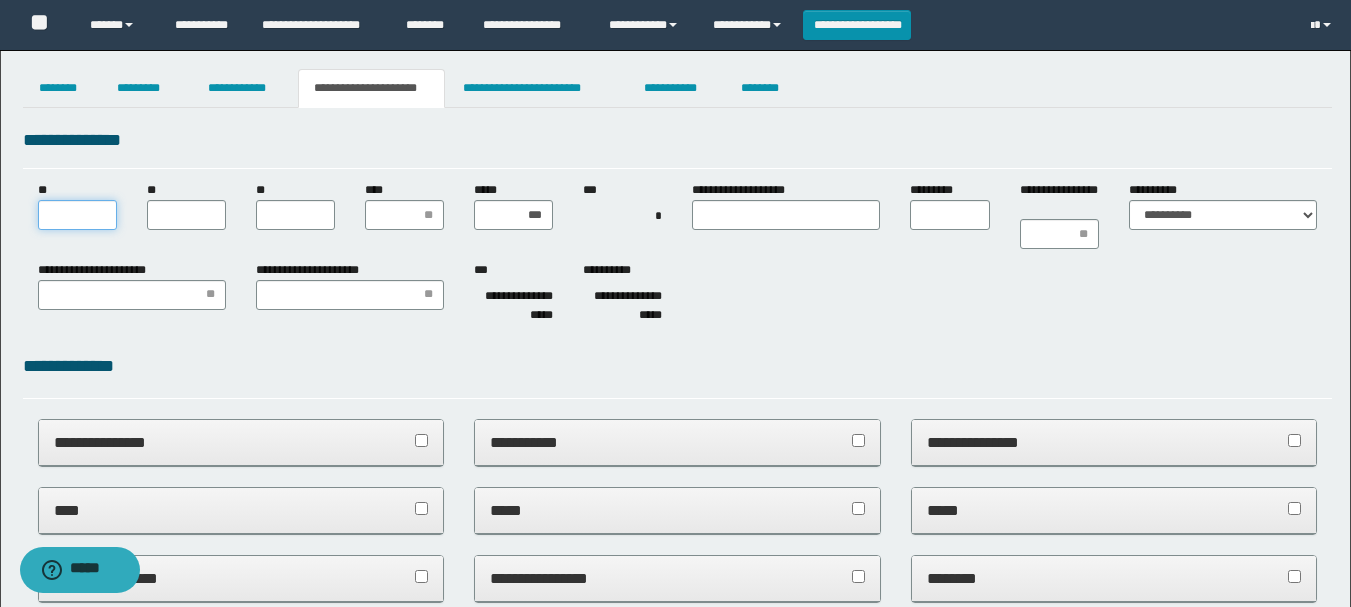 click on "**" at bounding box center [77, 215] 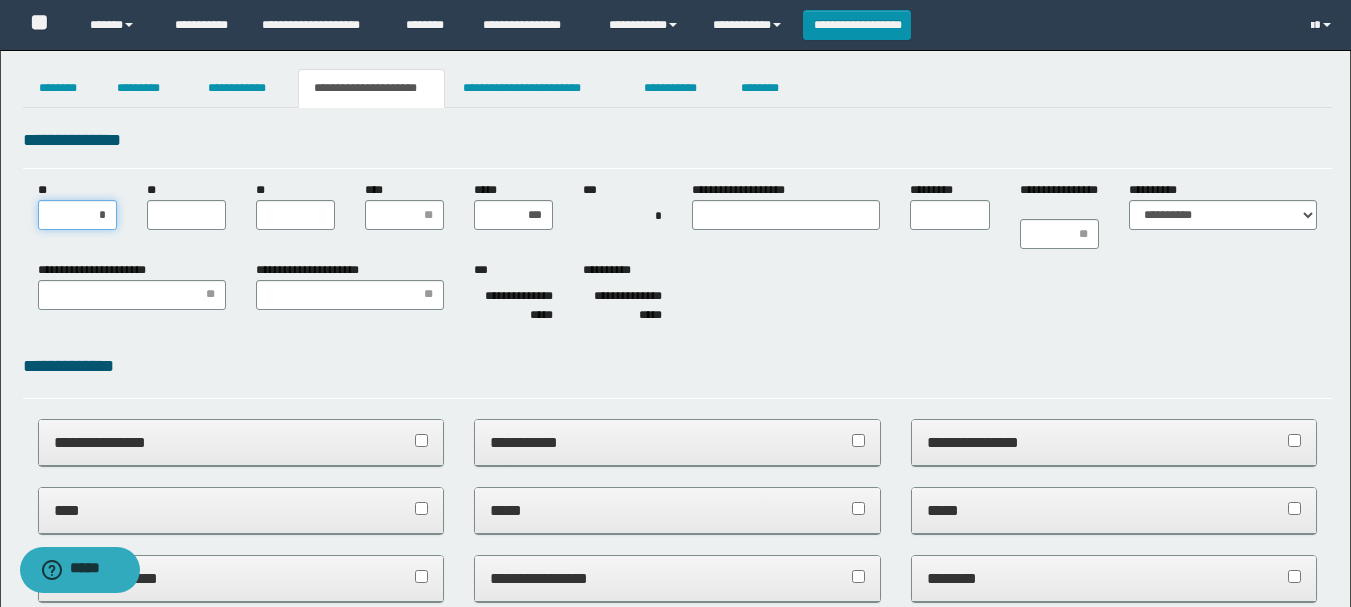 type on "**" 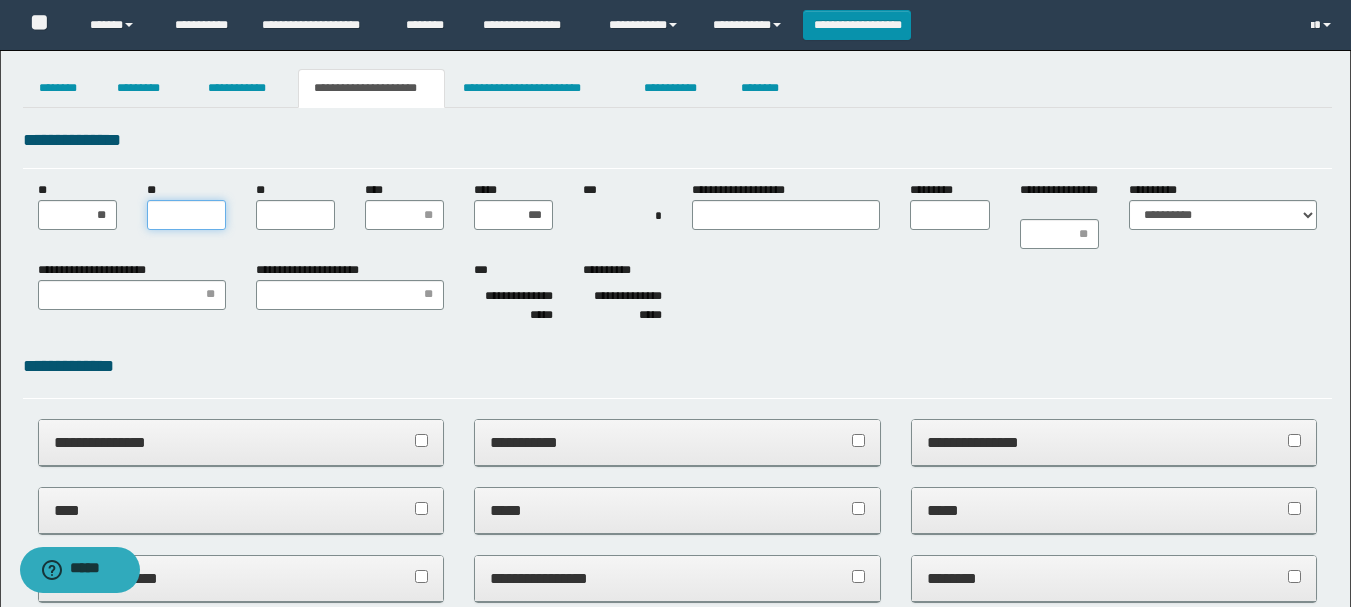click on "**" at bounding box center [186, 215] 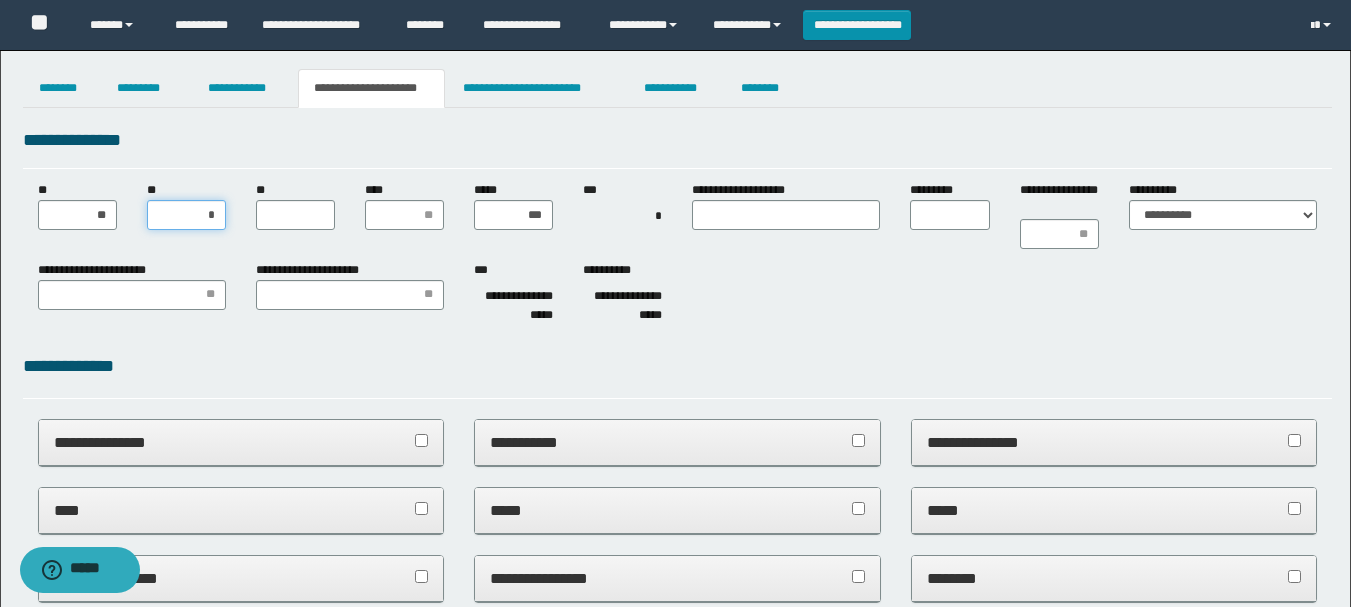 type on "**" 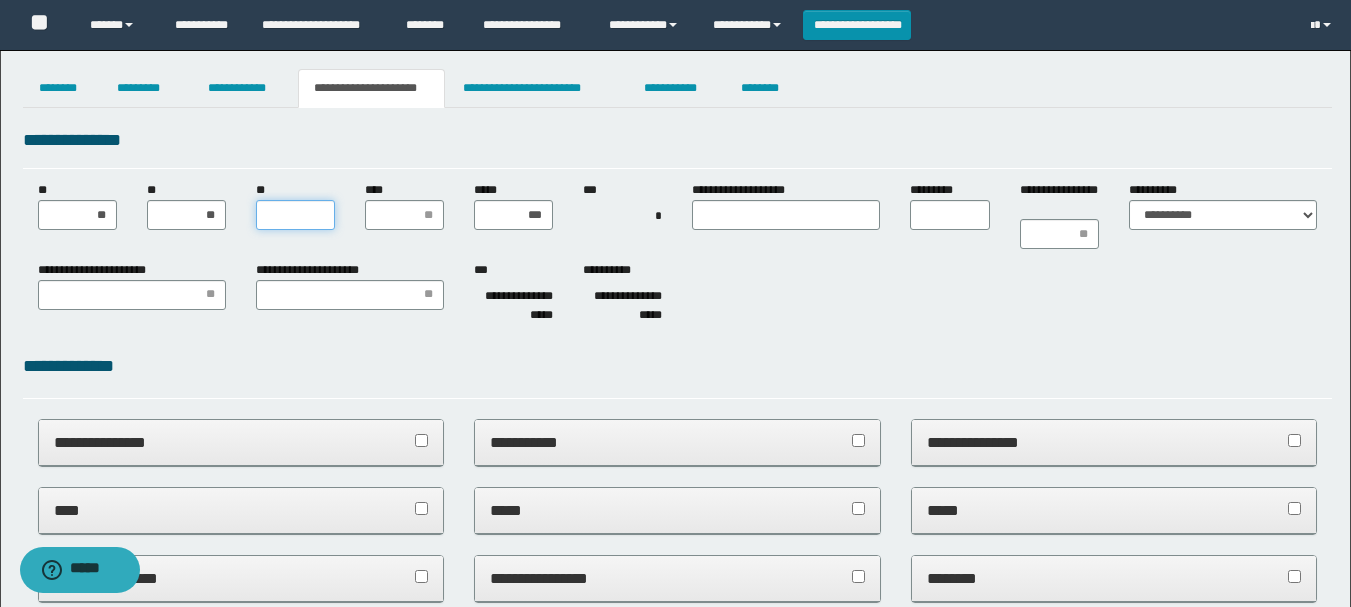 click on "**" at bounding box center (295, 215) 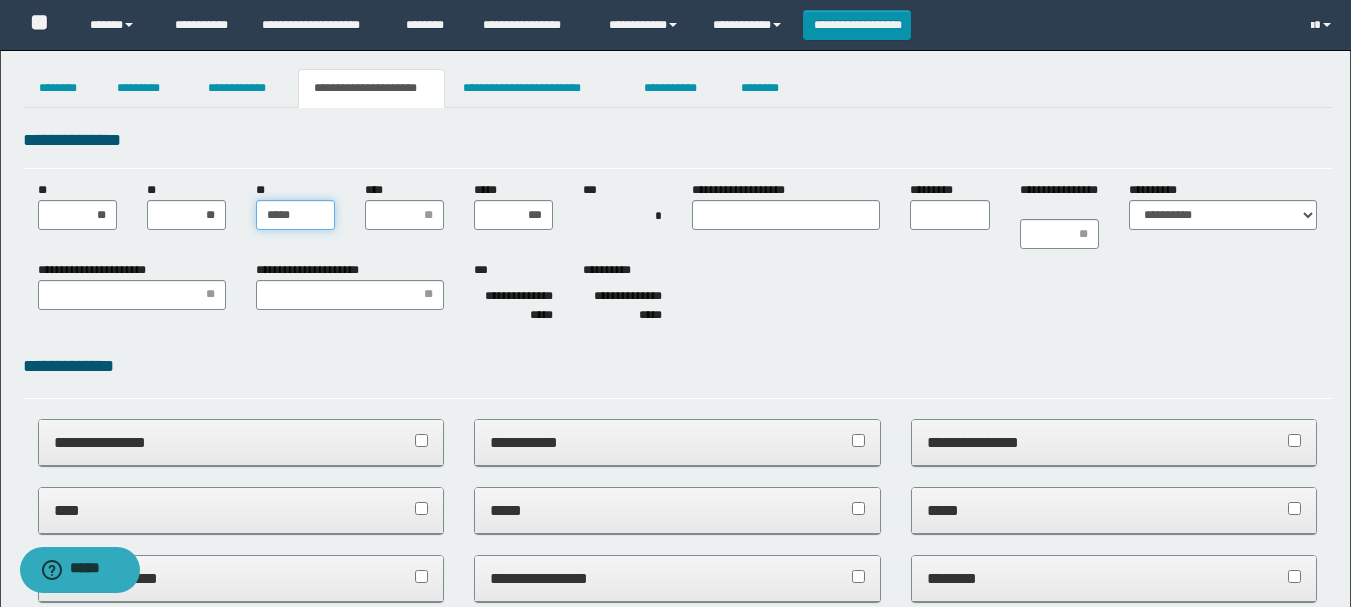 type on "******" 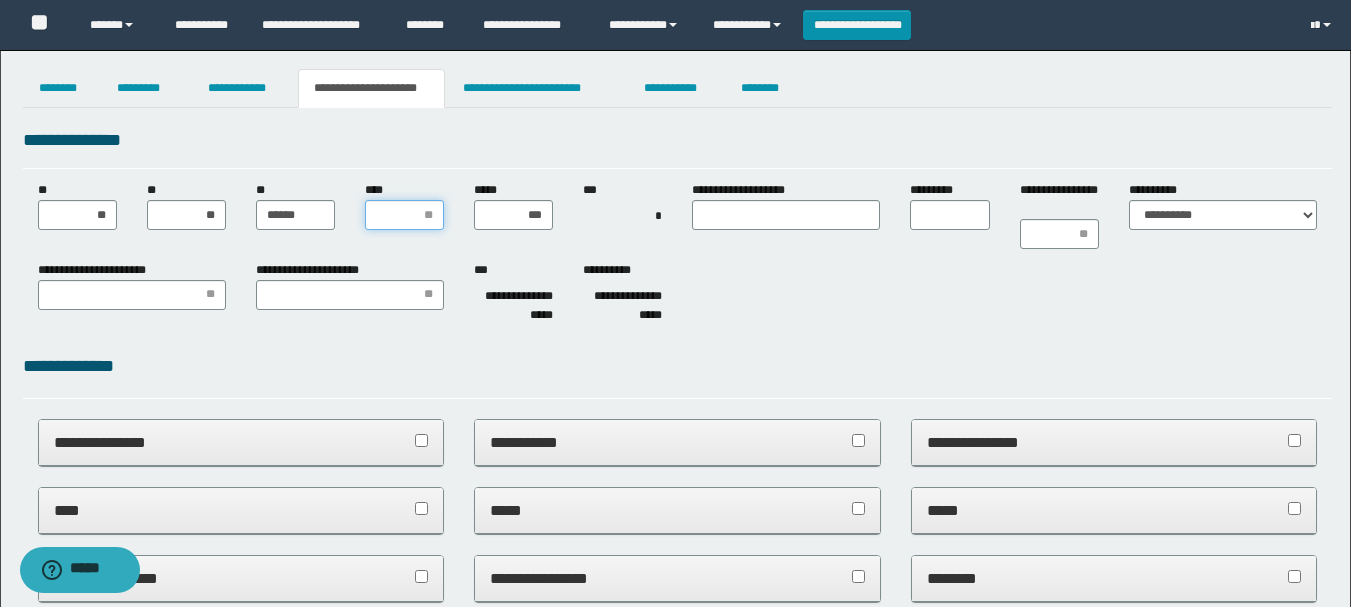click on "****" at bounding box center [404, 215] 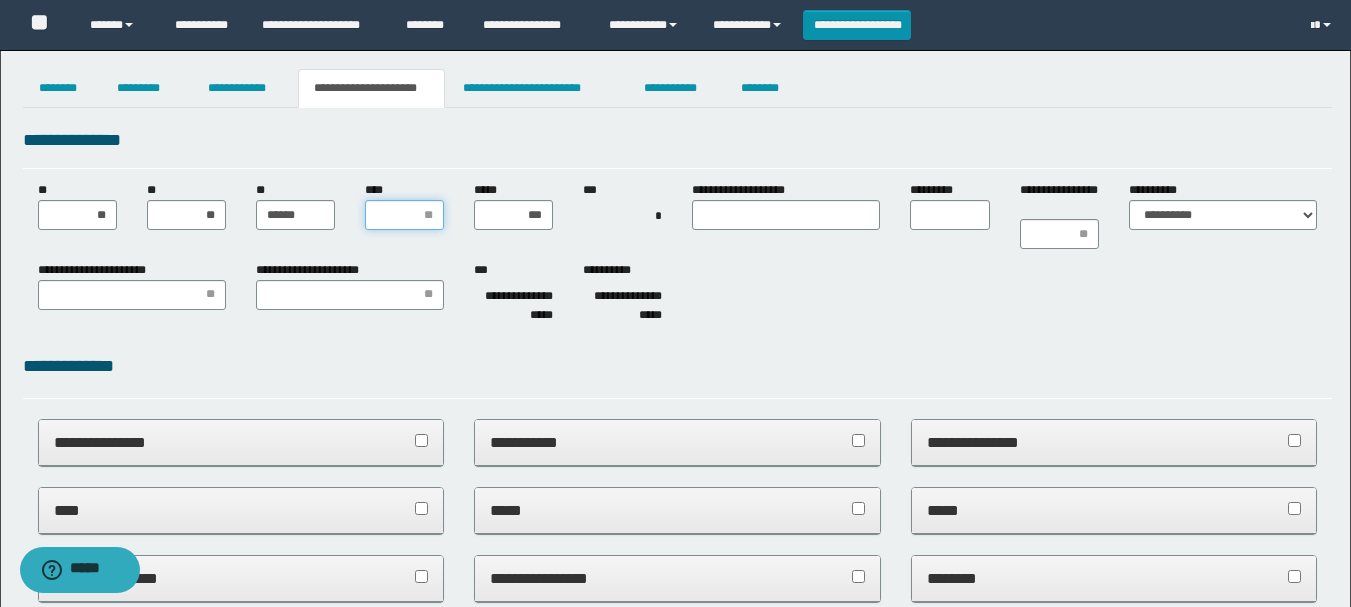 click on "****" at bounding box center (404, 215) 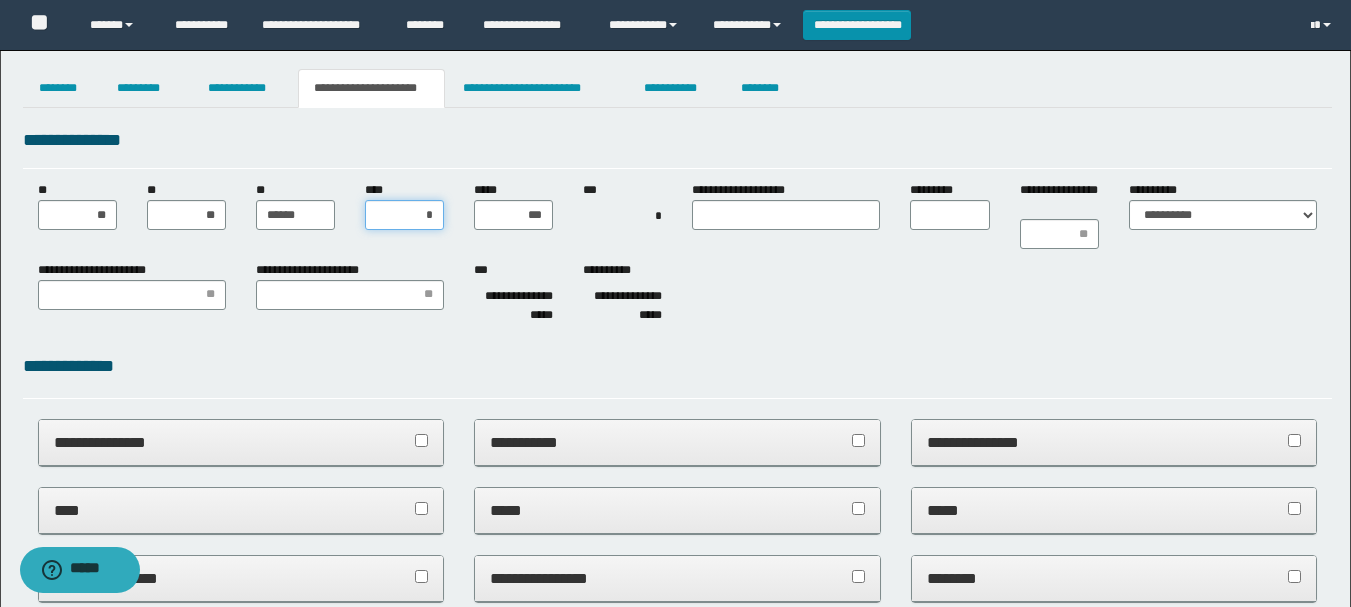 type on "**" 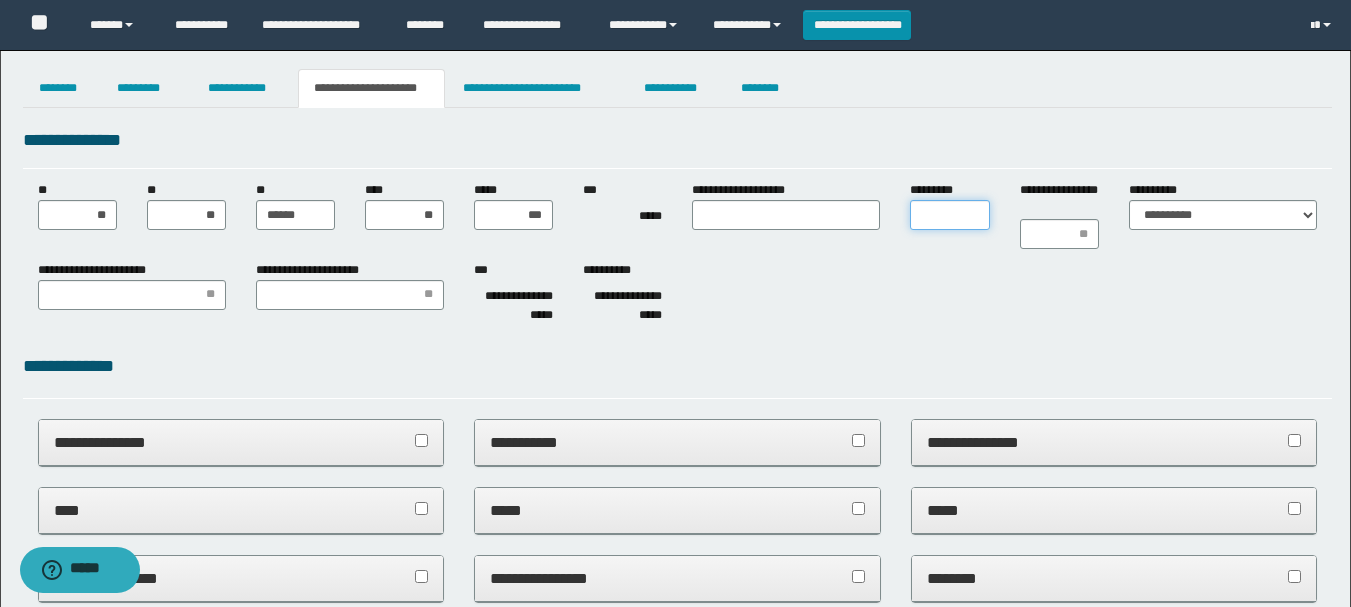 click on "*********" at bounding box center (949, 215) 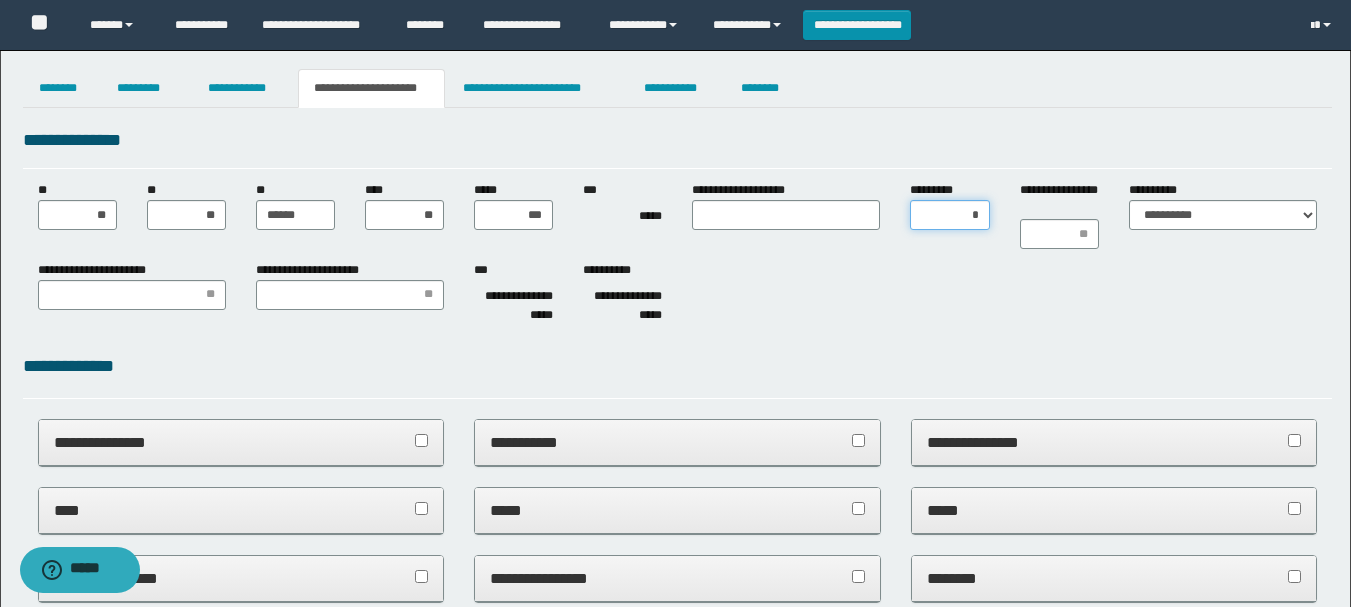 type on "**" 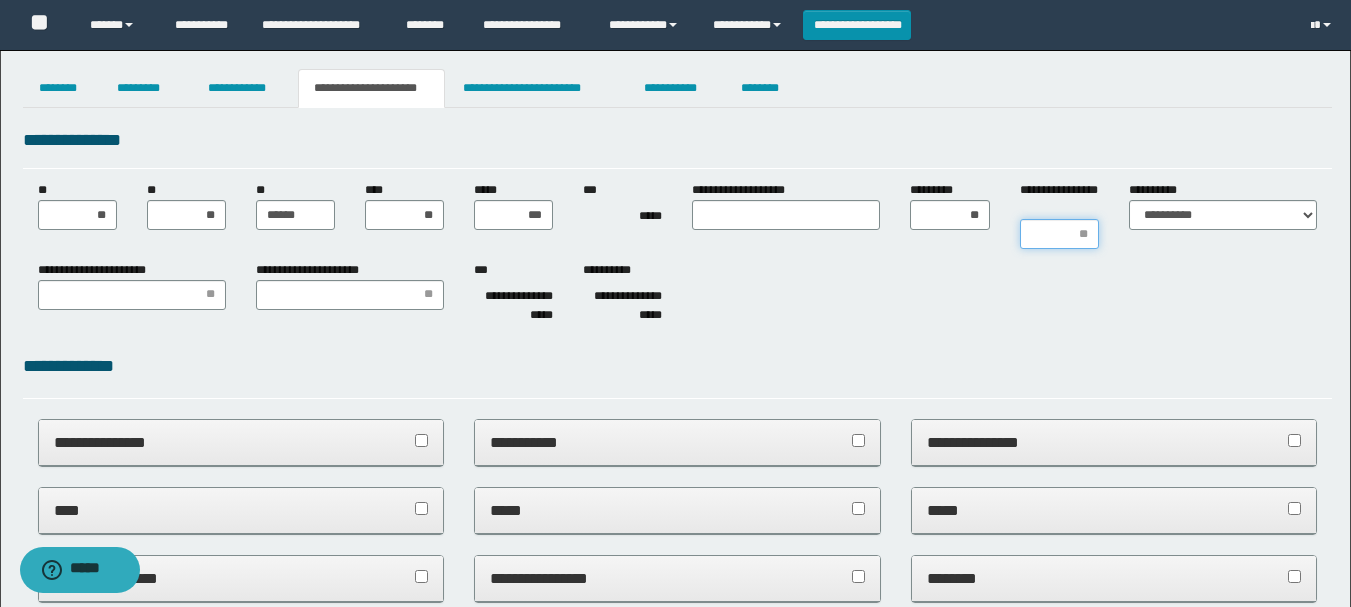 click on "**********" at bounding box center (1059, 234) 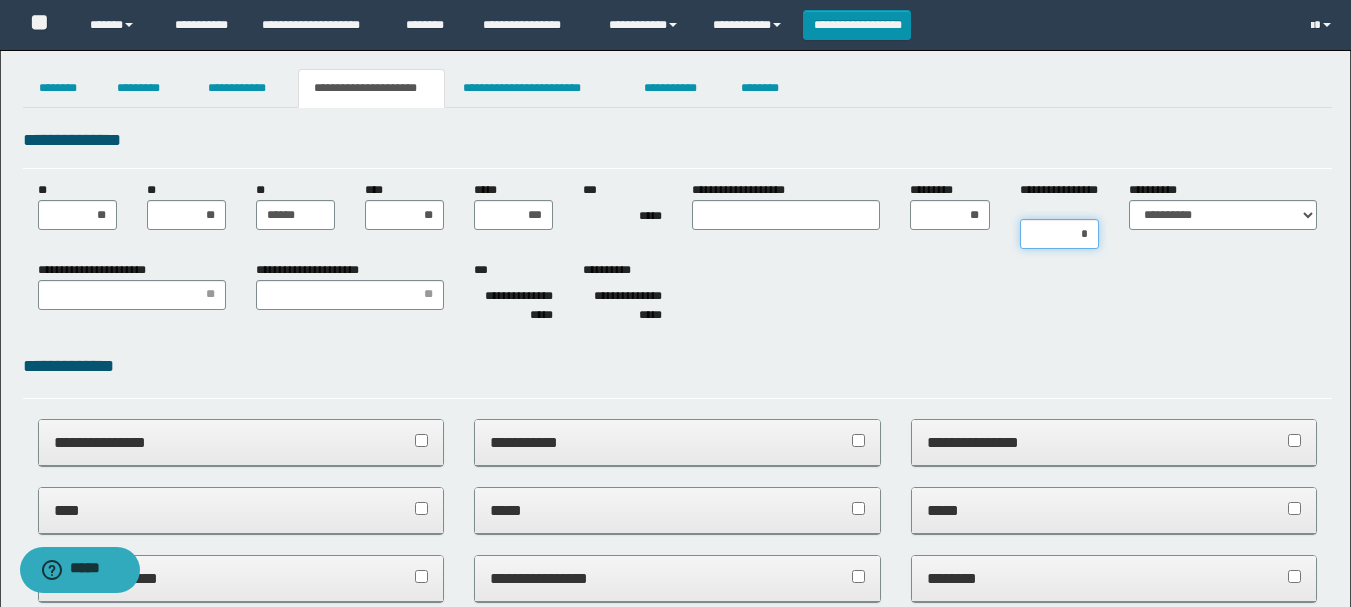type on "**" 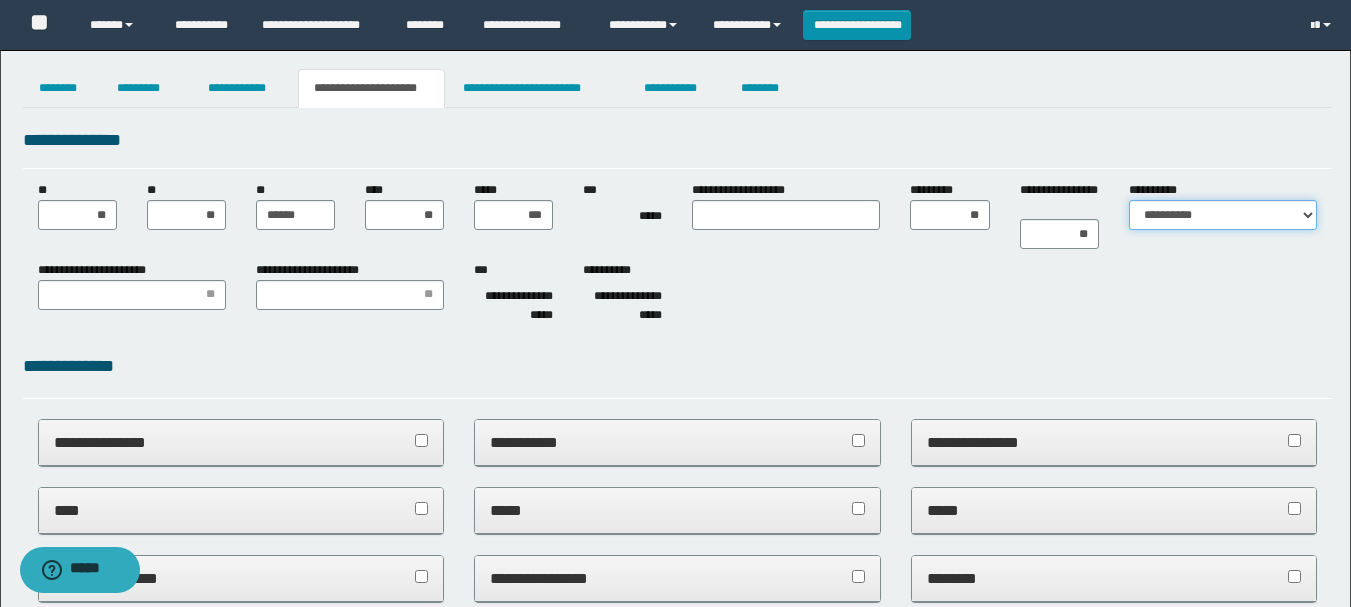 click on "**********" at bounding box center (1223, 215) 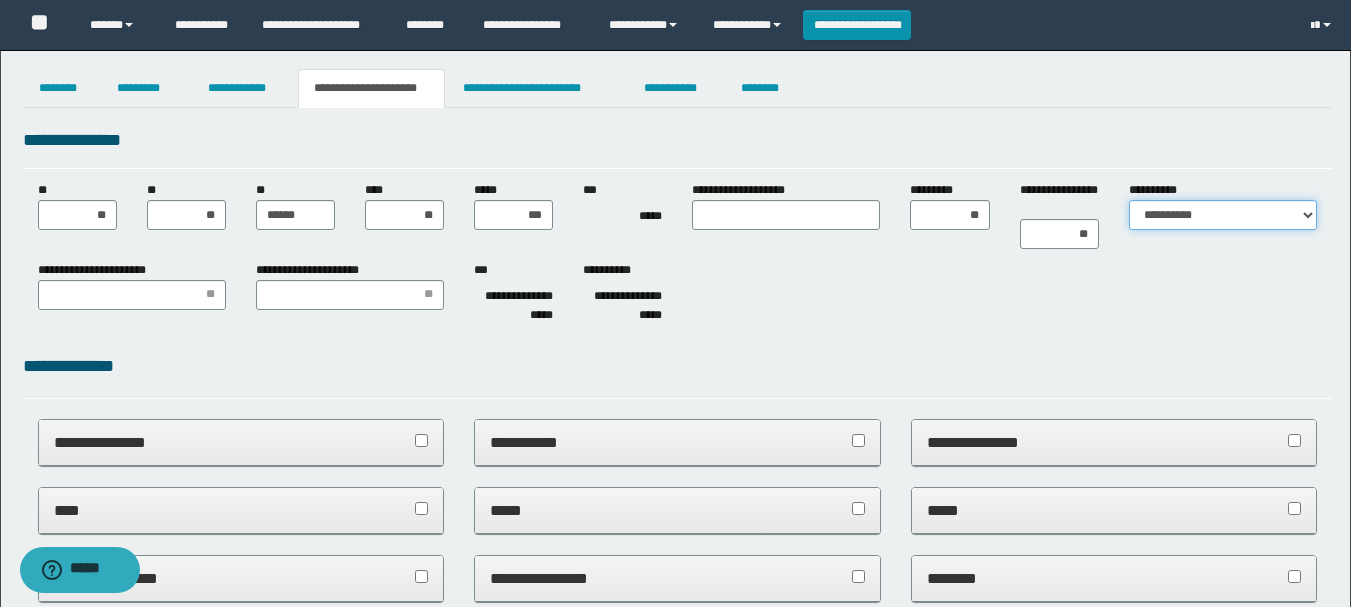 select on "*" 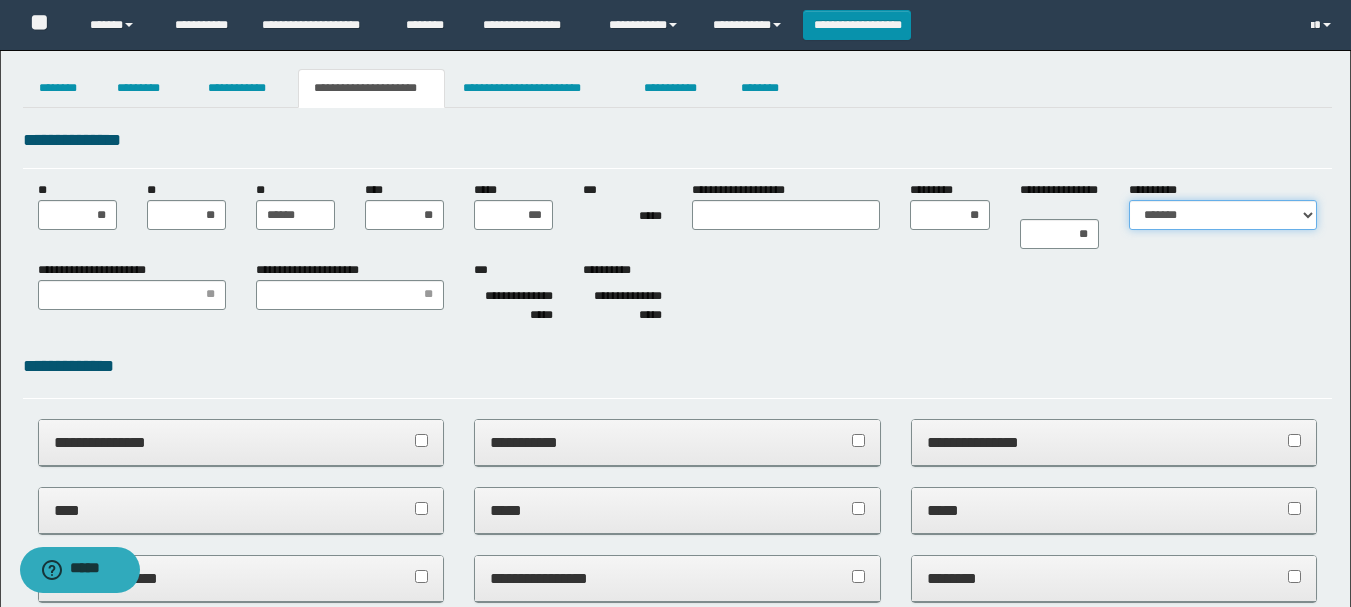 click on "**********" at bounding box center (1223, 215) 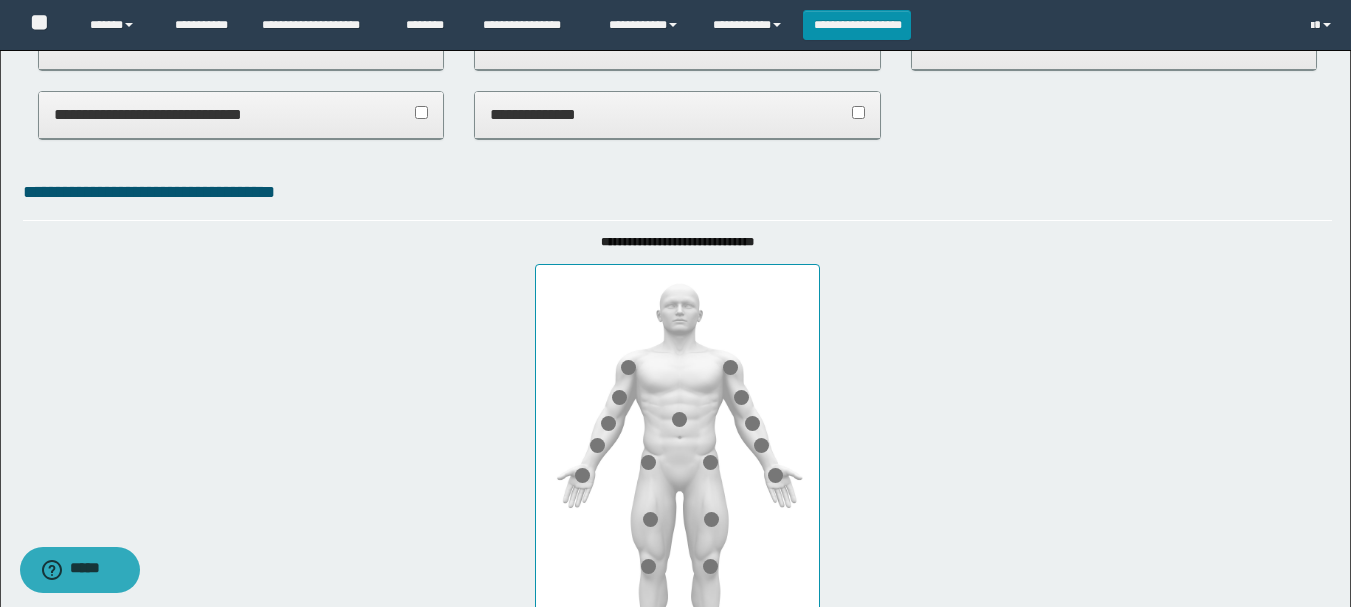 scroll, scrollTop: 1100, scrollLeft: 0, axis: vertical 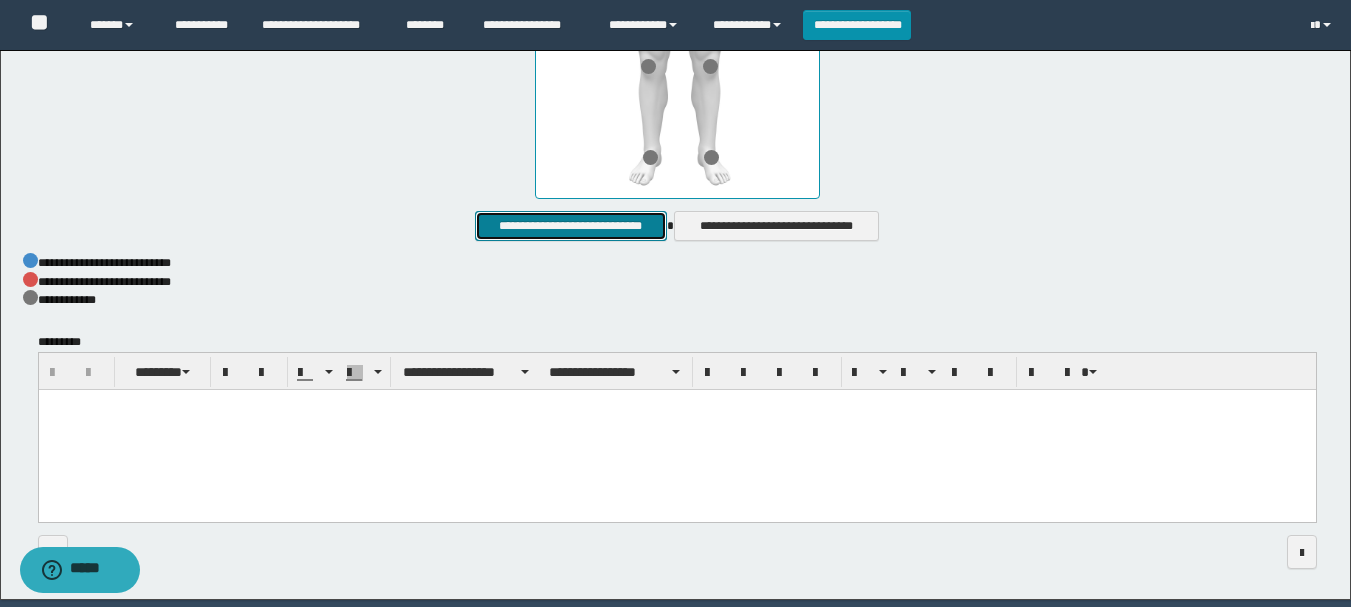 click on "**********" at bounding box center [570, 226] 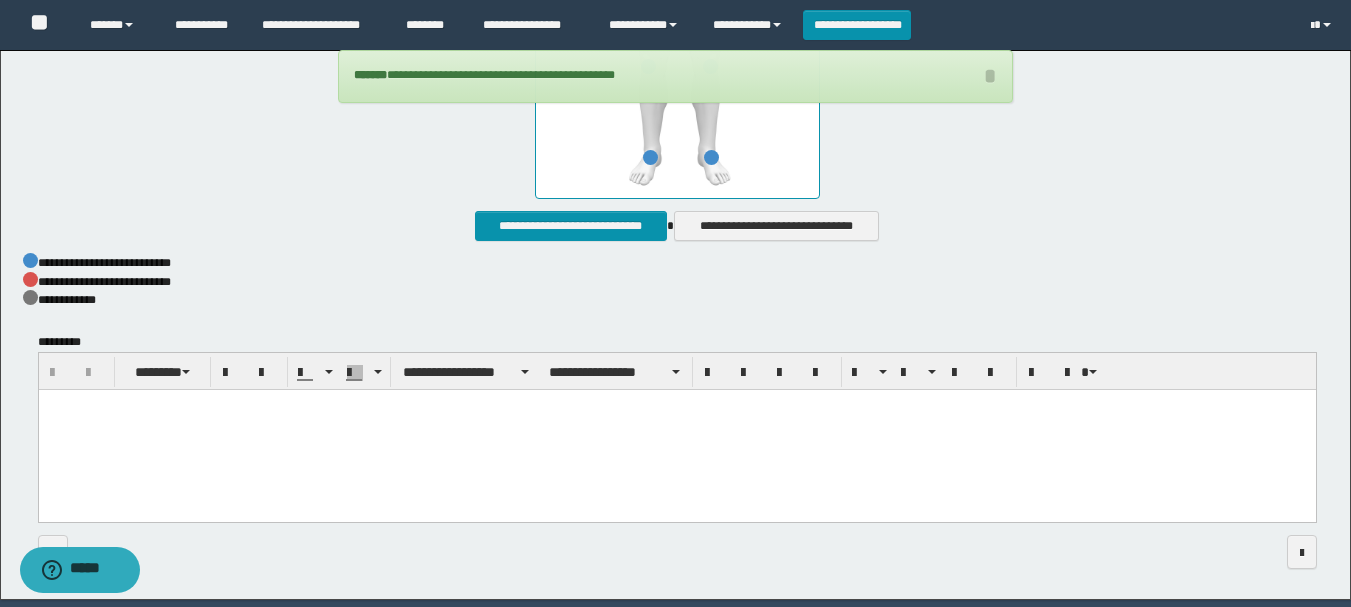 click at bounding box center (676, 431) 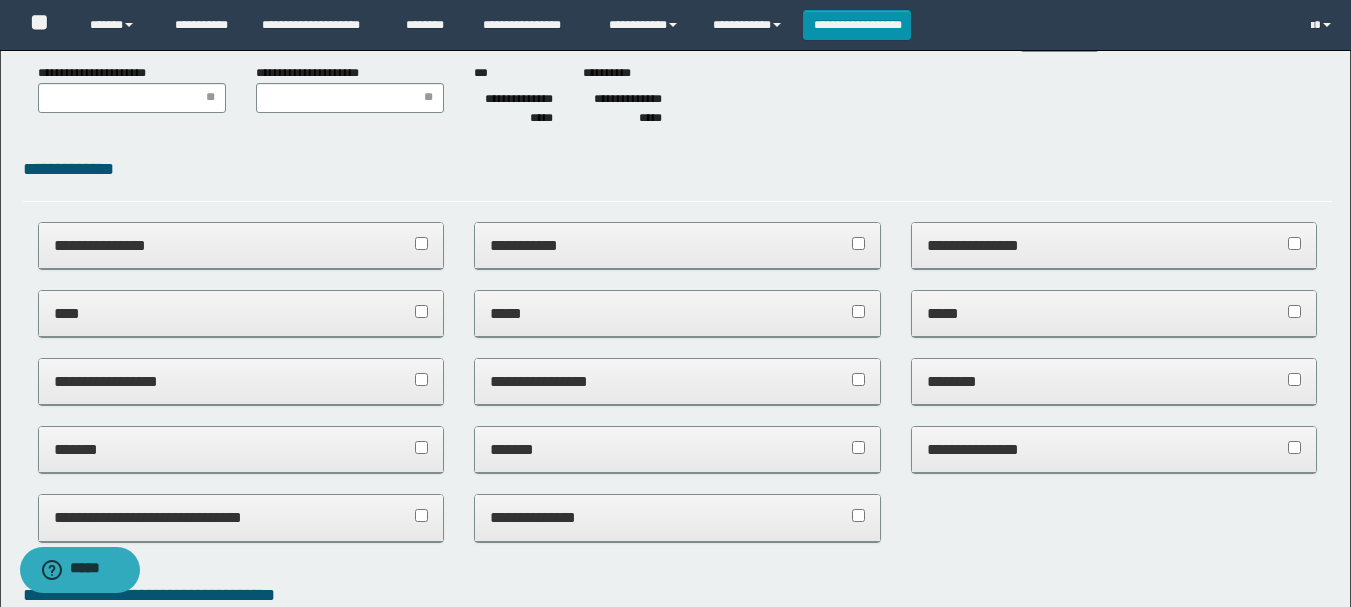 scroll, scrollTop: 300, scrollLeft: 0, axis: vertical 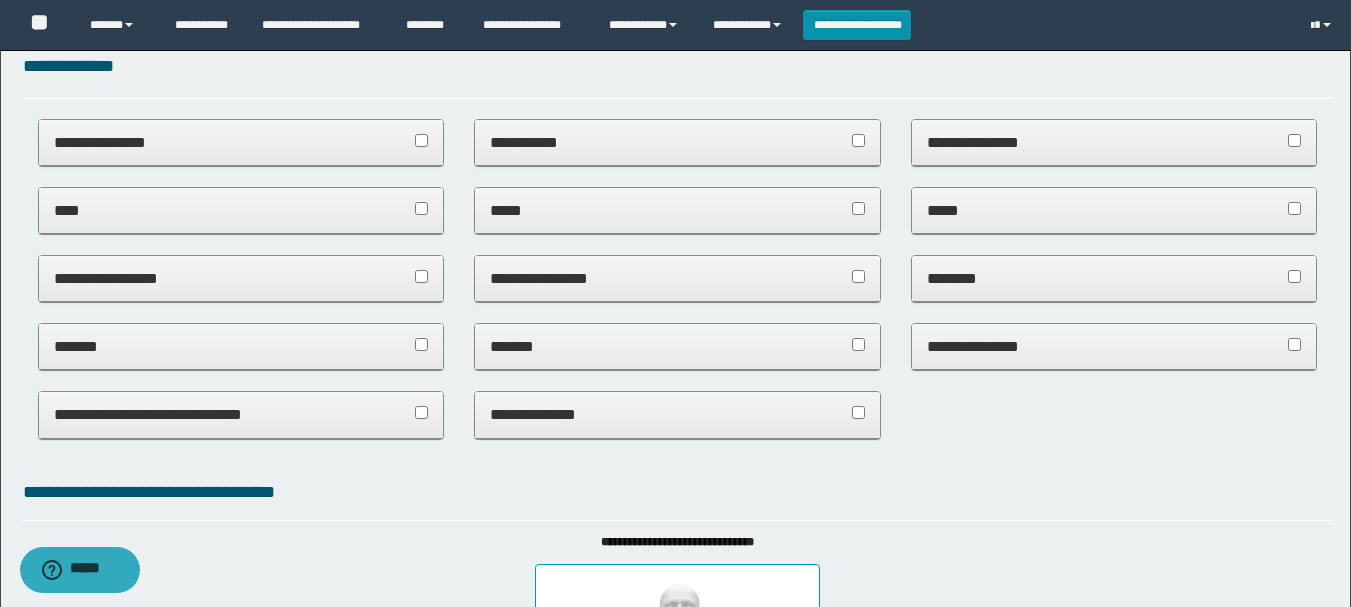 click on "*******" at bounding box center (241, 346) 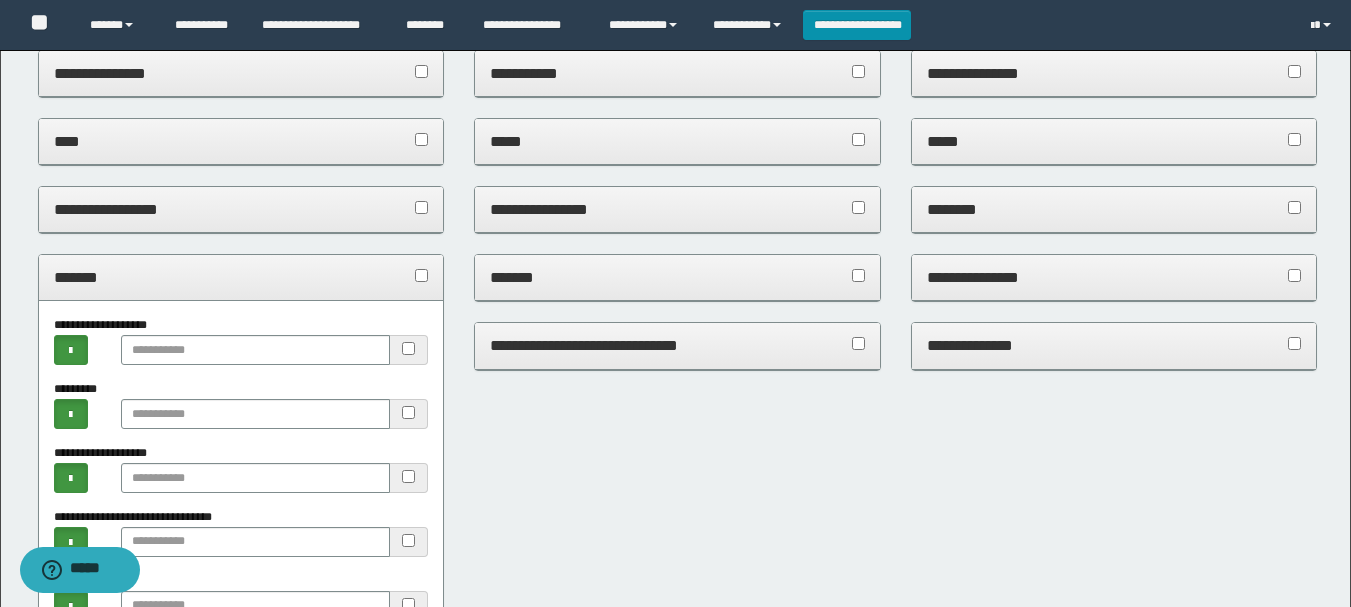 scroll, scrollTop: 500, scrollLeft: 0, axis: vertical 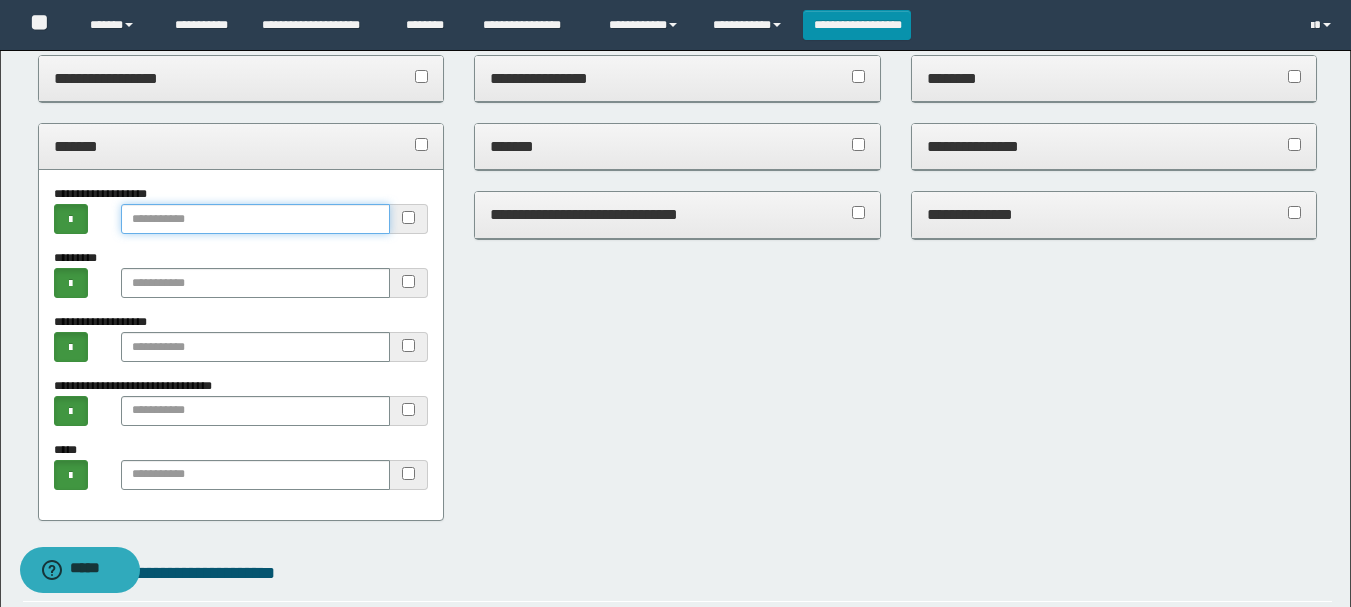 click at bounding box center [255, 219] 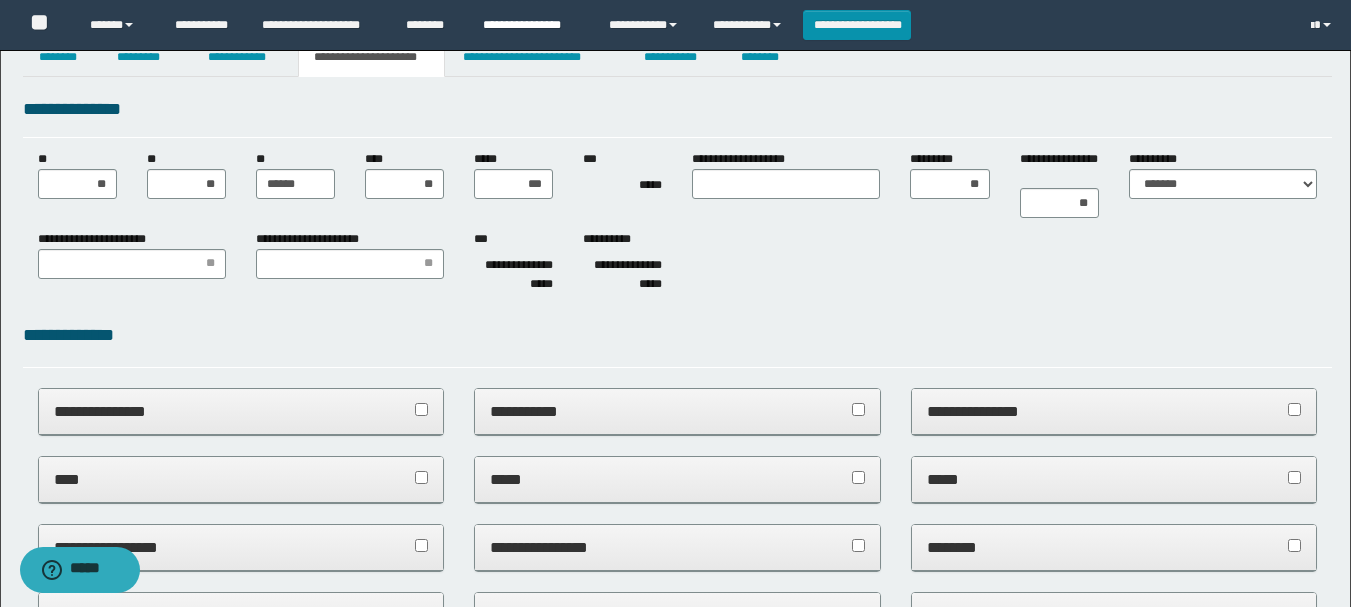 scroll, scrollTop: 0, scrollLeft: 0, axis: both 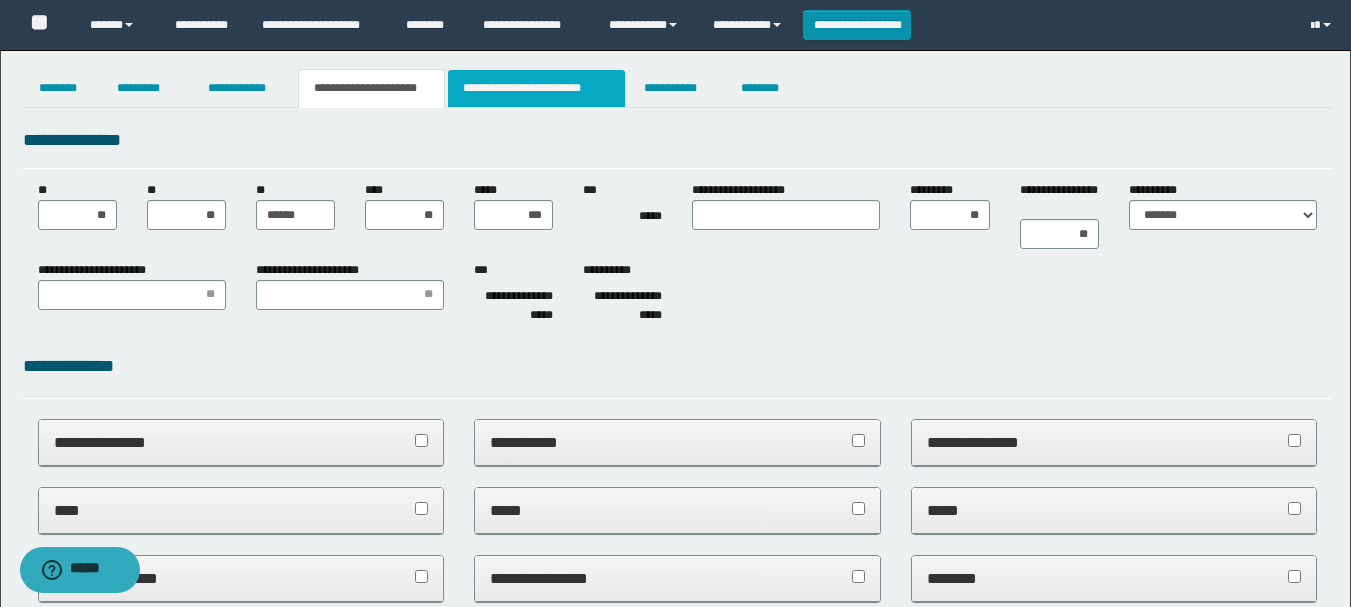 type on "**********" 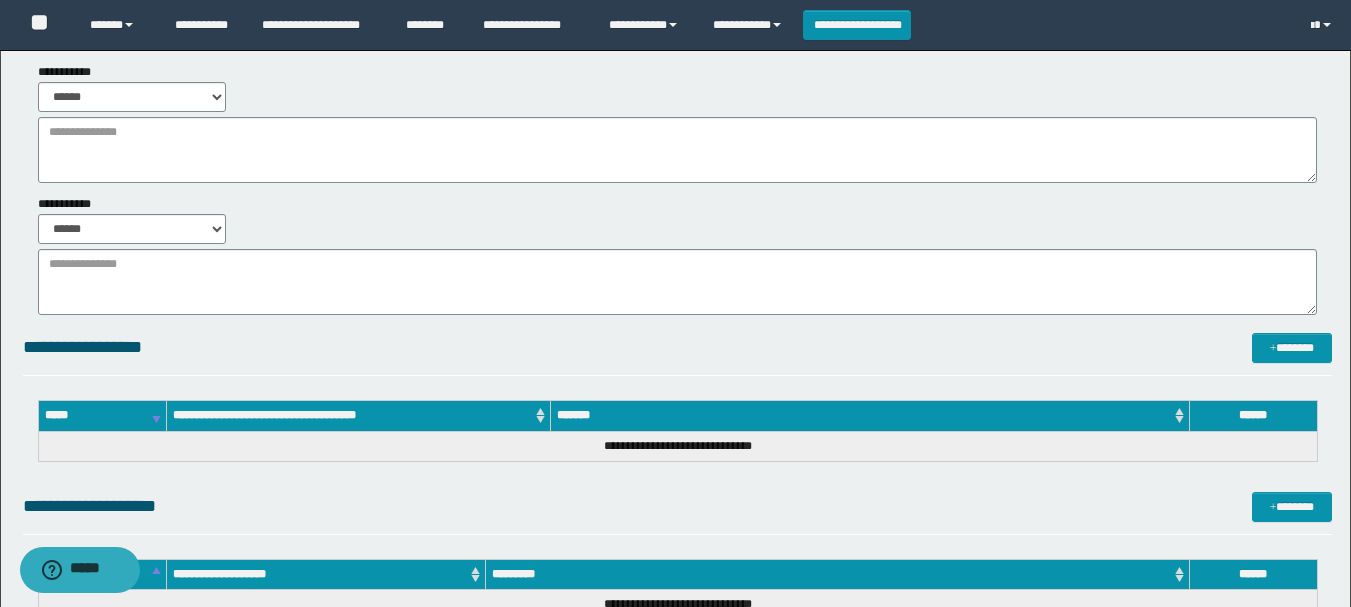 scroll, scrollTop: 298, scrollLeft: 0, axis: vertical 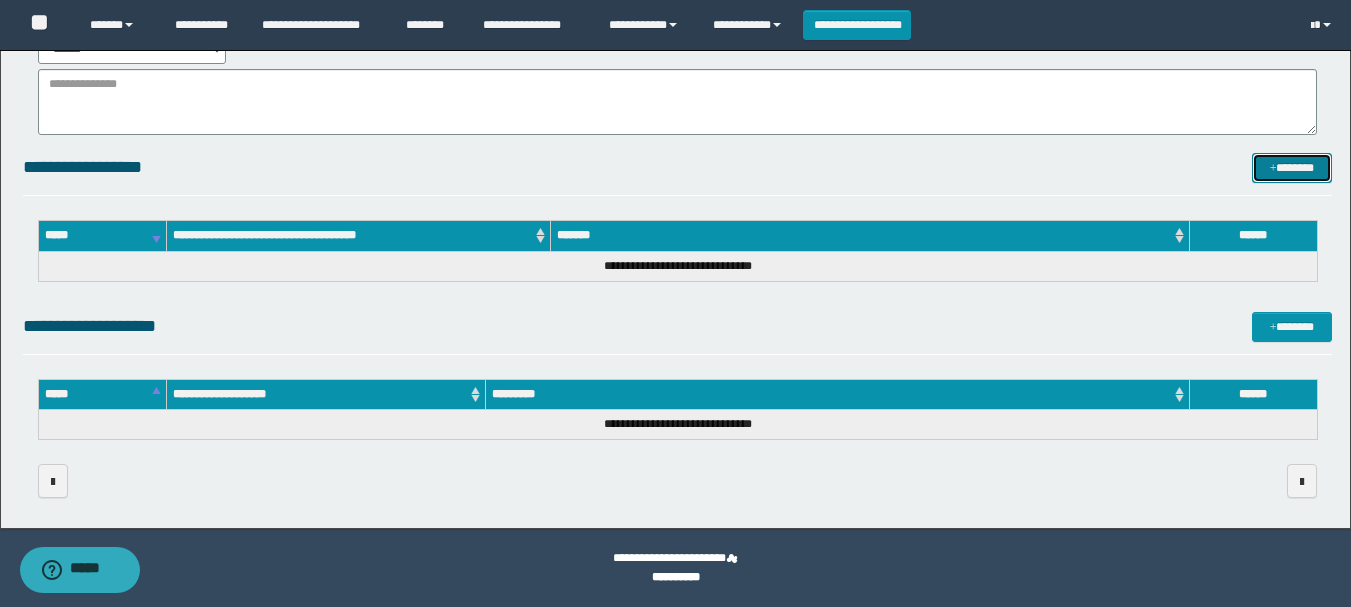 click on "*******" at bounding box center [1292, 168] 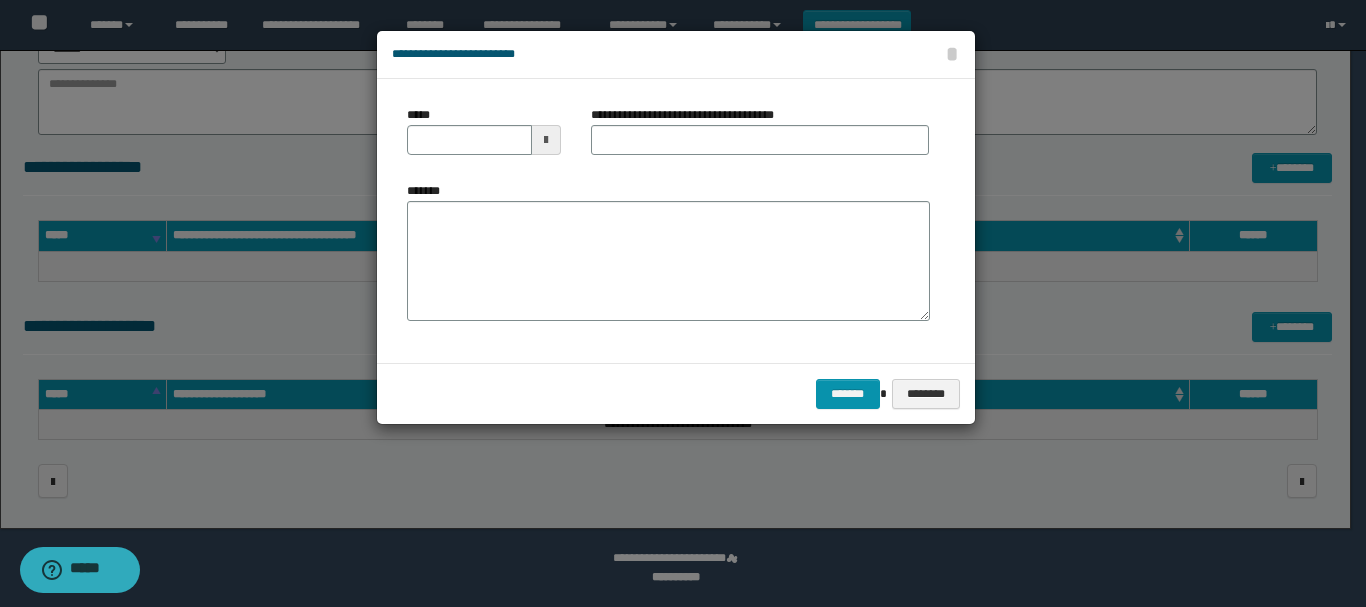 click at bounding box center (546, 140) 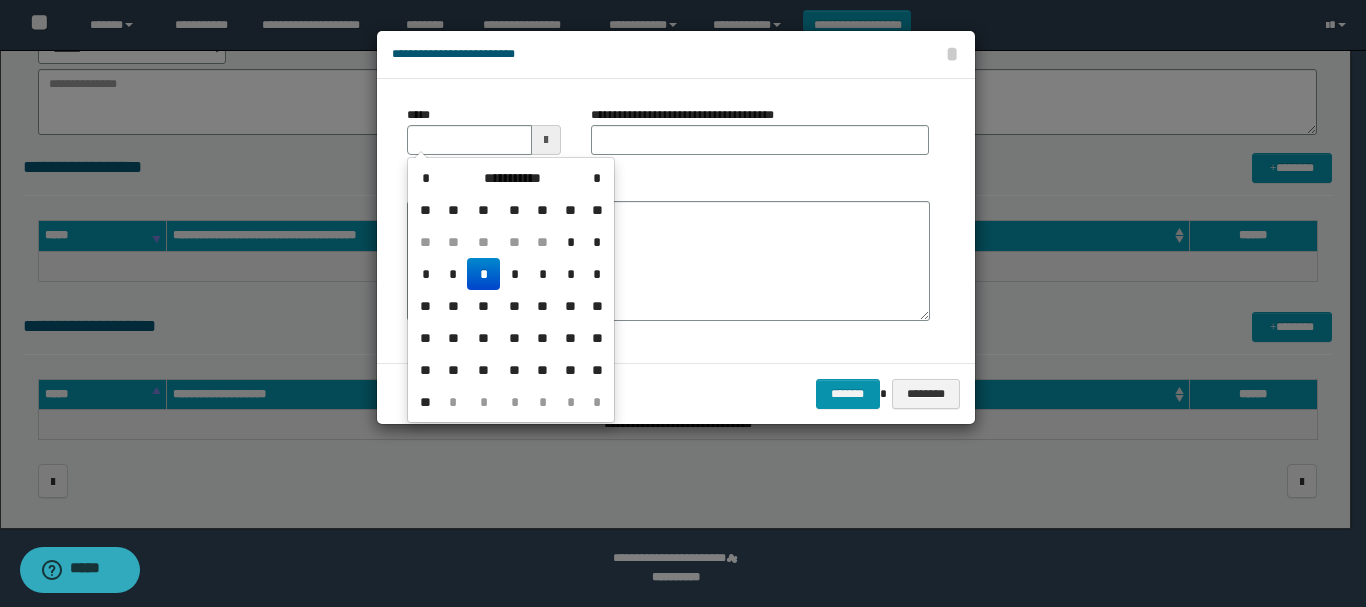 click on "*" at bounding box center [483, 274] 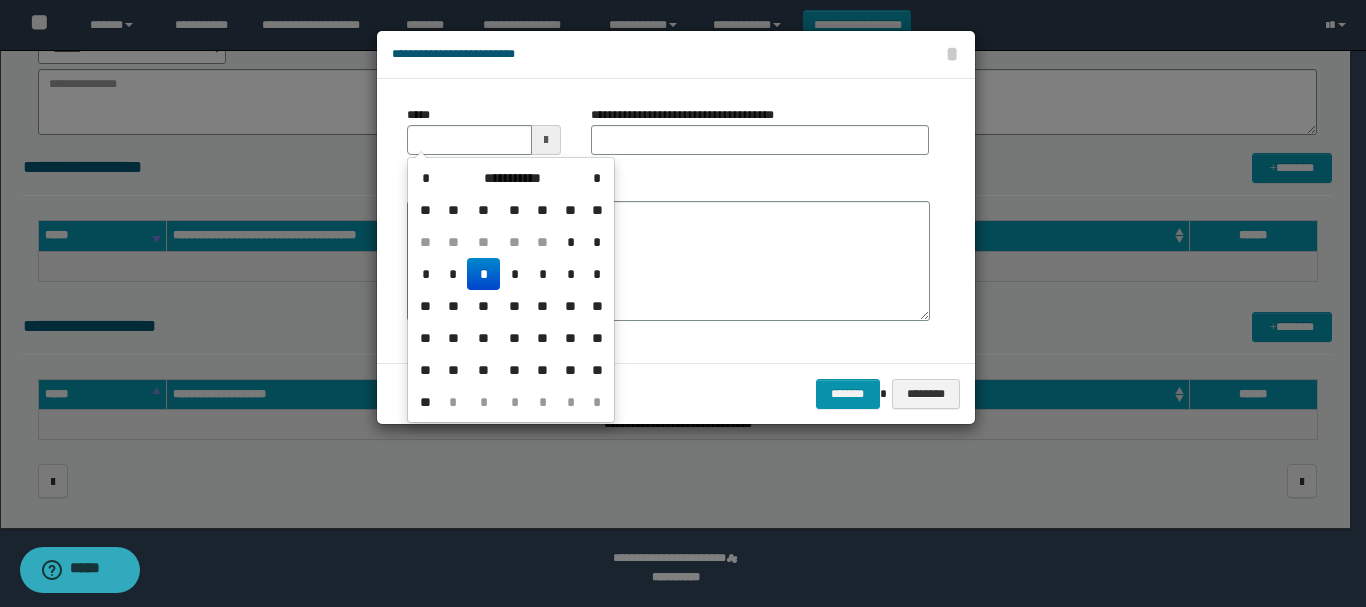type on "**********" 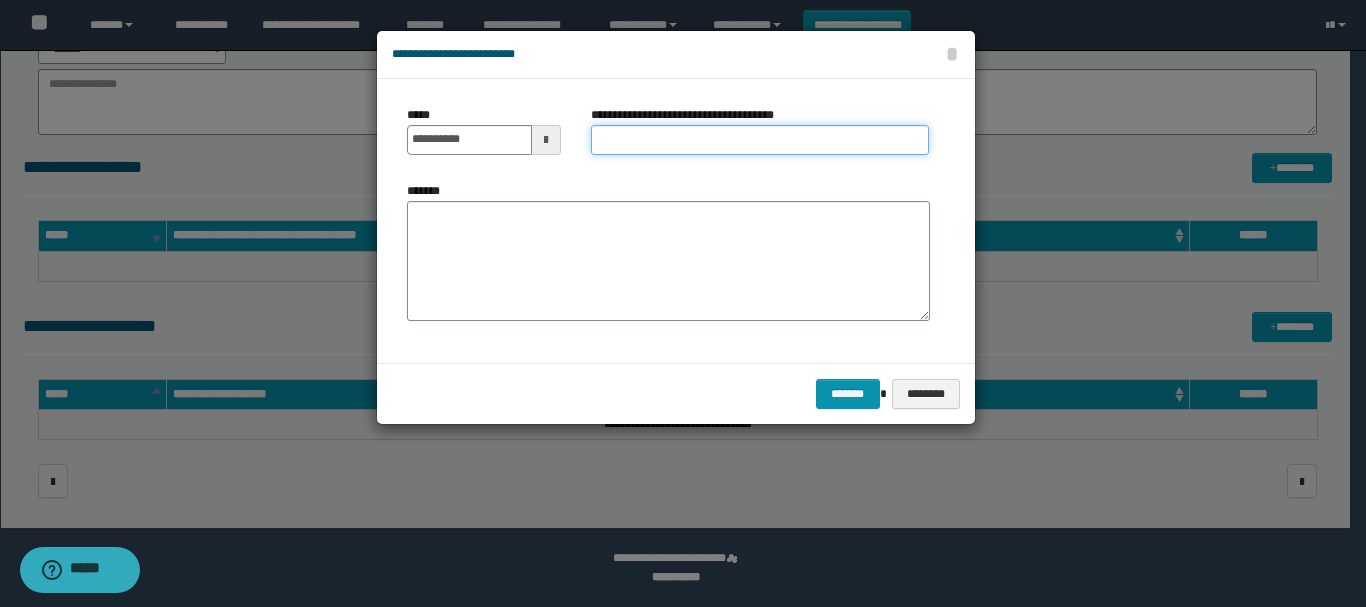 click on "**********" at bounding box center [760, 140] 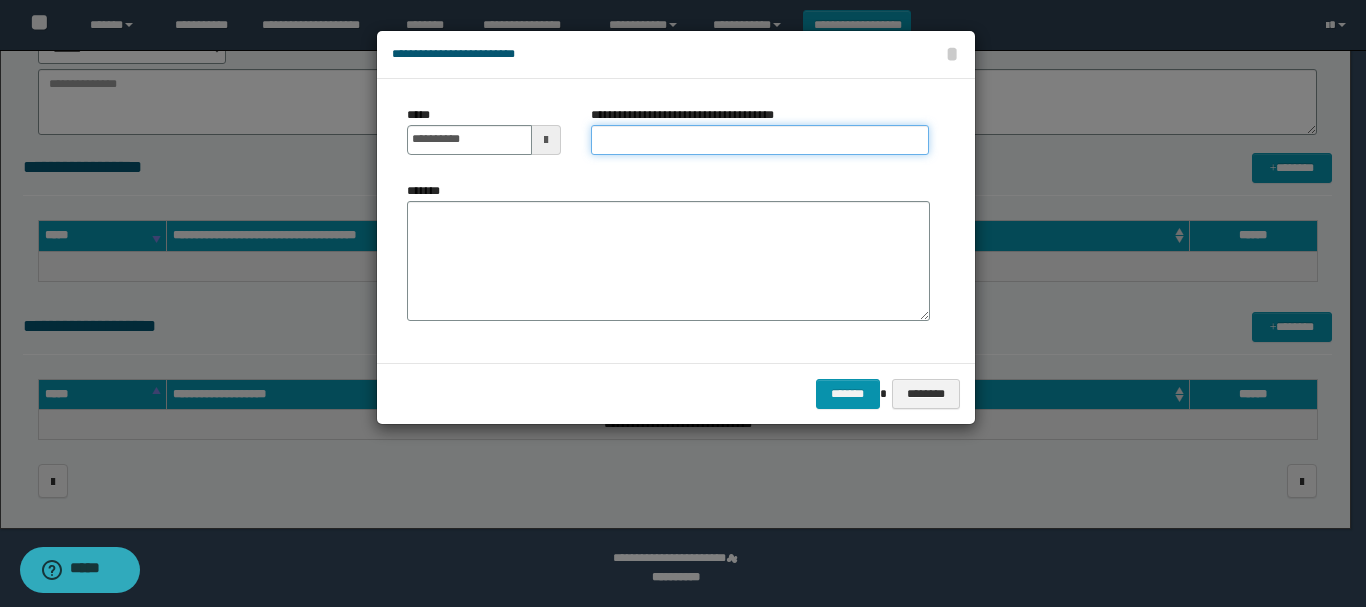 type on "**********" 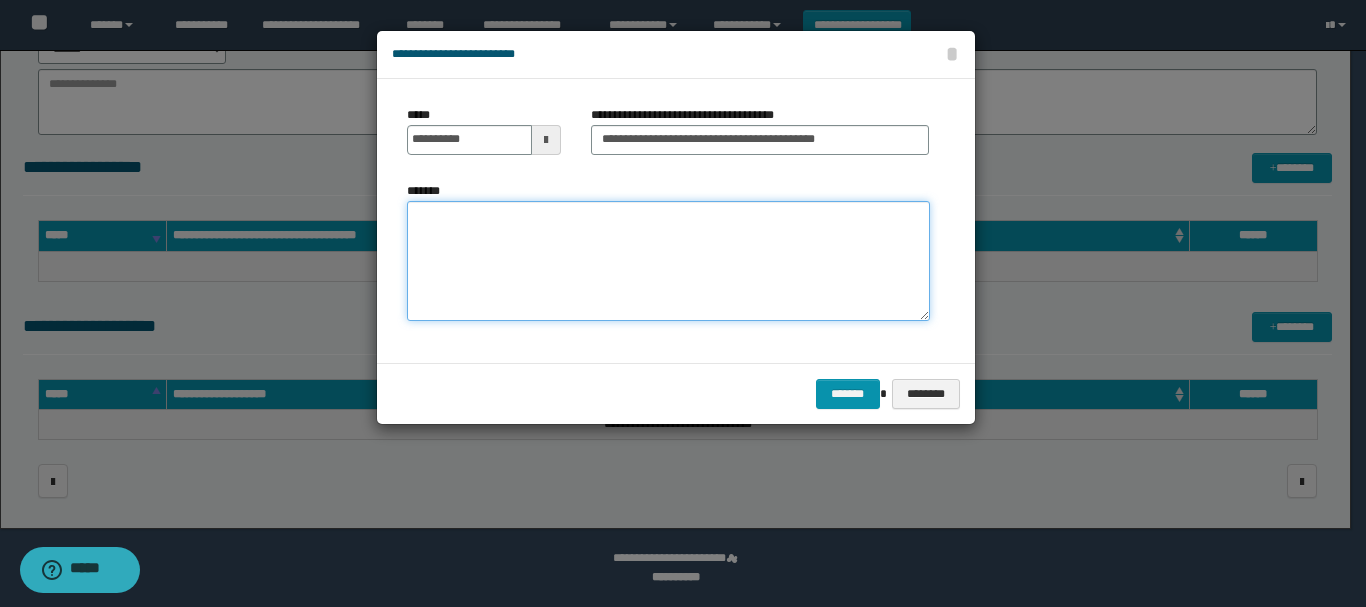 click on "*******" at bounding box center [668, 261] 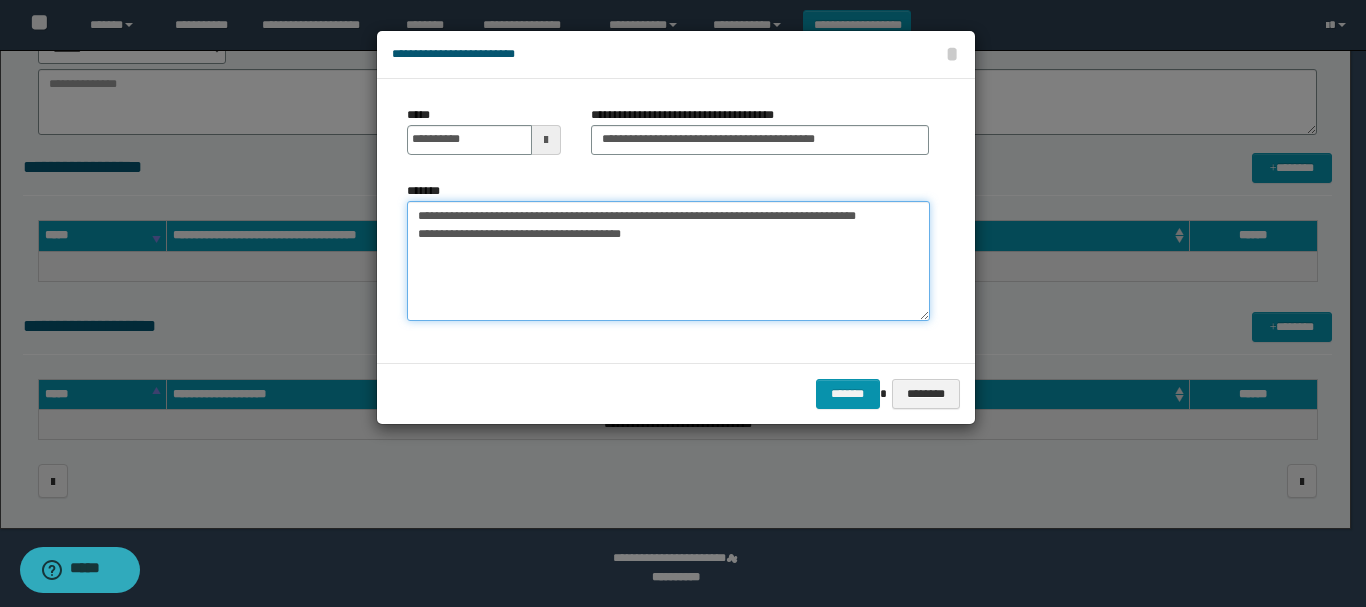 drag, startPoint x: 415, startPoint y: 216, endPoint x: 697, endPoint y: 253, distance: 284.41696 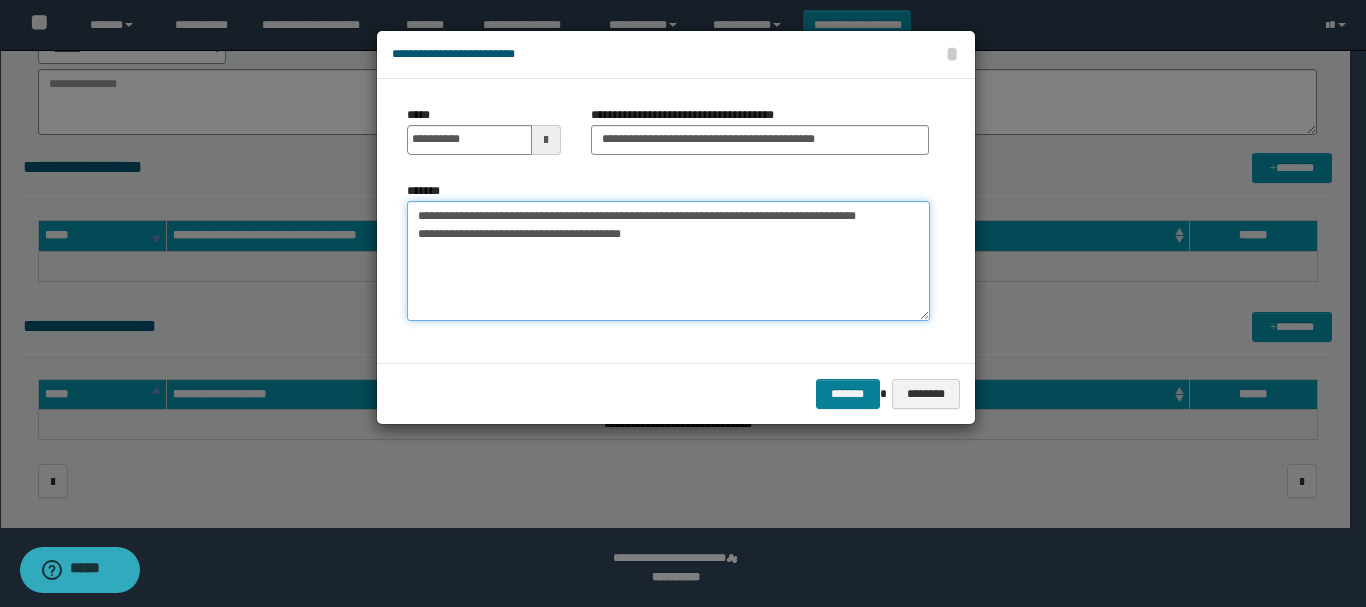 type on "**********" 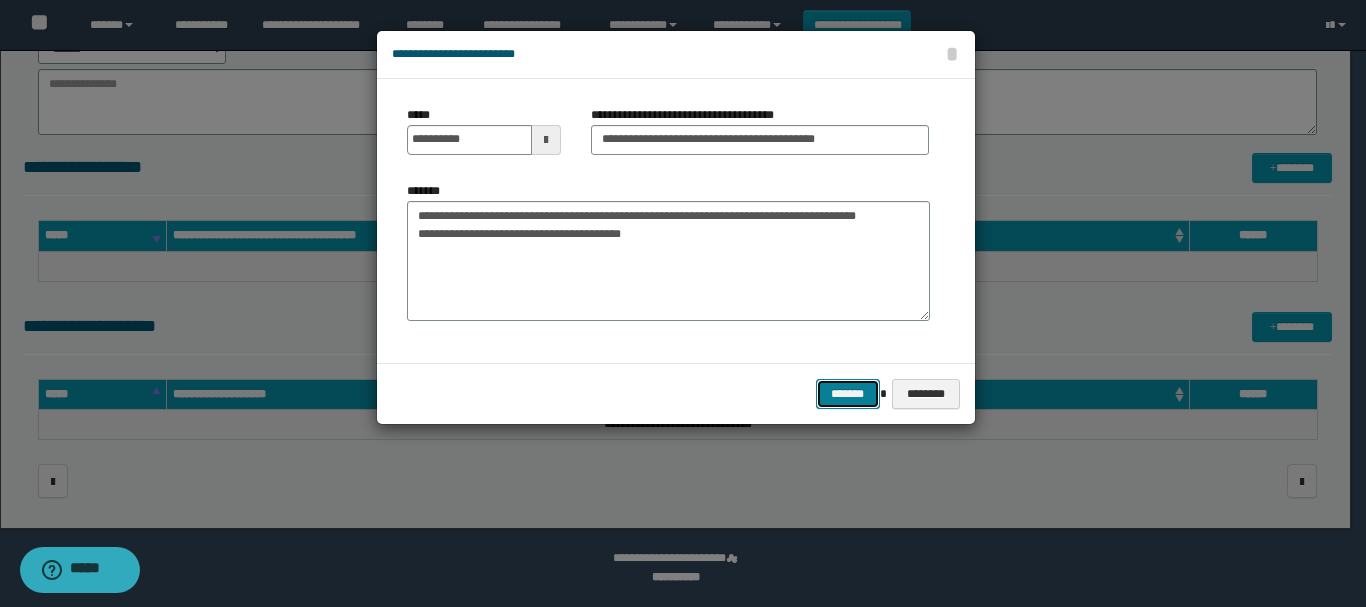click on "*******" at bounding box center [848, 394] 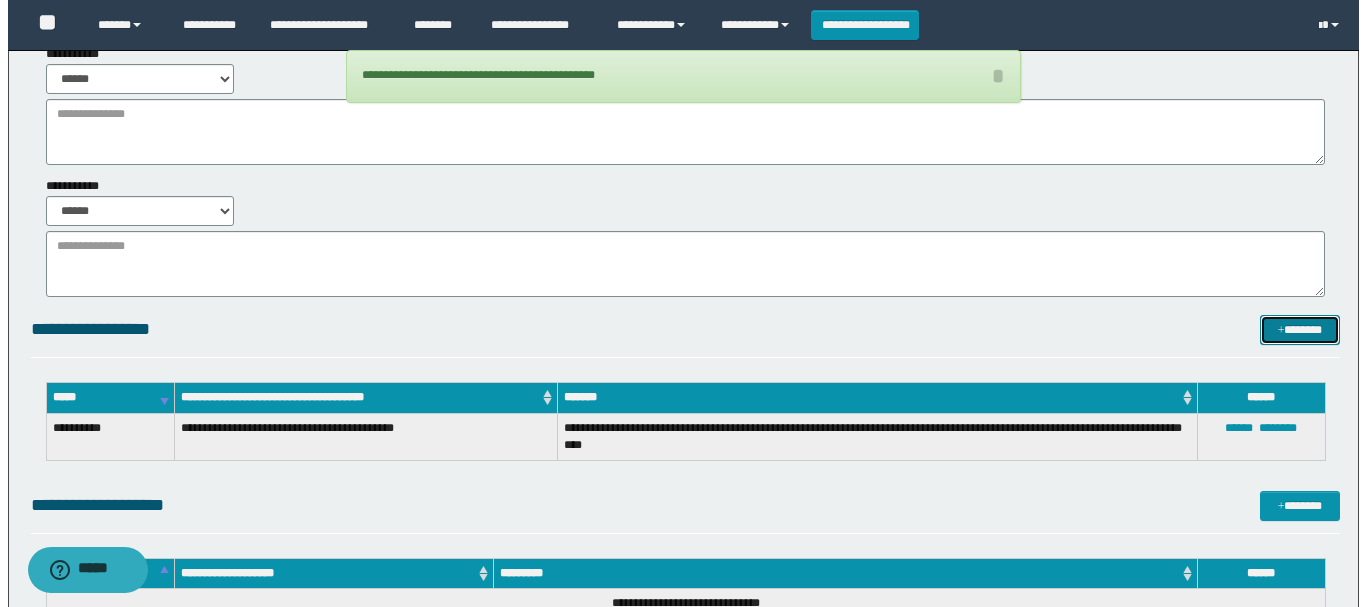 scroll, scrollTop: 0, scrollLeft: 0, axis: both 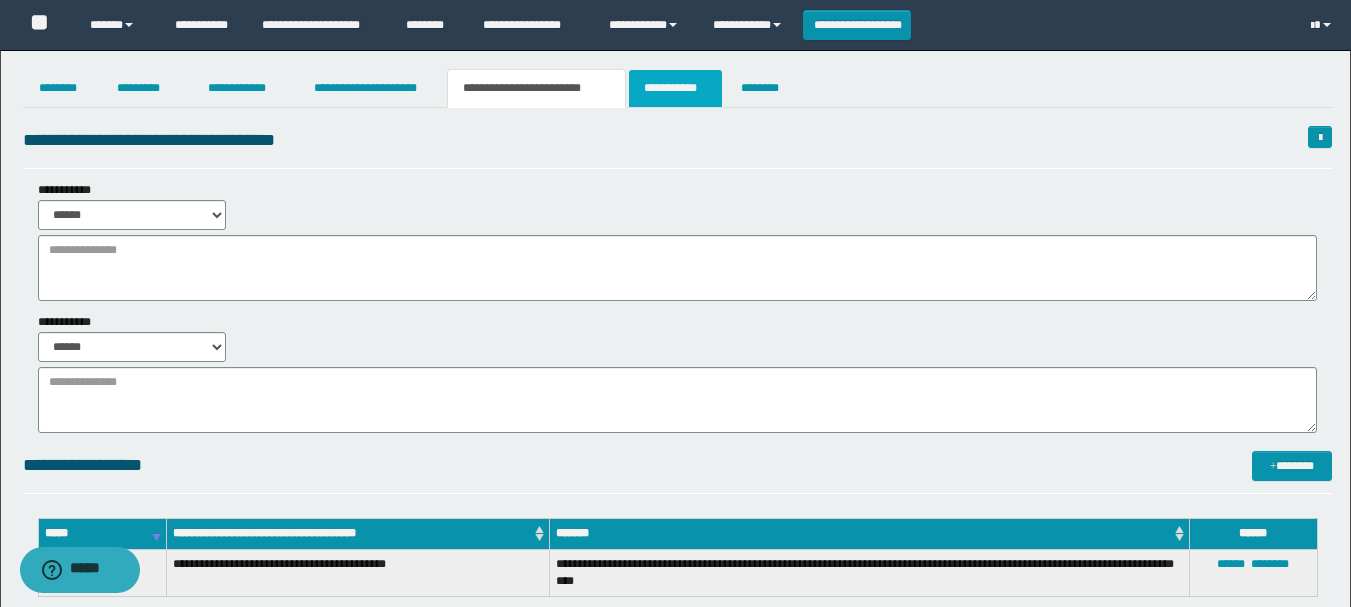 click on "**********" at bounding box center (675, 88) 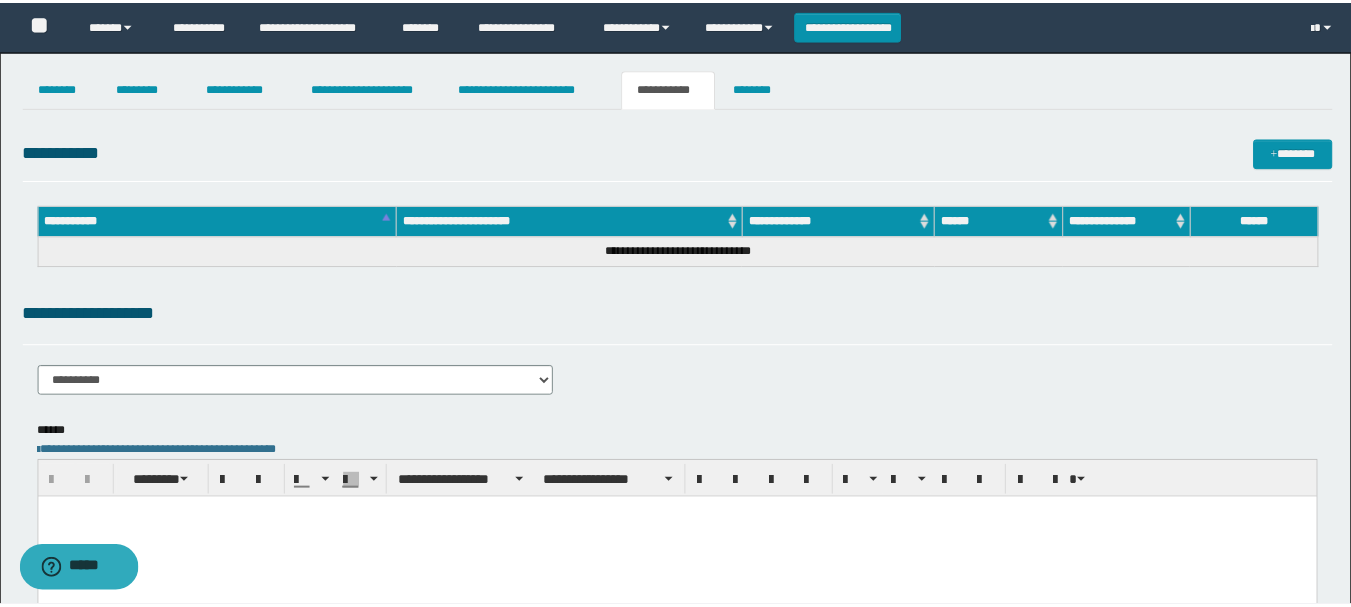 scroll, scrollTop: 0, scrollLeft: 0, axis: both 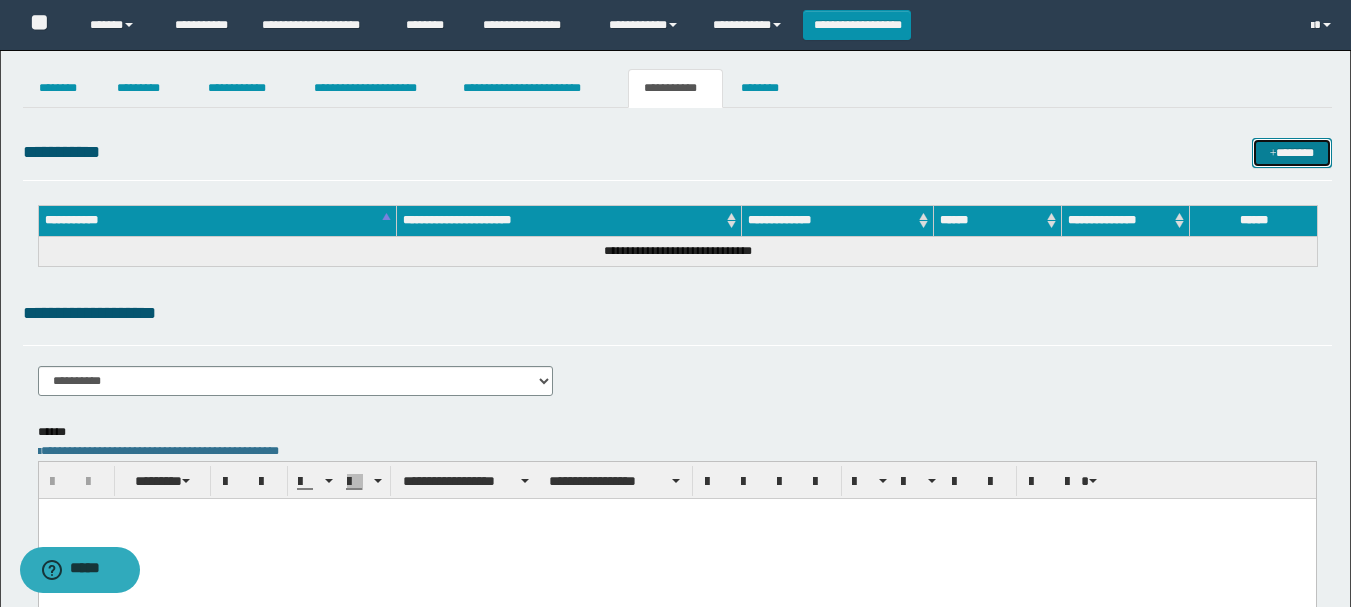 click on "*******" at bounding box center [1292, 153] 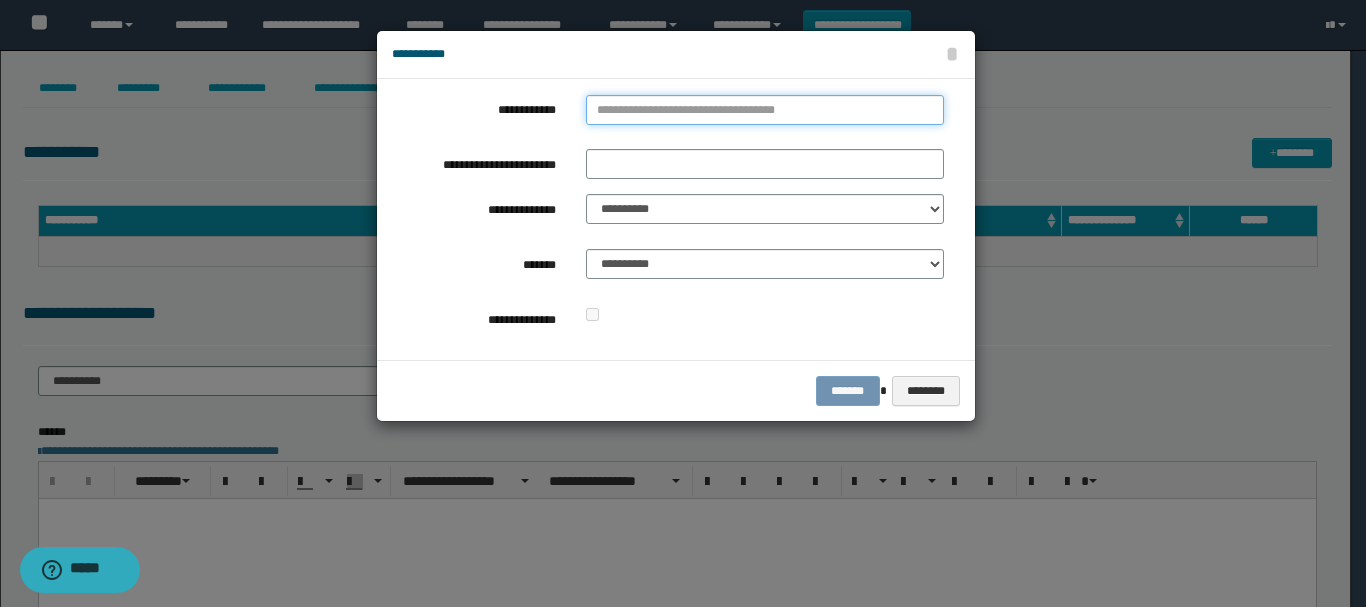 click on "**********" at bounding box center [765, 110] 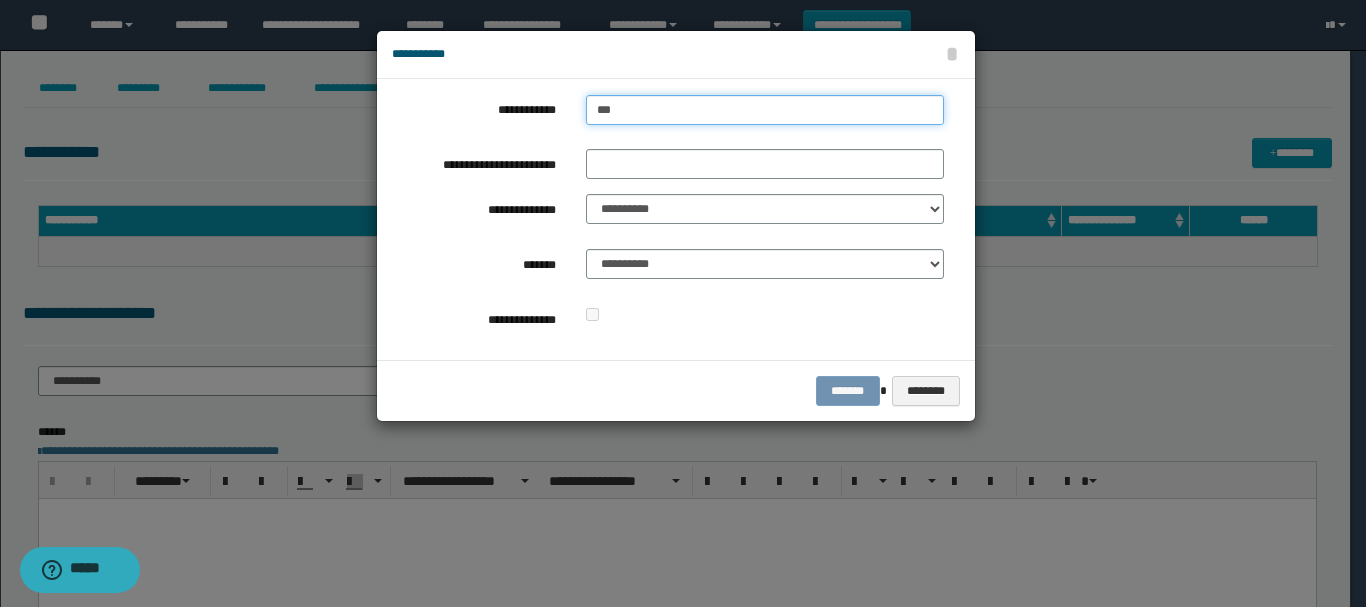 type on "****" 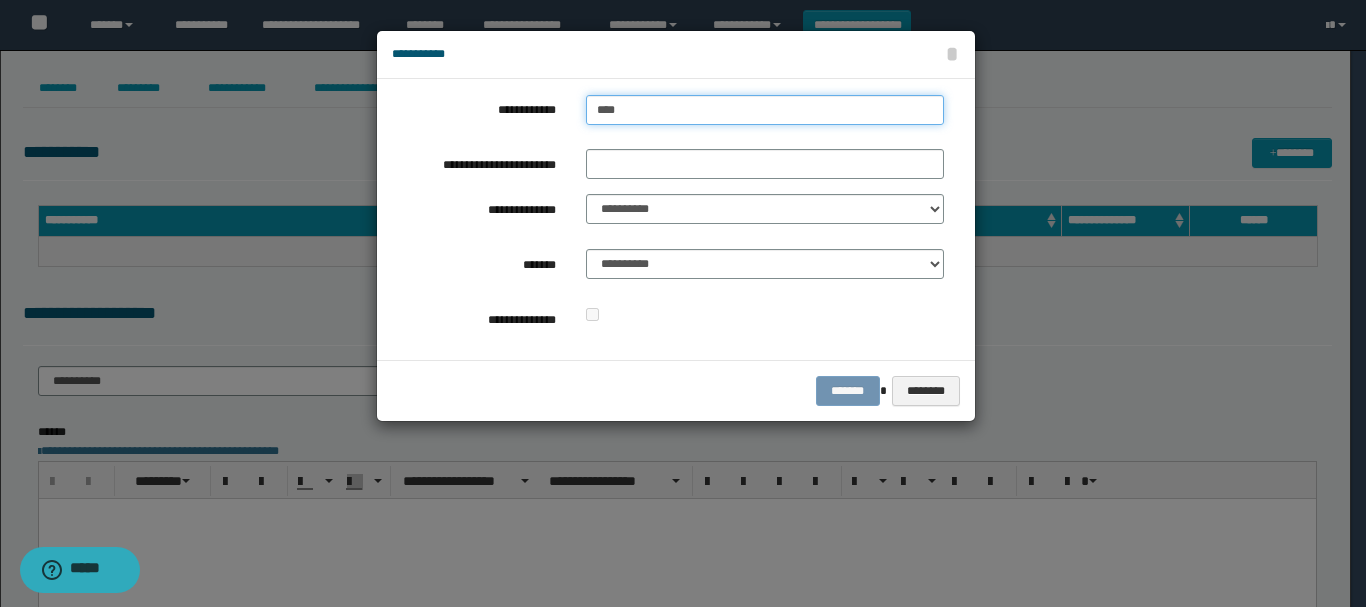 type on "****" 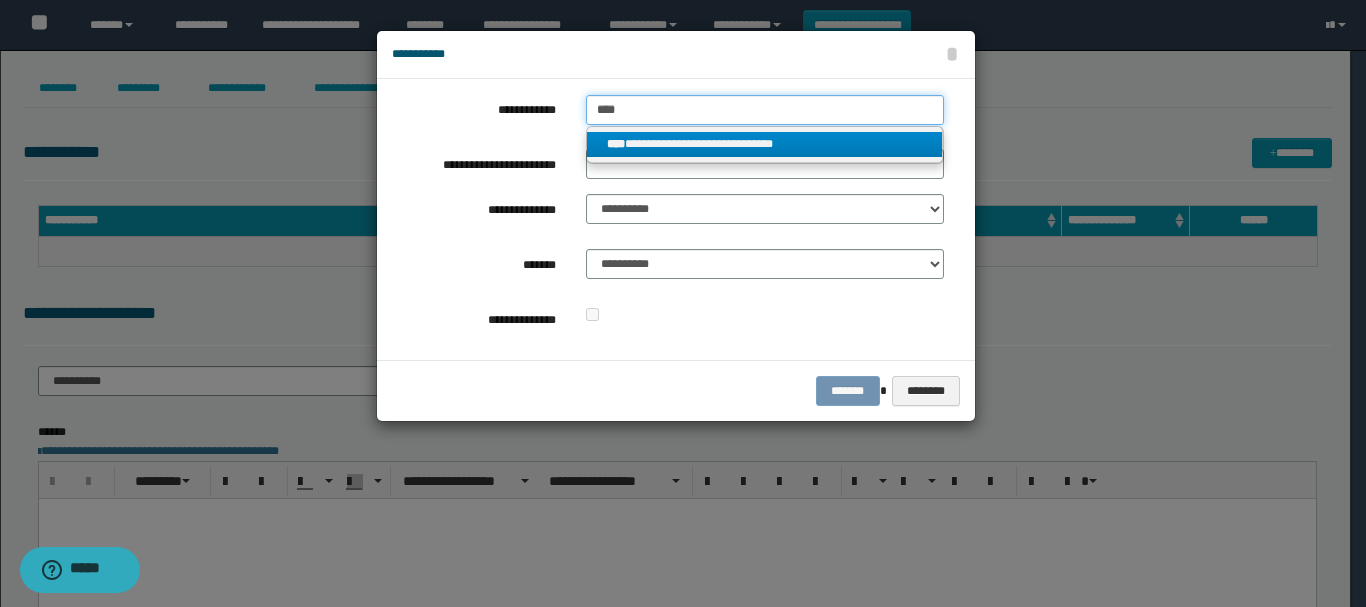 type on "****" 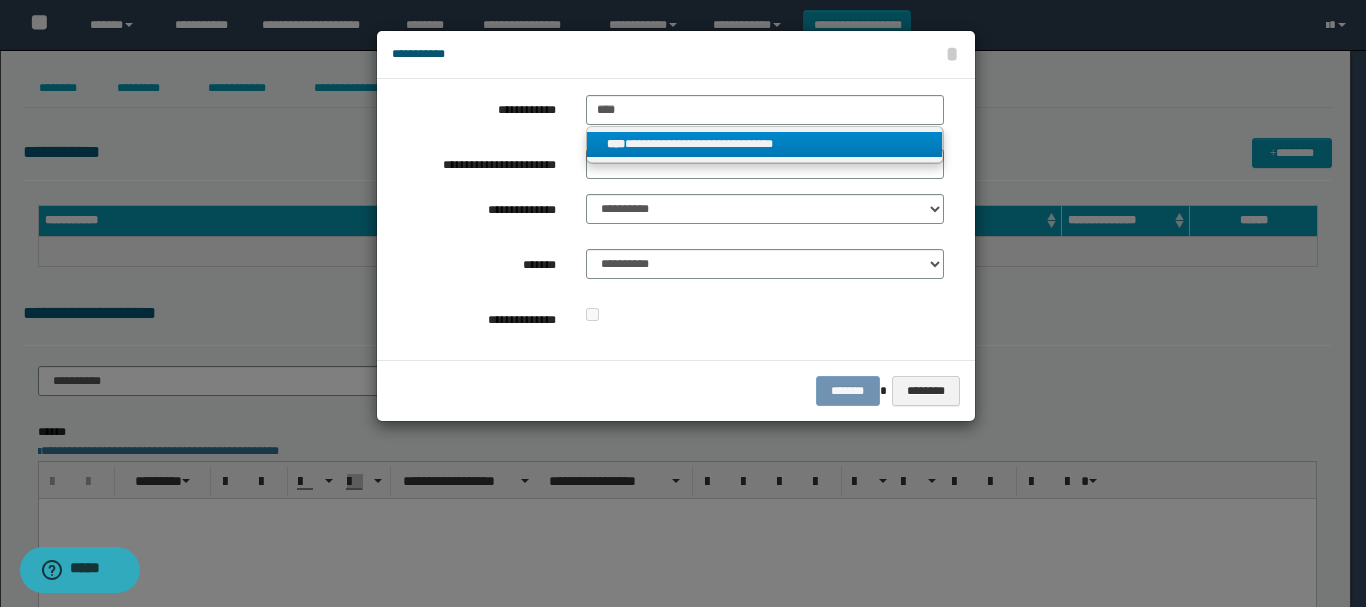 click on "**********" at bounding box center (765, 144) 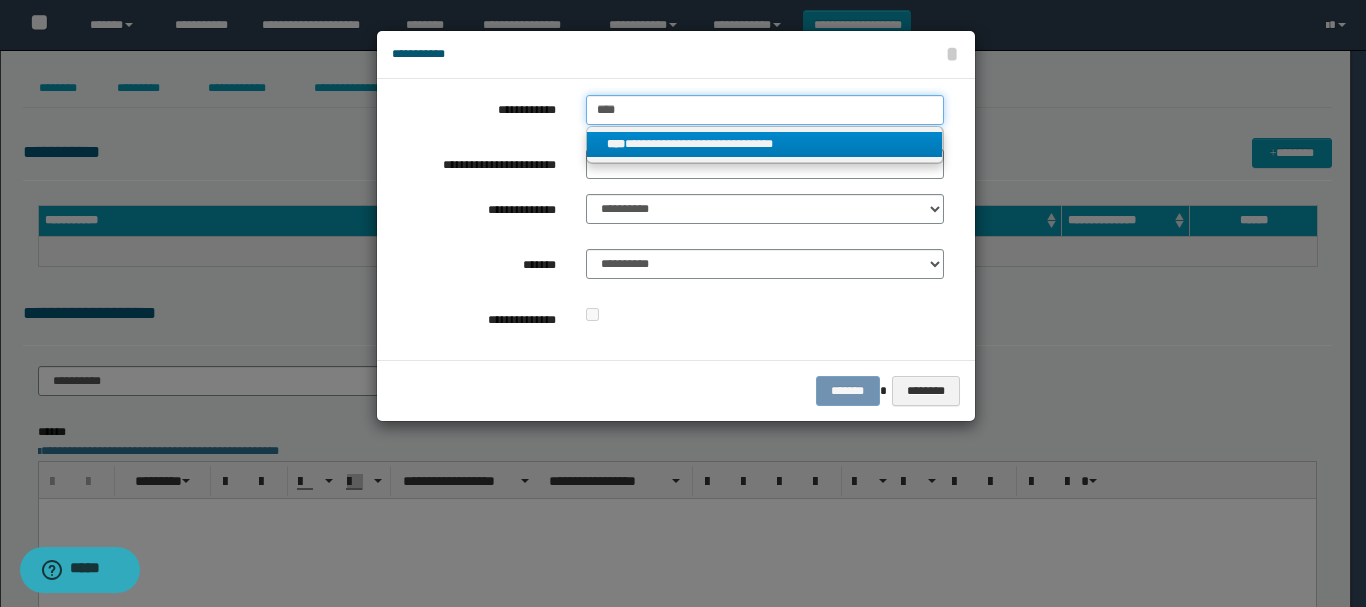 type 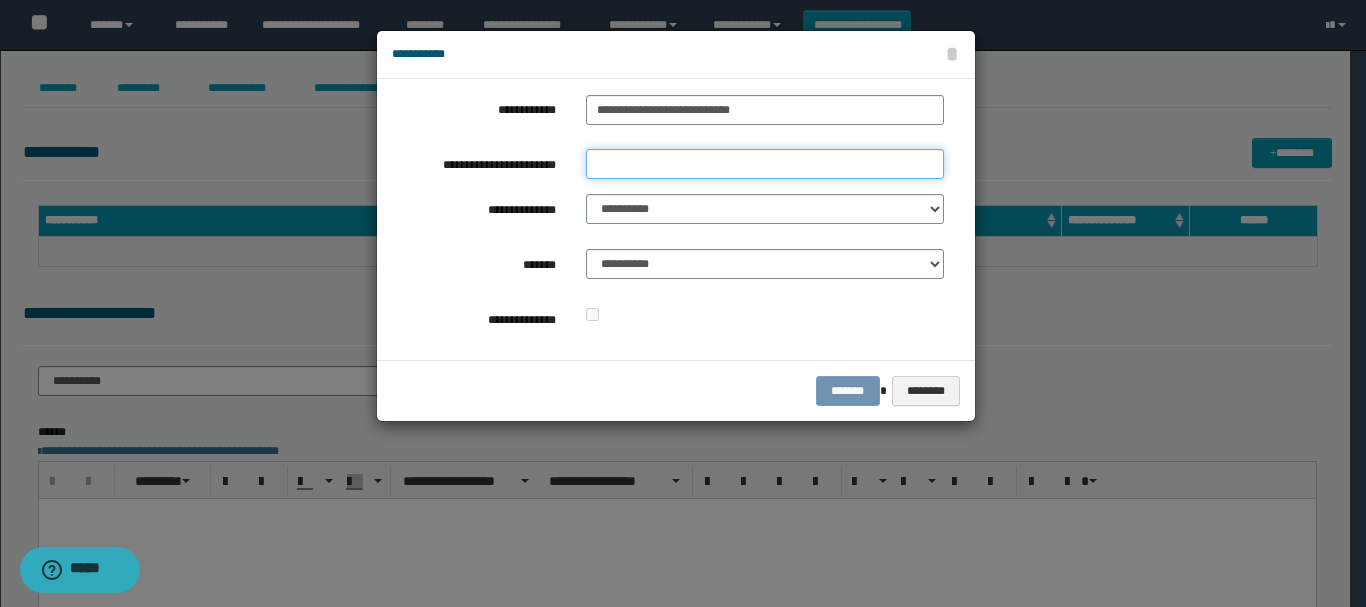 click on "**********" at bounding box center (765, 164) 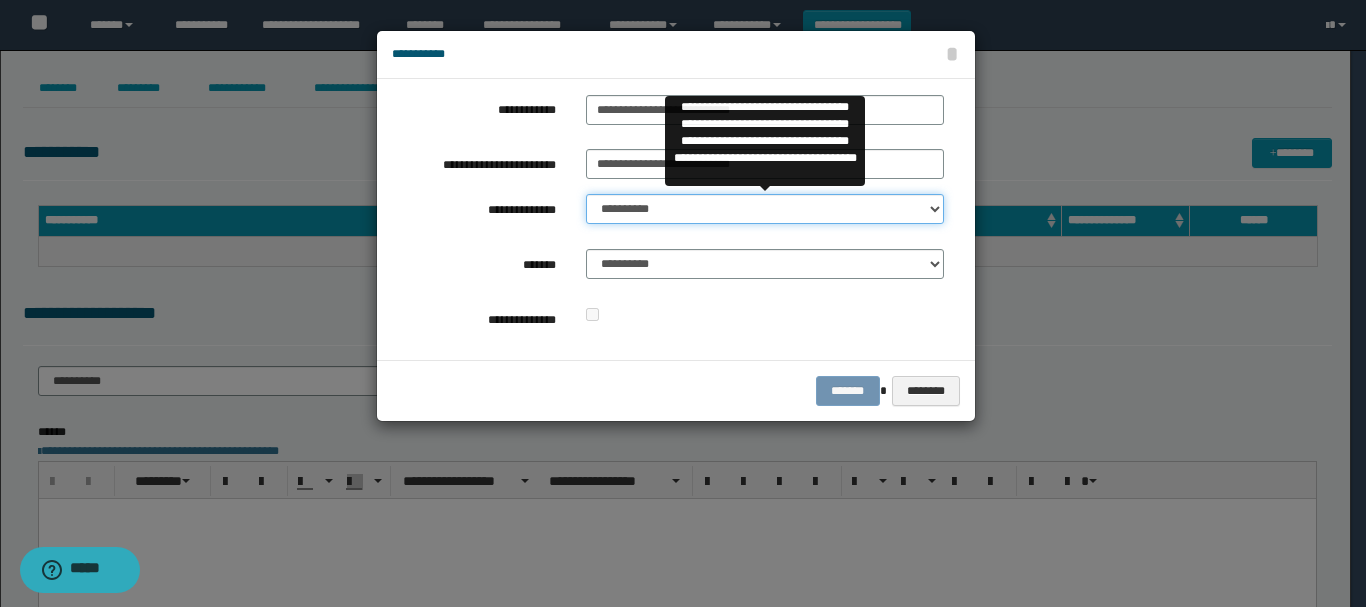 click on "**********" at bounding box center (765, 209) 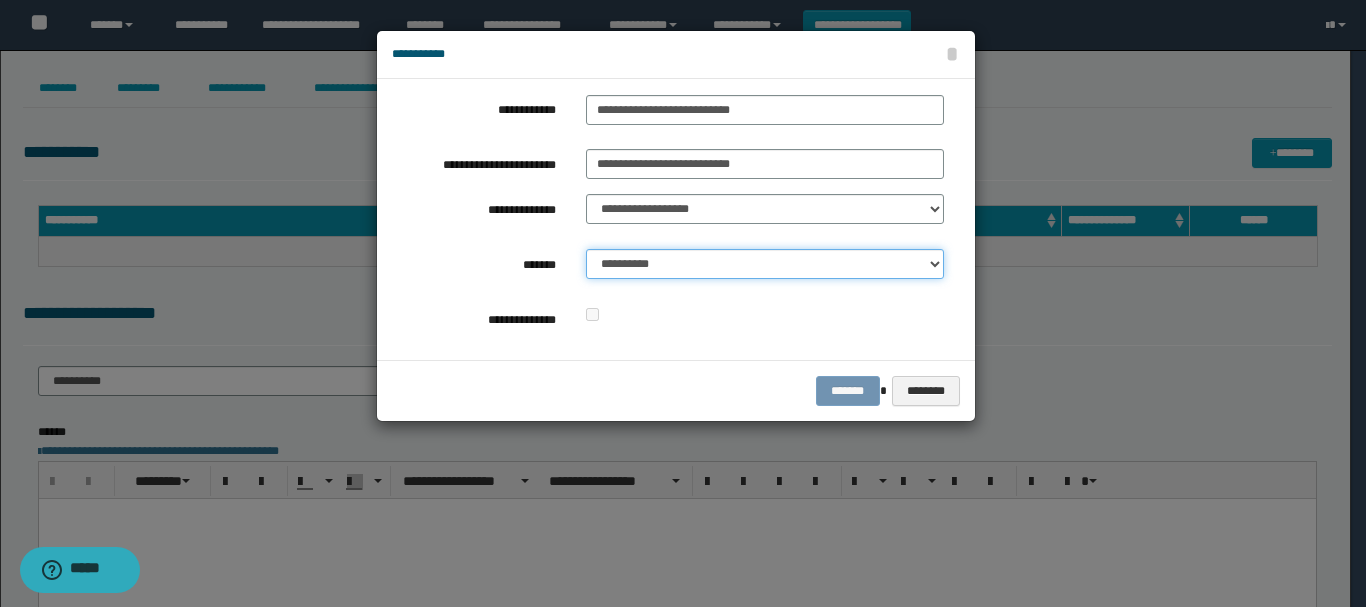 click on "**********" at bounding box center (765, 264) 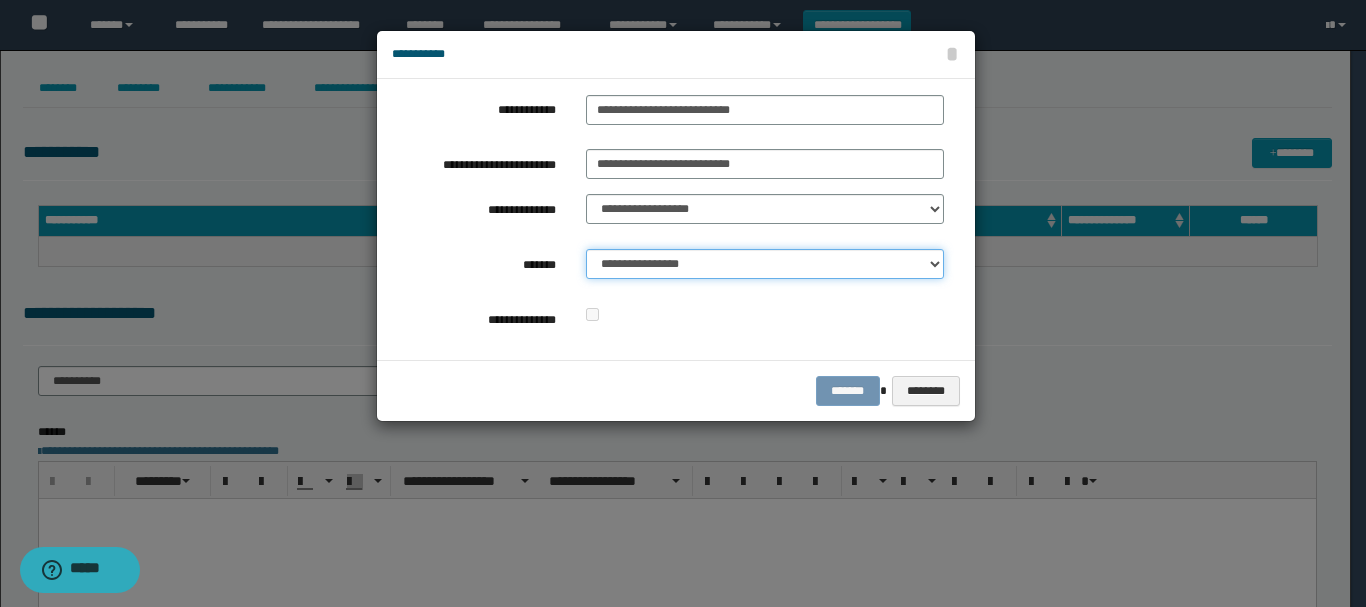 click on "**********" at bounding box center (765, 264) 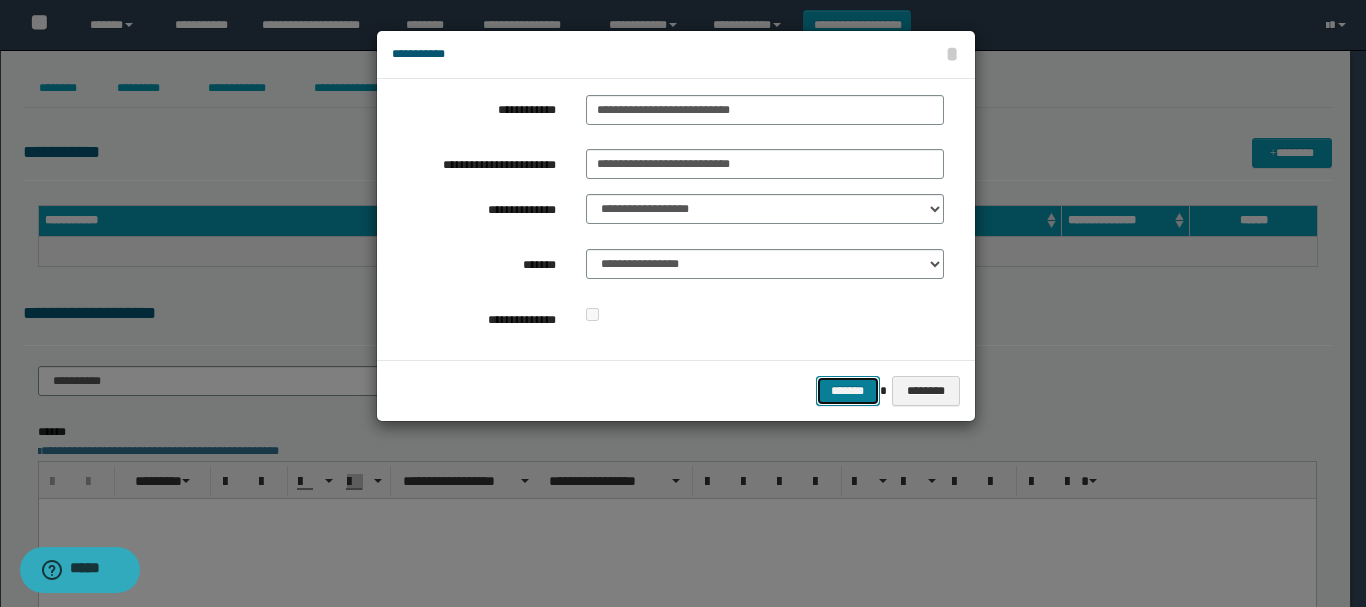 click on "*******" at bounding box center [848, 391] 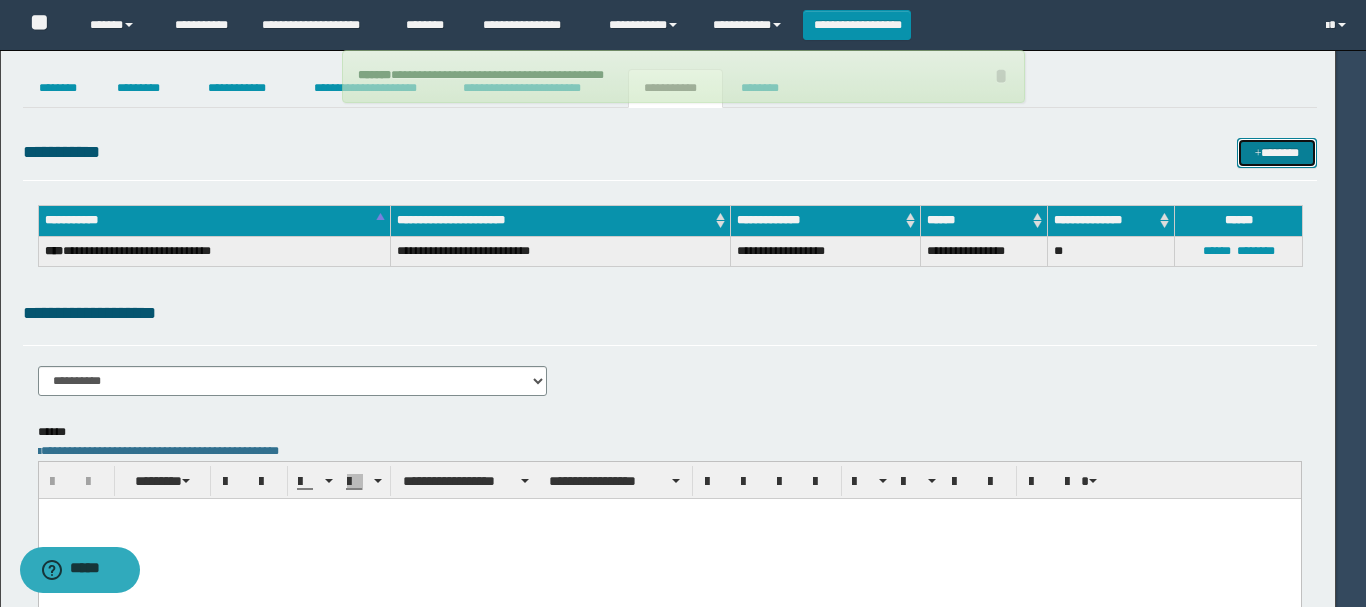 type 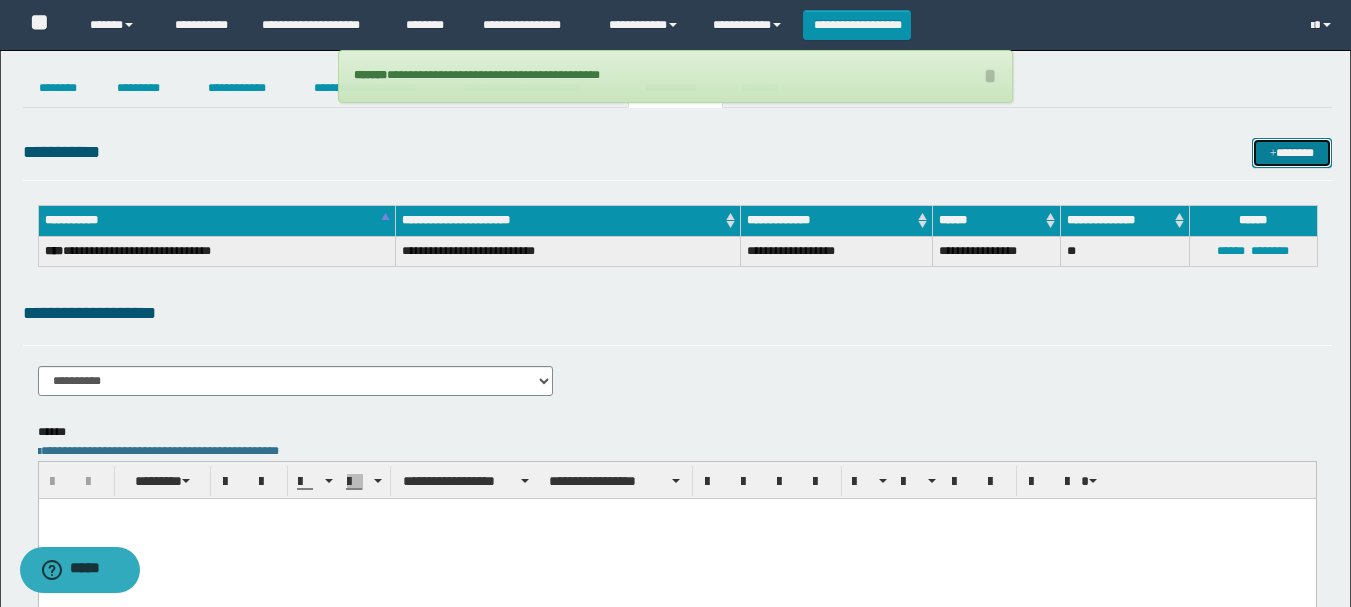 drag, startPoint x: 1291, startPoint y: 158, endPoint x: 1283, endPoint y: 147, distance: 13.601471 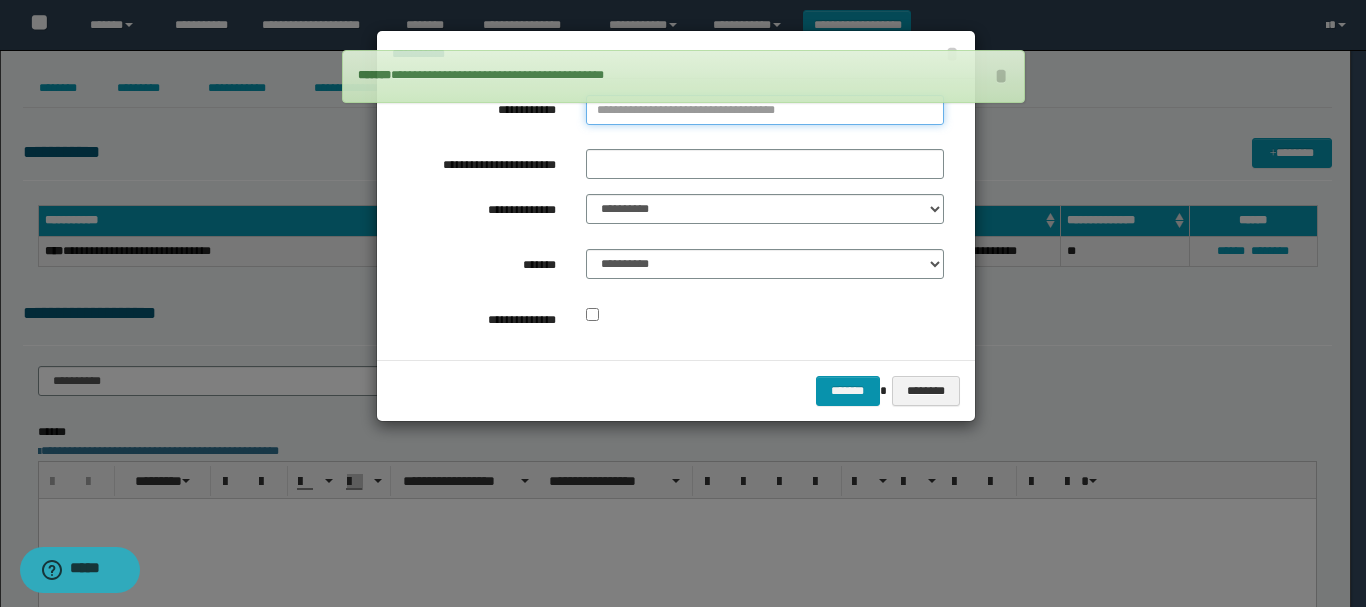 type on "**********" 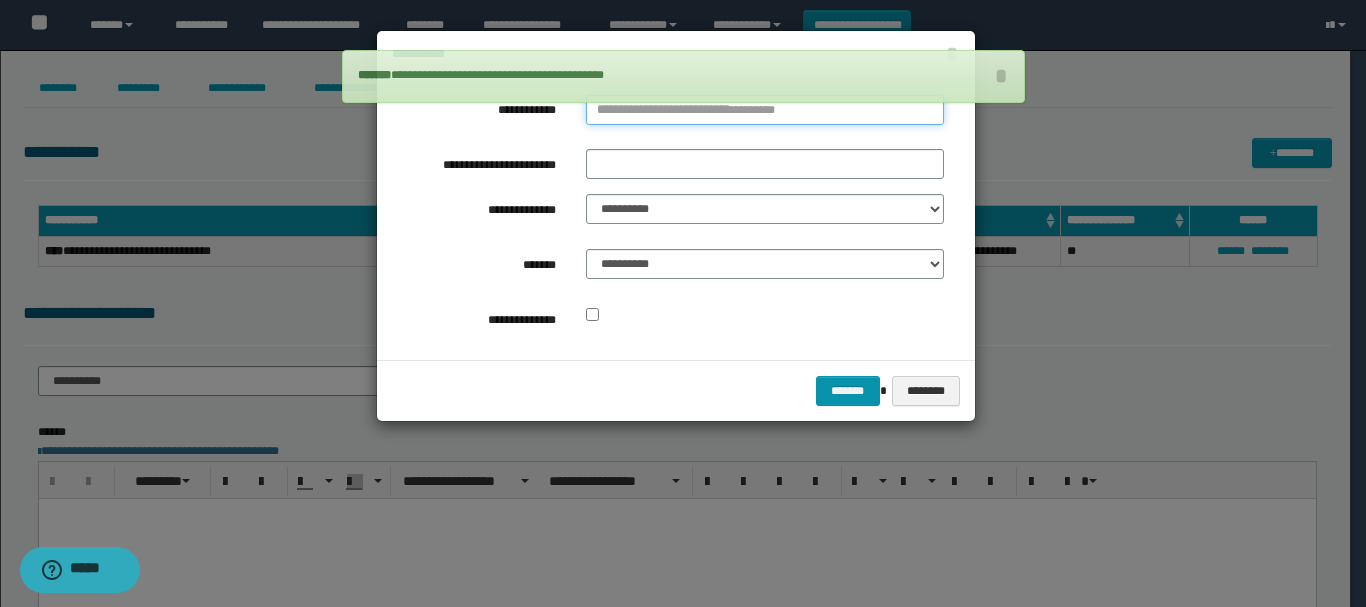 click on "**********" at bounding box center [765, 110] 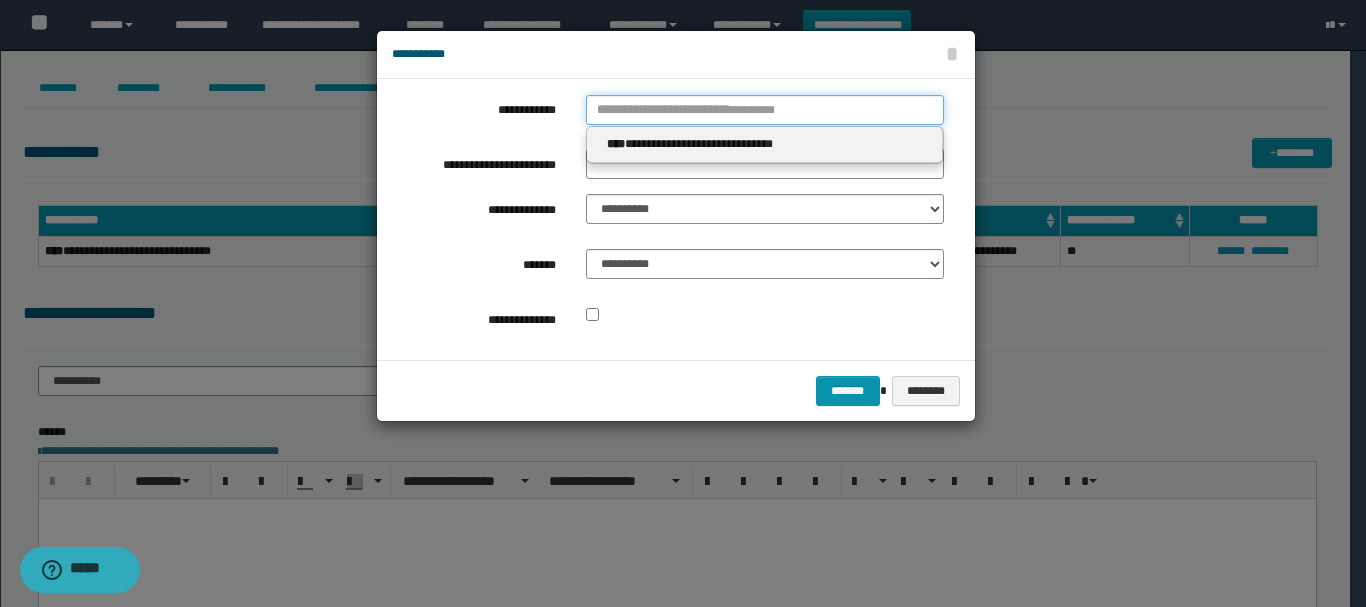 type 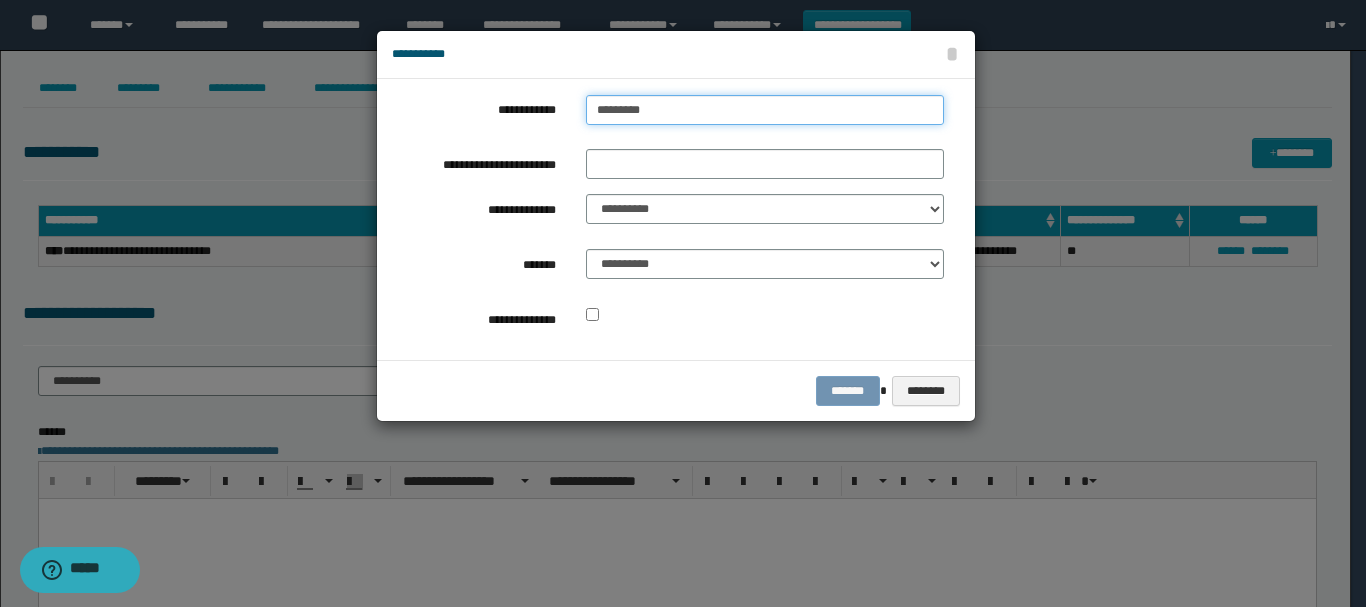 type on "**********" 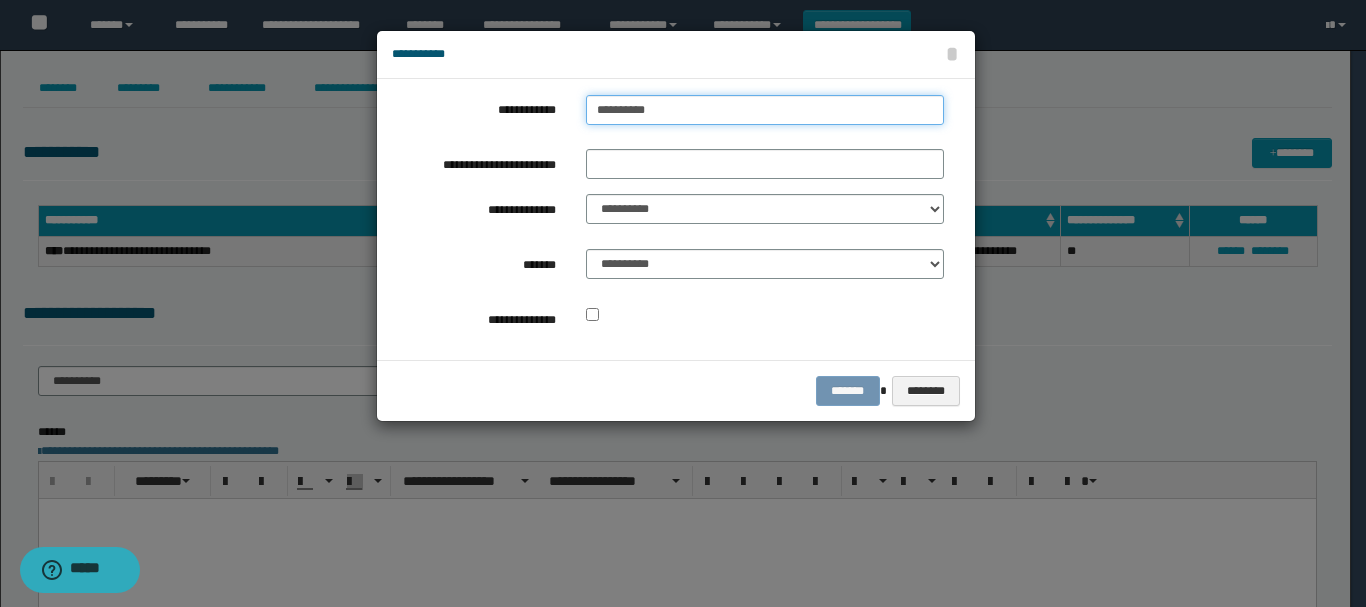 type on "**********" 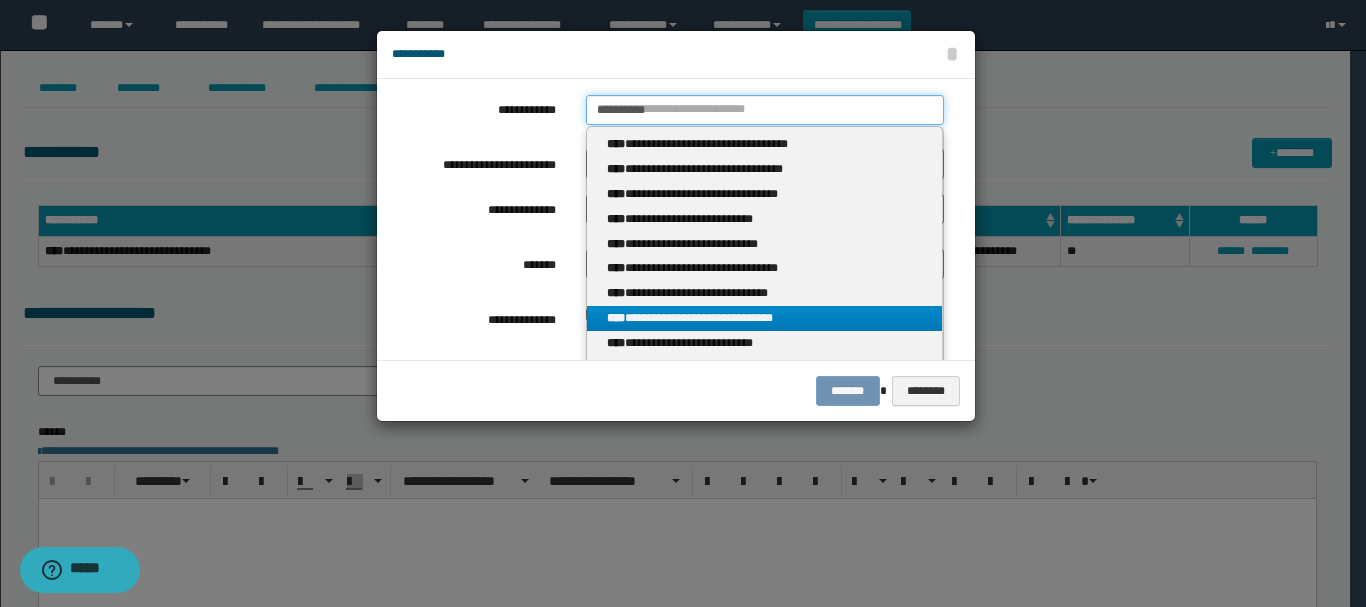 type on "**********" 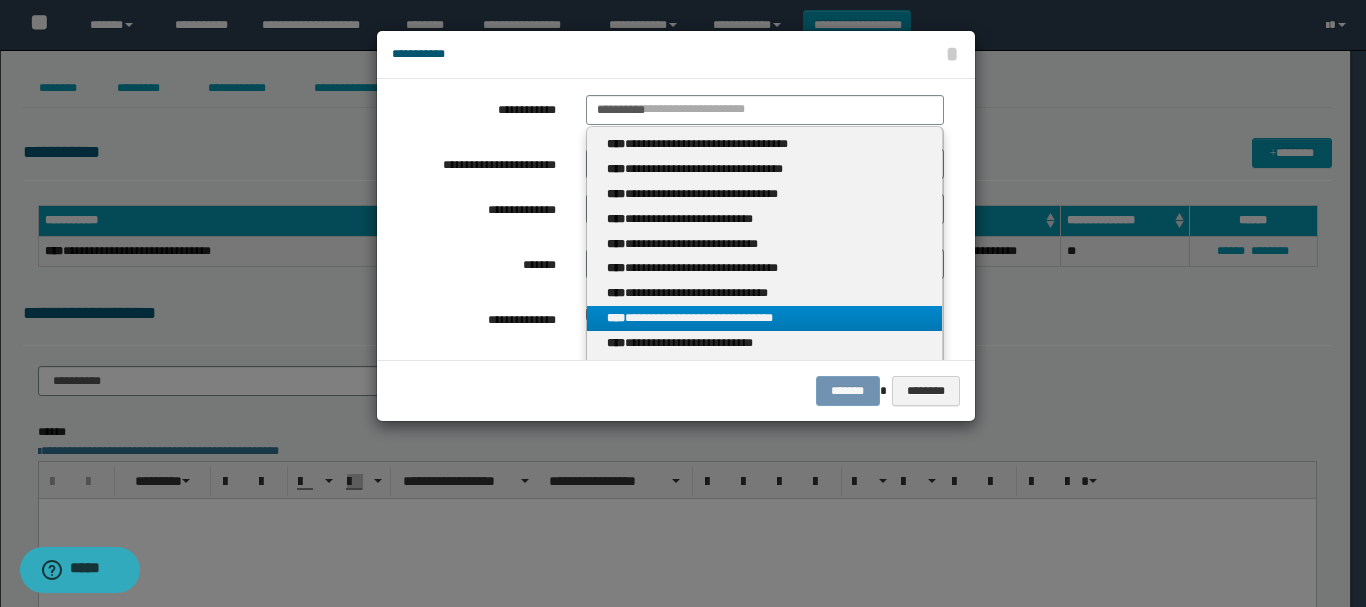 click on "**********" at bounding box center [765, 318] 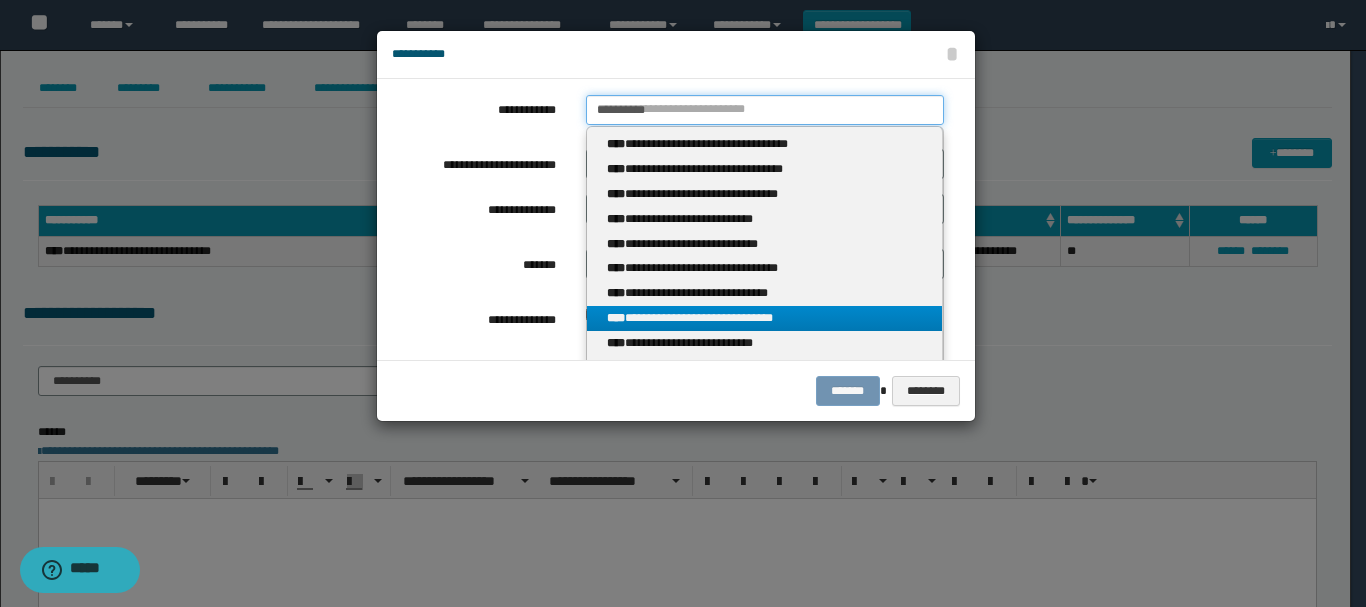 type 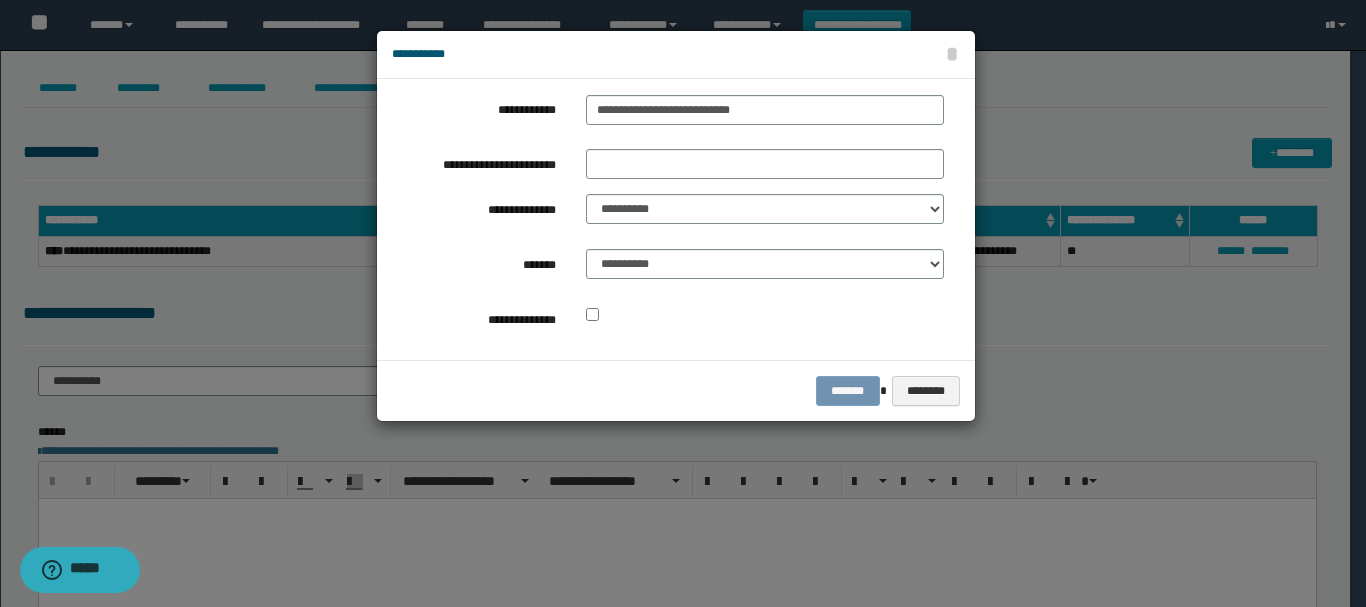 click on "*******
********" at bounding box center [676, 390] 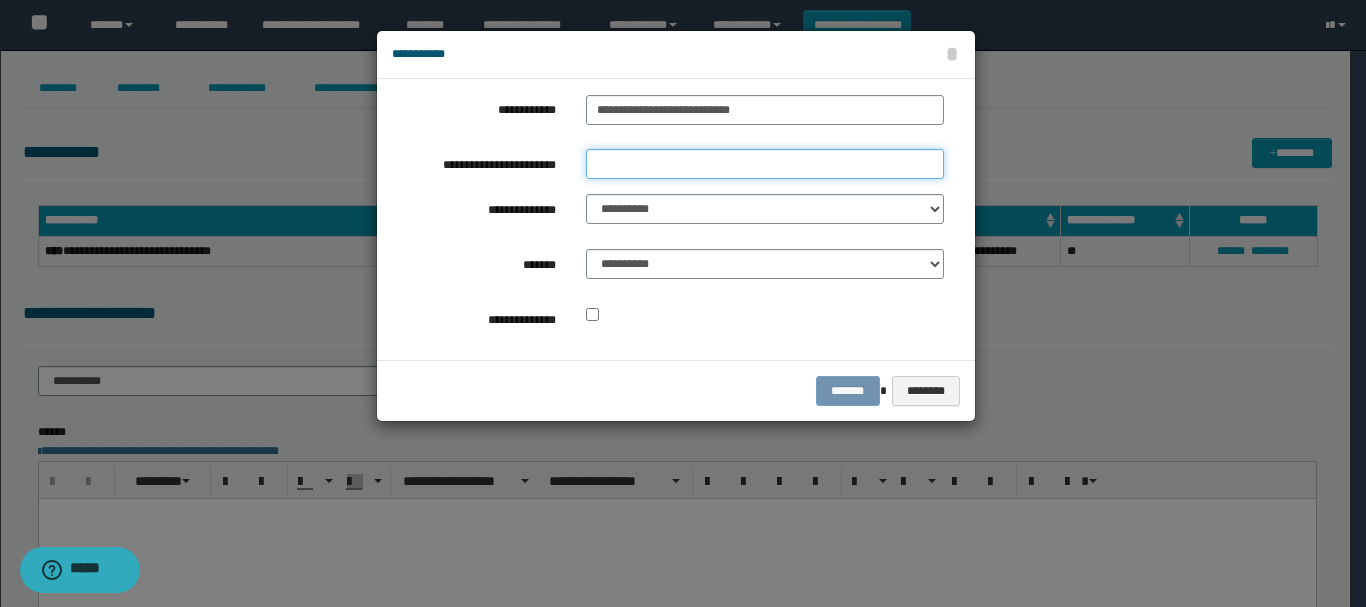 click on "**********" at bounding box center [765, 164] 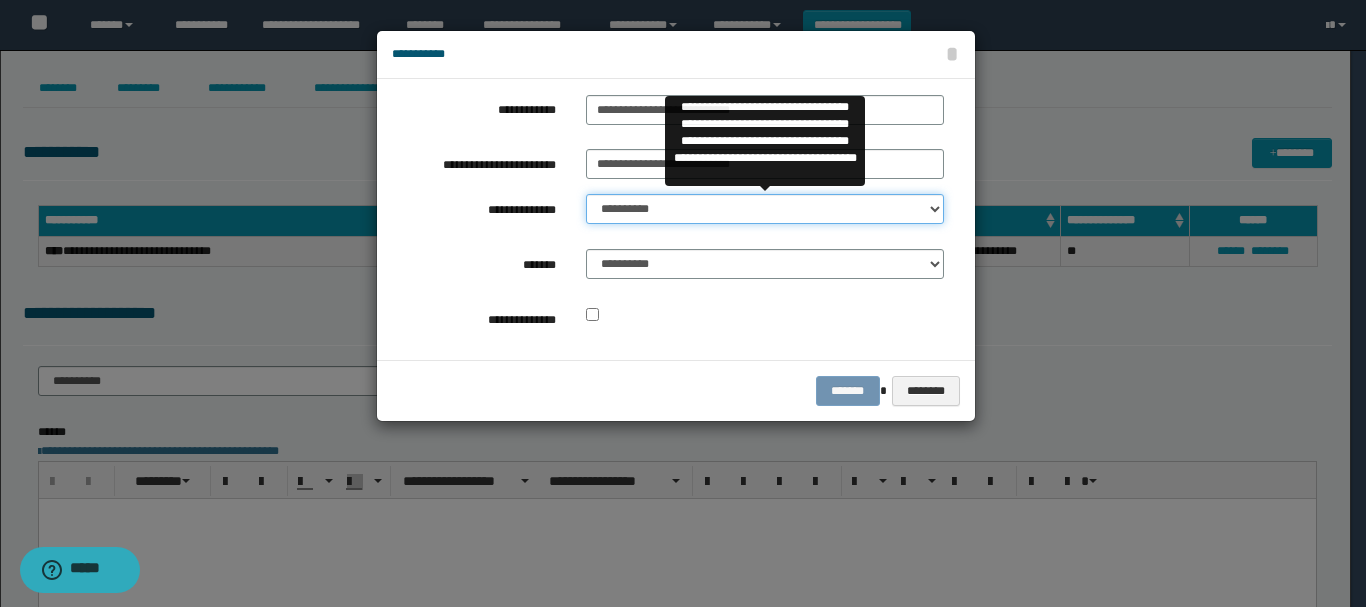 click on "**********" at bounding box center [765, 209] 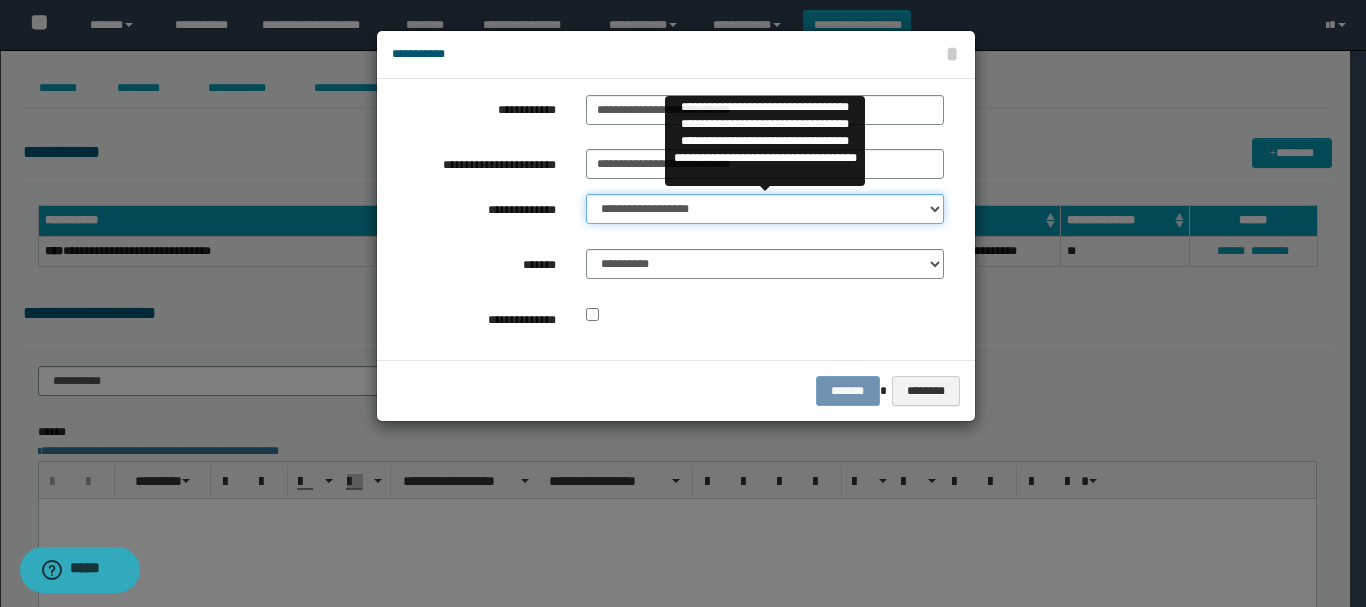 click on "**********" at bounding box center (765, 209) 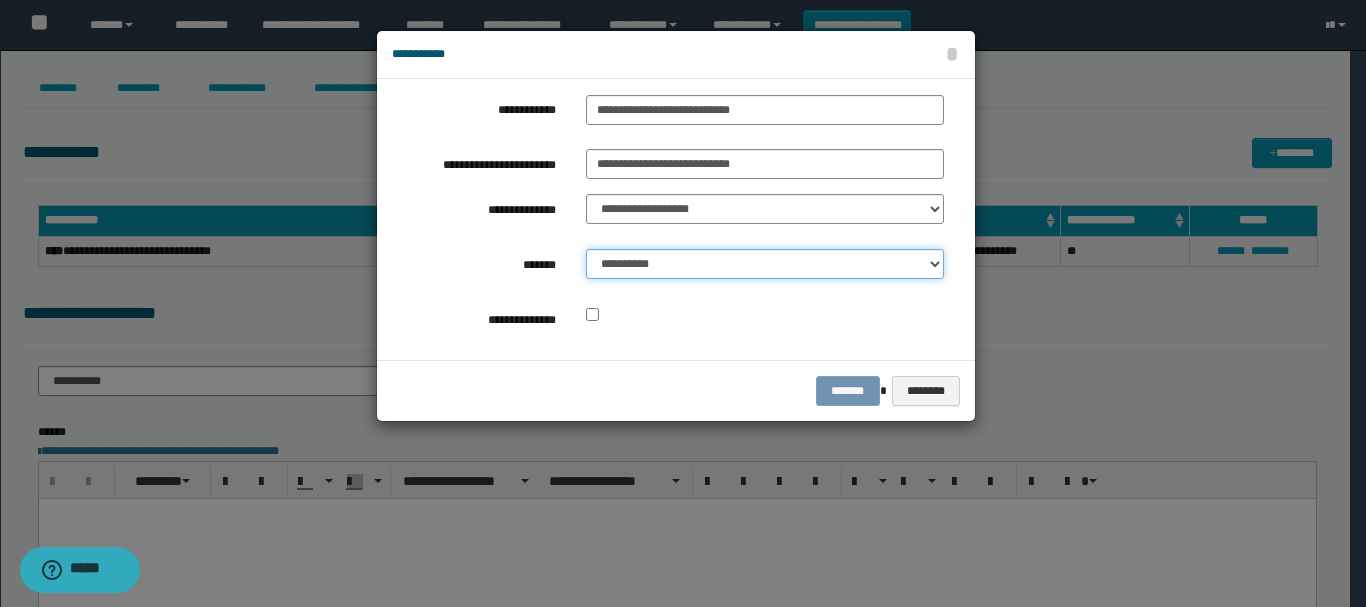 click on "**********" at bounding box center [765, 264] 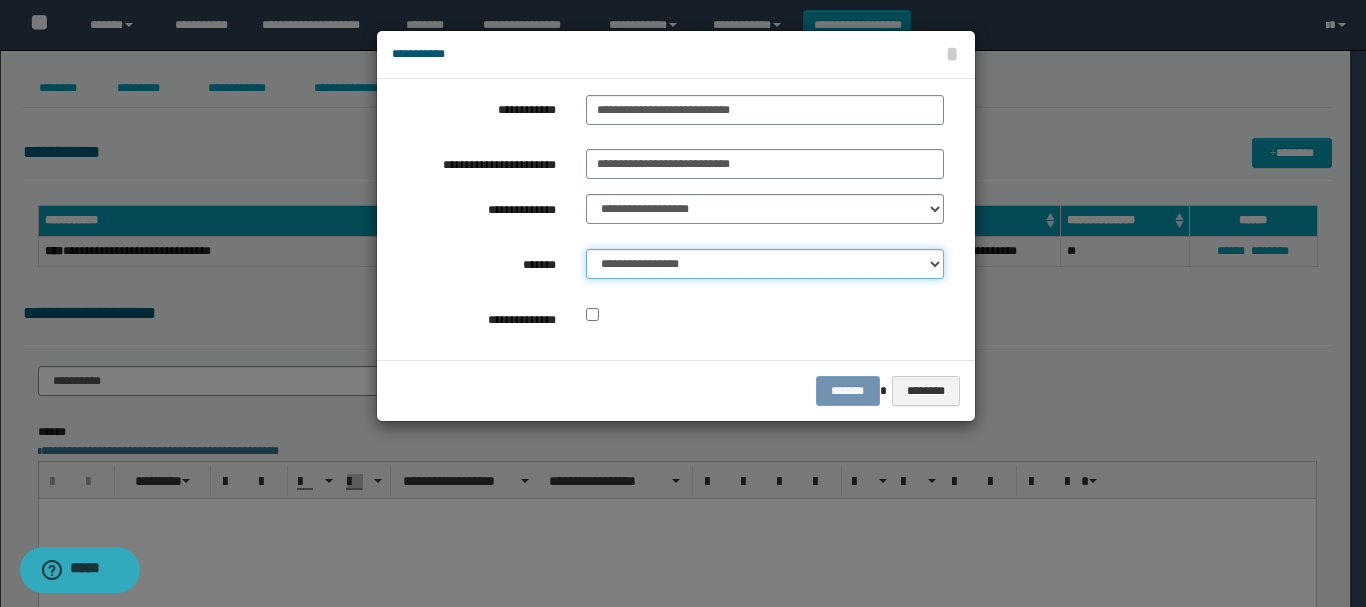 click on "**********" at bounding box center (765, 264) 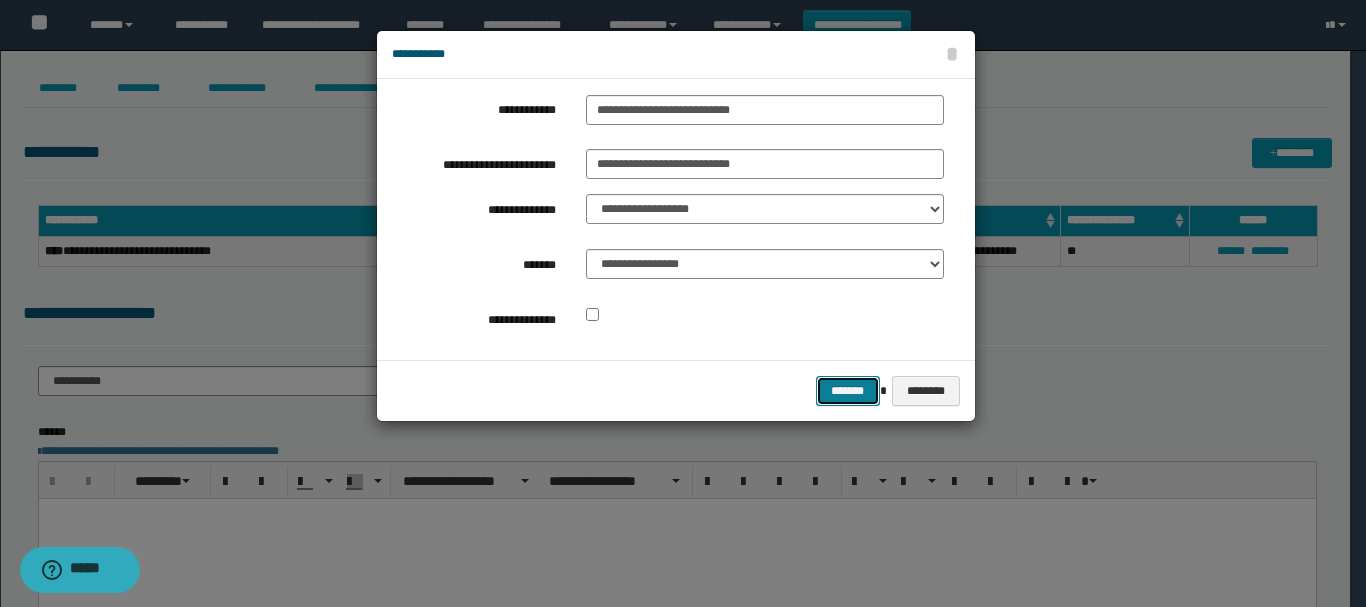 click on "*******" at bounding box center [848, 391] 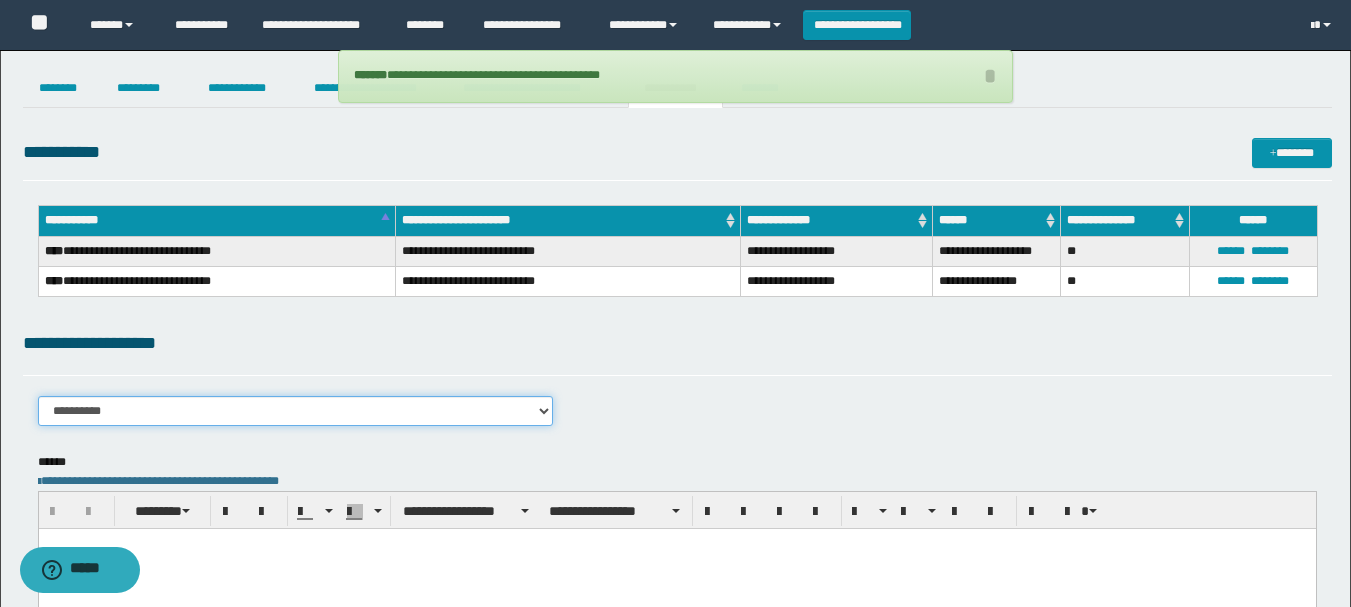 click on "**********" at bounding box center (296, 411) 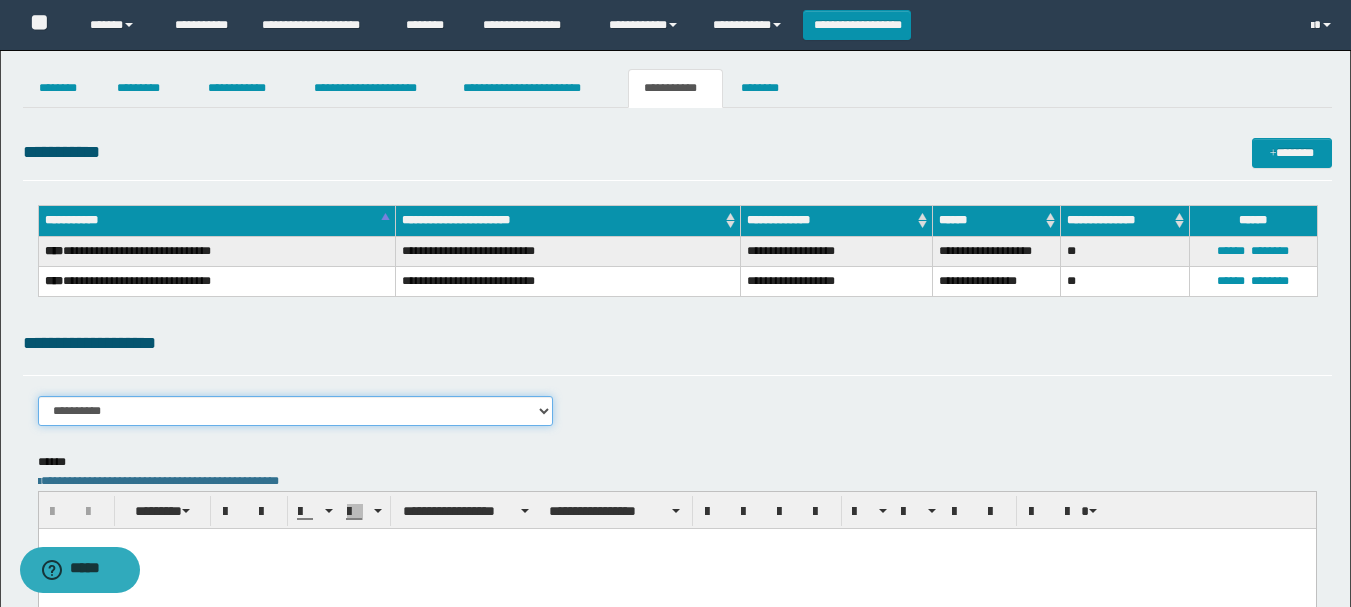 select on "****" 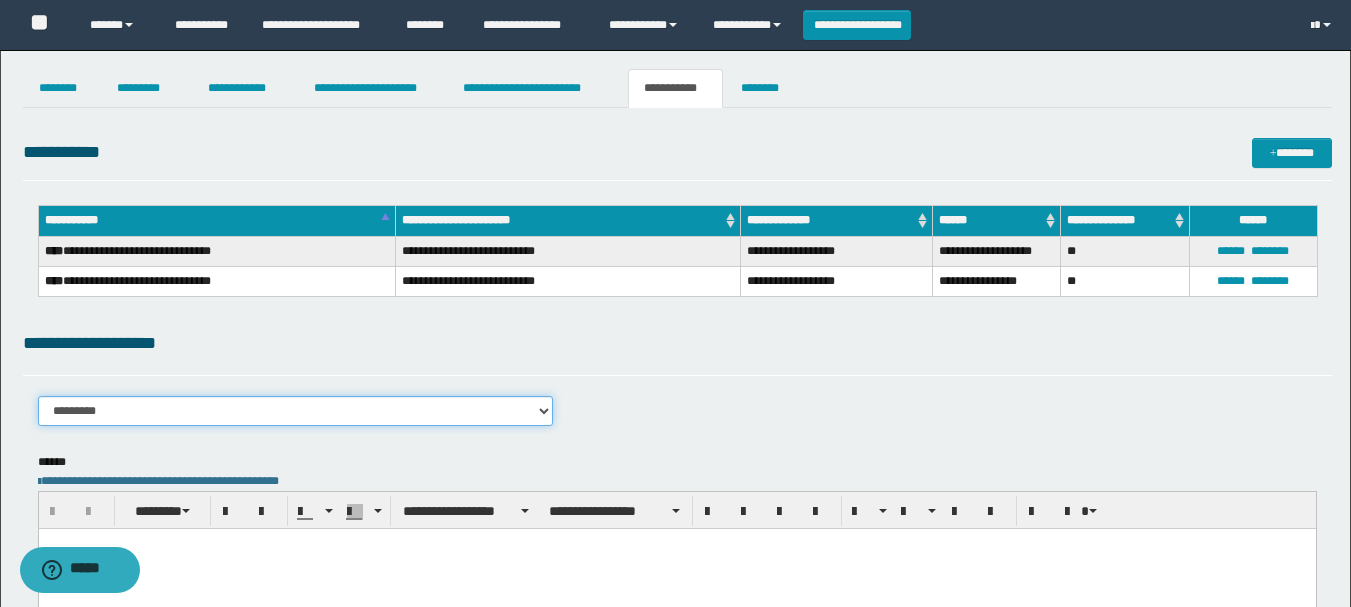 scroll, scrollTop: 200, scrollLeft: 0, axis: vertical 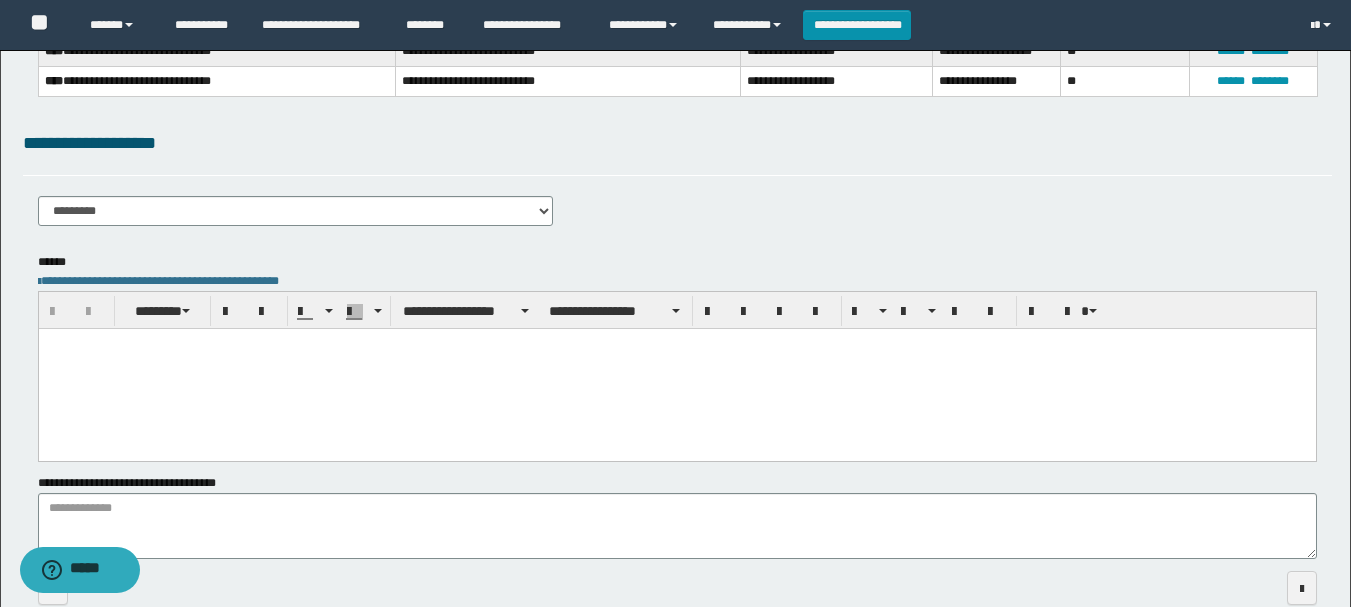 click at bounding box center [676, 368] 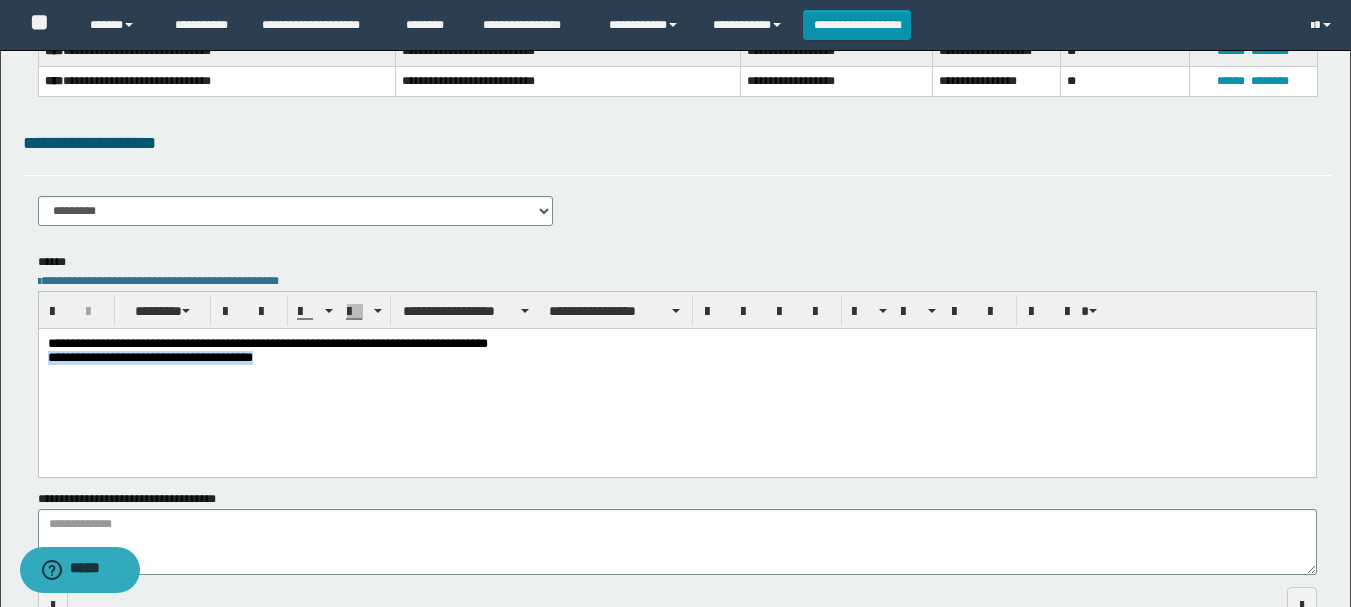 drag, startPoint x: 50, startPoint y: 361, endPoint x: 362, endPoint y: 355, distance: 312.05768 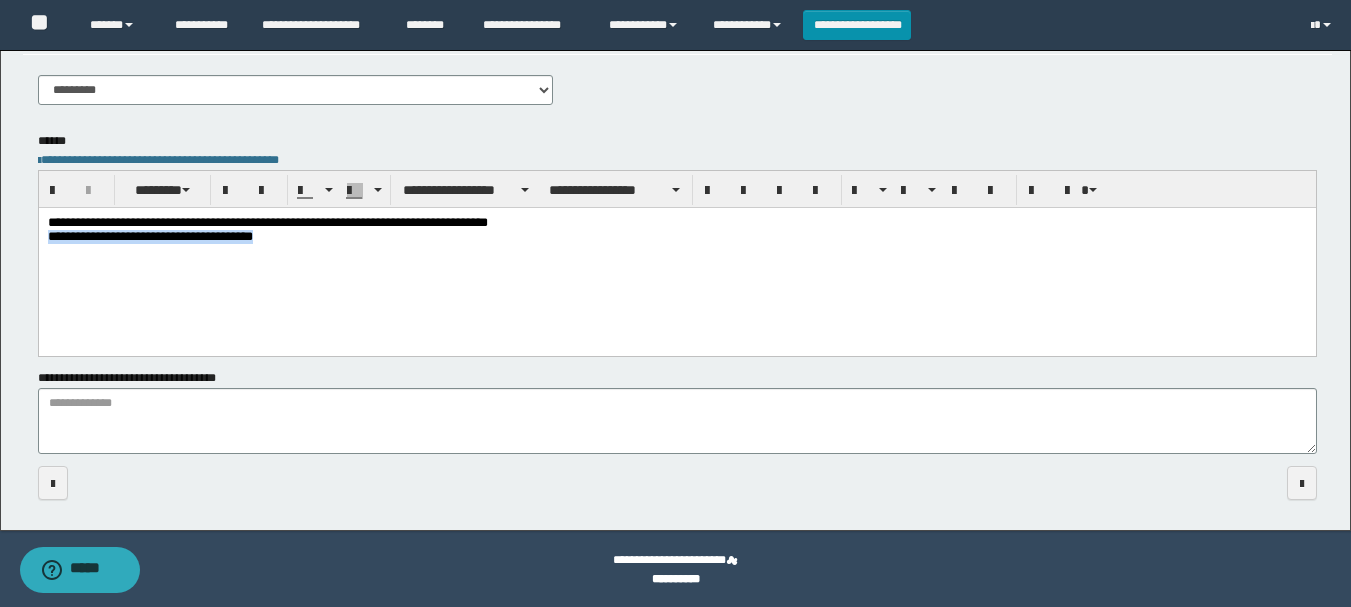 scroll, scrollTop: 322, scrollLeft: 0, axis: vertical 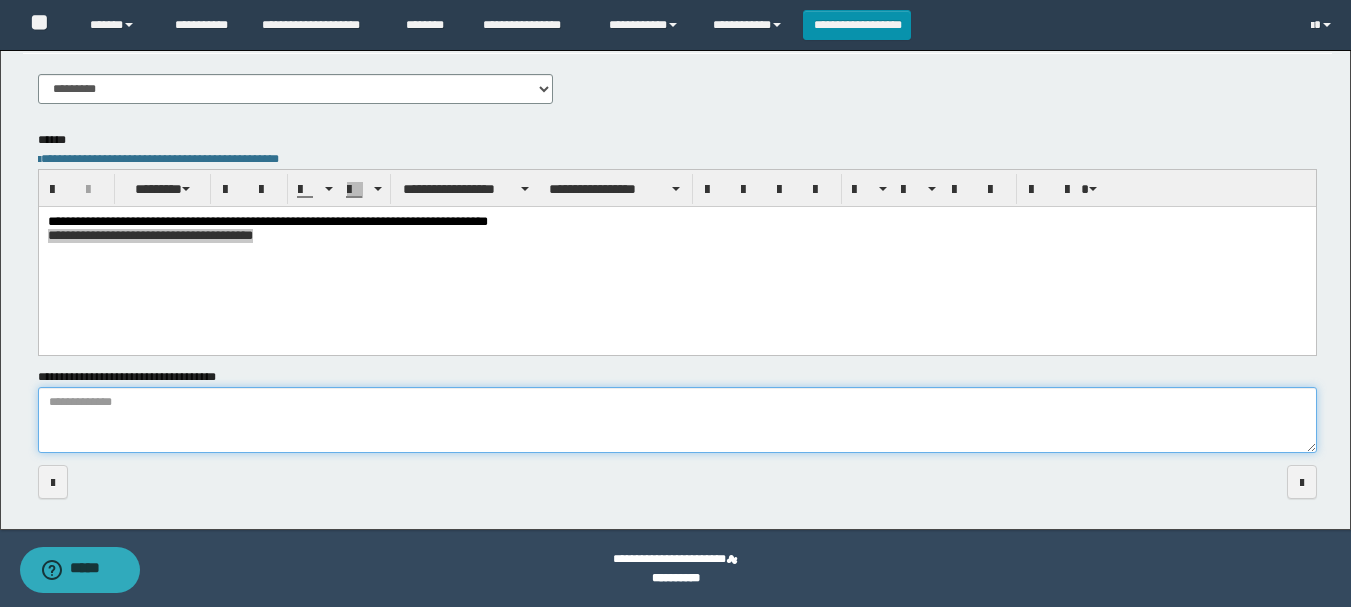 click on "**********" at bounding box center (677, 420) 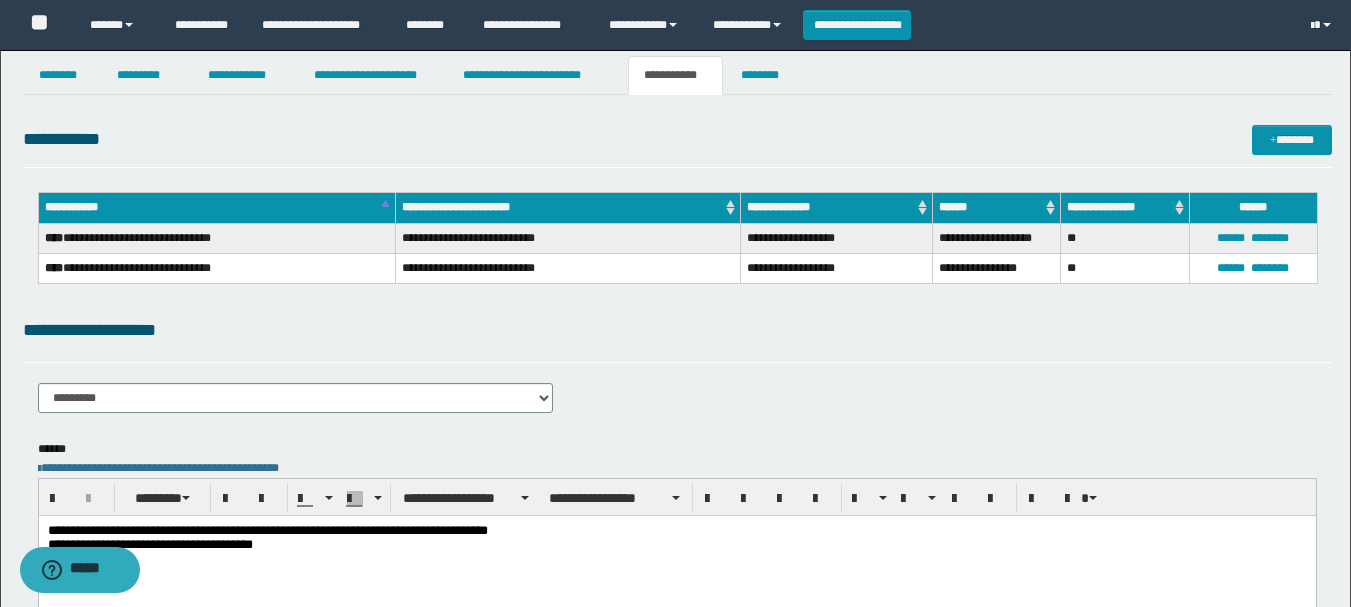 scroll, scrollTop: 11, scrollLeft: 0, axis: vertical 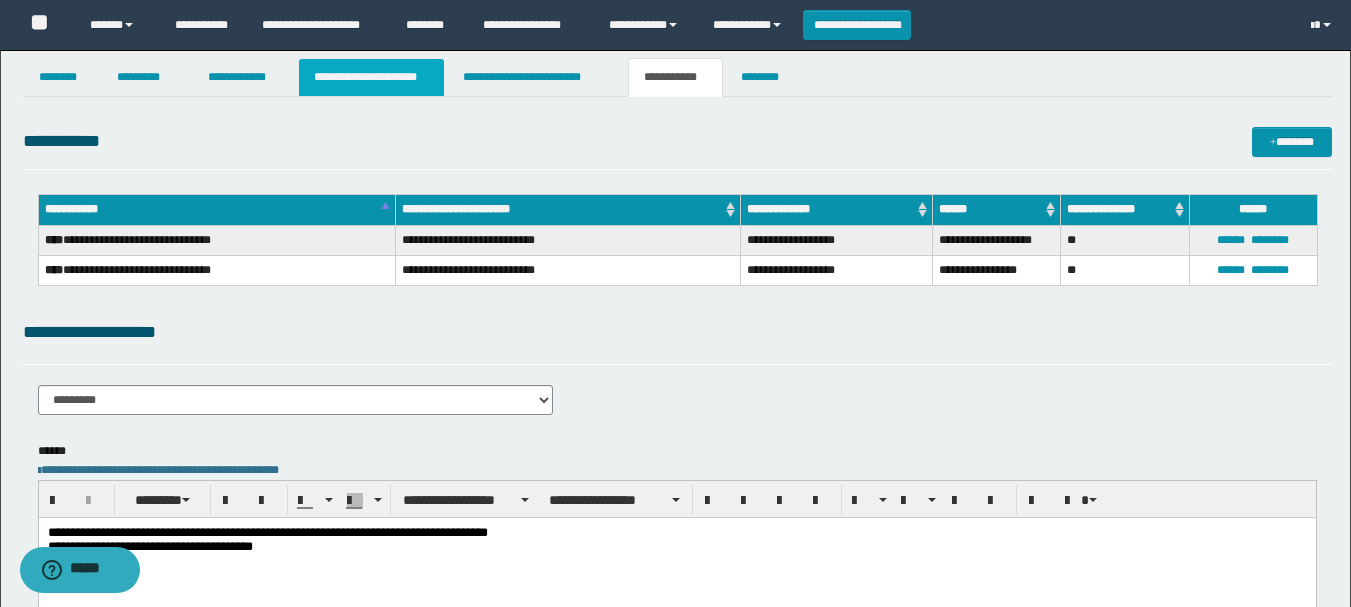 type on "**********" 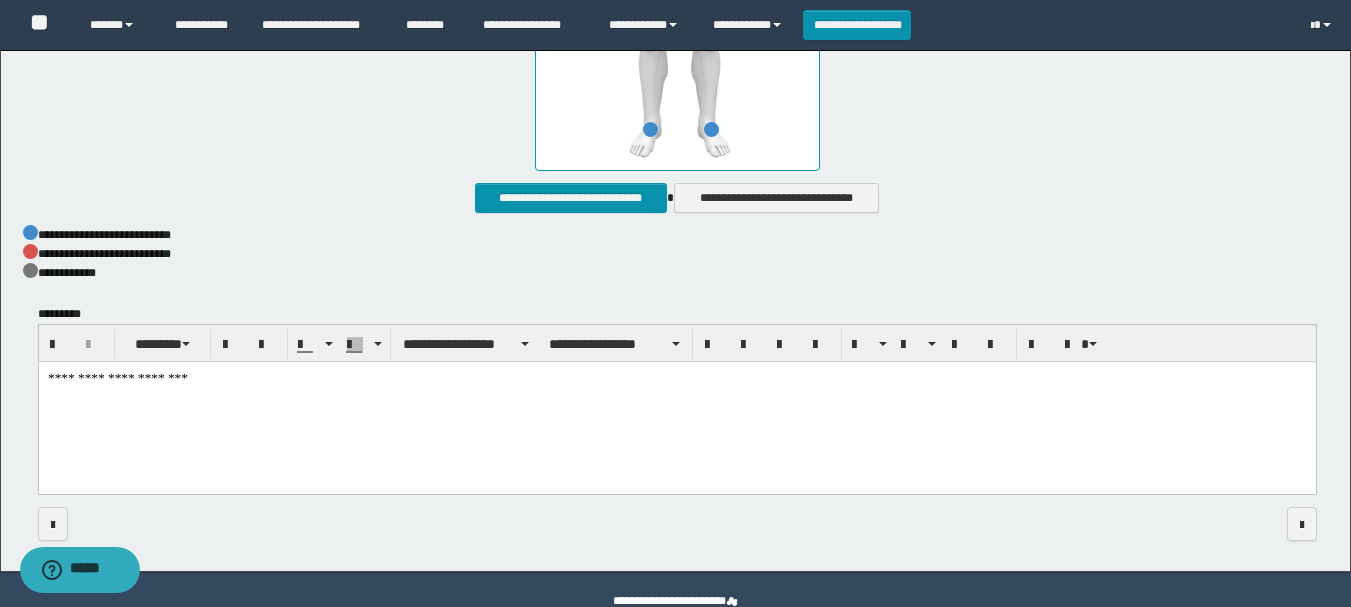 scroll, scrollTop: 1411, scrollLeft: 0, axis: vertical 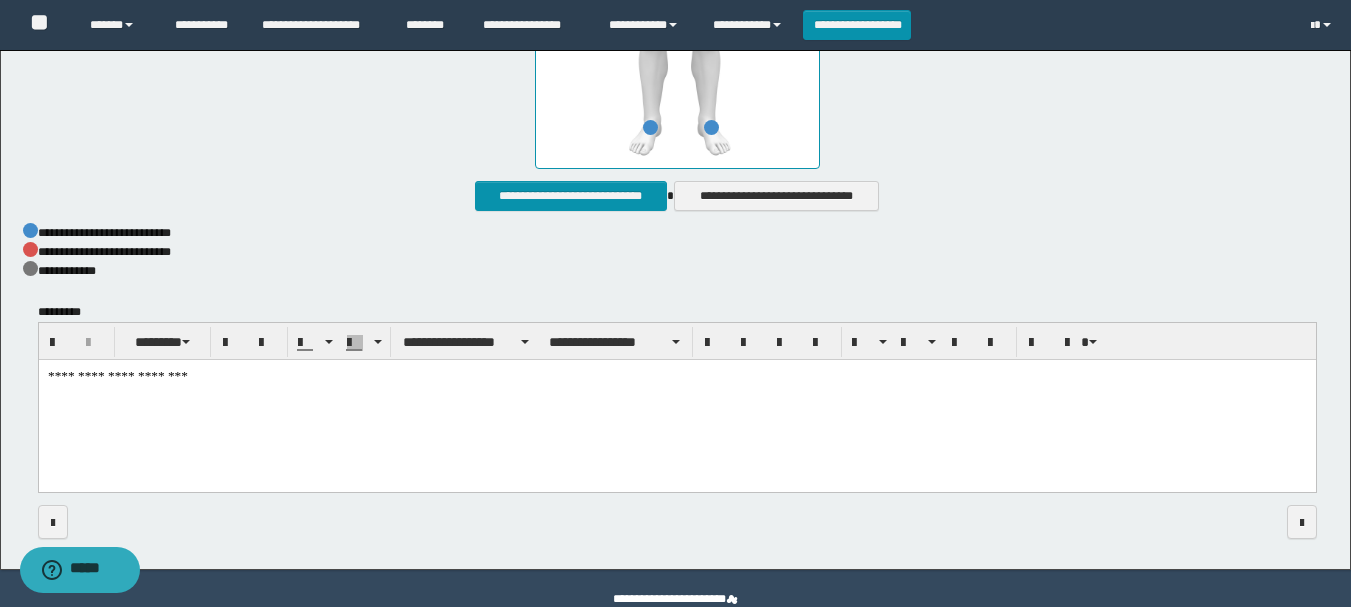 click on "**********" at bounding box center [676, 401] 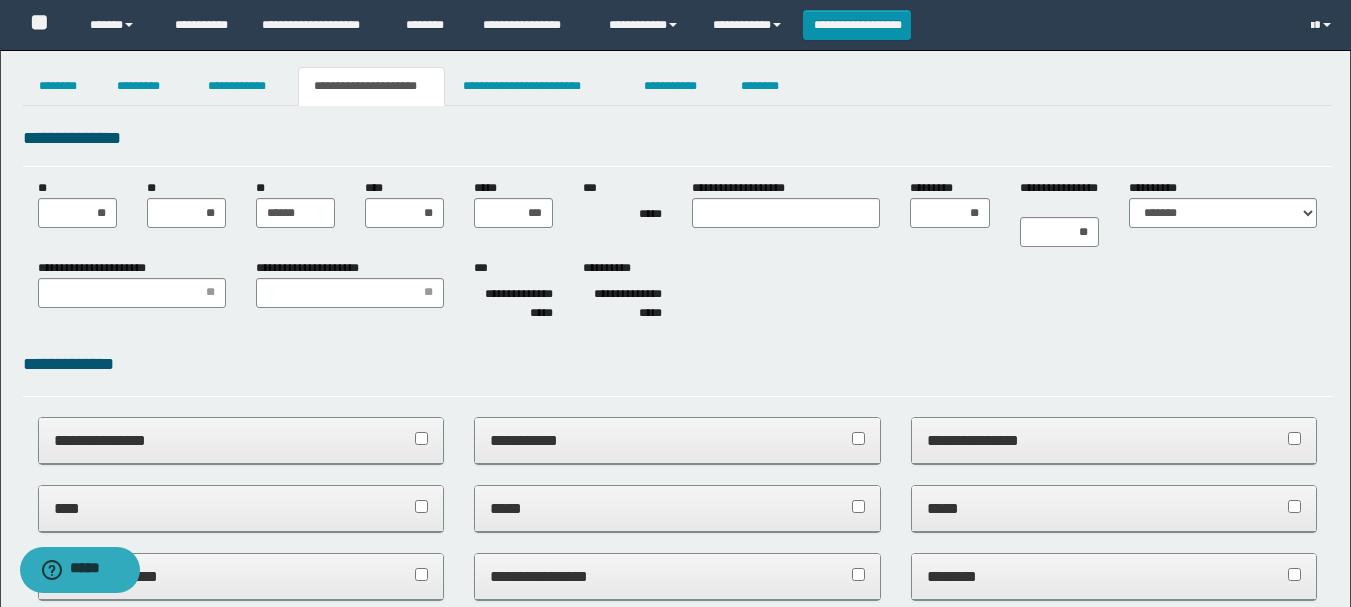 scroll, scrollTop: 0, scrollLeft: 0, axis: both 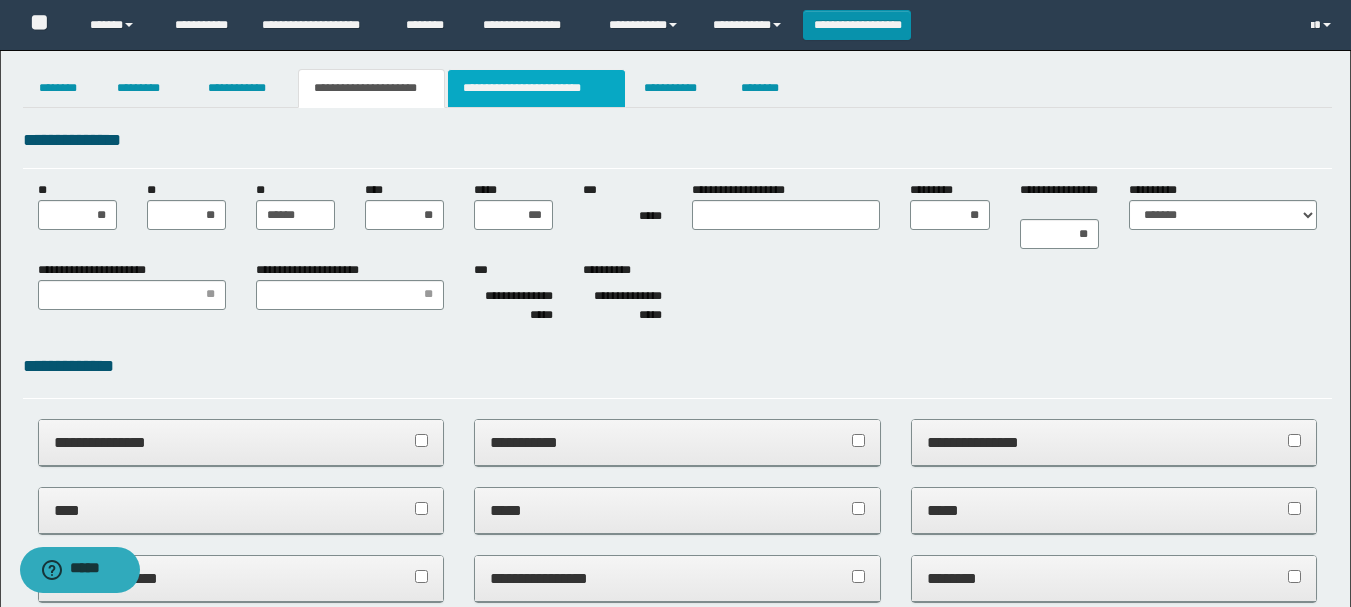 click on "**********" at bounding box center [537, 88] 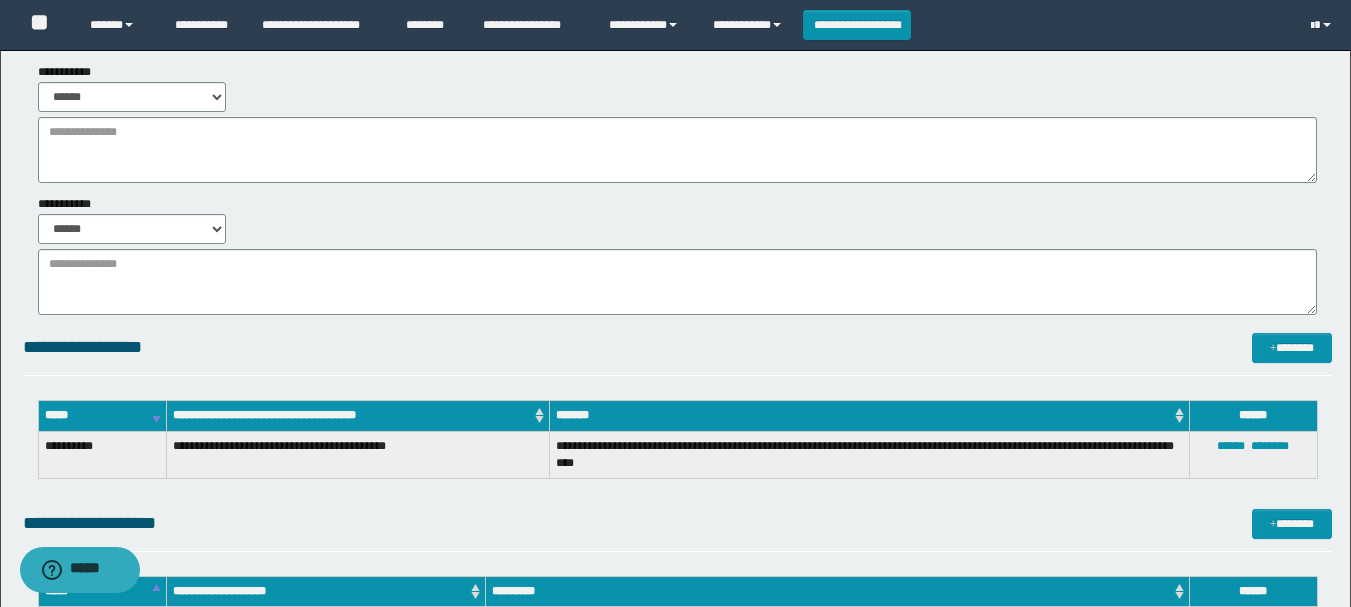 scroll, scrollTop: 0, scrollLeft: 0, axis: both 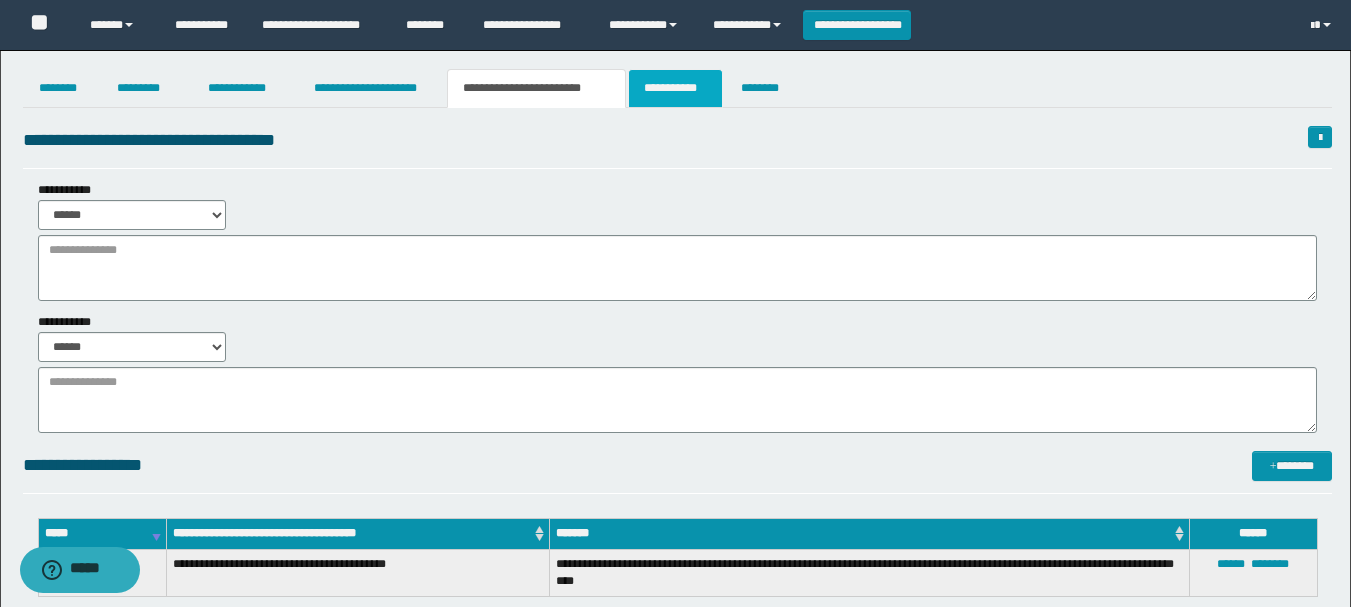 click on "**********" at bounding box center [675, 88] 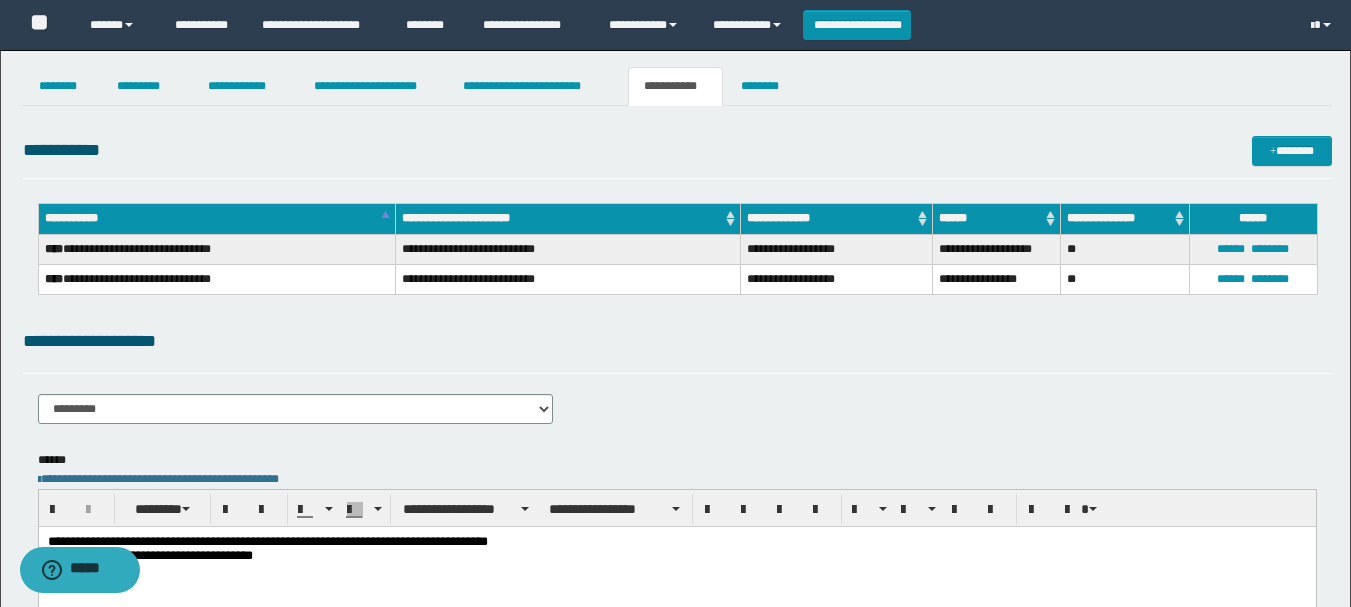 scroll, scrollTop: 0, scrollLeft: 0, axis: both 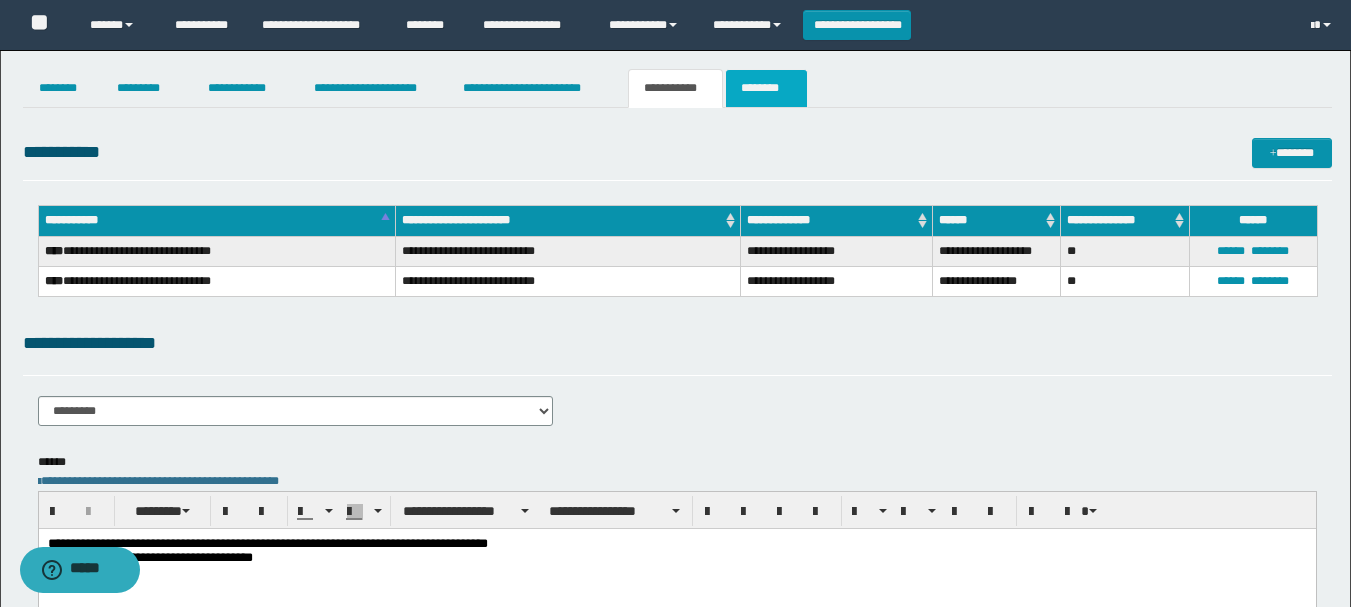 click on "********" at bounding box center (766, 88) 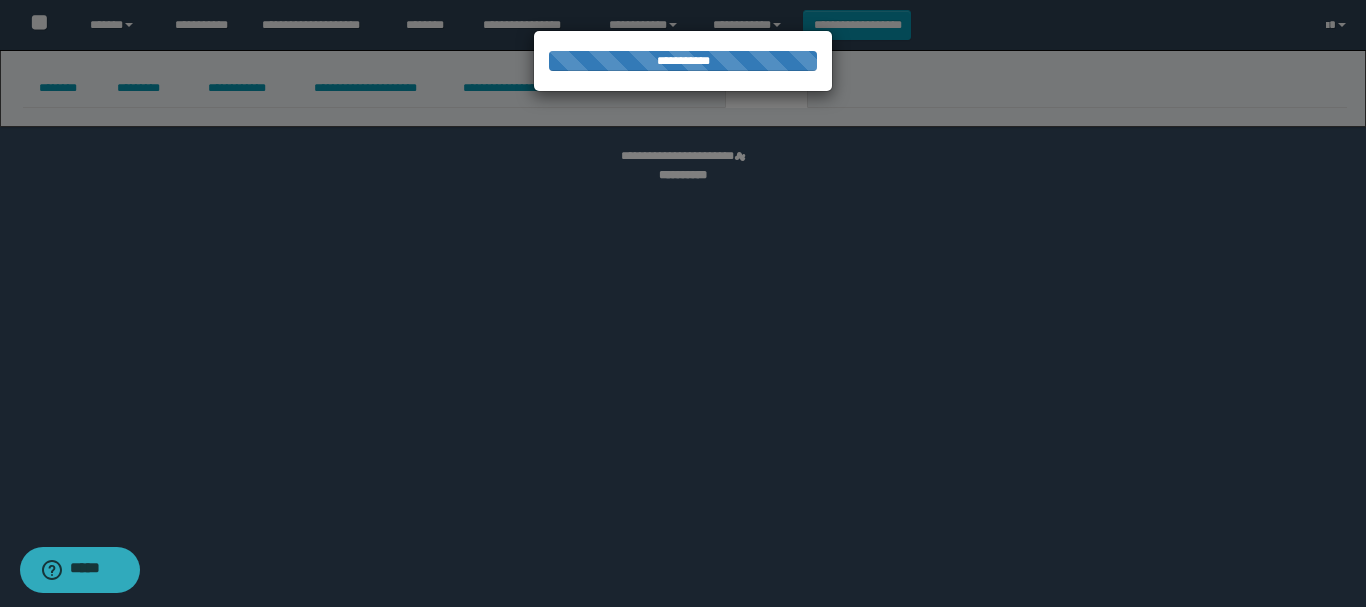 select 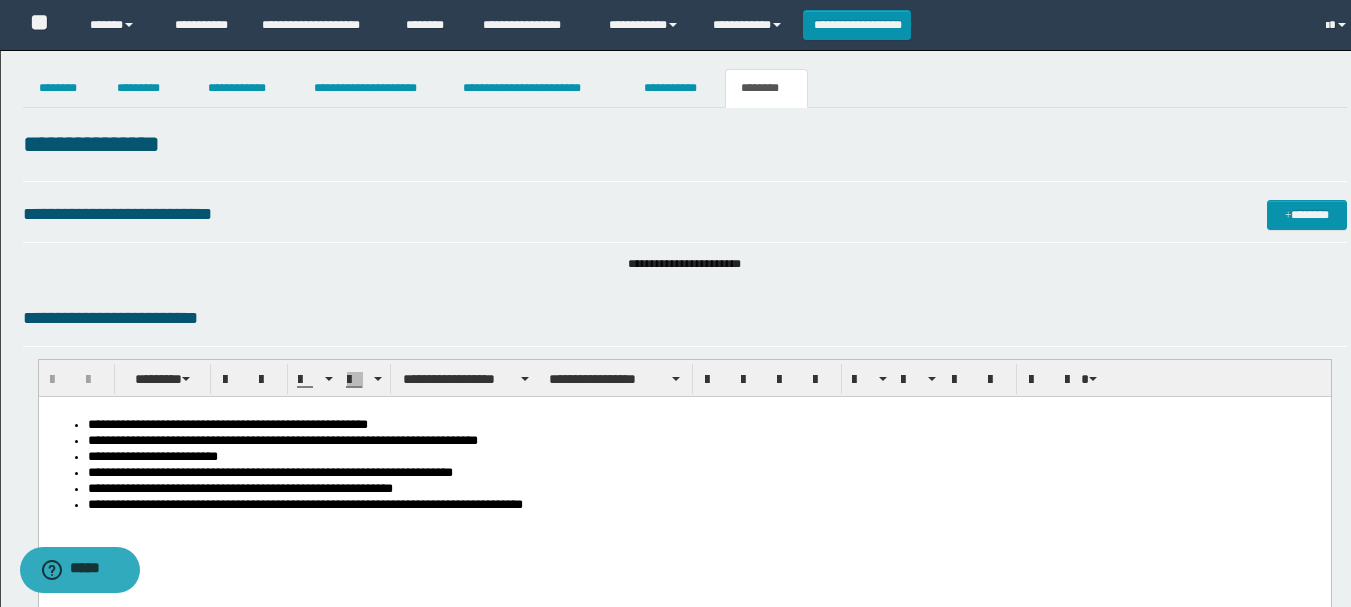 scroll, scrollTop: 0, scrollLeft: 0, axis: both 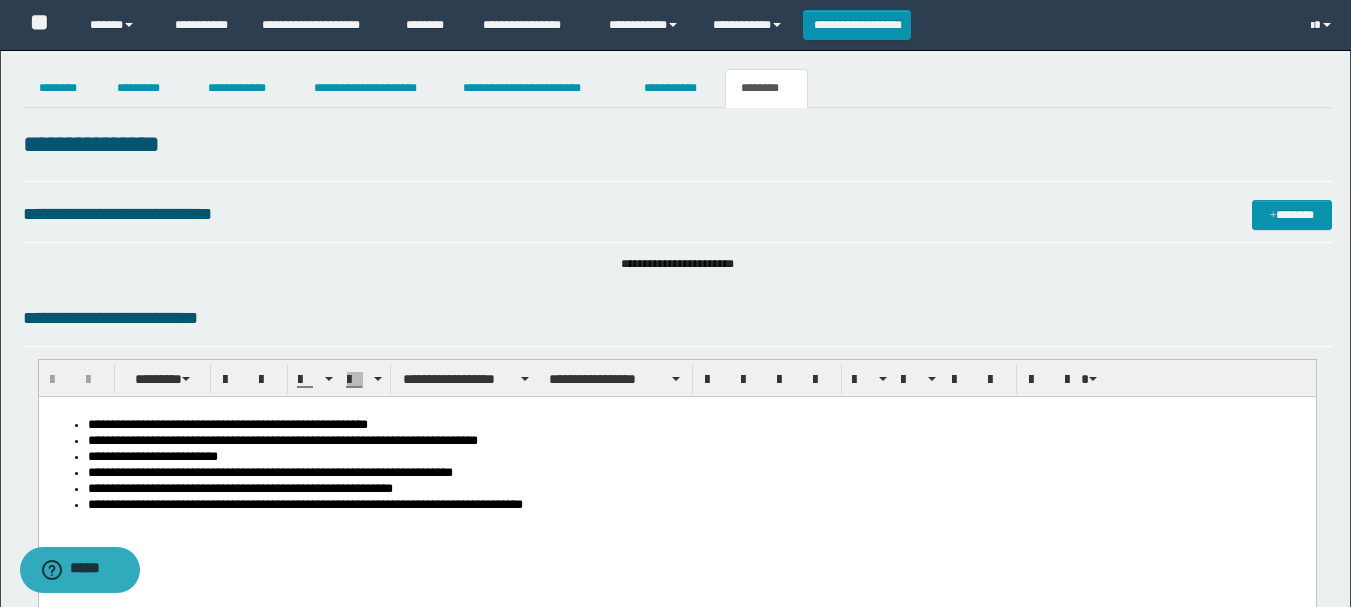 click on "**********" at bounding box center (696, 506) 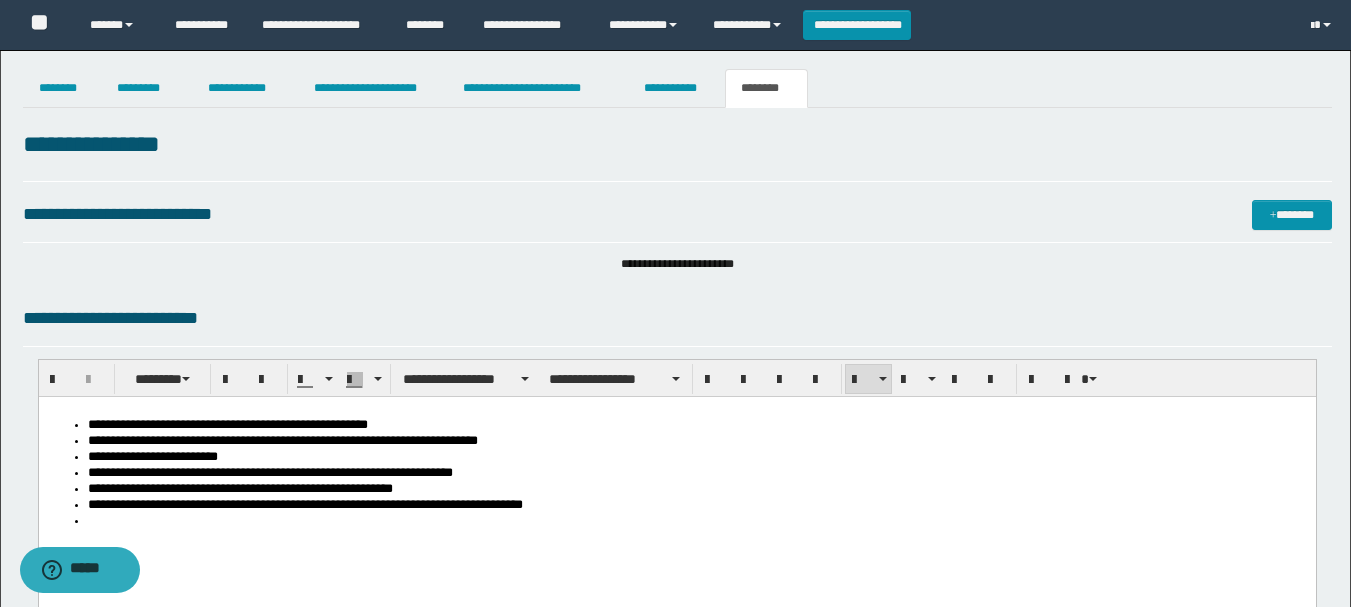 paste 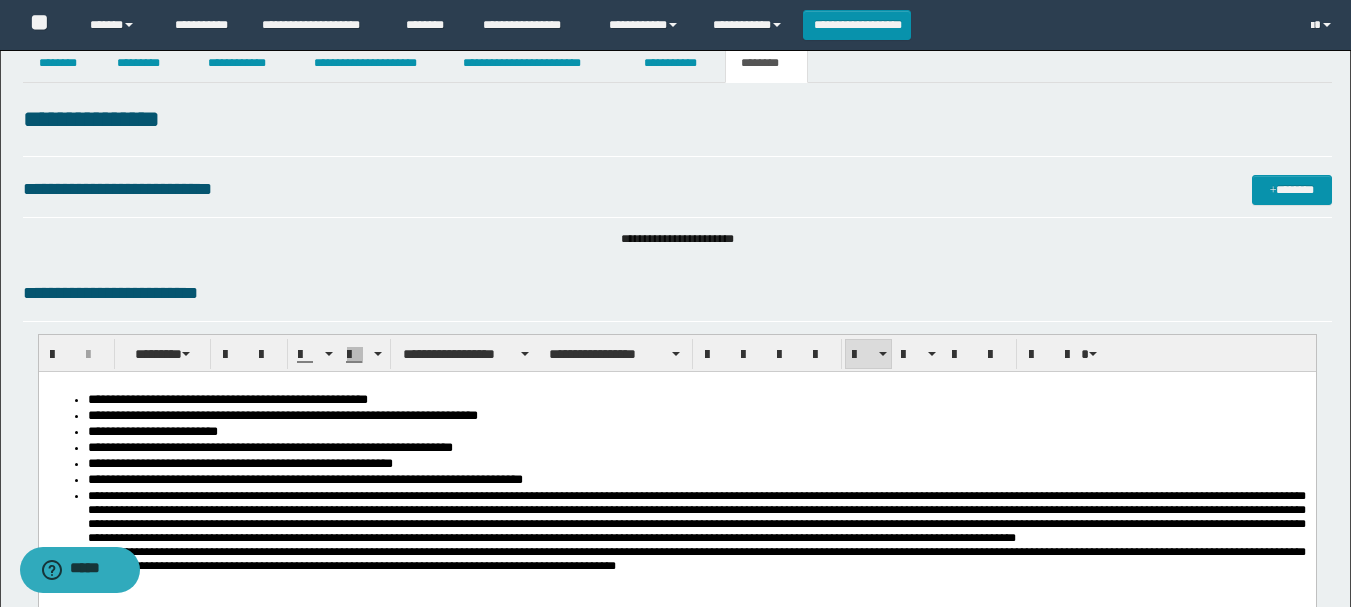 scroll, scrollTop: 0, scrollLeft: 0, axis: both 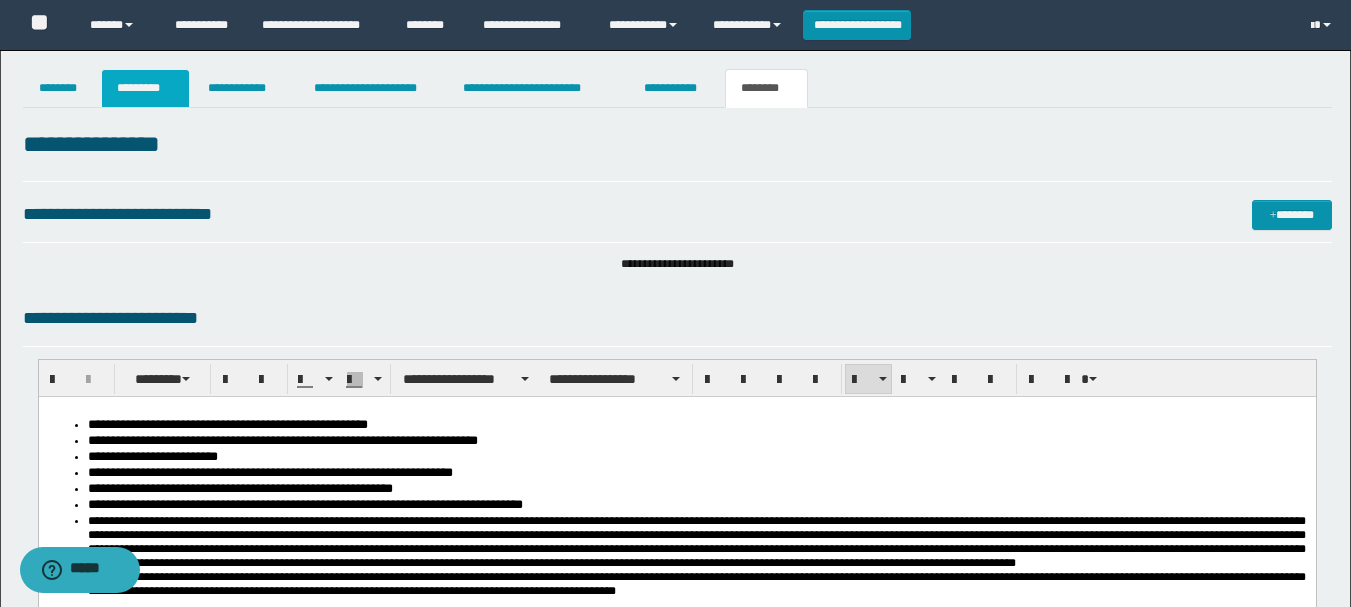 click on "*********" at bounding box center [145, 88] 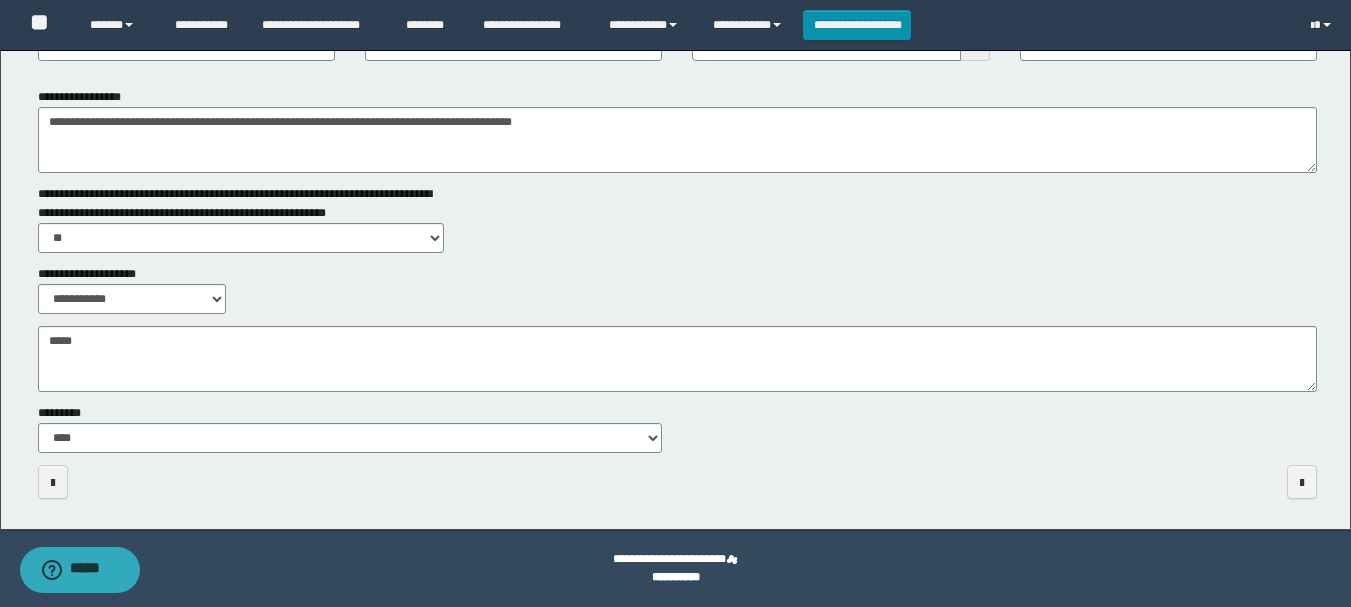 scroll, scrollTop: 0, scrollLeft: 0, axis: both 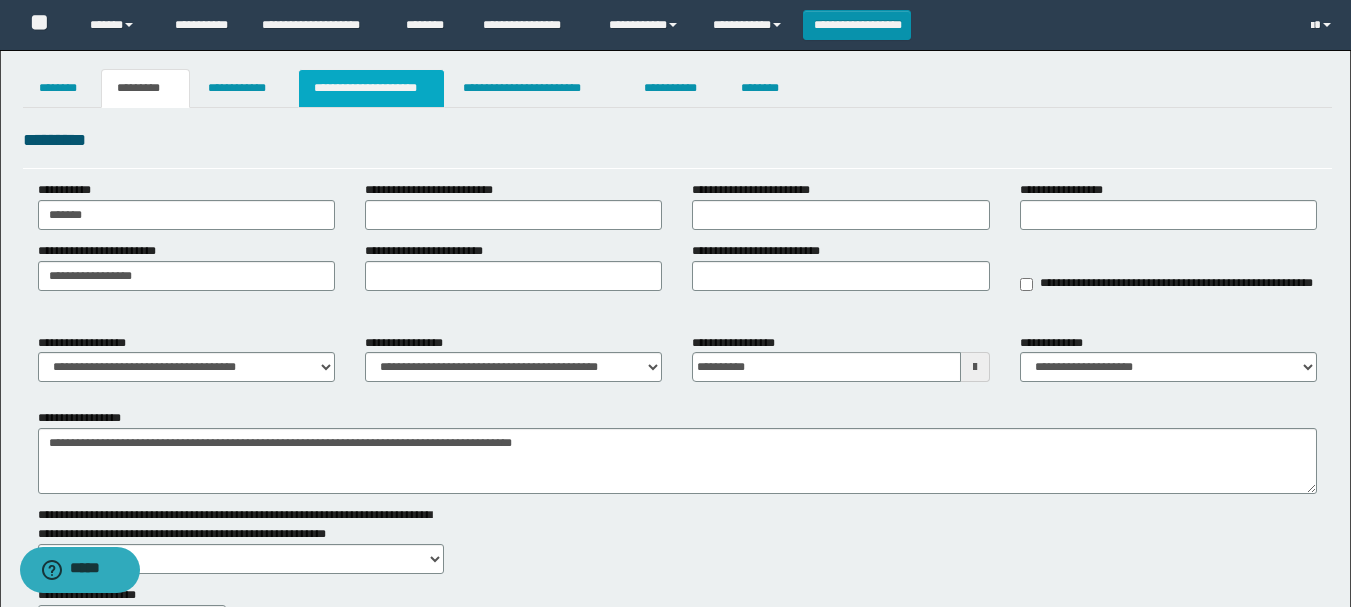 click on "**********" at bounding box center (371, 88) 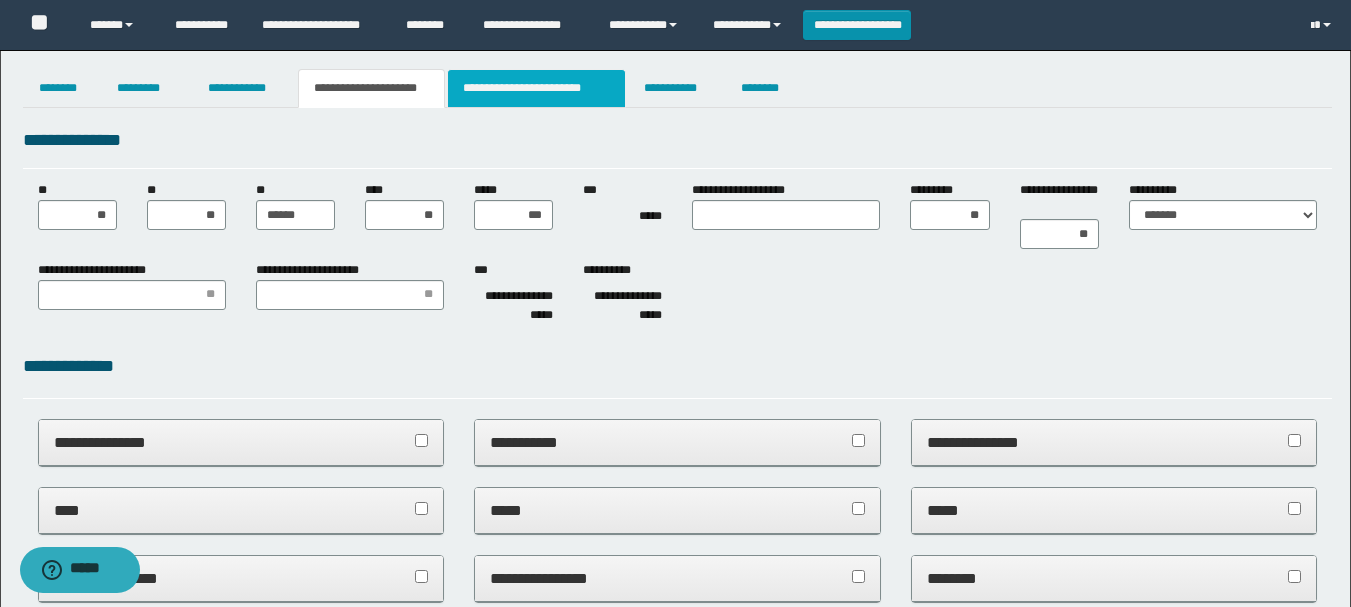 click on "**********" at bounding box center (537, 88) 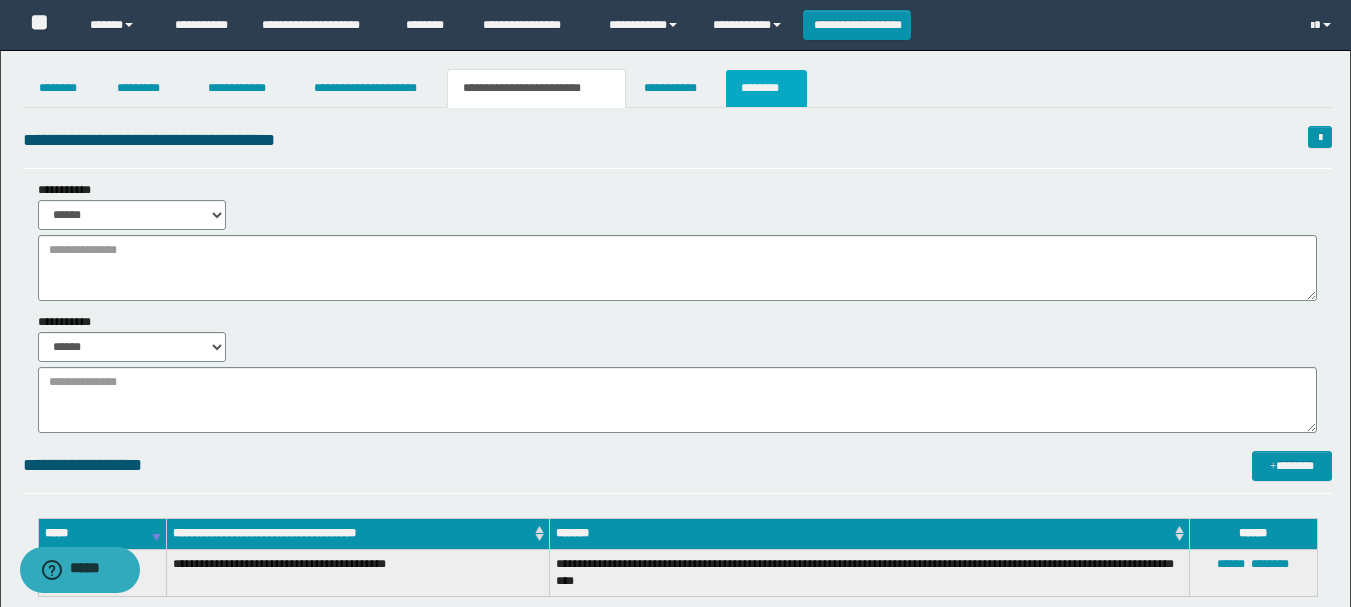 click on "********" at bounding box center (766, 88) 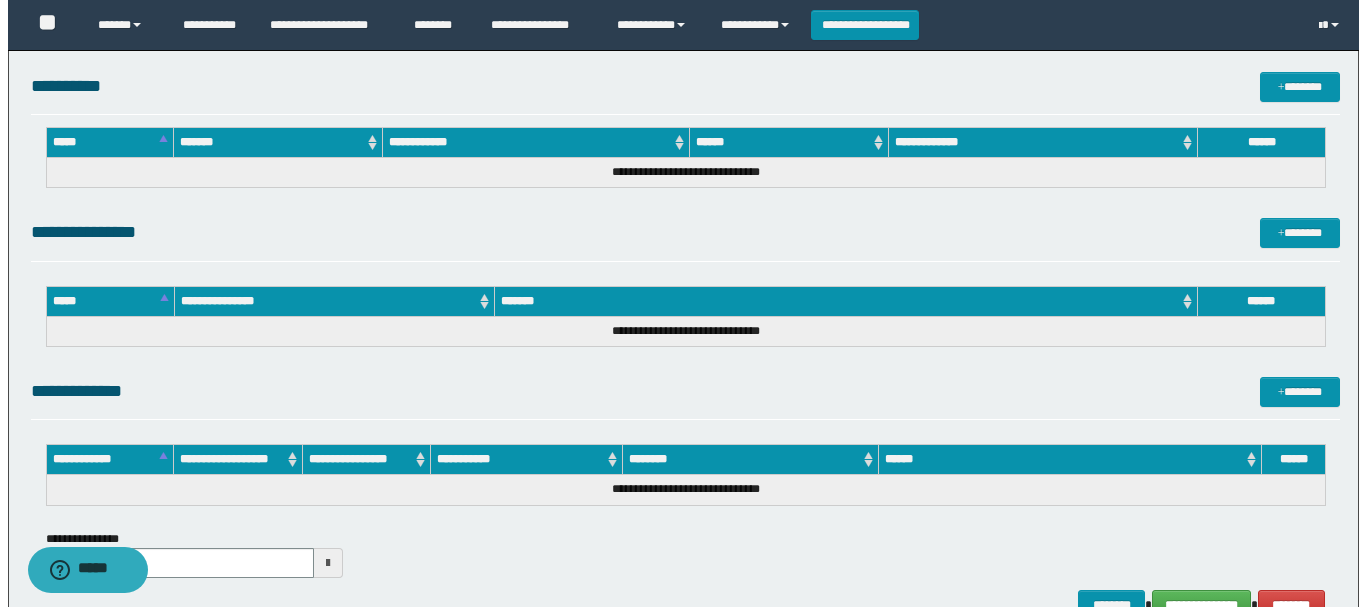 scroll, scrollTop: 1168, scrollLeft: 0, axis: vertical 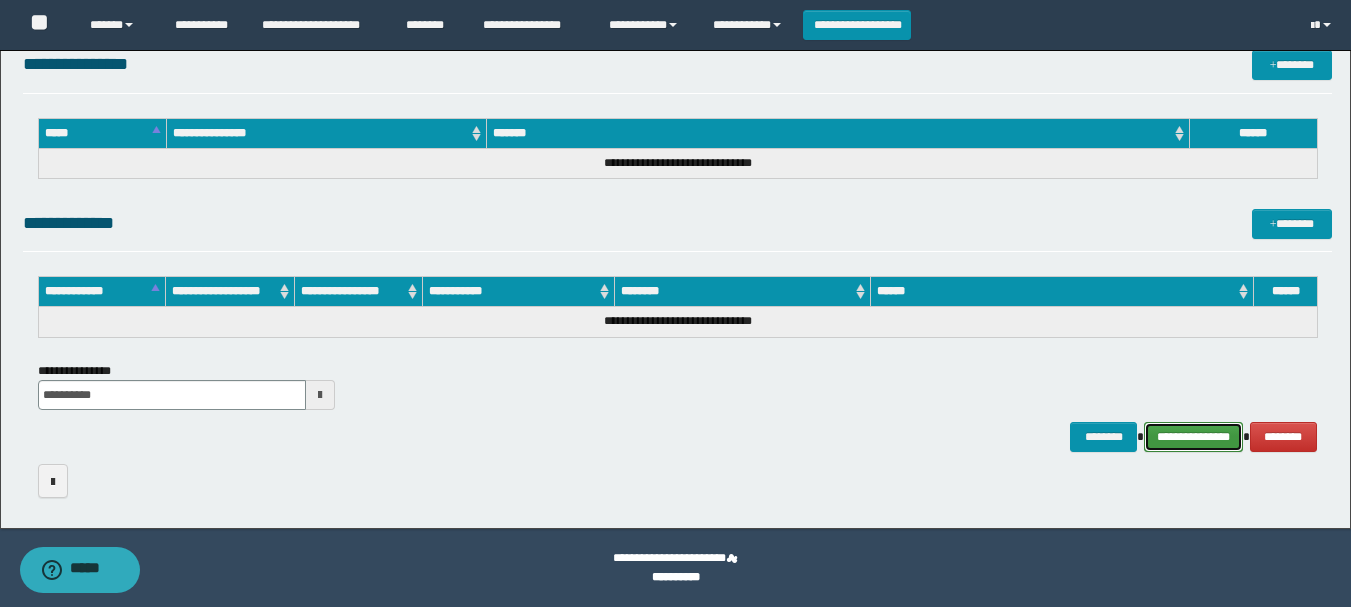 drag, startPoint x: 1193, startPoint y: 435, endPoint x: 987, endPoint y: 338, distance: 227.69498 